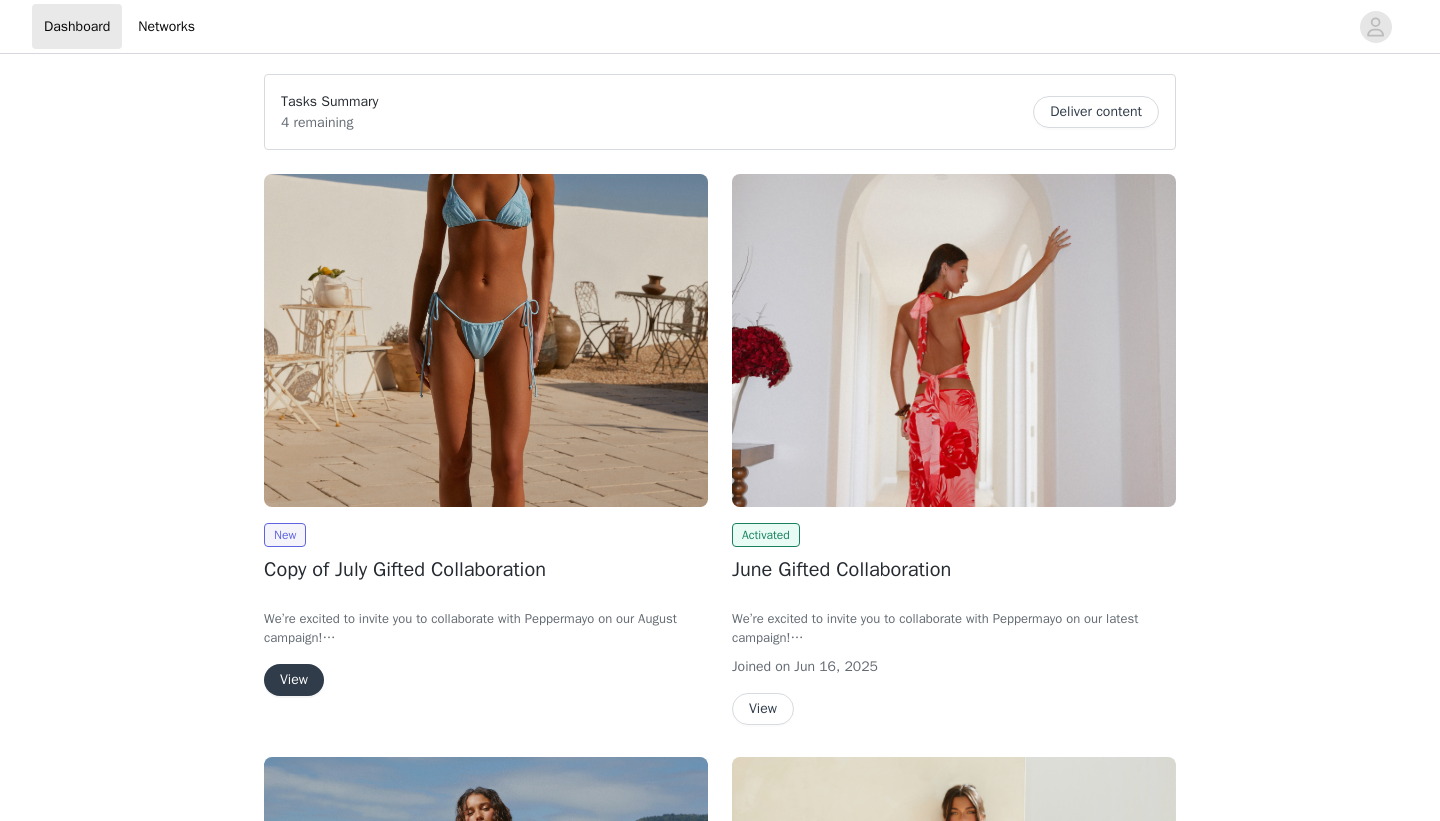 scroll, scrollTop: 0, scrollLeft: 0, axis: both 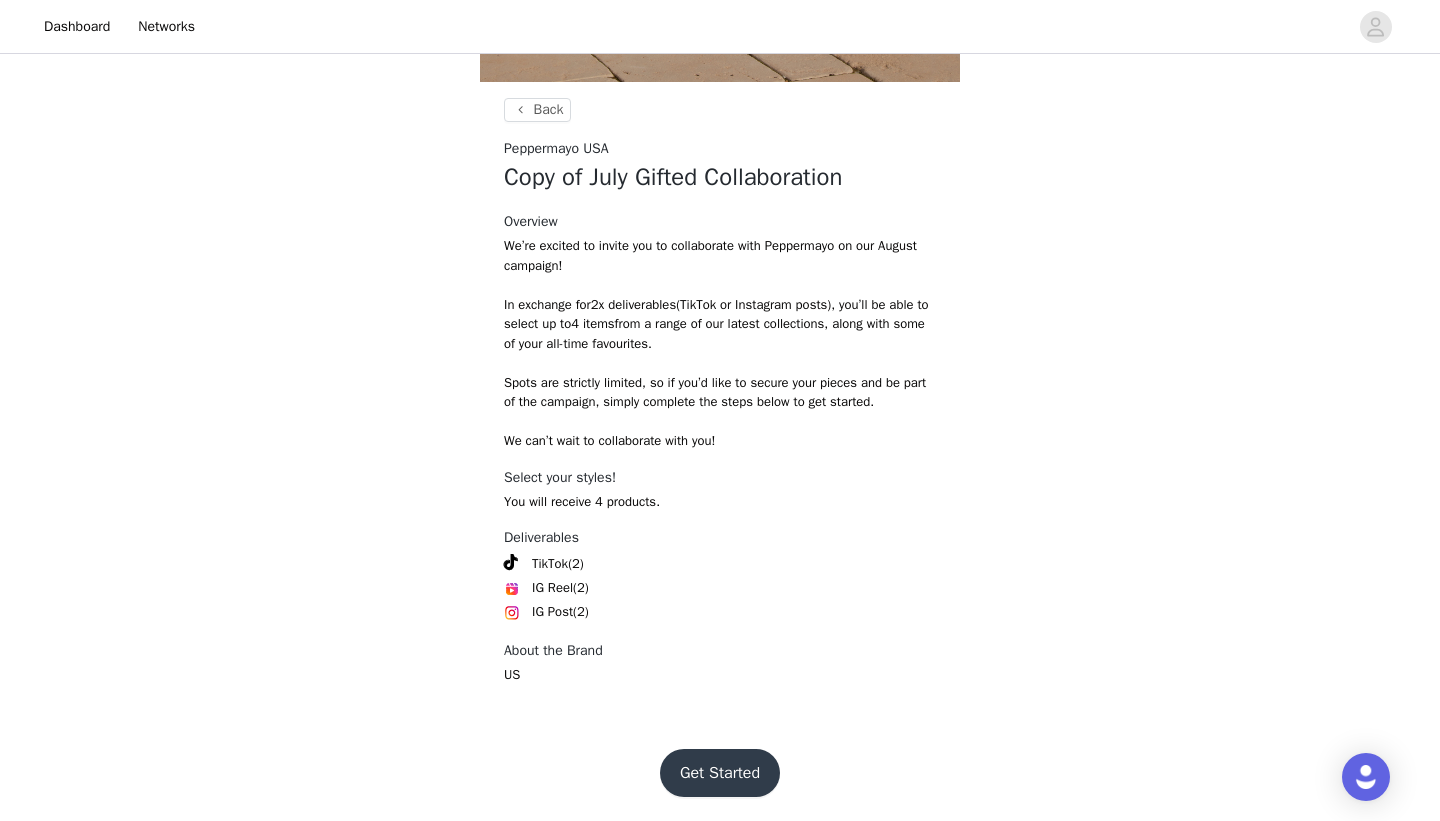 click on "Get Started" at bounding box center (720, 773) 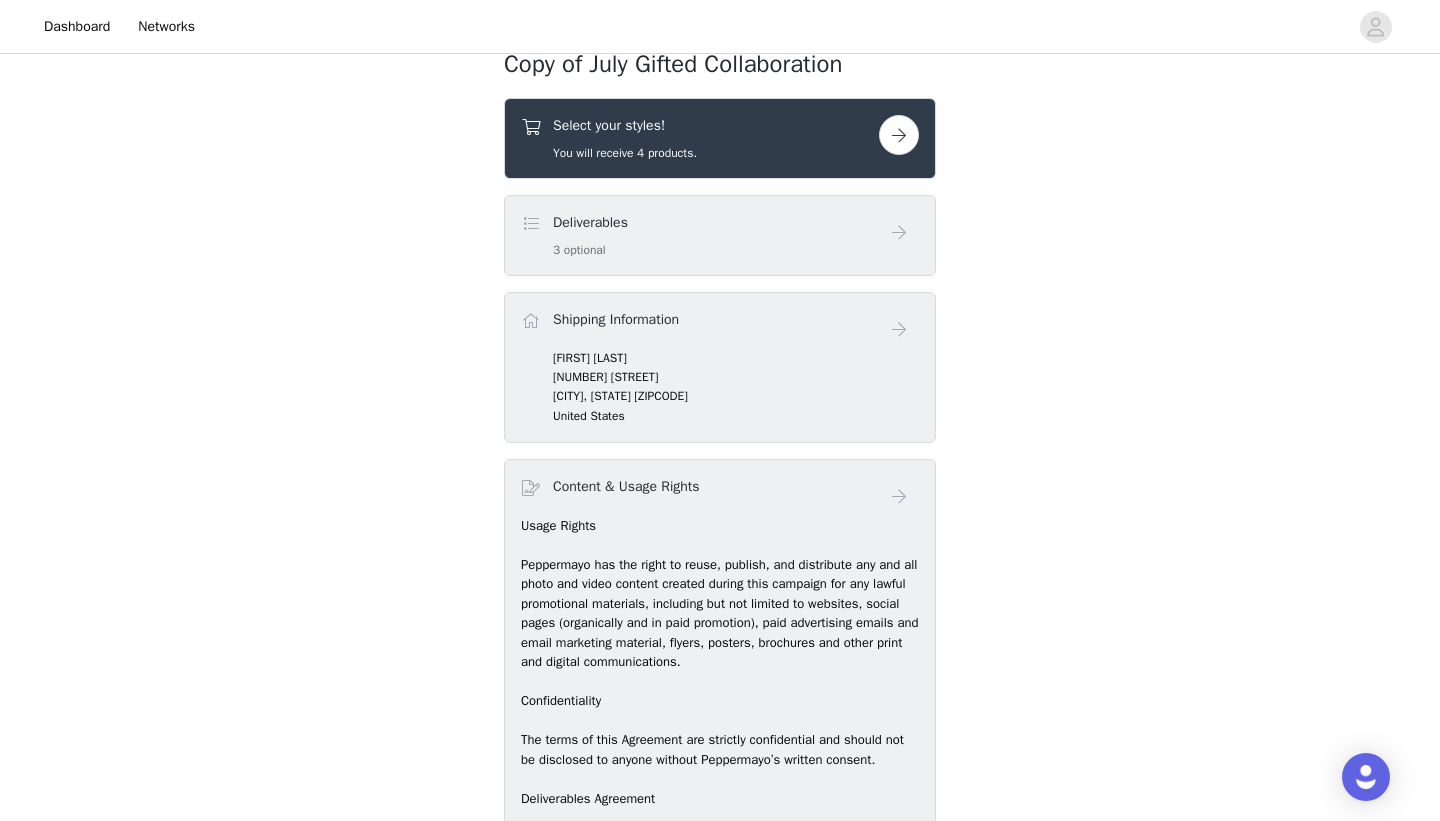scroll, scrollTop: 740, scrollLeft: 0, axis: vertical 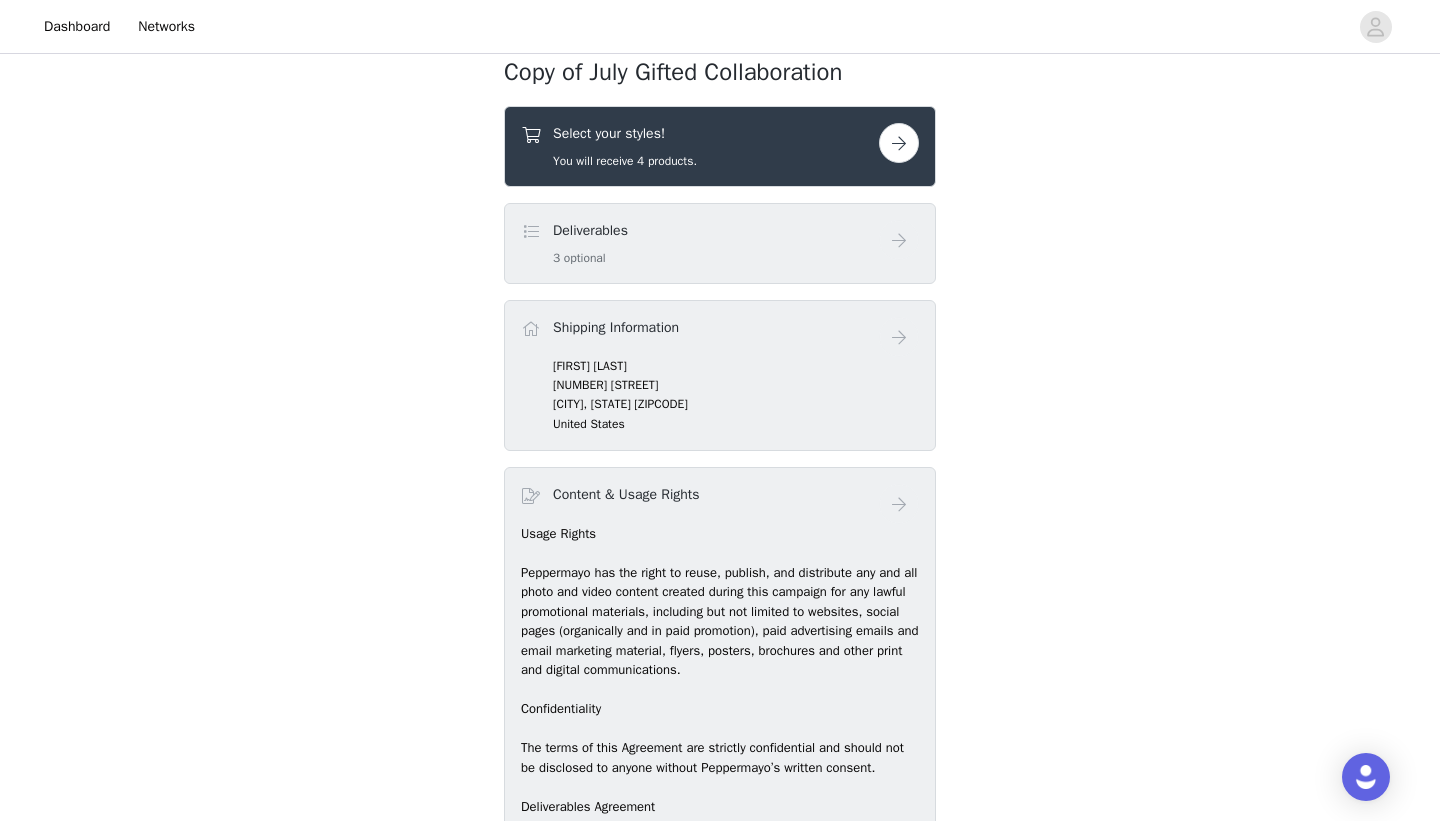 click on "Deliverables   3 optional" at bounding box center [700, 243] 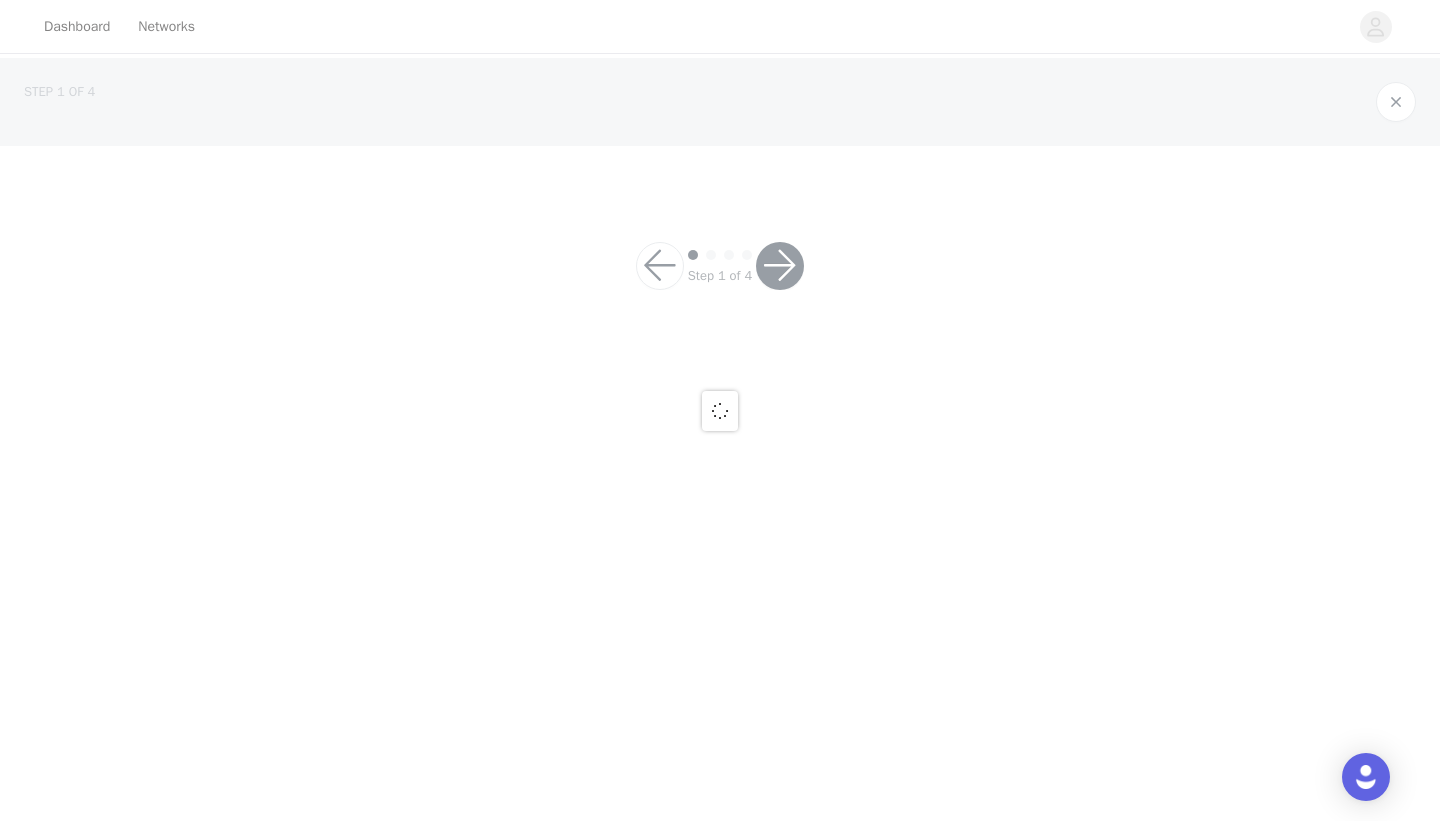 scroll, scrollTop: 0, scrollLeft: 0, axis: both 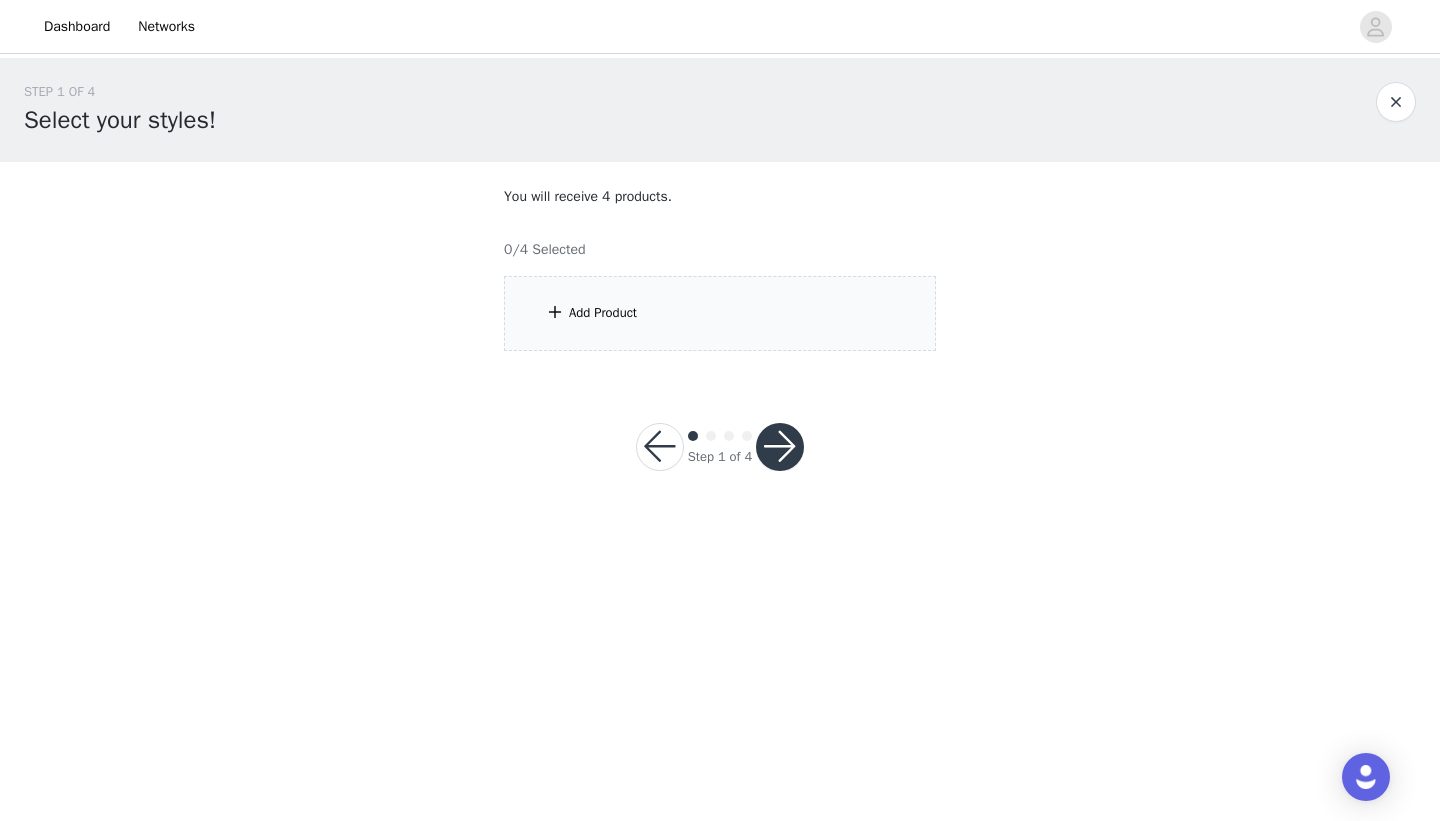 click on "Add Product" at bounding box center (720, 313) 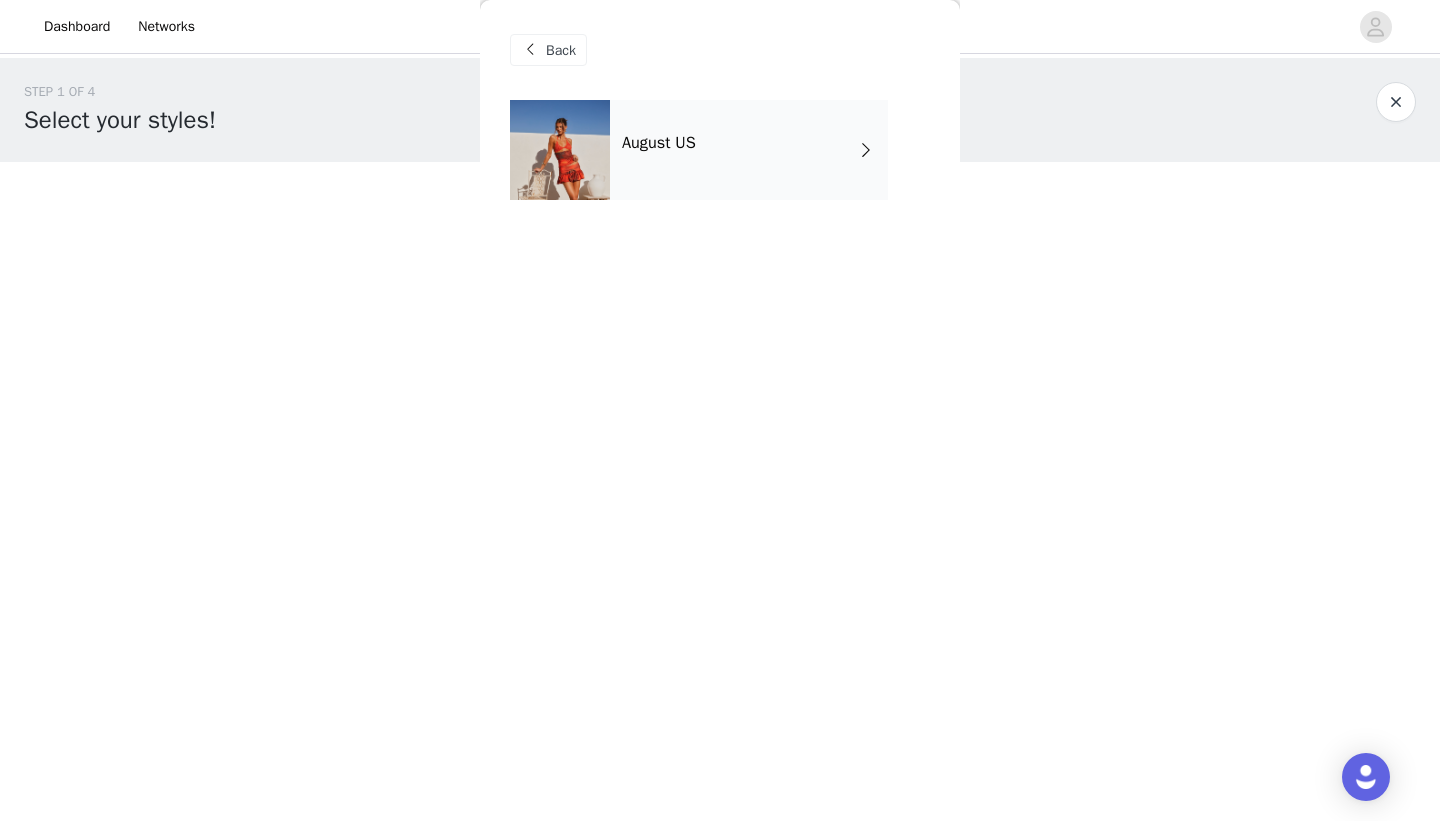 click on "August US" at bounding box center [749, 150] 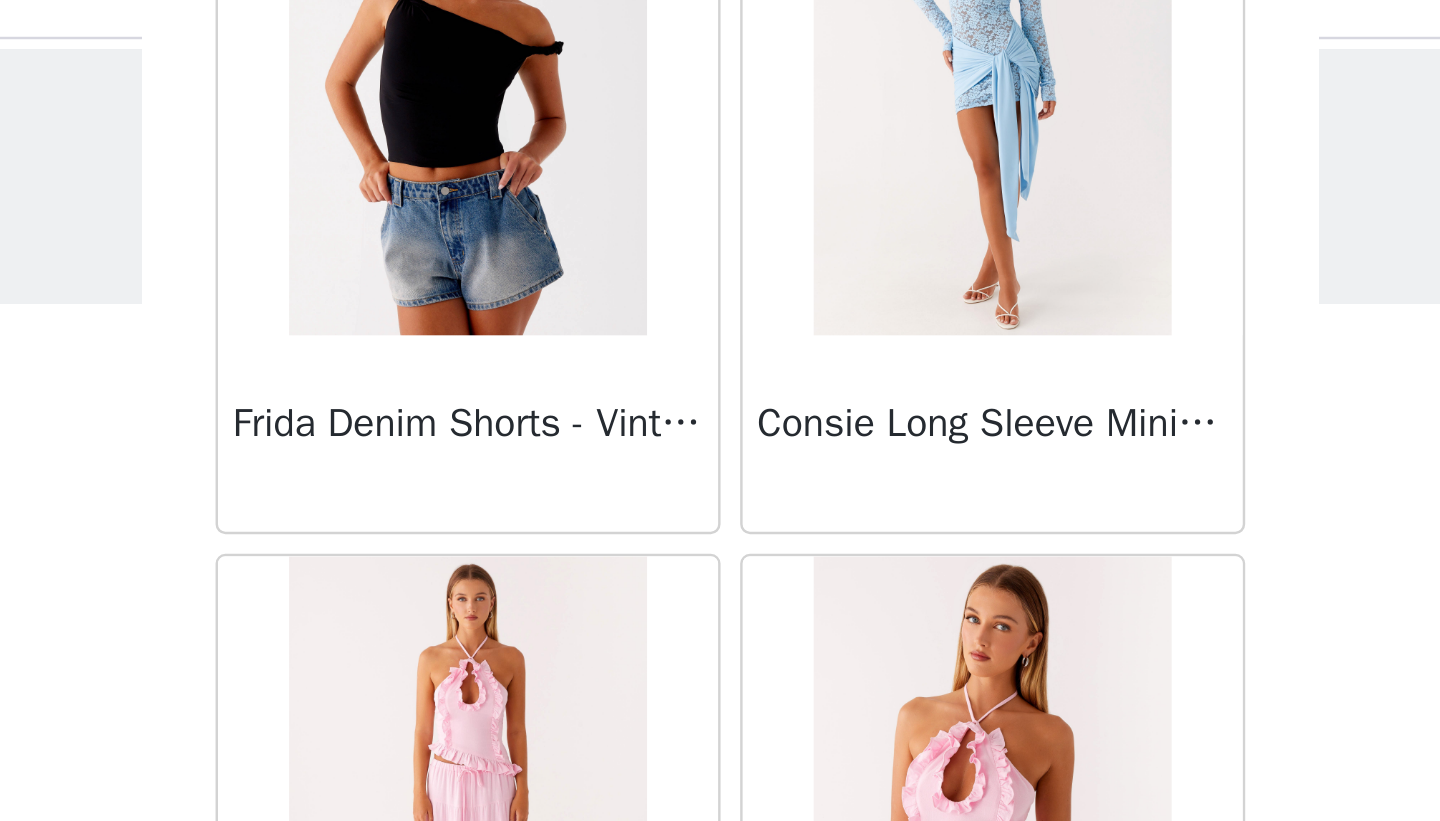 scroll, scrollTop: 2239, scrollLeft: 0, axis: vertical 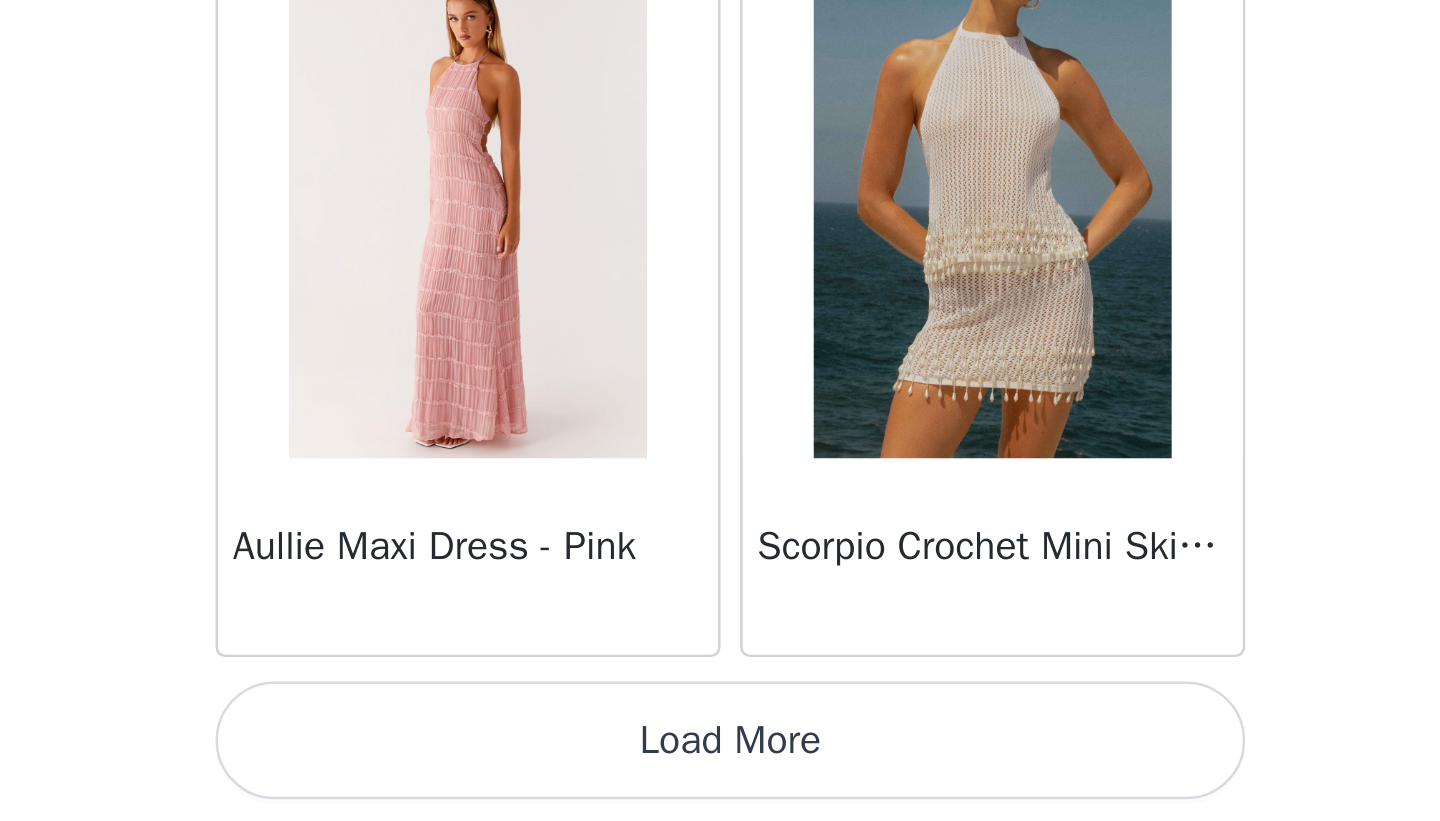 click on "Load More" at bounding box center (720, 787) 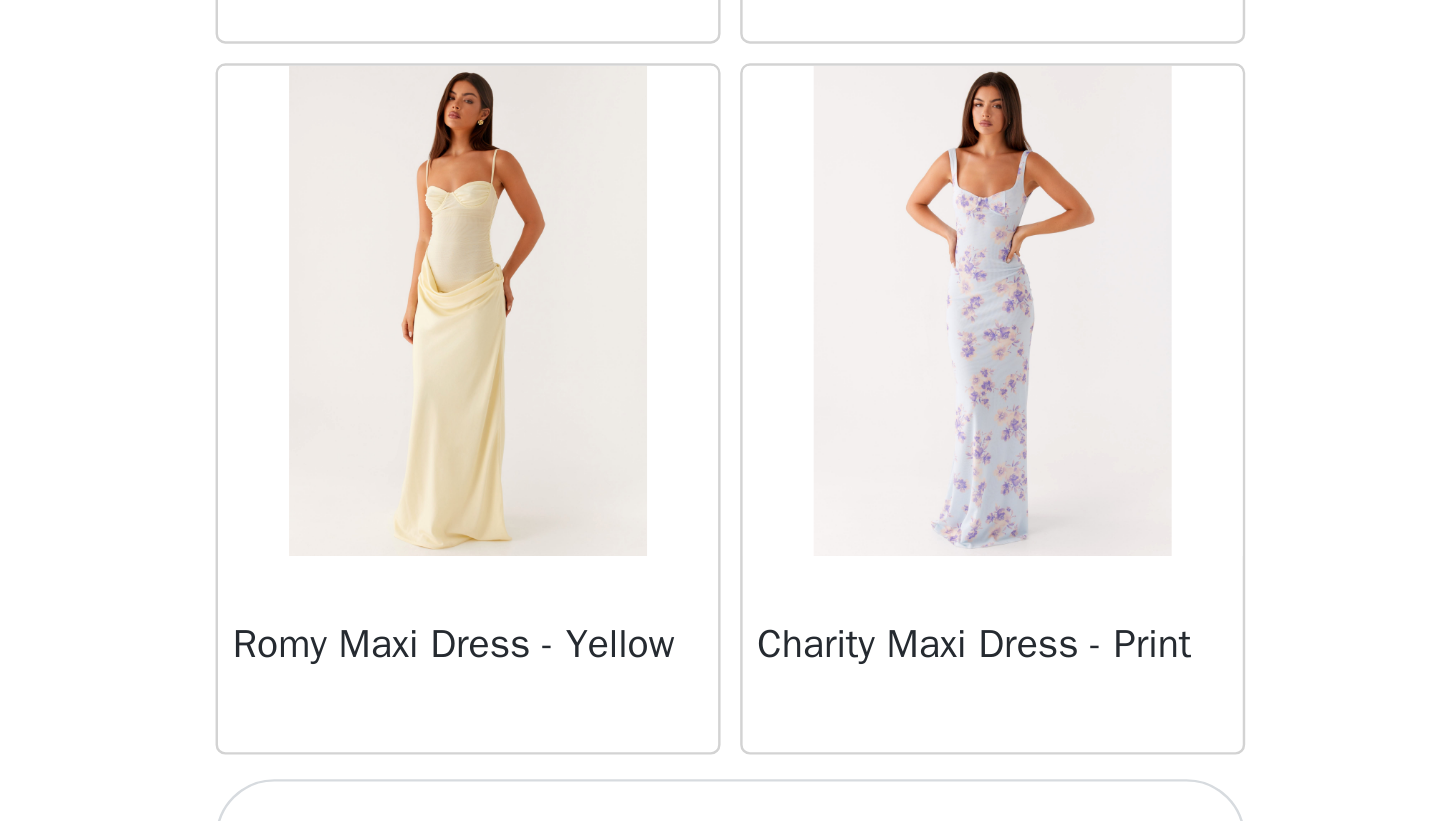 scroll, scrollTop: 5139, scrollLeft: 0, axis: vertical 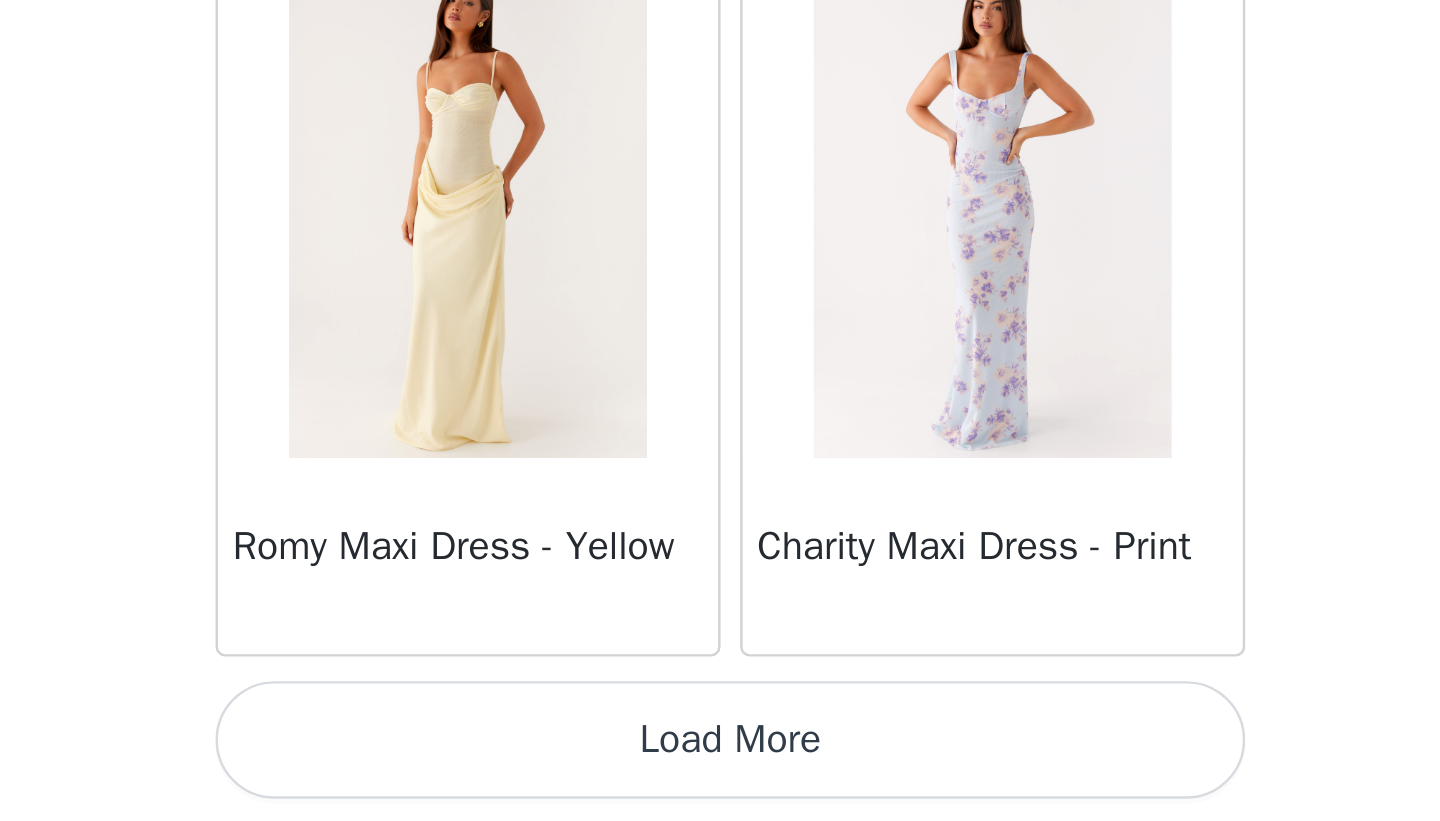 click on "Load More" at bounding box center [720, 787] 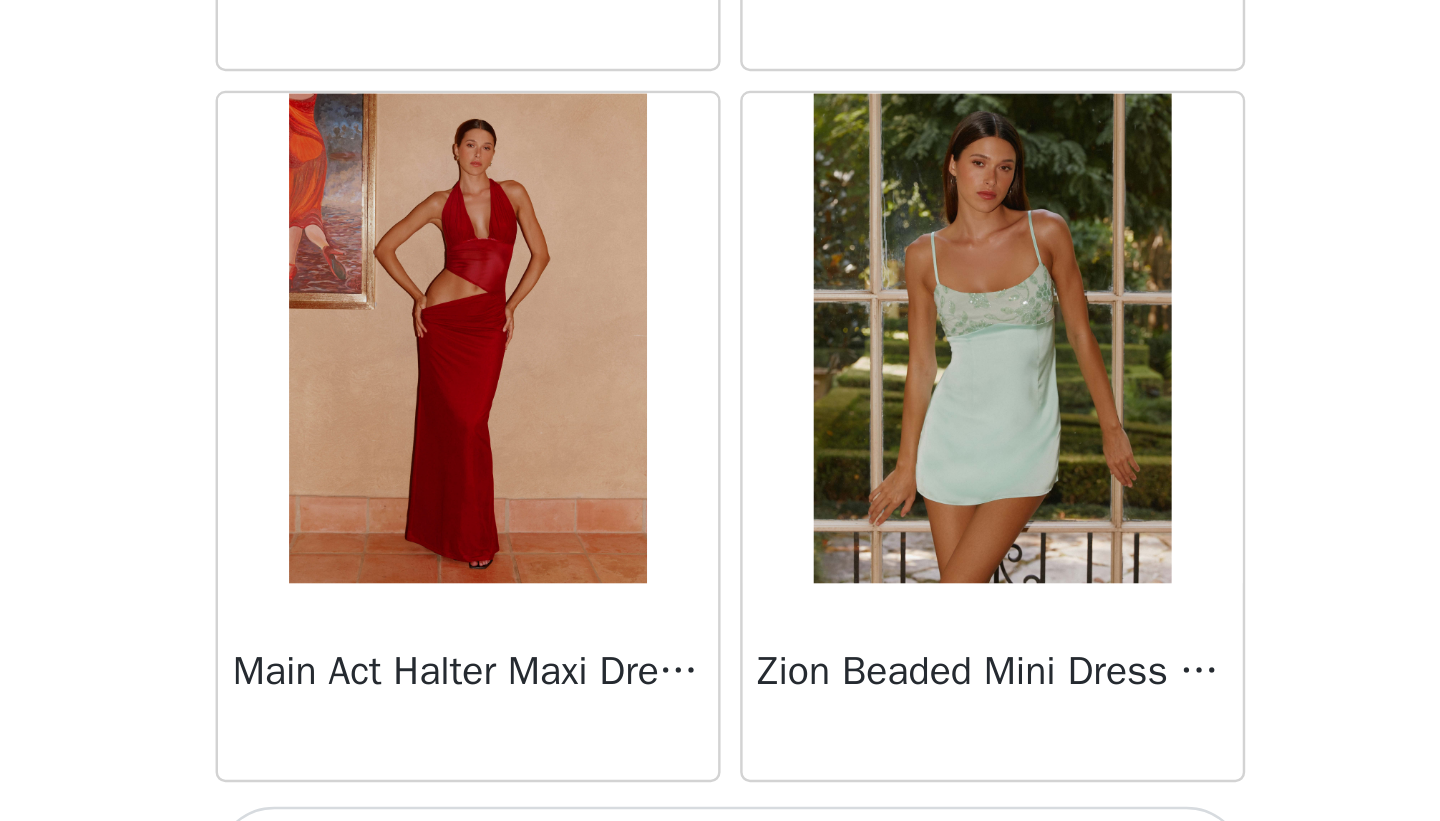 scroll, scrollTop: 8039, scrollLeft: 0, axis: vertical 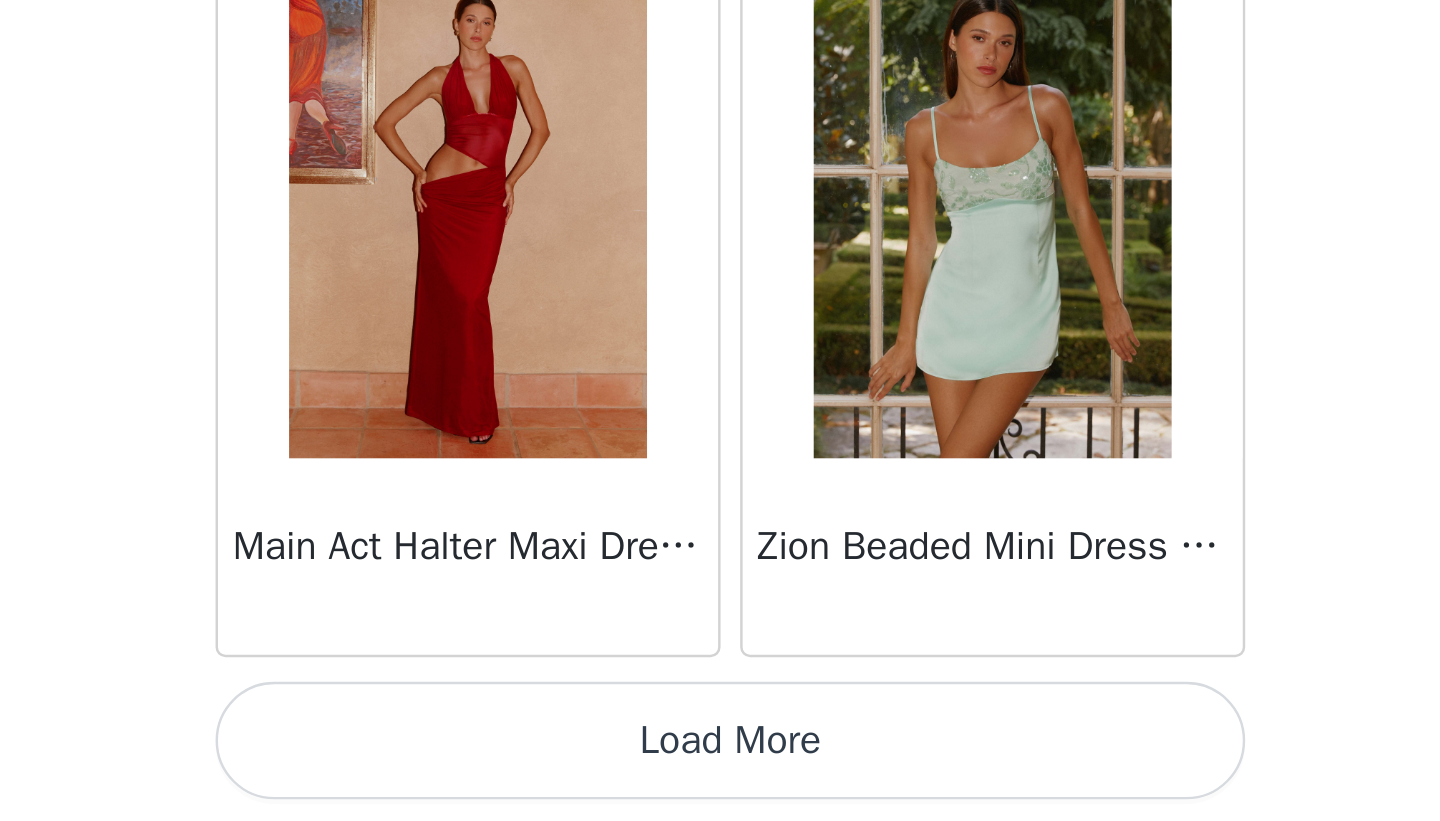 click on "Load More" at bounding box center [720, 787] 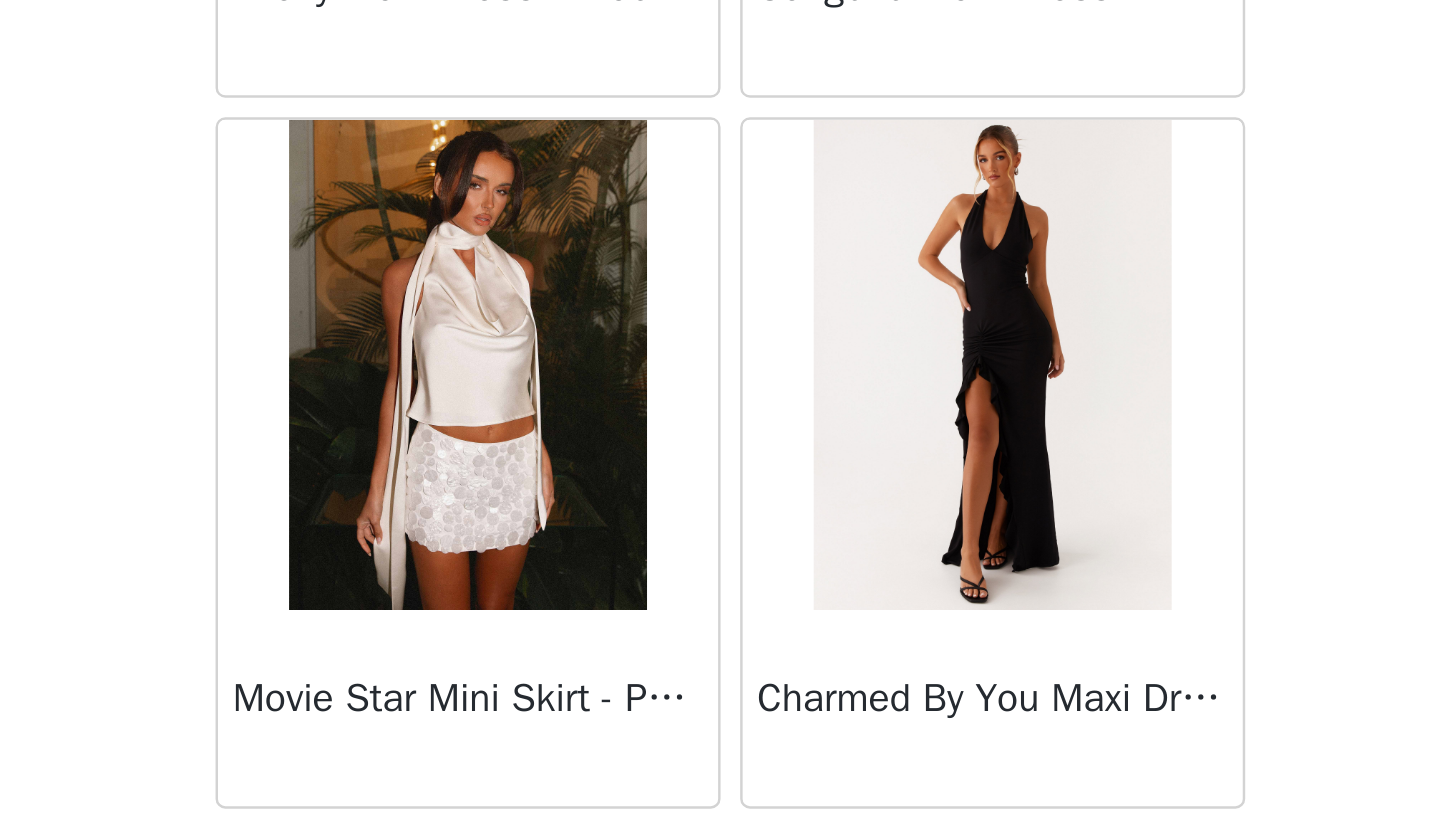 scroll, scrollTop: 10939, scrollLeft: 0, axis: vertical 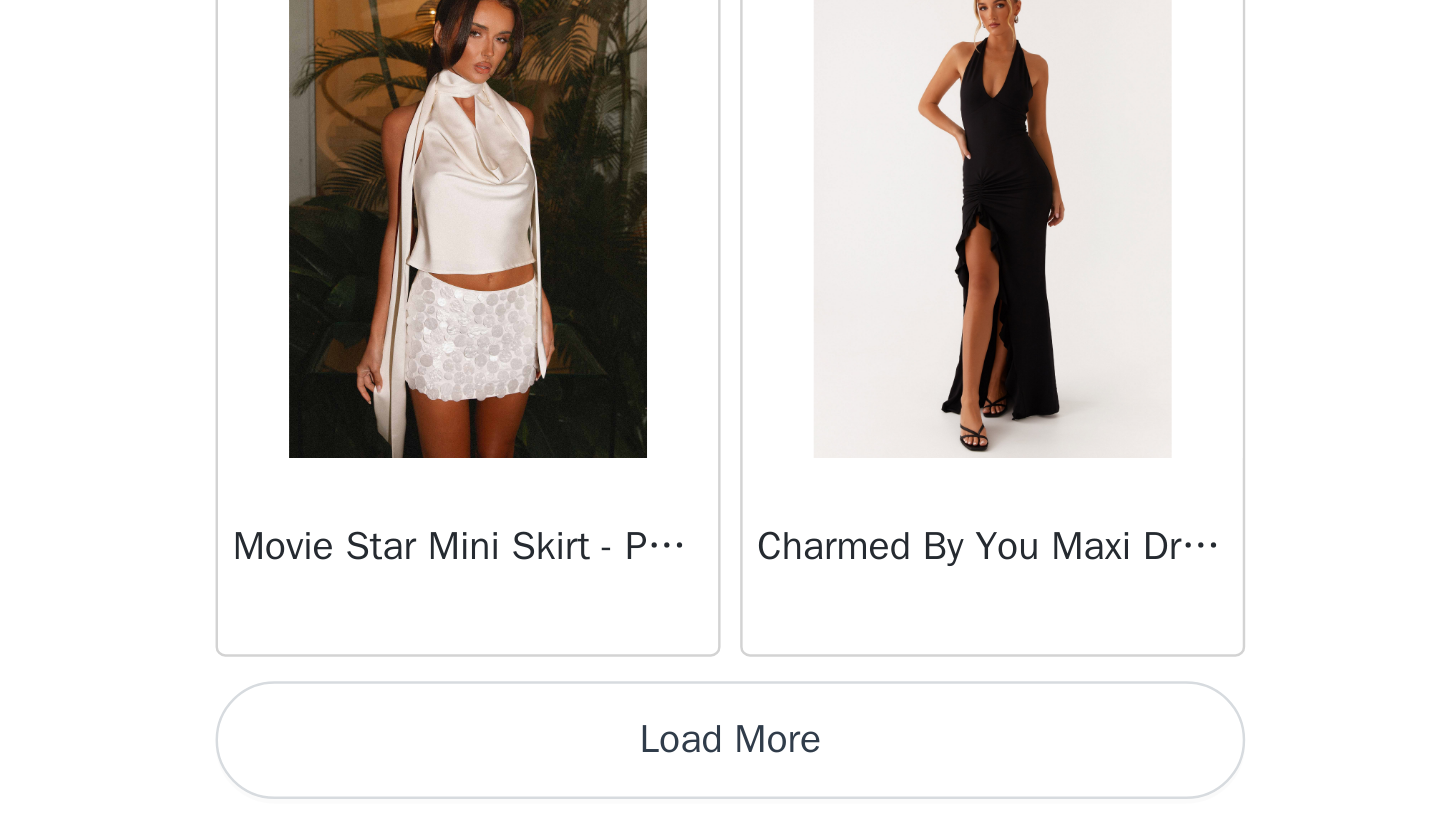 click on "Load More" at bounding box center [720, 787] 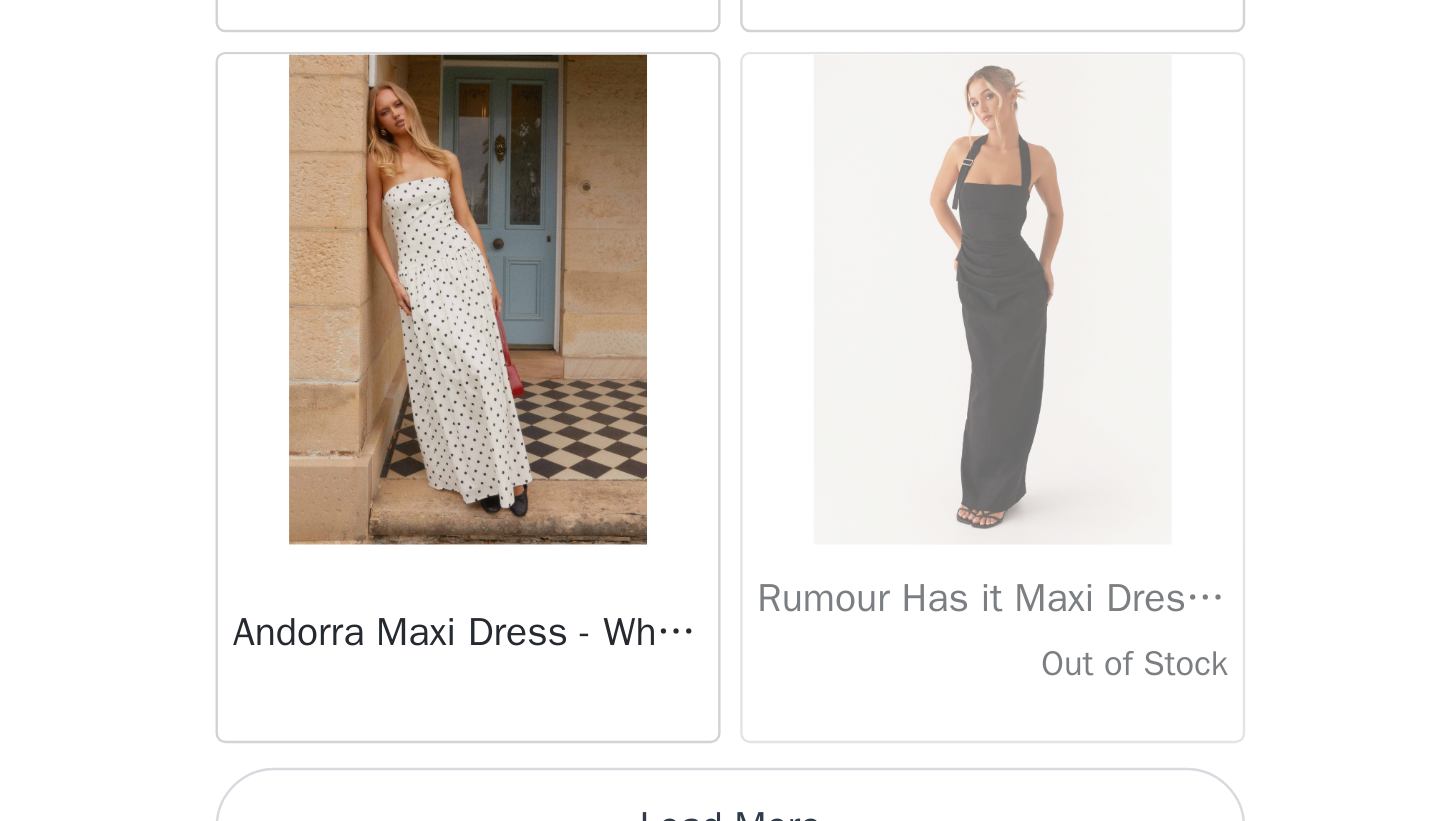 scroll, scrollTop: 13839, scrollLeft: 0, axis: vertical 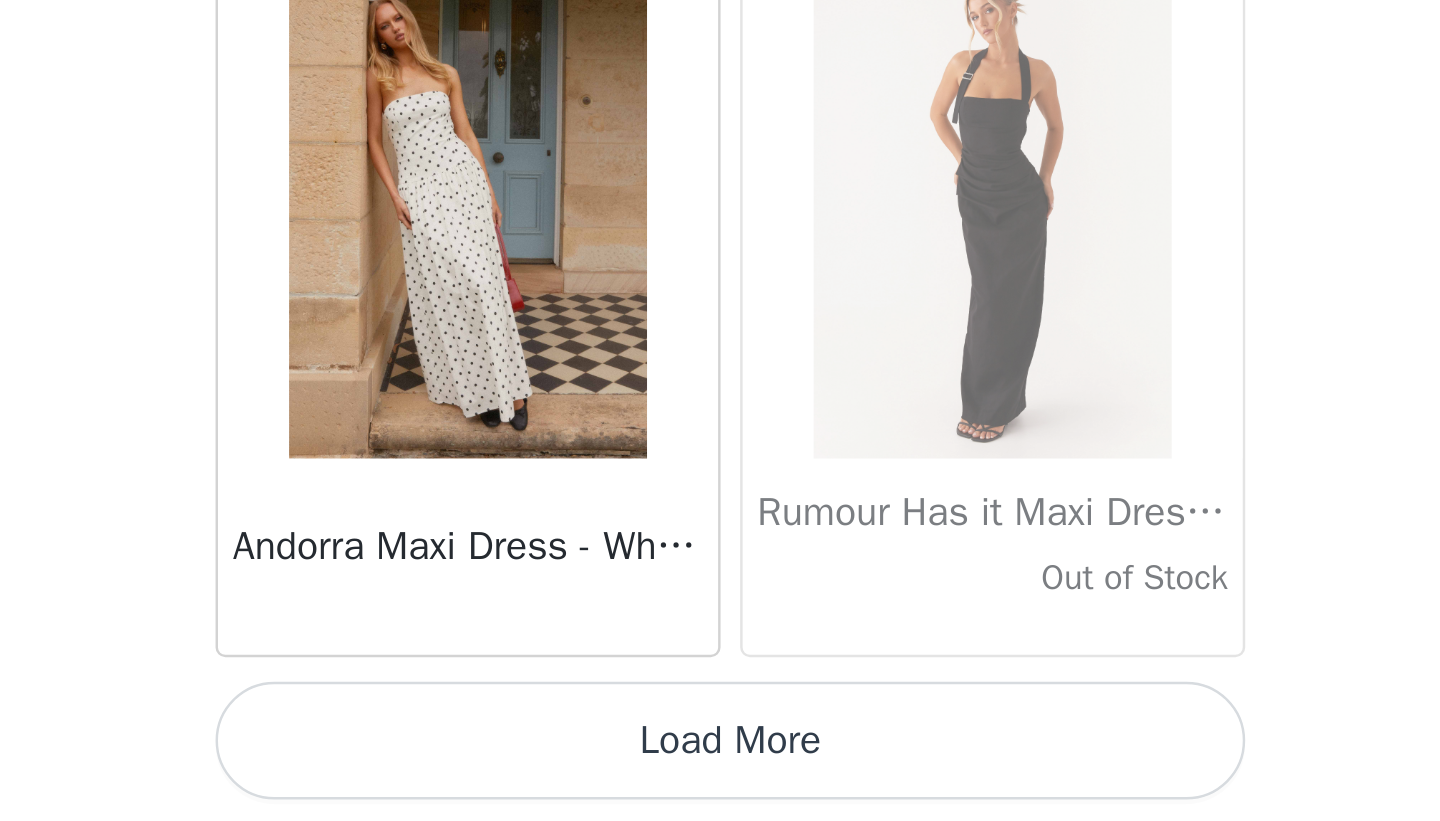 click on "Load More" at bounding box center [720, 787] 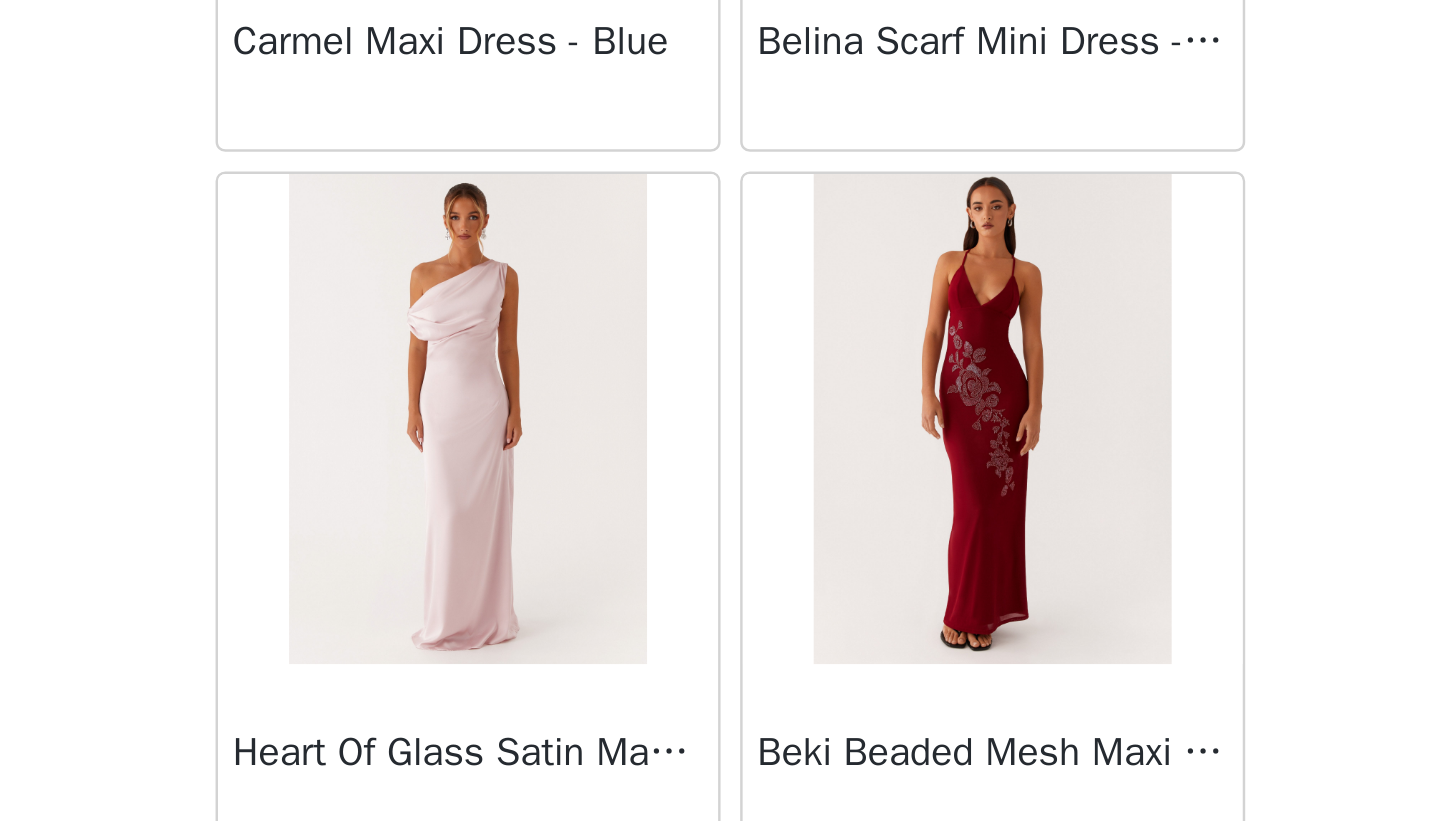 scroll, scrollTop: 16739, scrollLeft: 0, axis: vertical 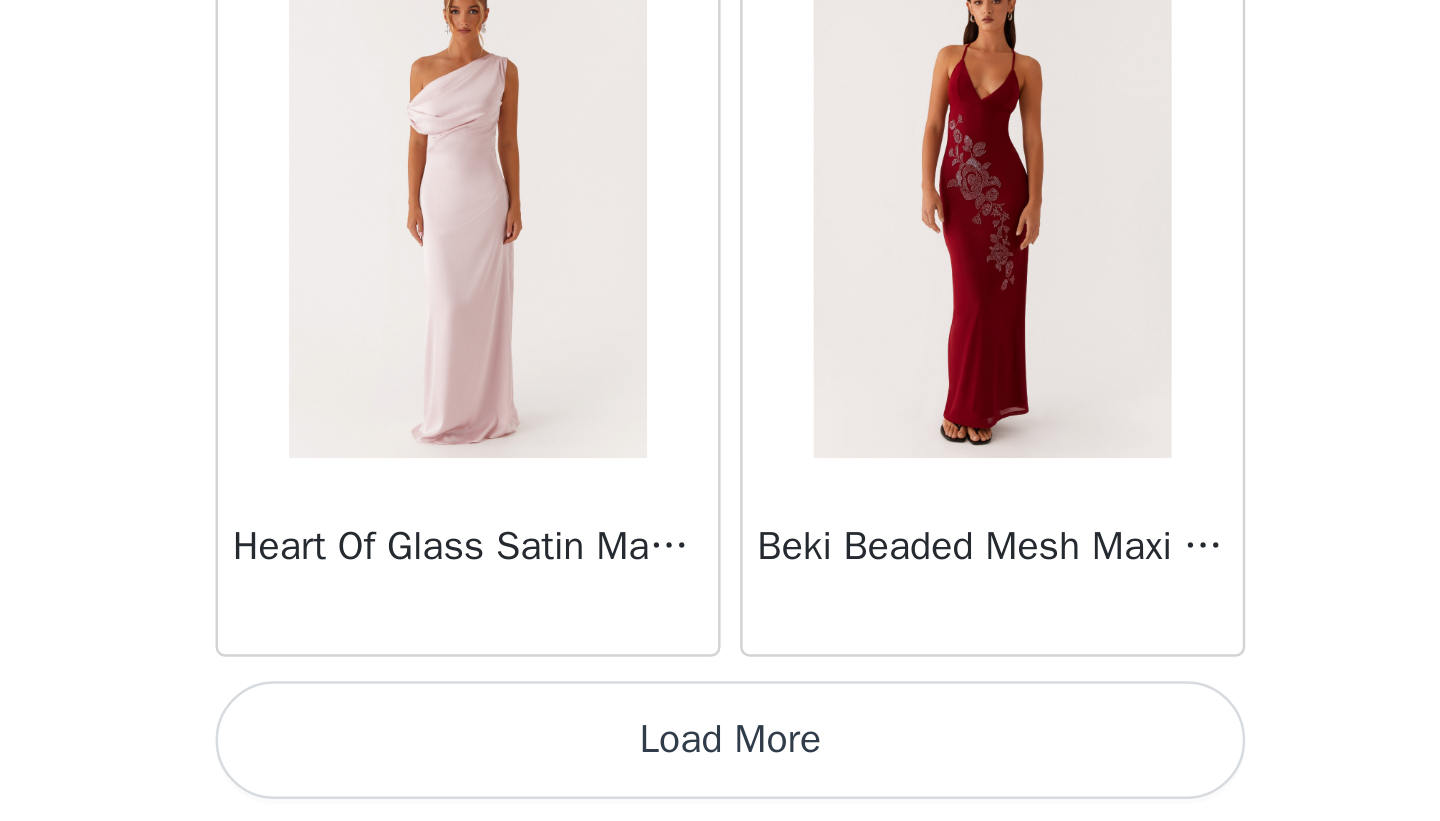 click on "Load More" at bounding box center (720, 787) 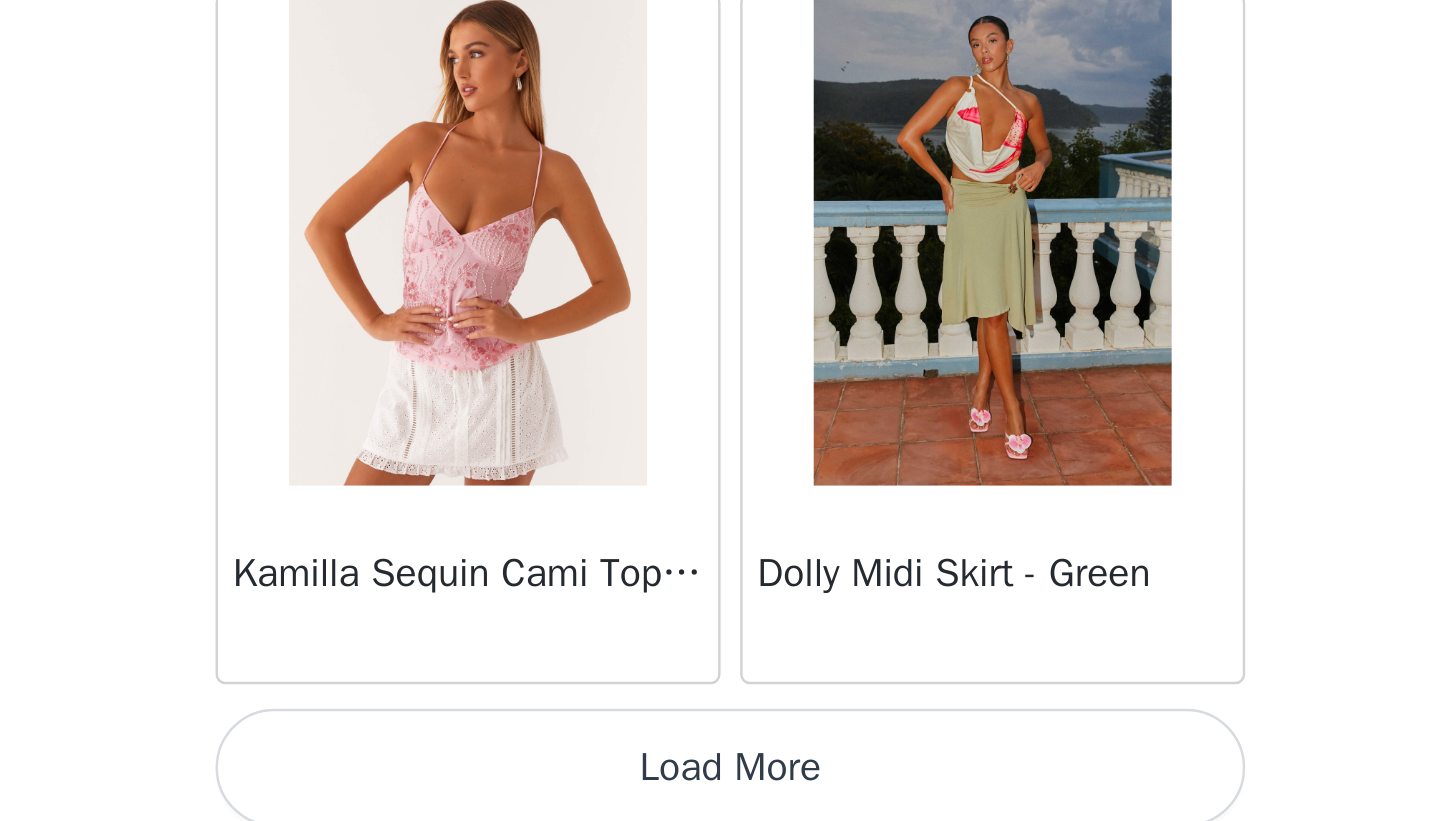 scroll, scrollTop: 19639, scrollLeft: 0, axis: vertical 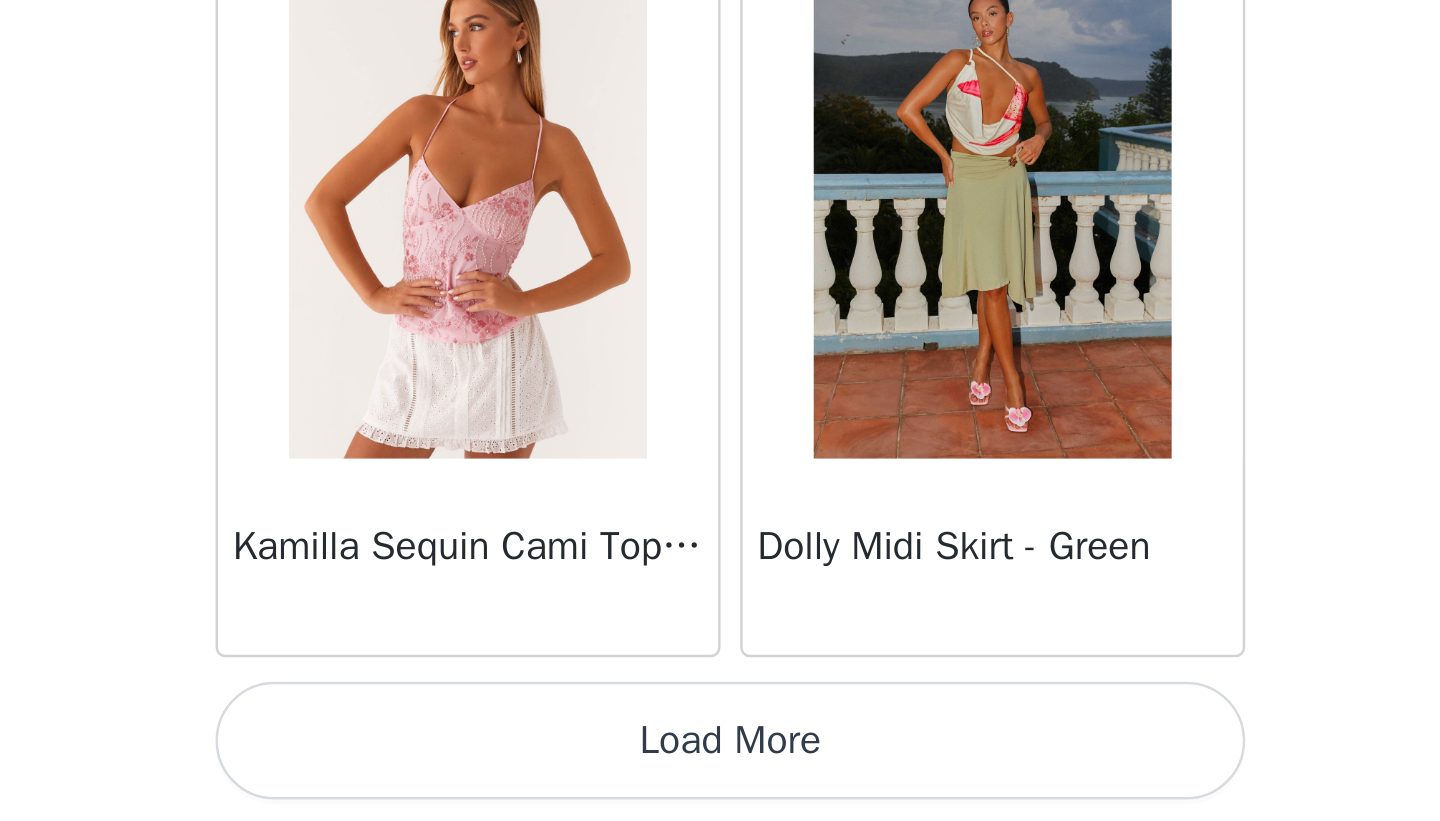 click on "Load More" at bounding box center [720, 787] 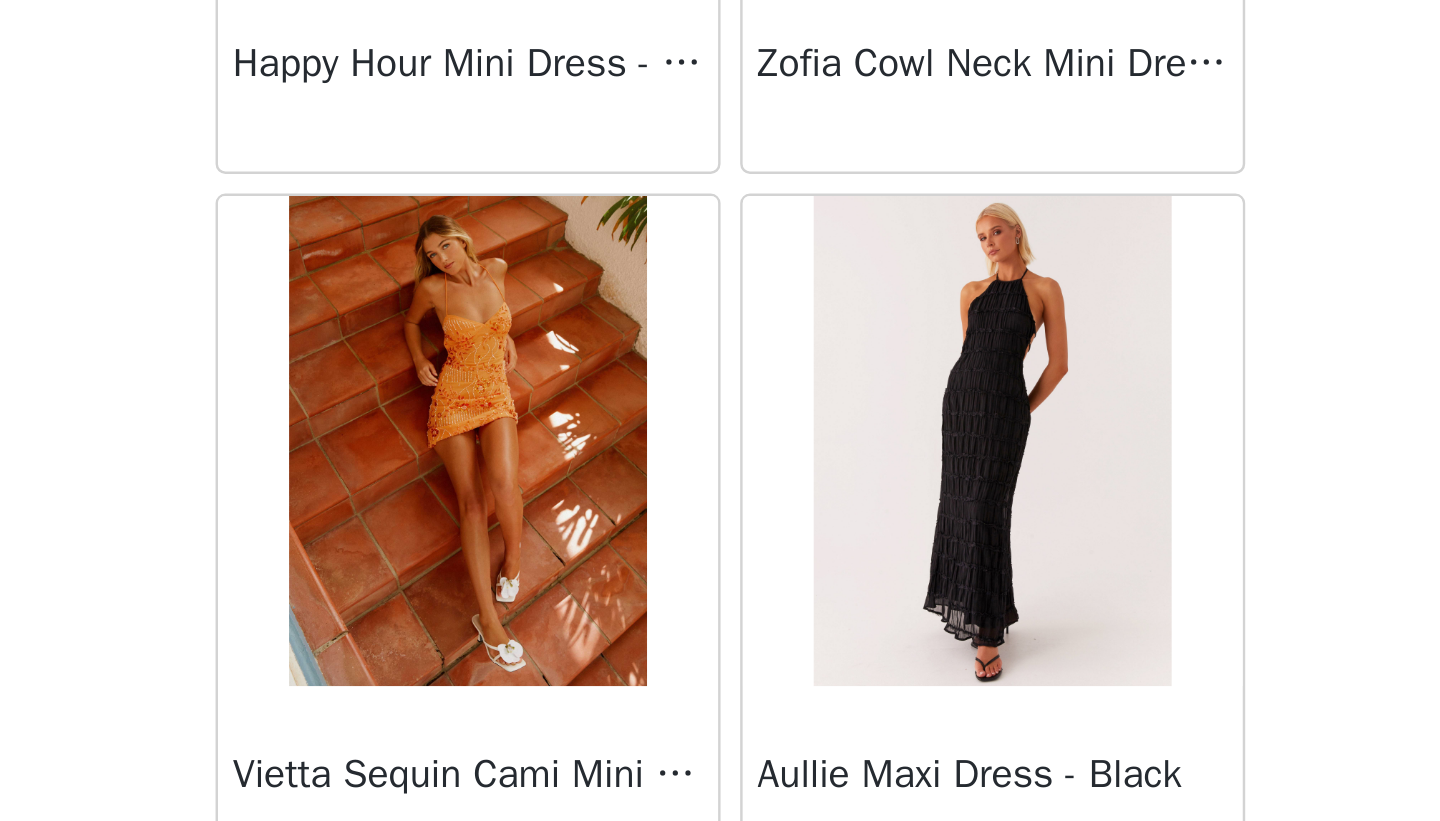 scroll, scrollTop: 22539, scrollLeft: 0, axis: vertical 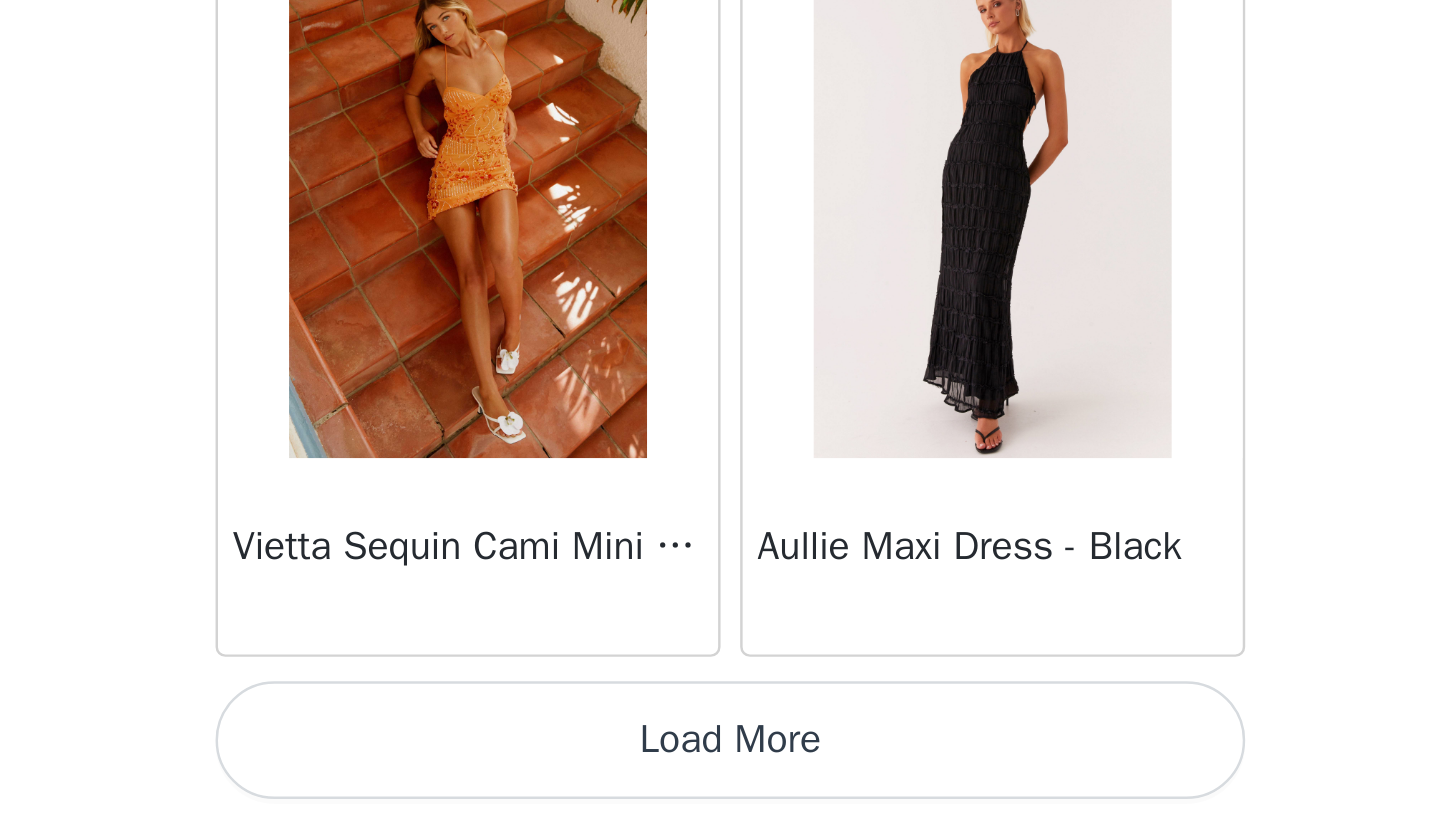 click on "Load More" at bounding box center (720, 787) 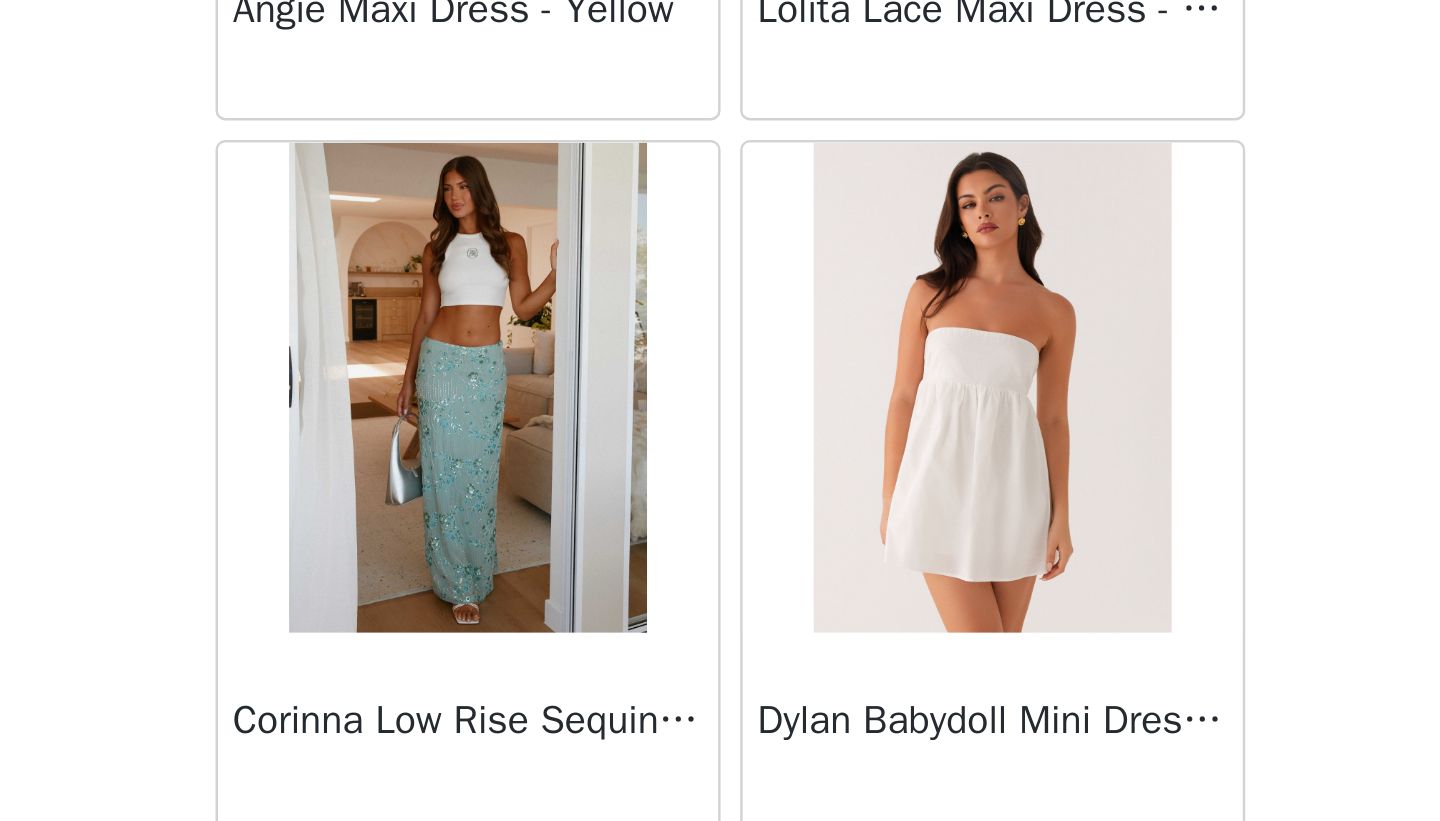 scroll, scrollTop: 25439, scrollLeft: 0, axis: vertical 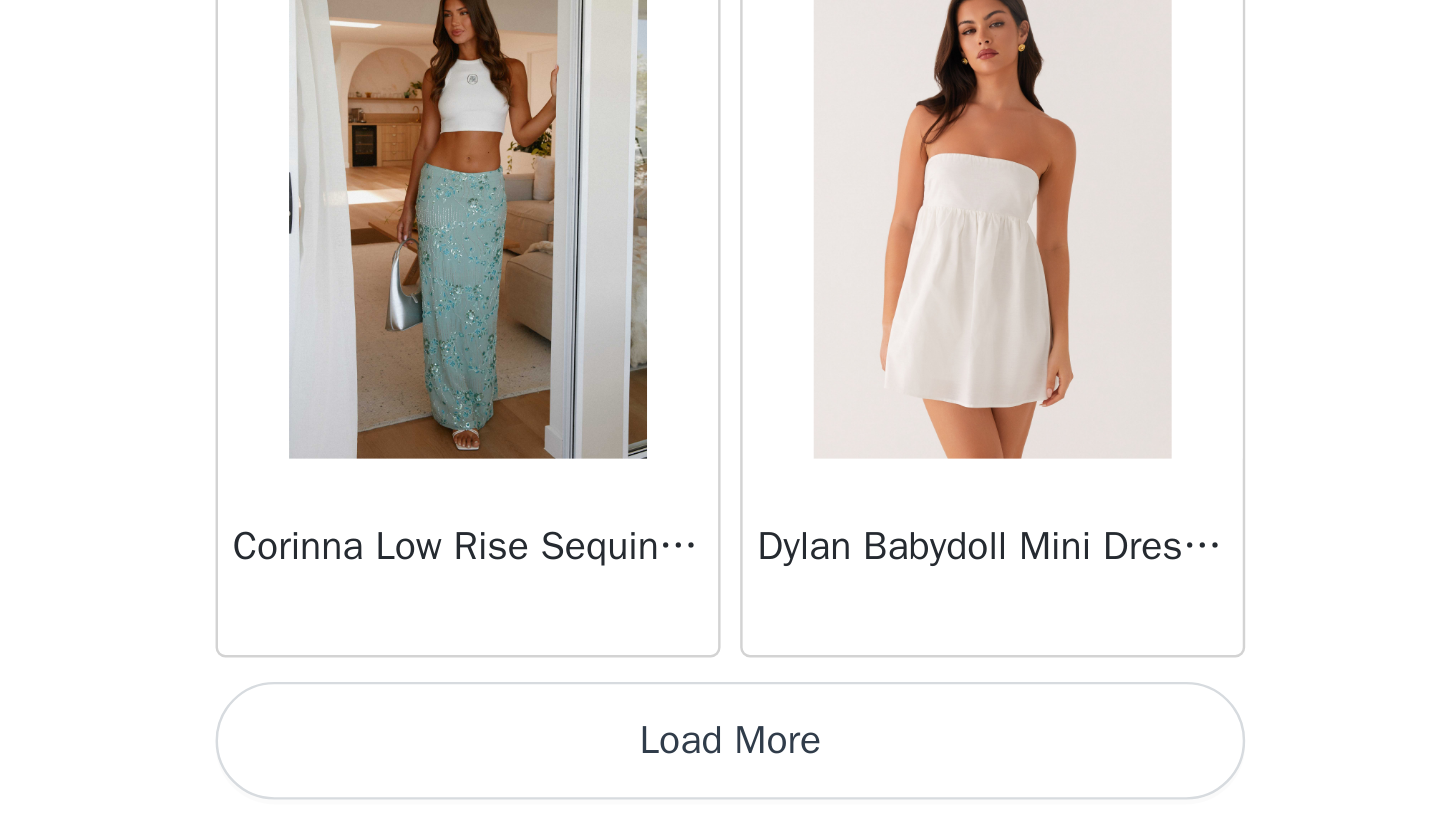 click on "Load More" at bounding box center [720, 787] 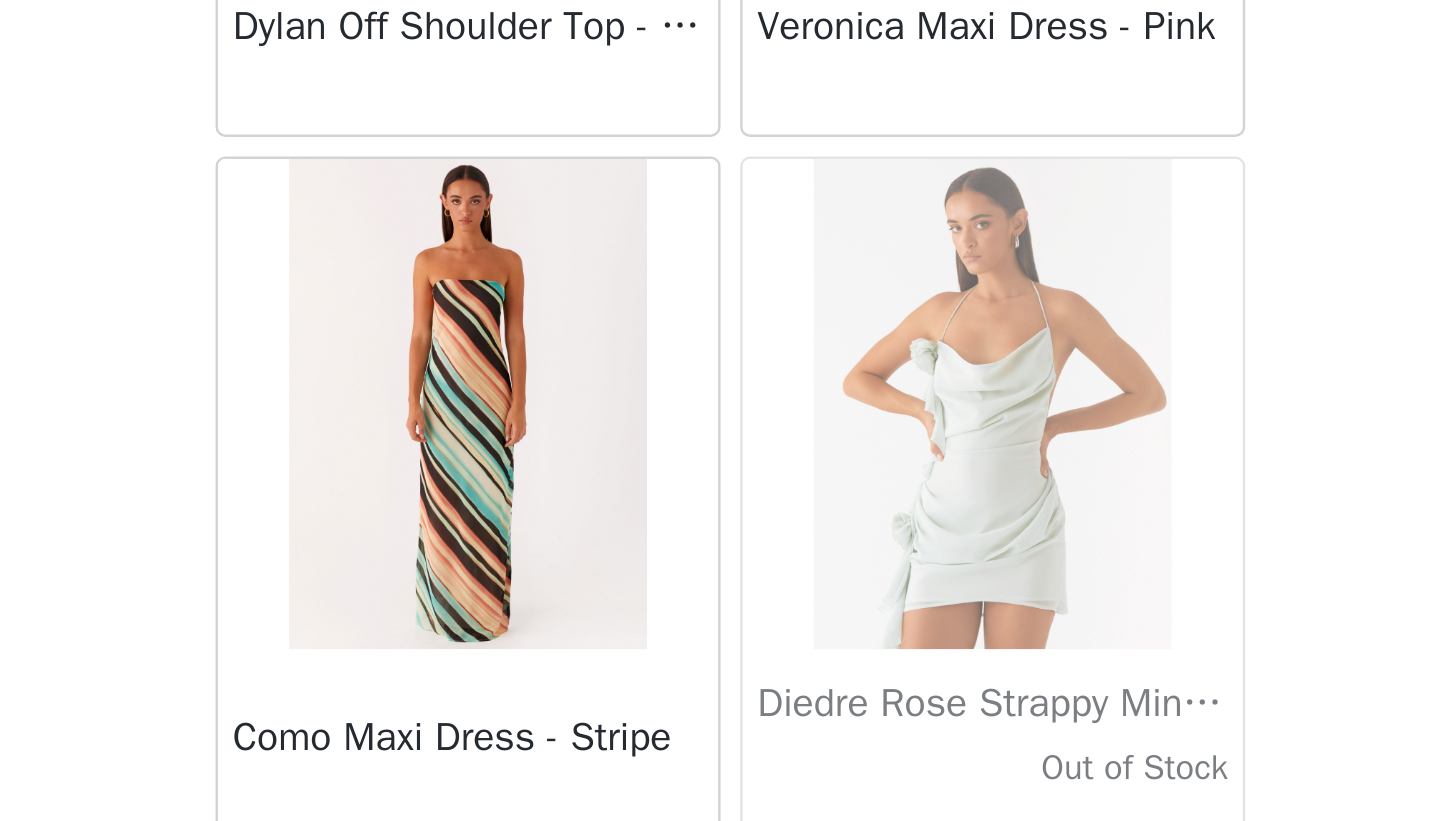 scroll, scrollTop: 28339, scrollLeft: 0, axis: vertical 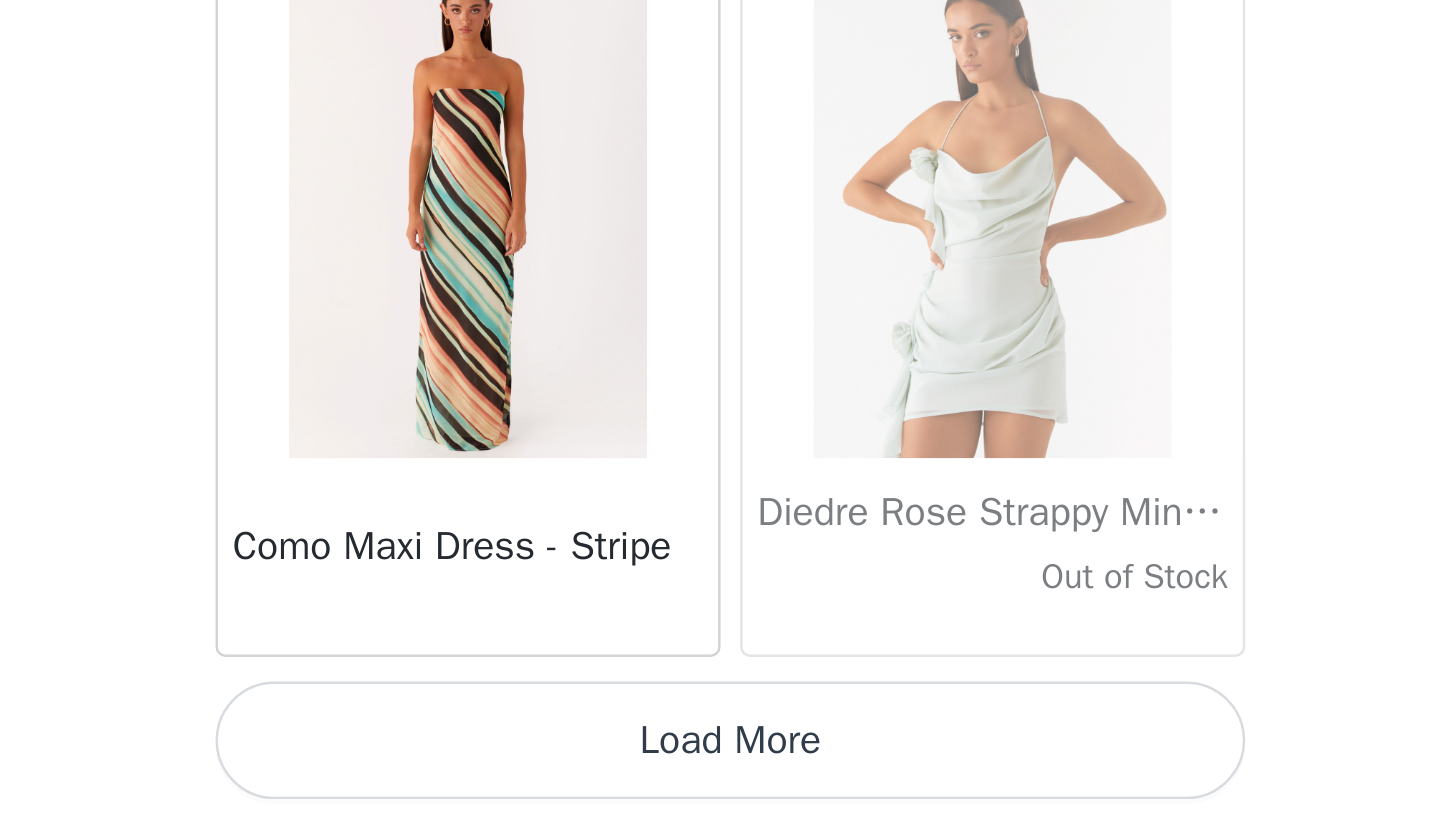 click on "Load More" at bounding box center (720, 787) 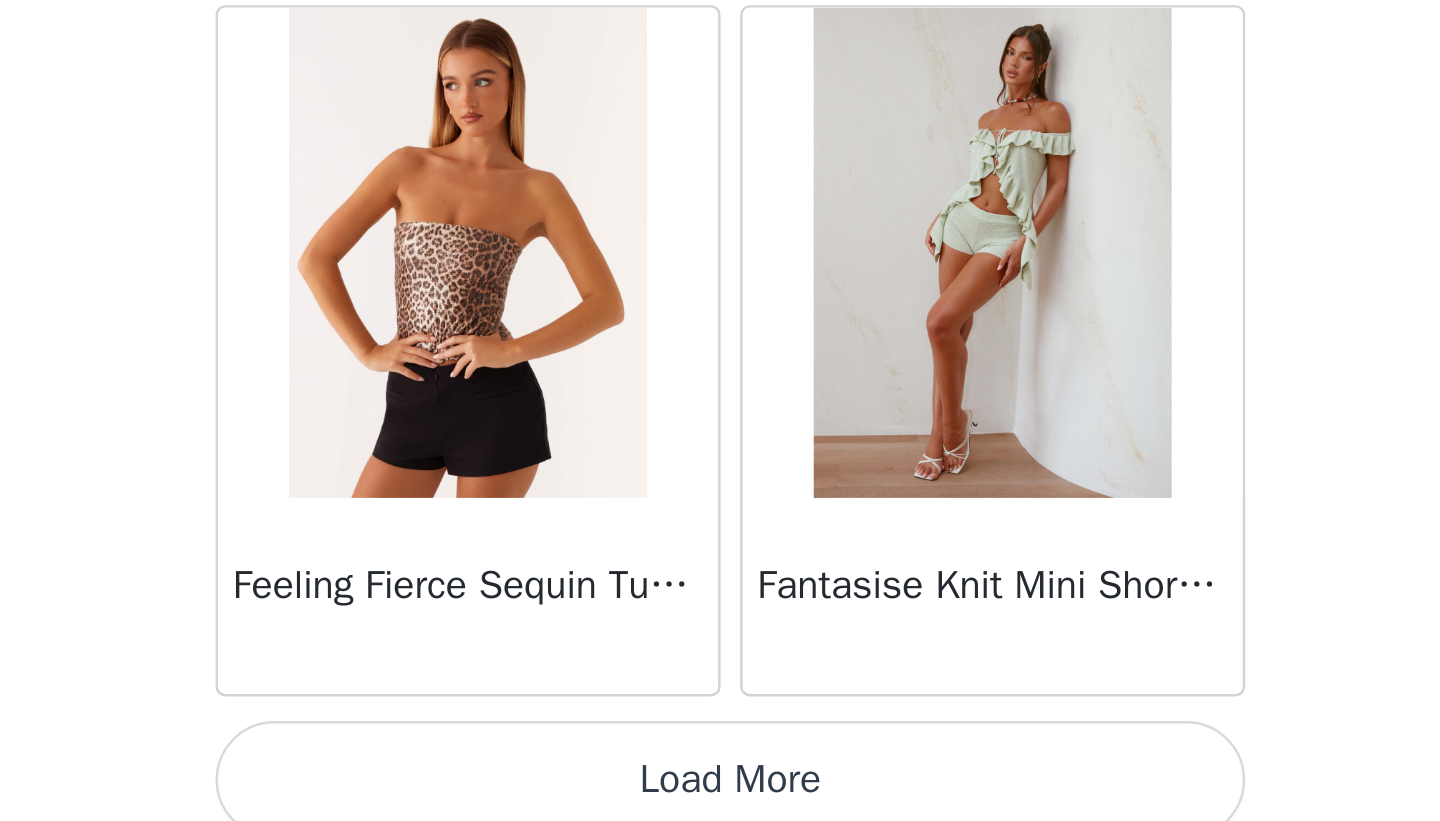 scroll, scrollTop: 31234, scrollLeft: 0, axis: vertical 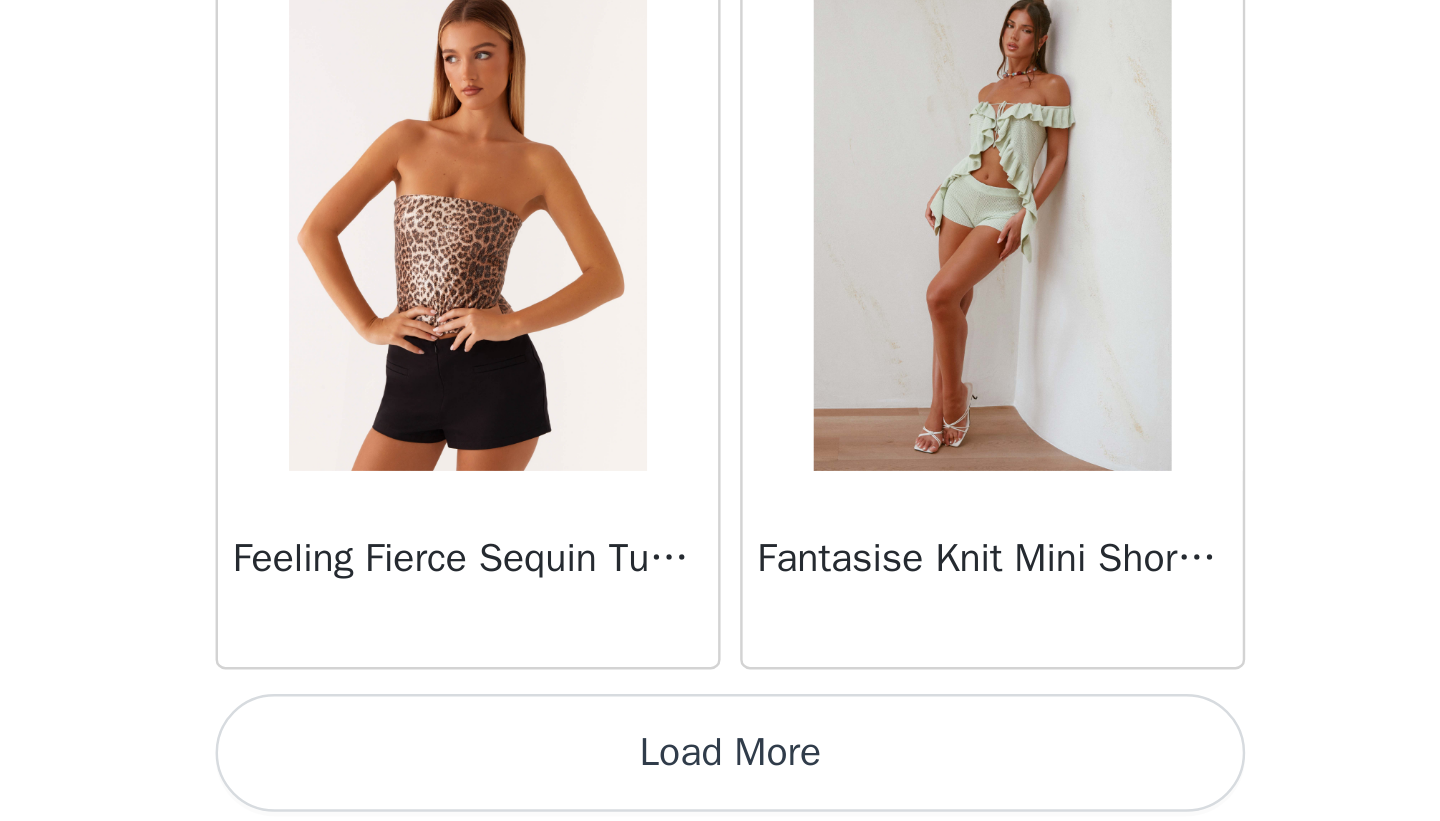 click on "Load More" at bounding box center (720, 792) 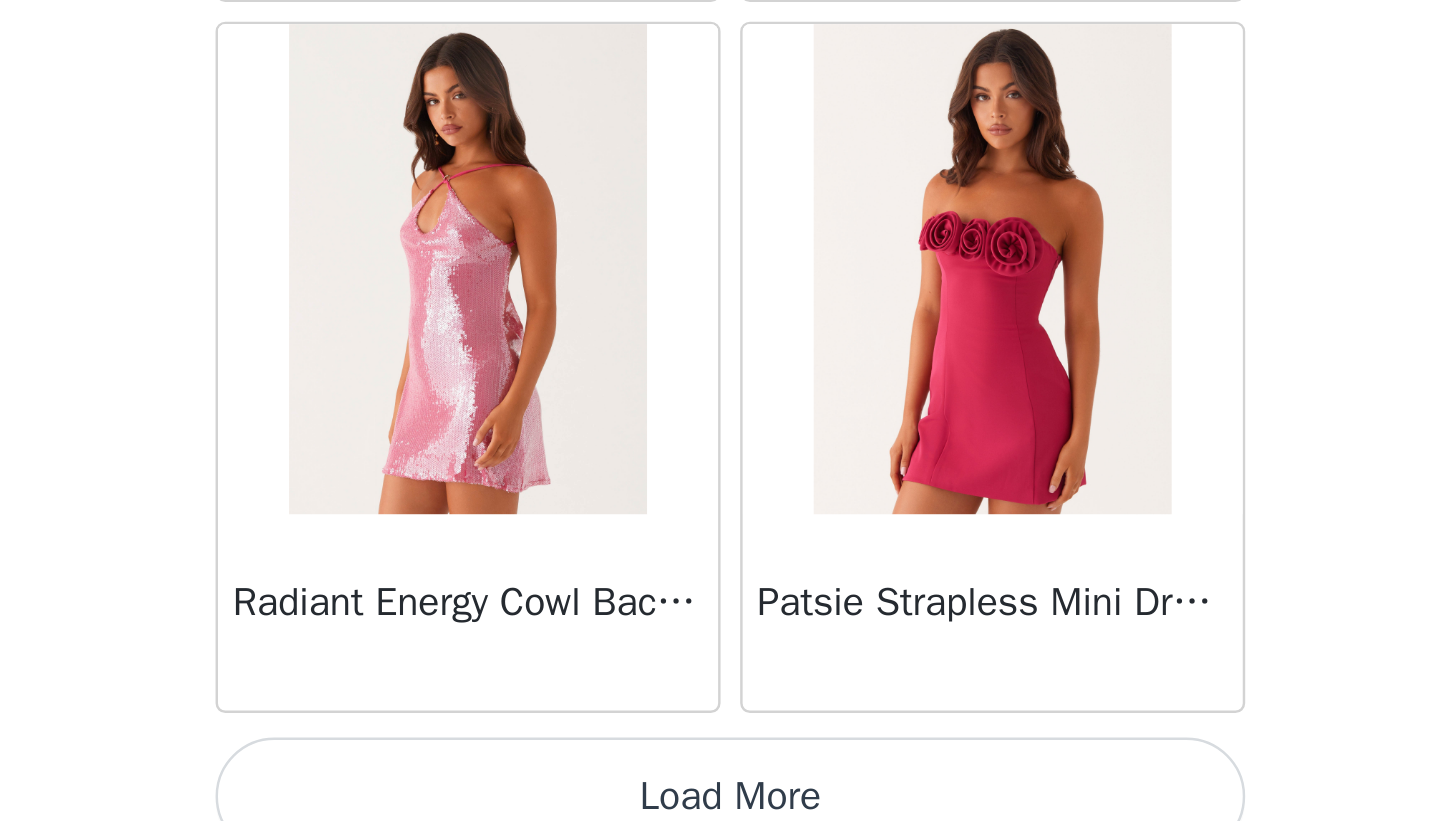 scroll, scrollTop: 34139, scrollLeft: 0, axis: vertical 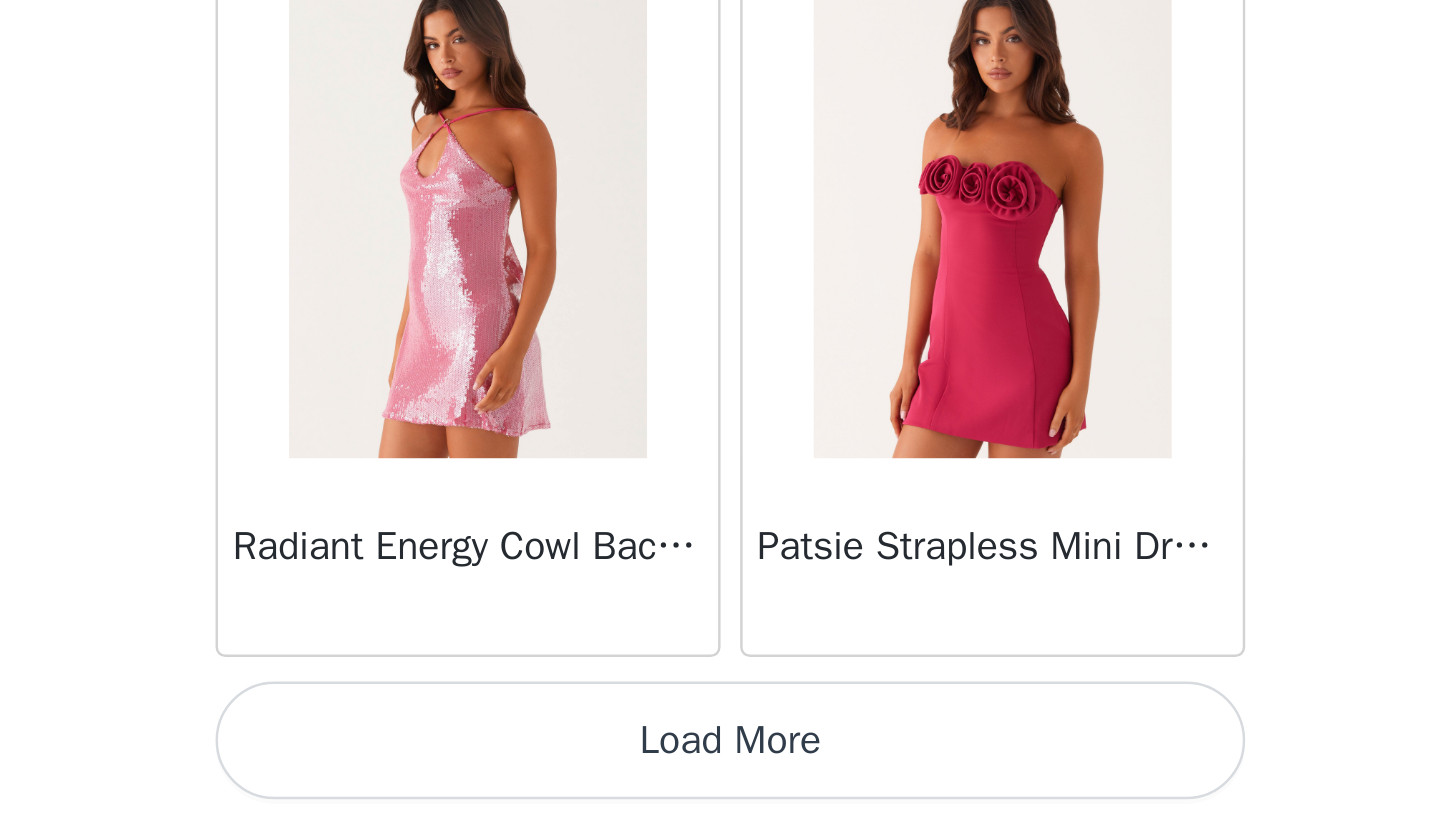 click on "Load More" at bounding box center [720, 787] 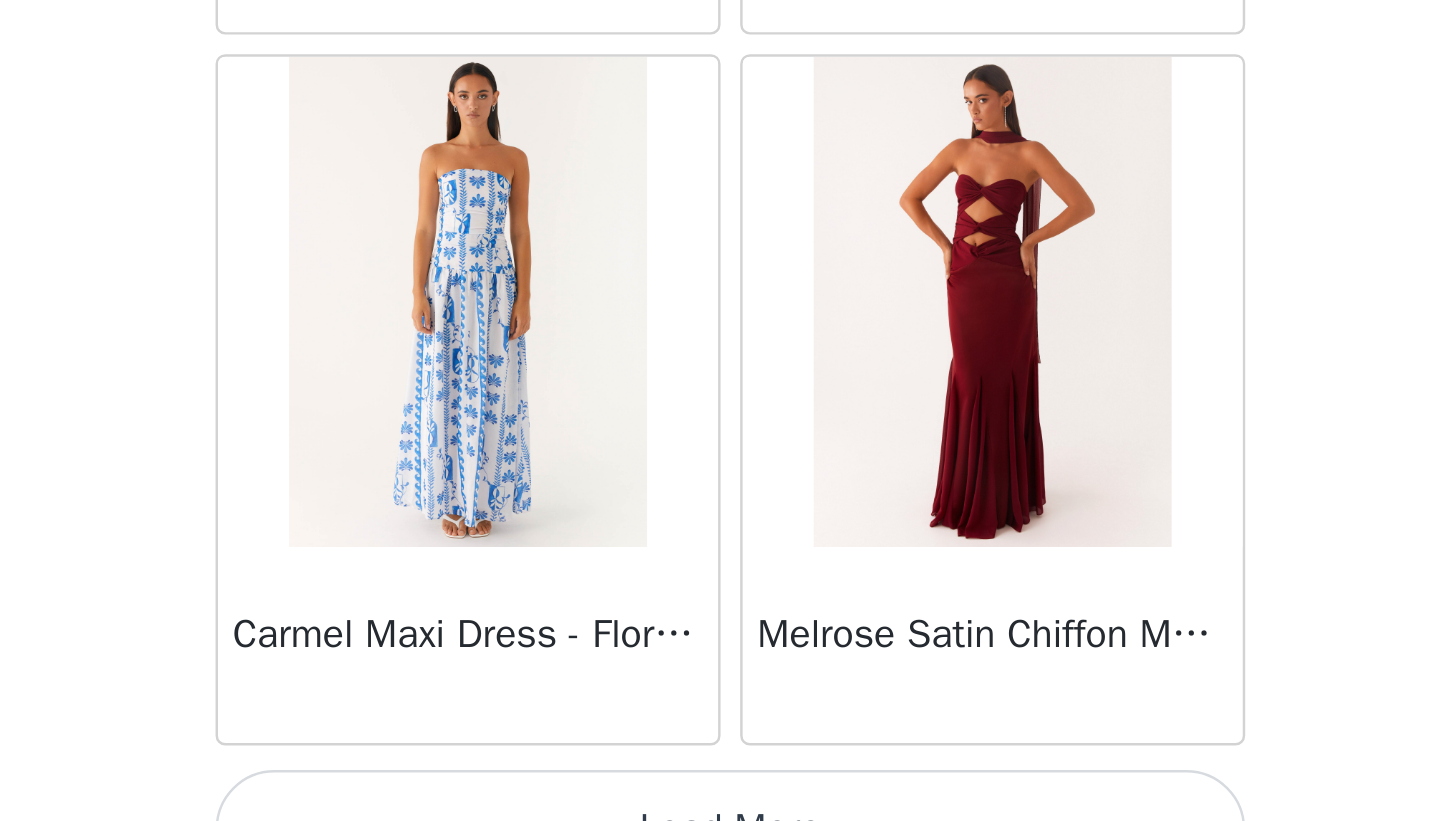 scroll, scrollTop: 37039, scrollLeft: 0, axis: vertical 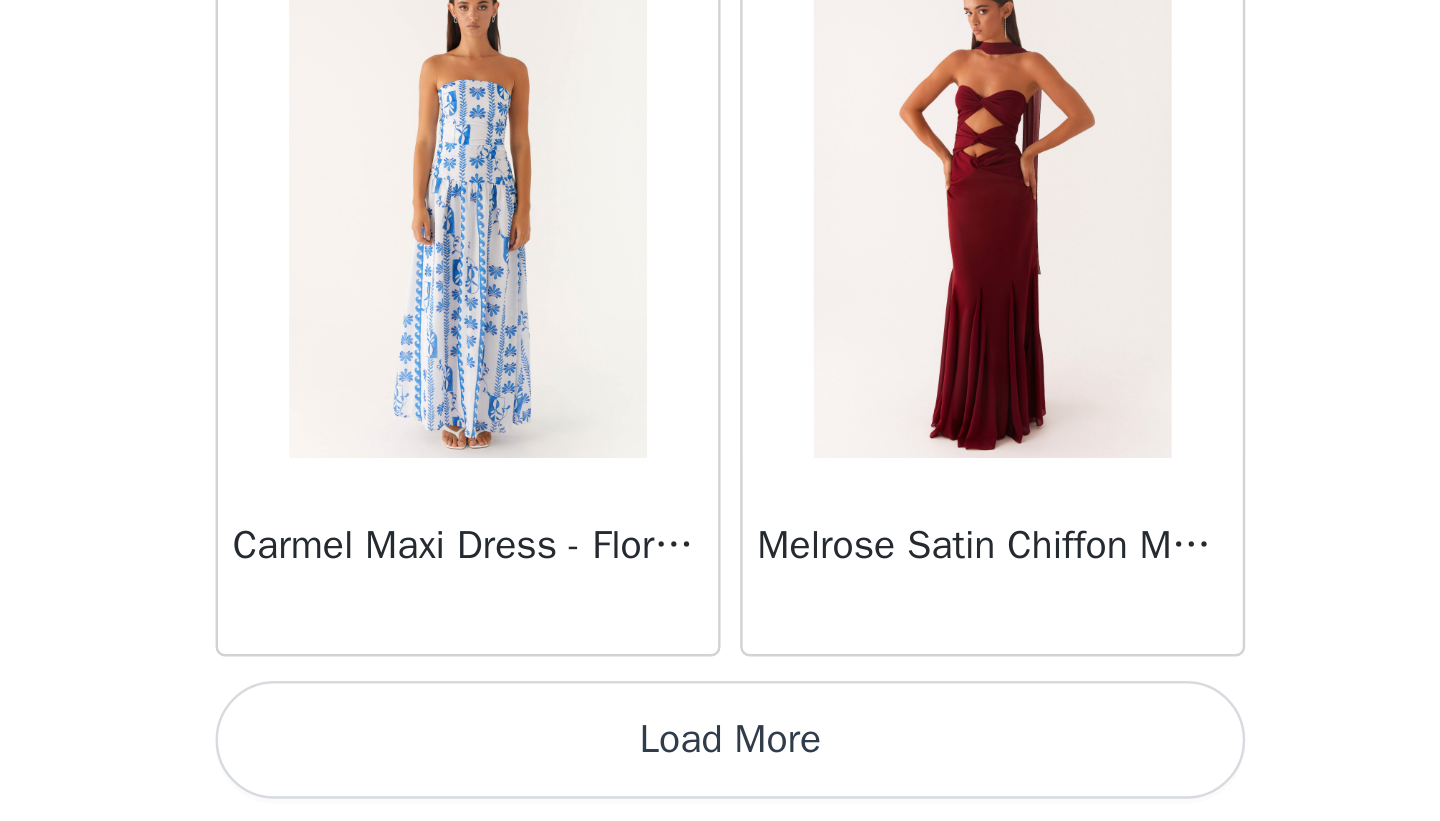 click on "Load More" at bounding box center [720, 787] 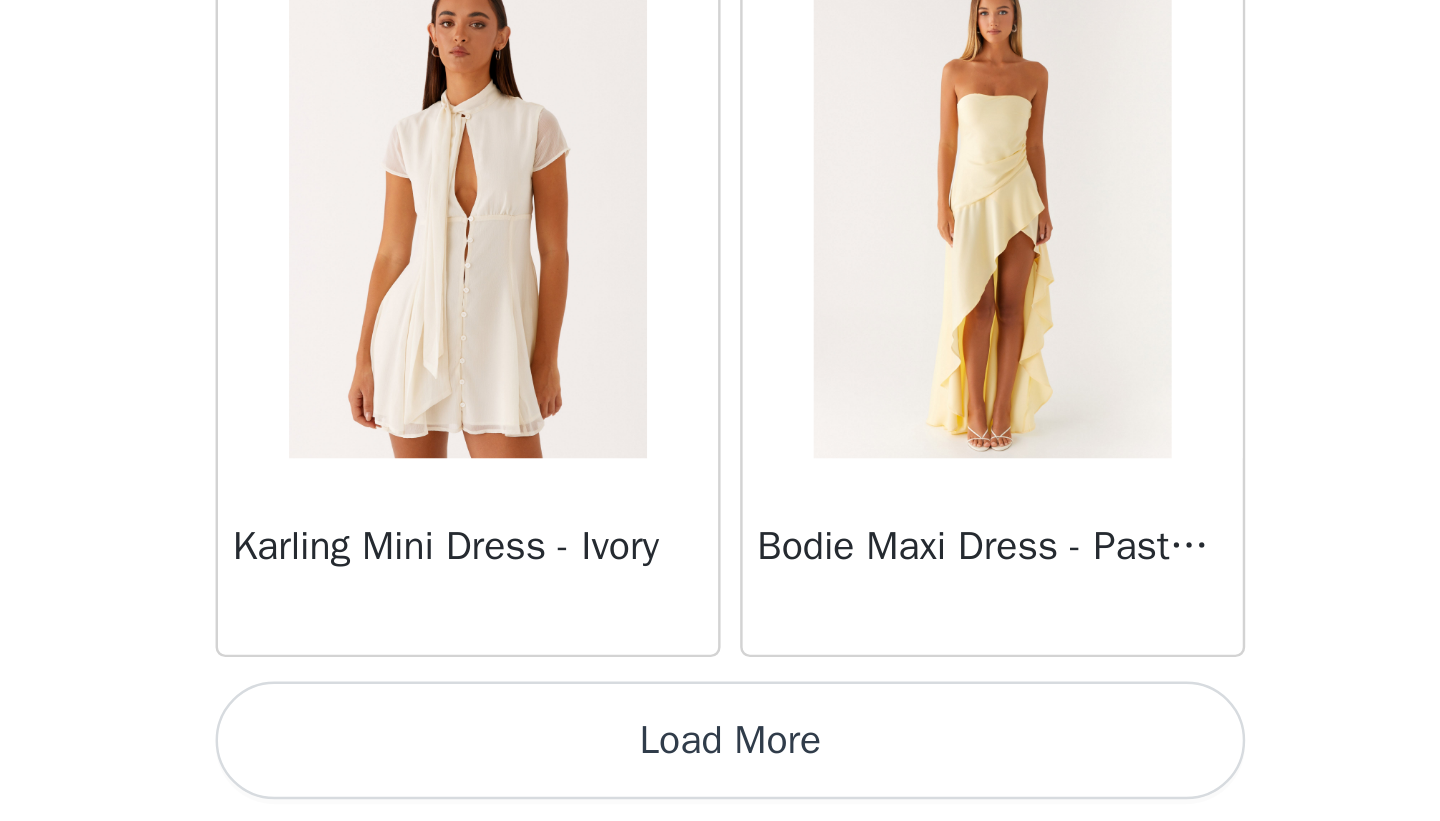 scroll, scrollTop: 39930, scrollLeft: 0, axis: vertical 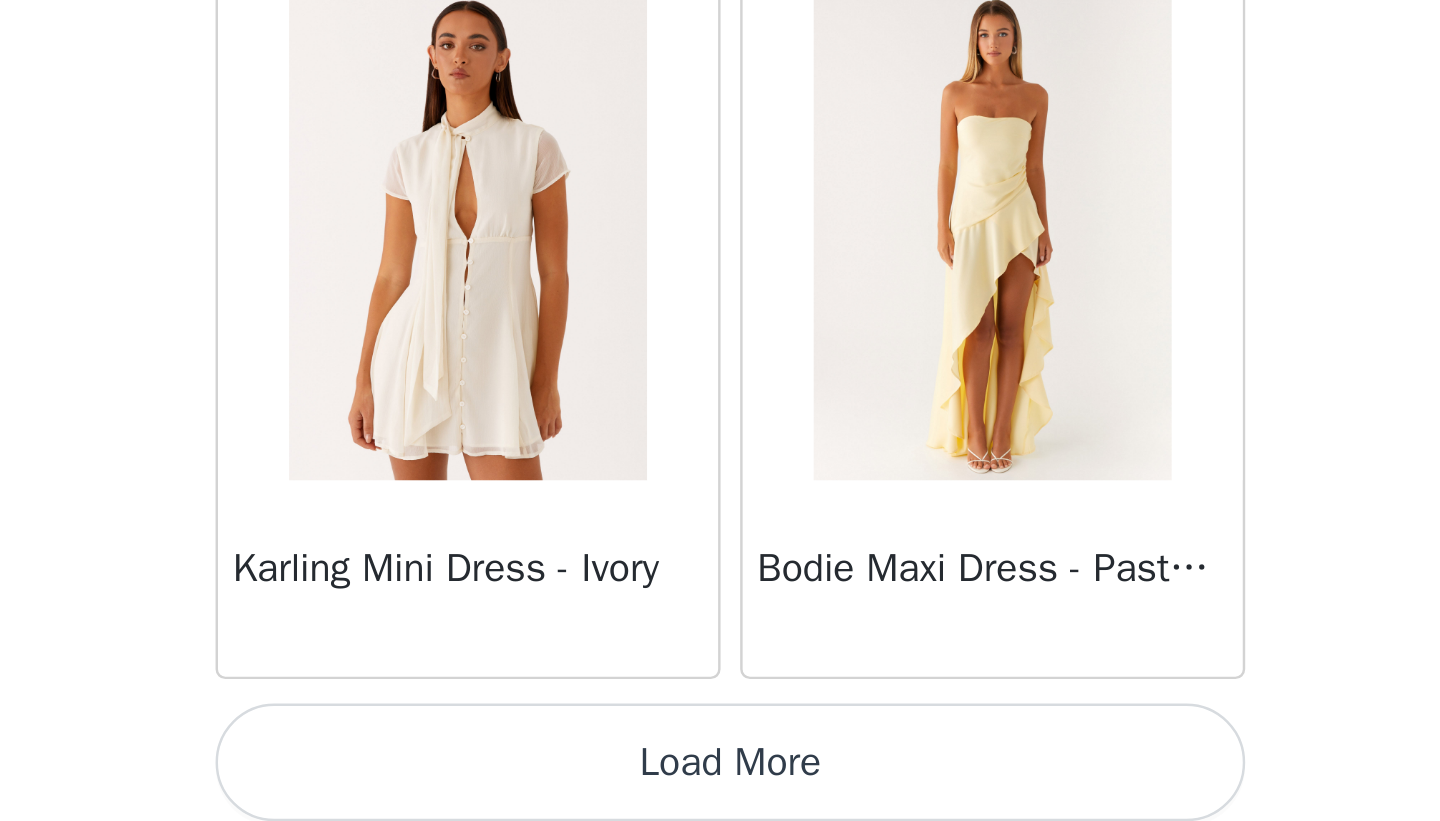 click on "Load More" at bounding box center (720, 796) 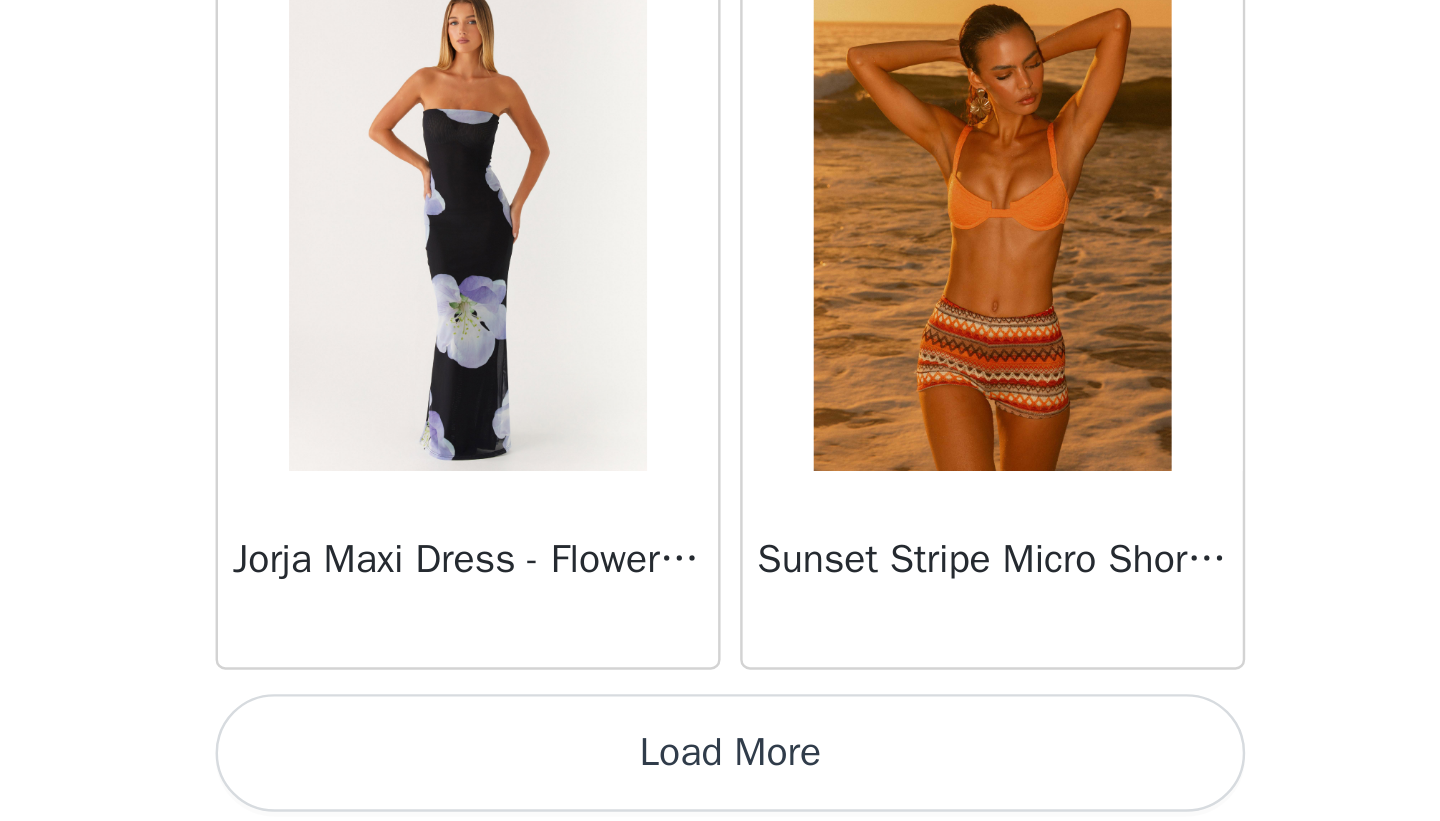 scroll, scrollTop: 42839, scrollLeft: 0, axis: vertical 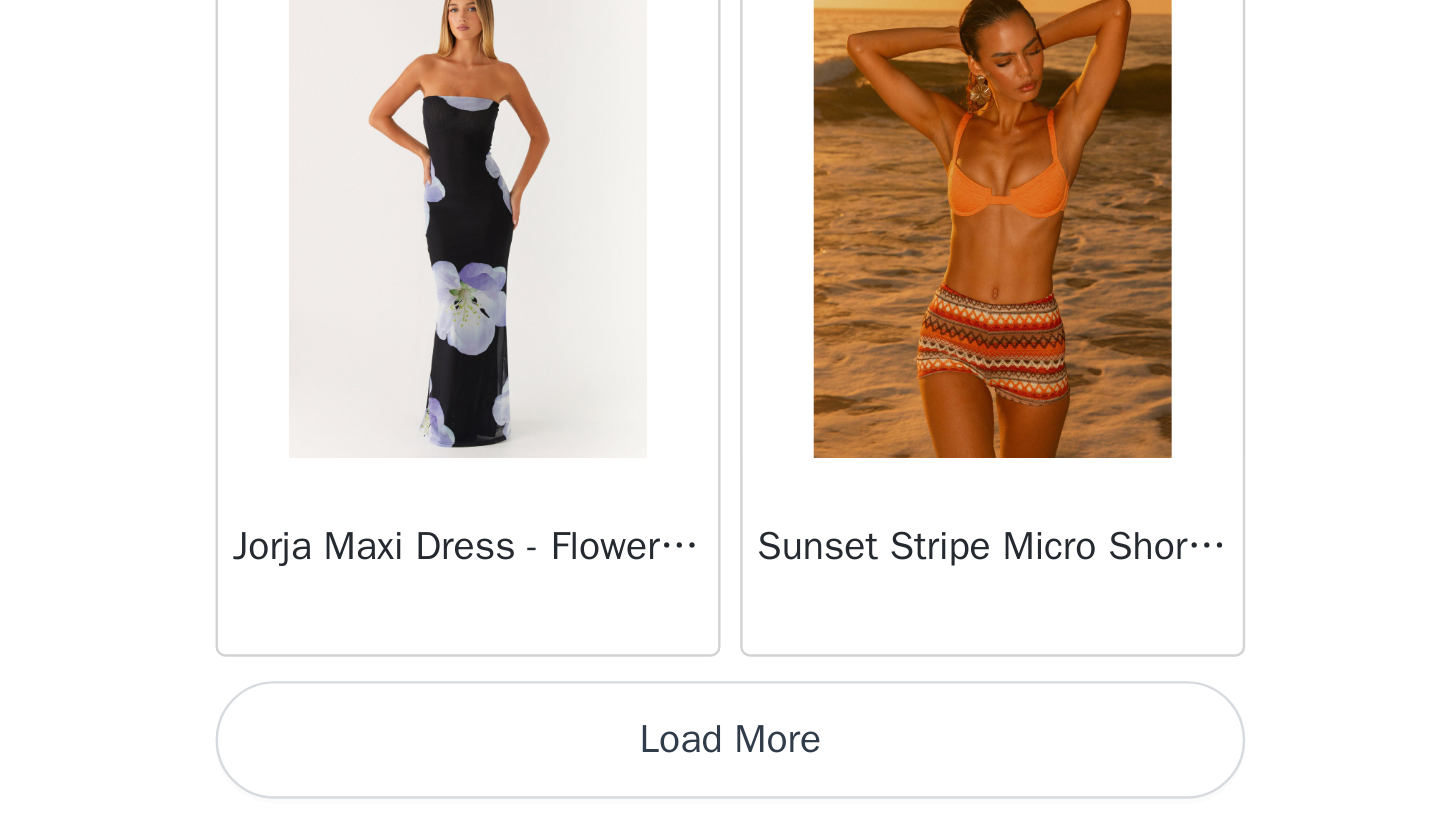 click on "Load More" at bounding box center [720, 787] 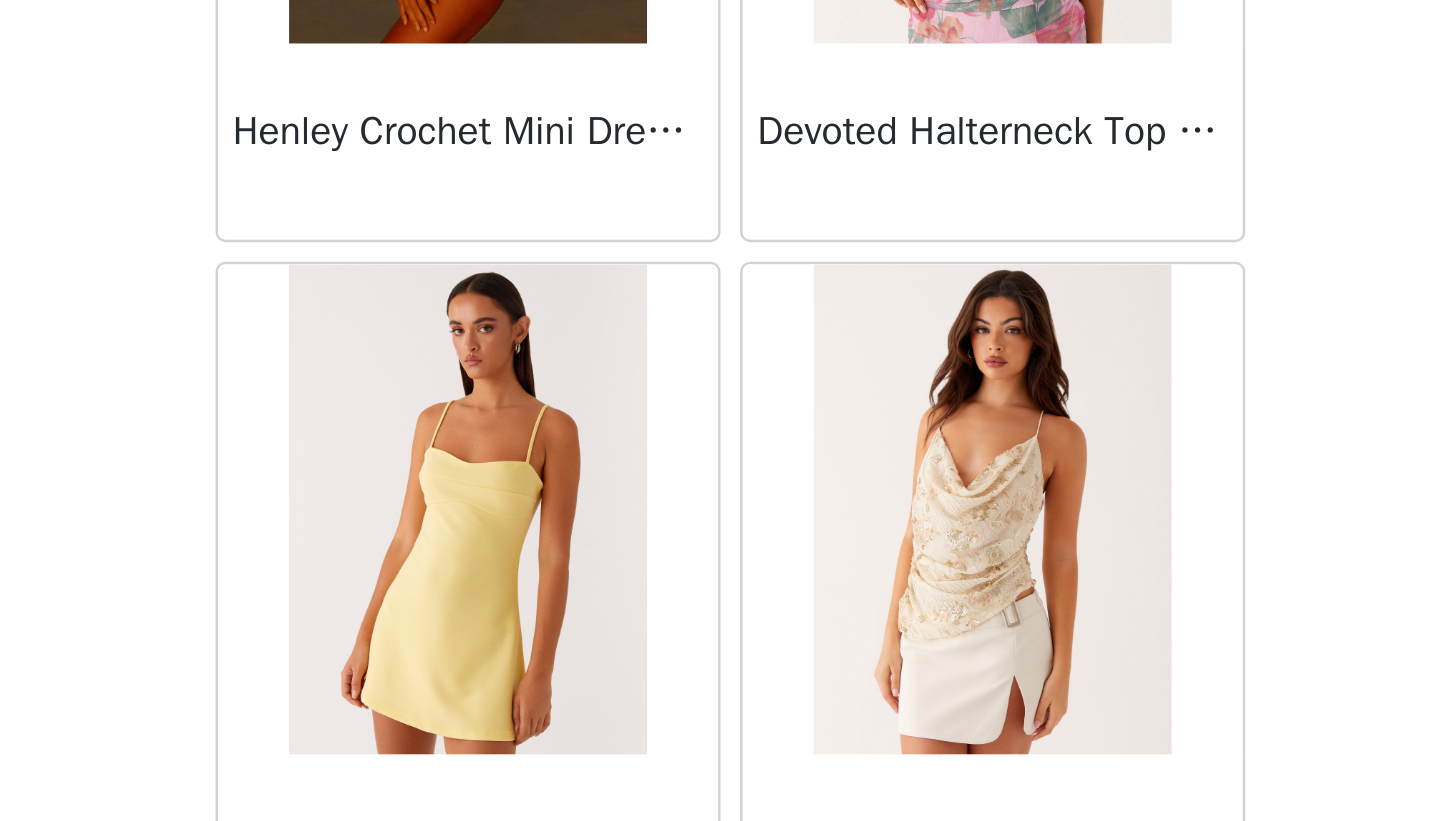 scroll, scrollTop: 45739, scrollLeft: 0, axis: vertical 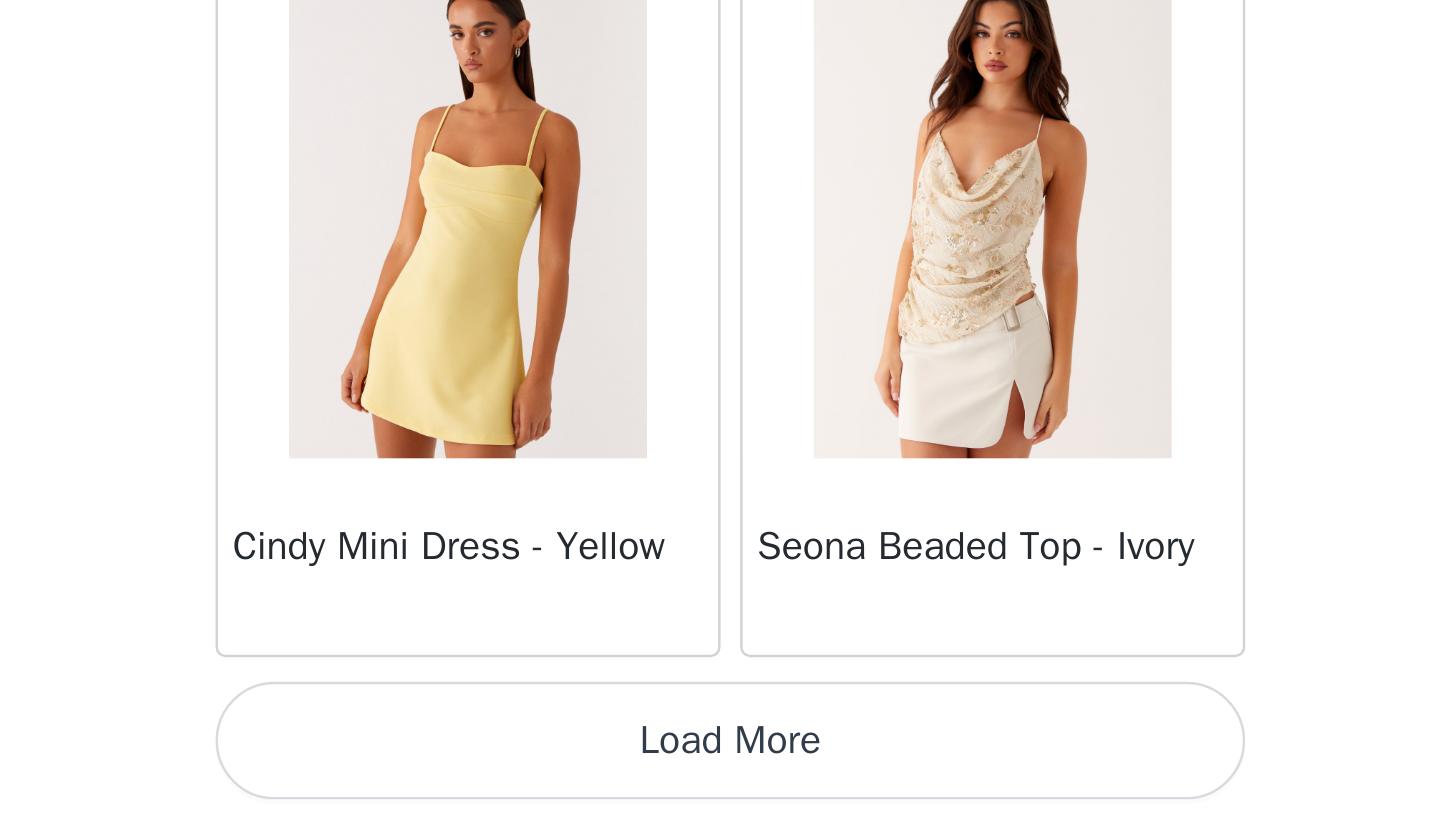click on "Load More" at bounding box center (720, 787) 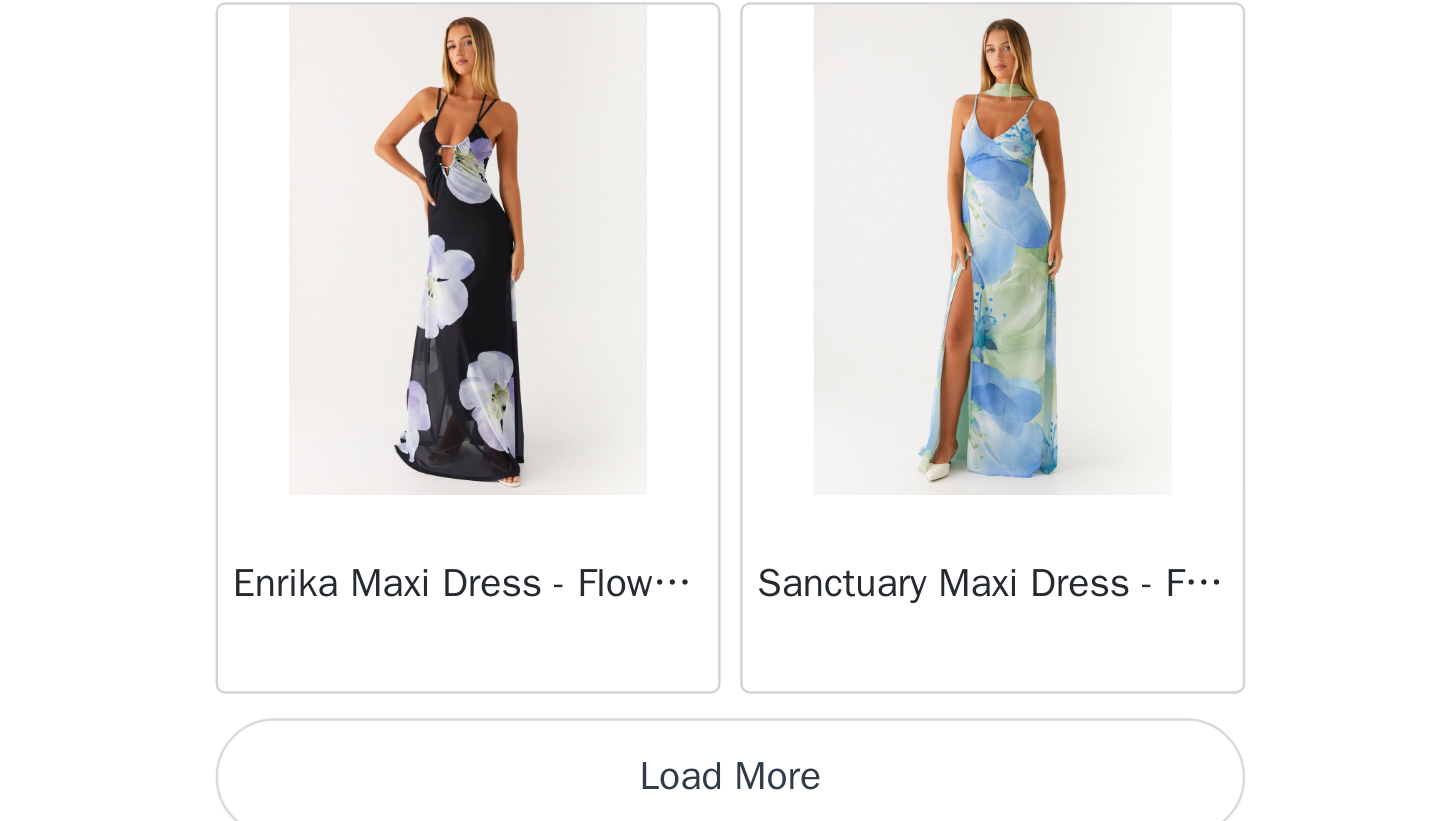 scroll, scrollTop: 48639, scrollLeft: 0, axis: vertical 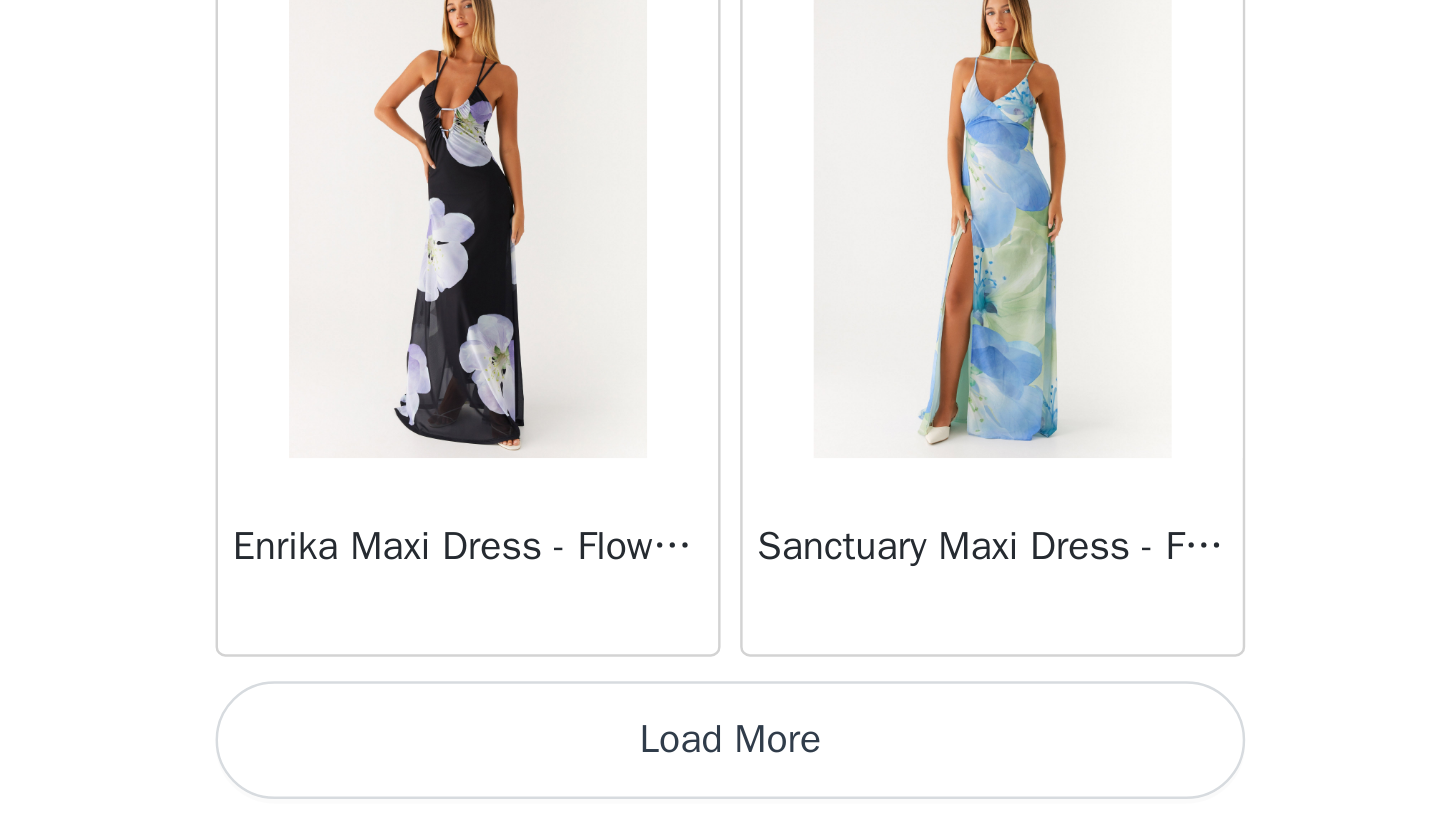 click on "Load More" at bounding box center (720, 787) 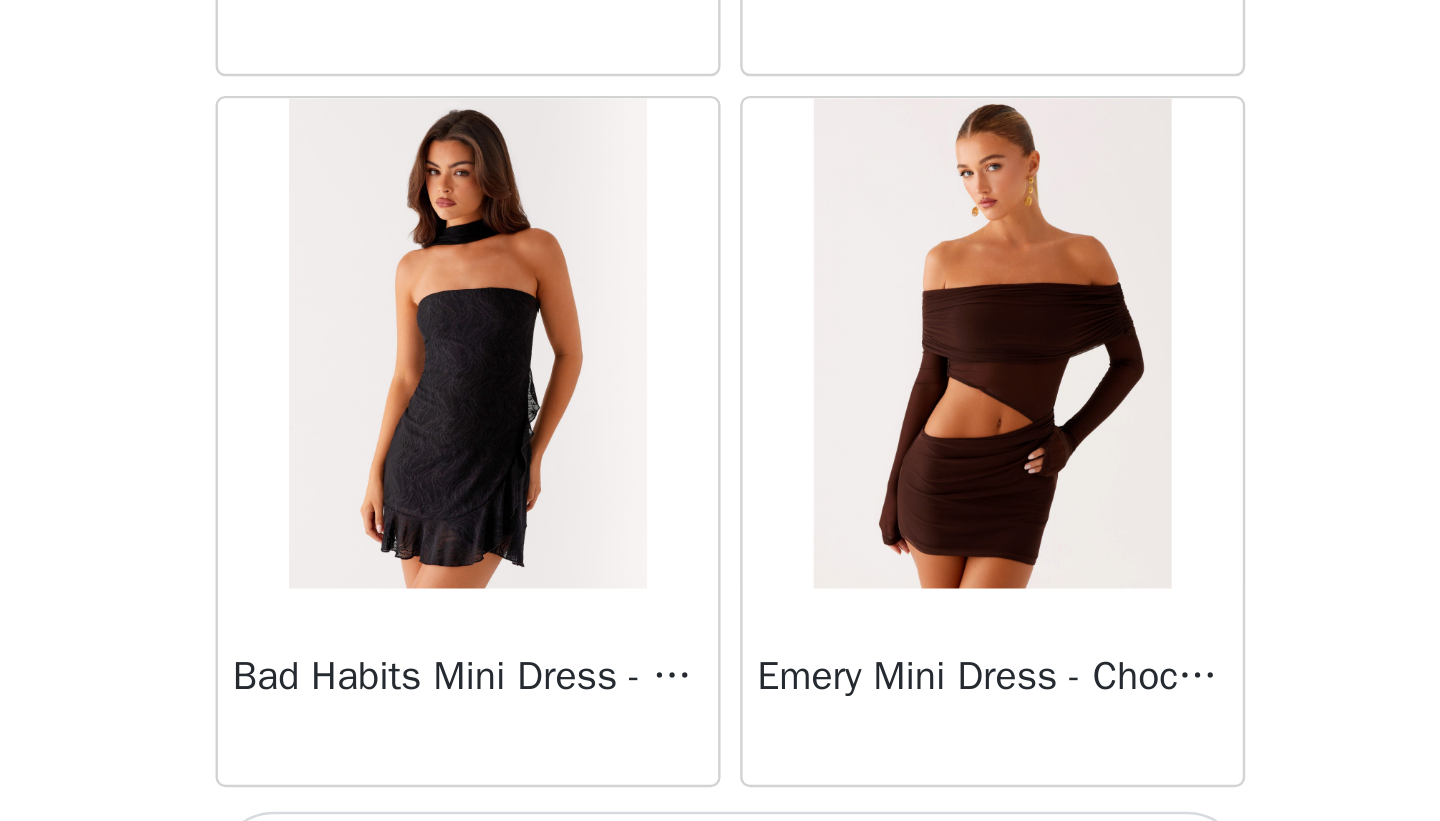 scroll, scrollTop: 51539, scrollLeft: 0, axis: vertical 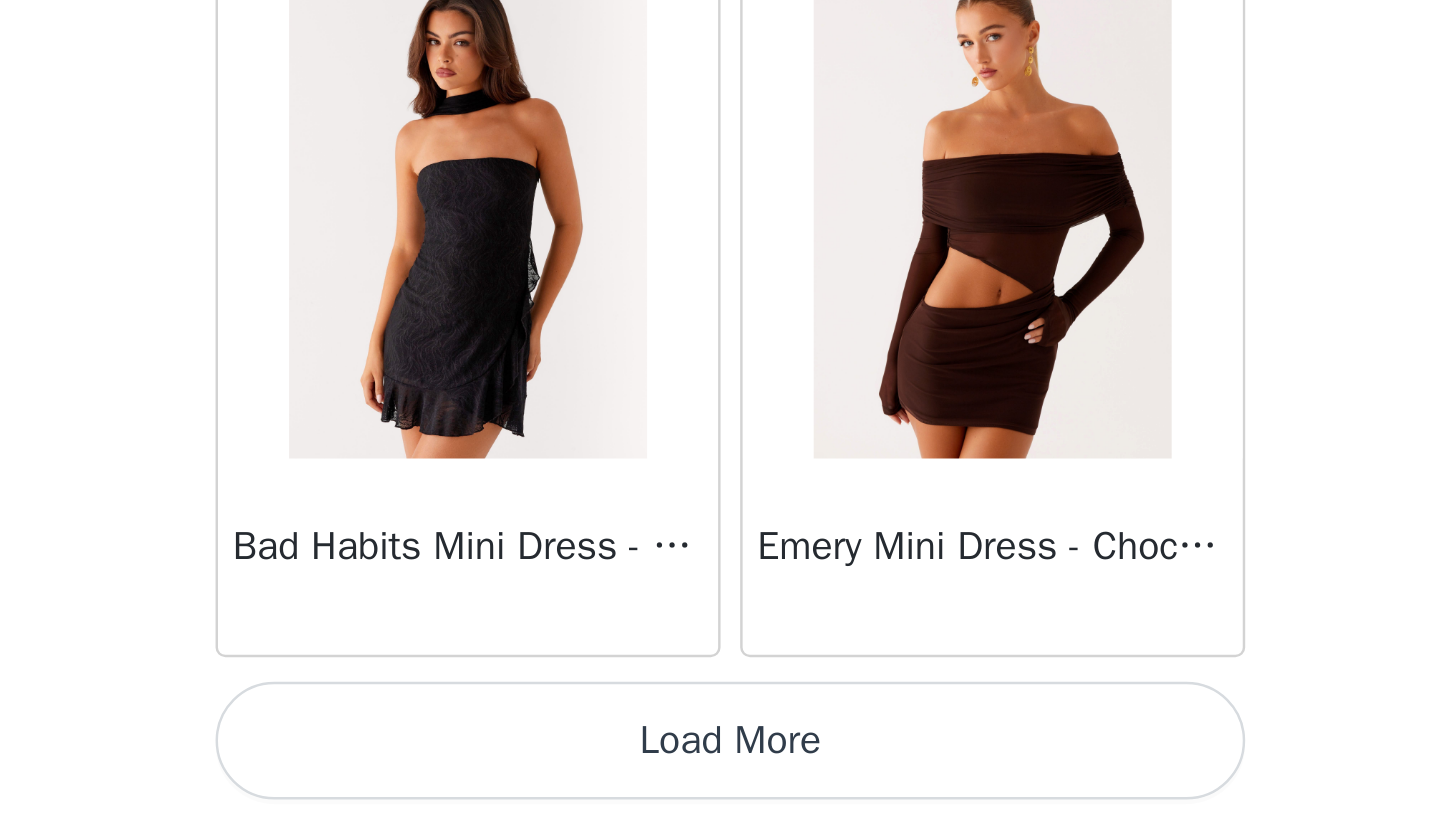 click on "Load More" at bounding box center (720, 787) 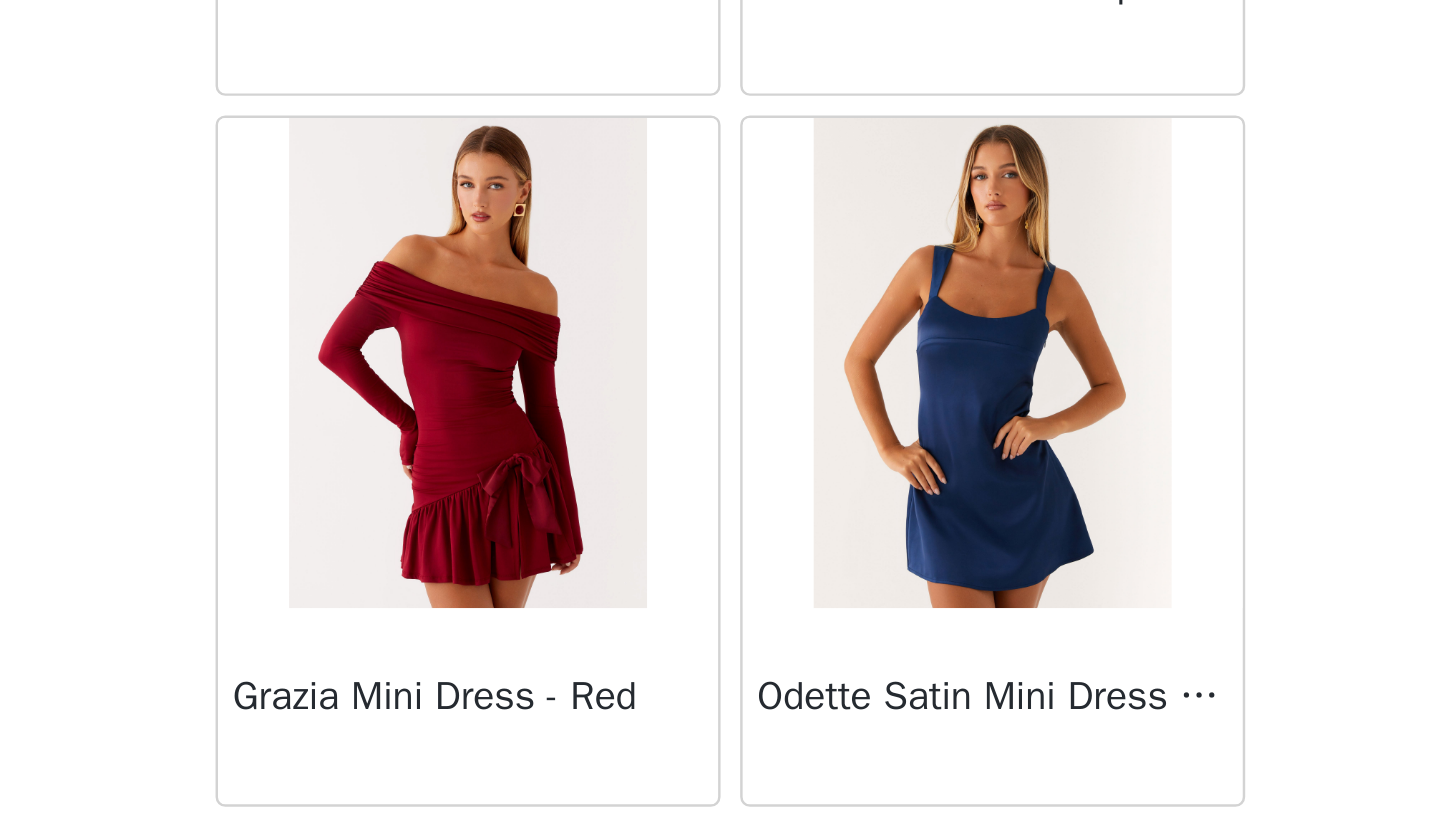 scroll, scrollTop: 54439, scrollLeft: 0, axis: vertical 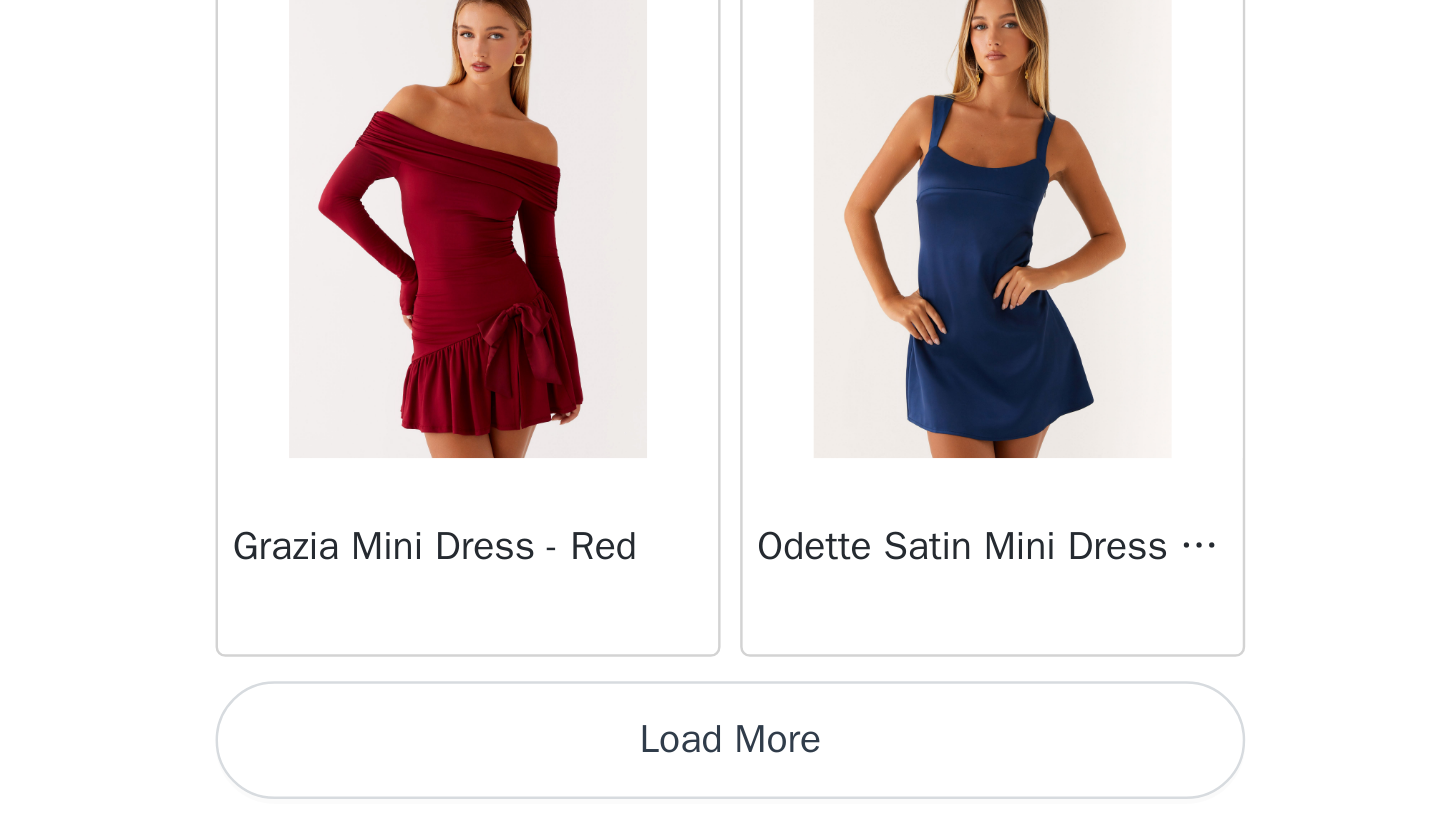 click on "Load More" at bounding box center [720, 787] 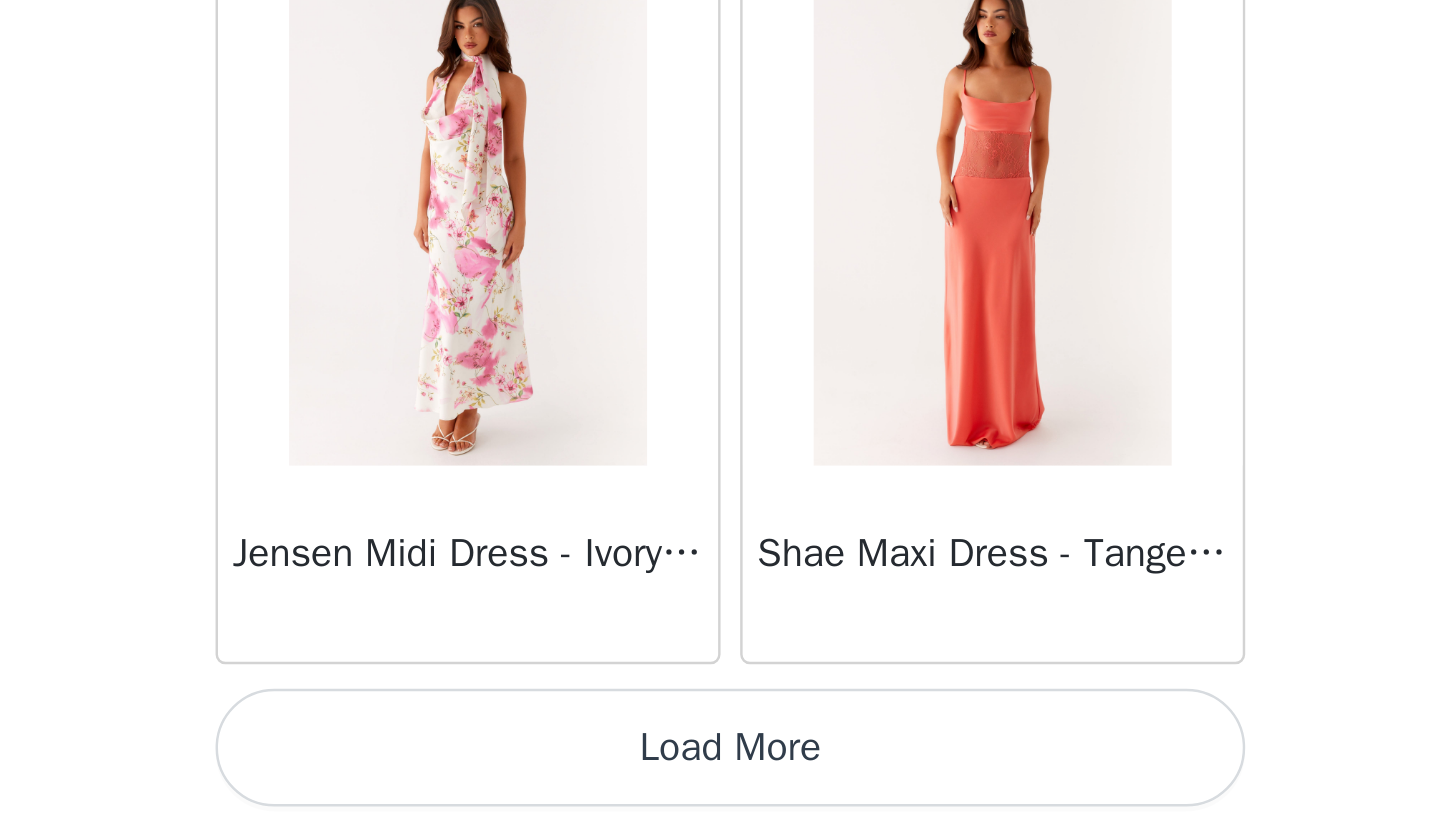 scroll, scrollTop: 57339, scrollLeft: 0, axis: vertical 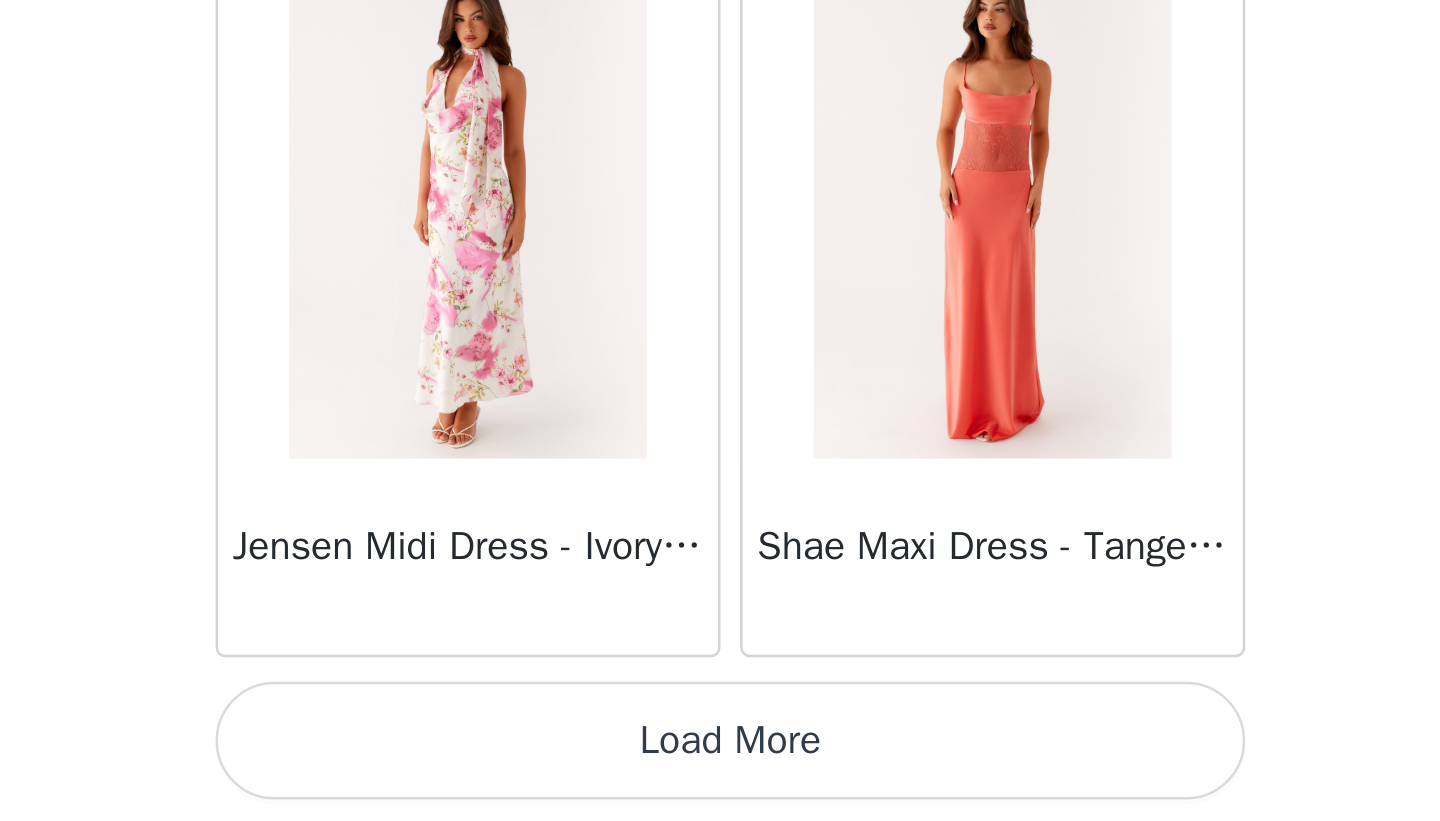 click on "Load More" at bounding box center [720, 787] 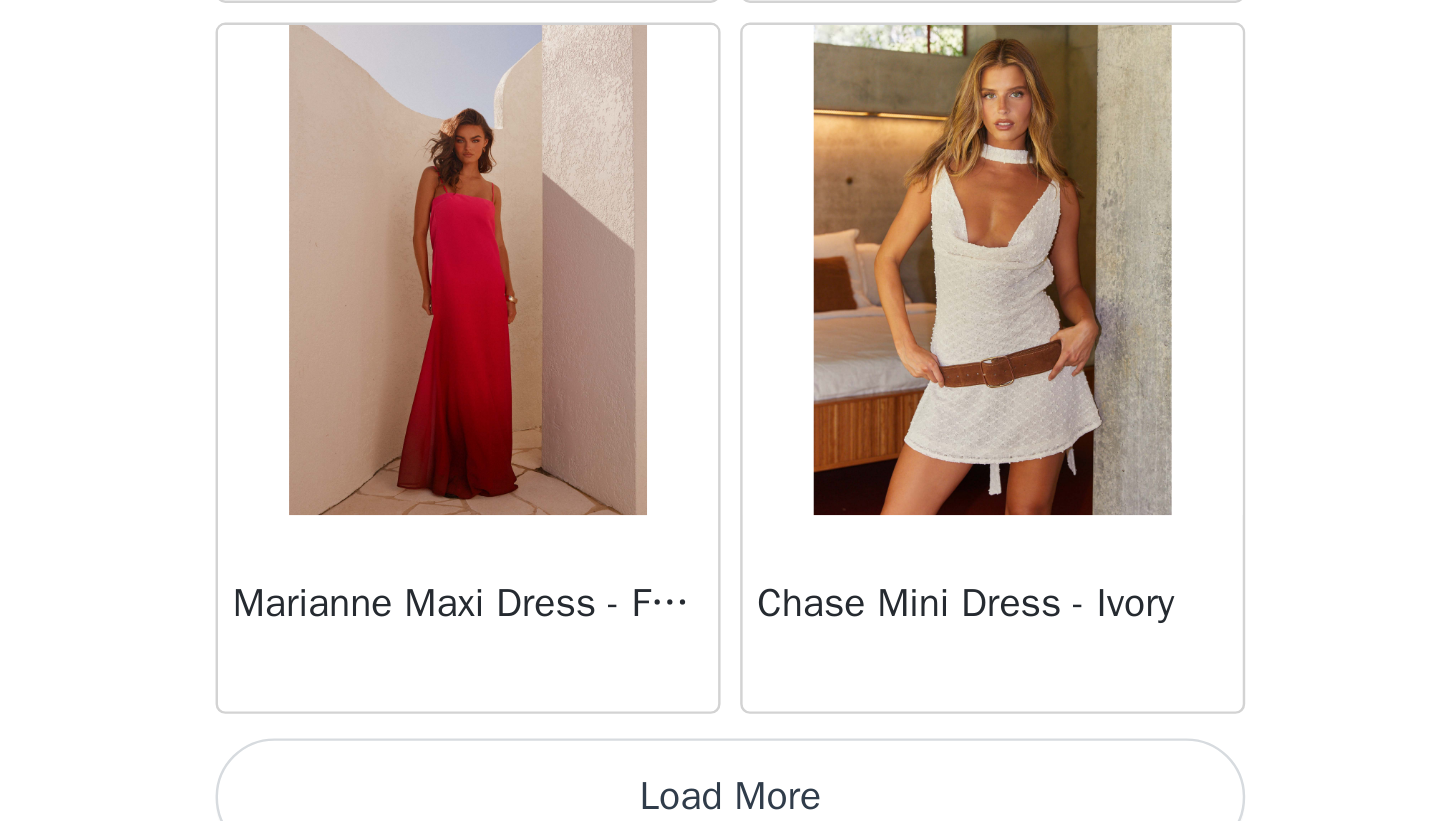 scroll, scrollTop: 60239, scrollLeft: 0, axis: vertical 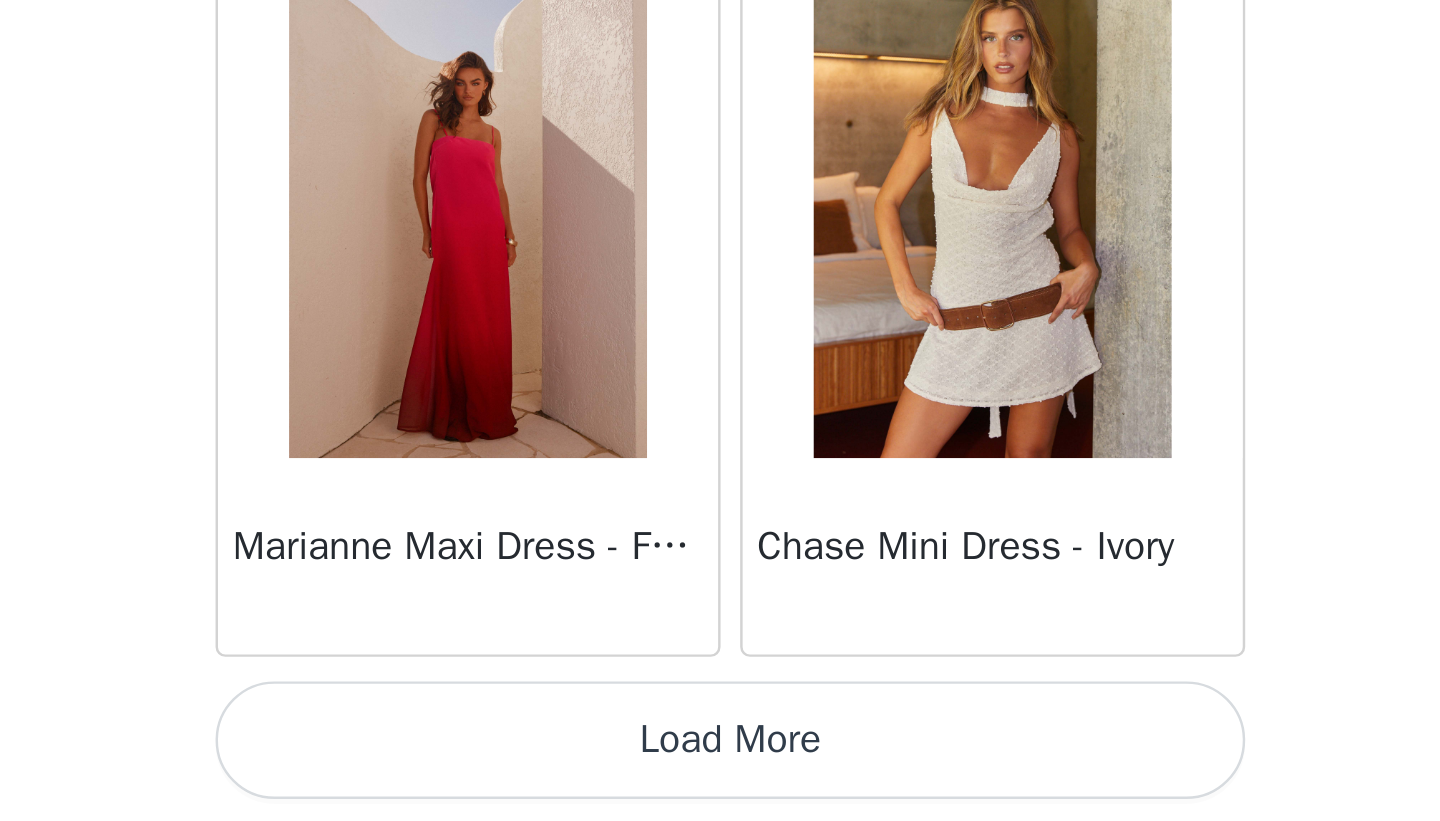 click on "Load More" at bounding box center [720, 787] 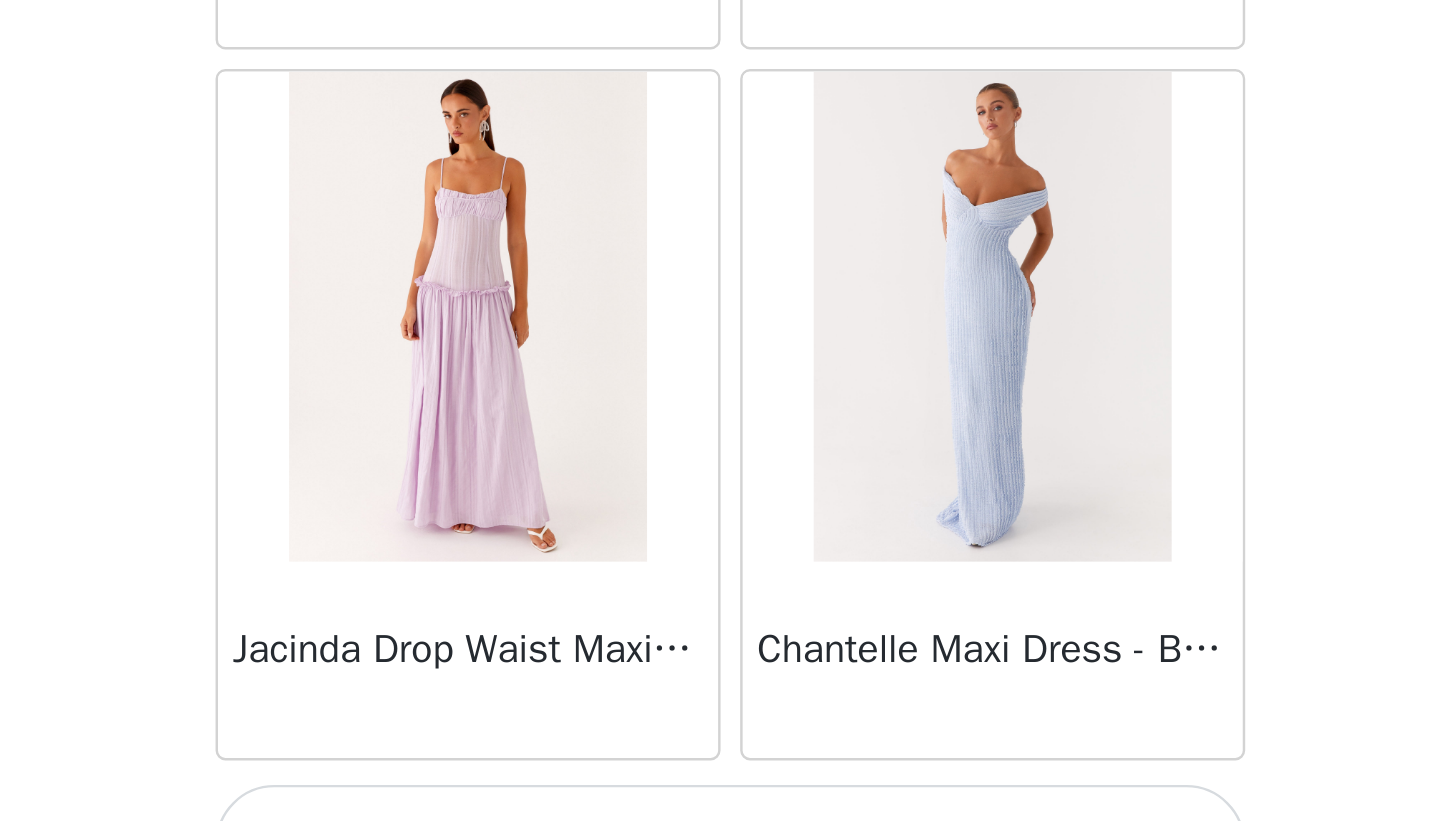 scroll, scrollTop: 63139, scrollLeft: 0, axis: vertical 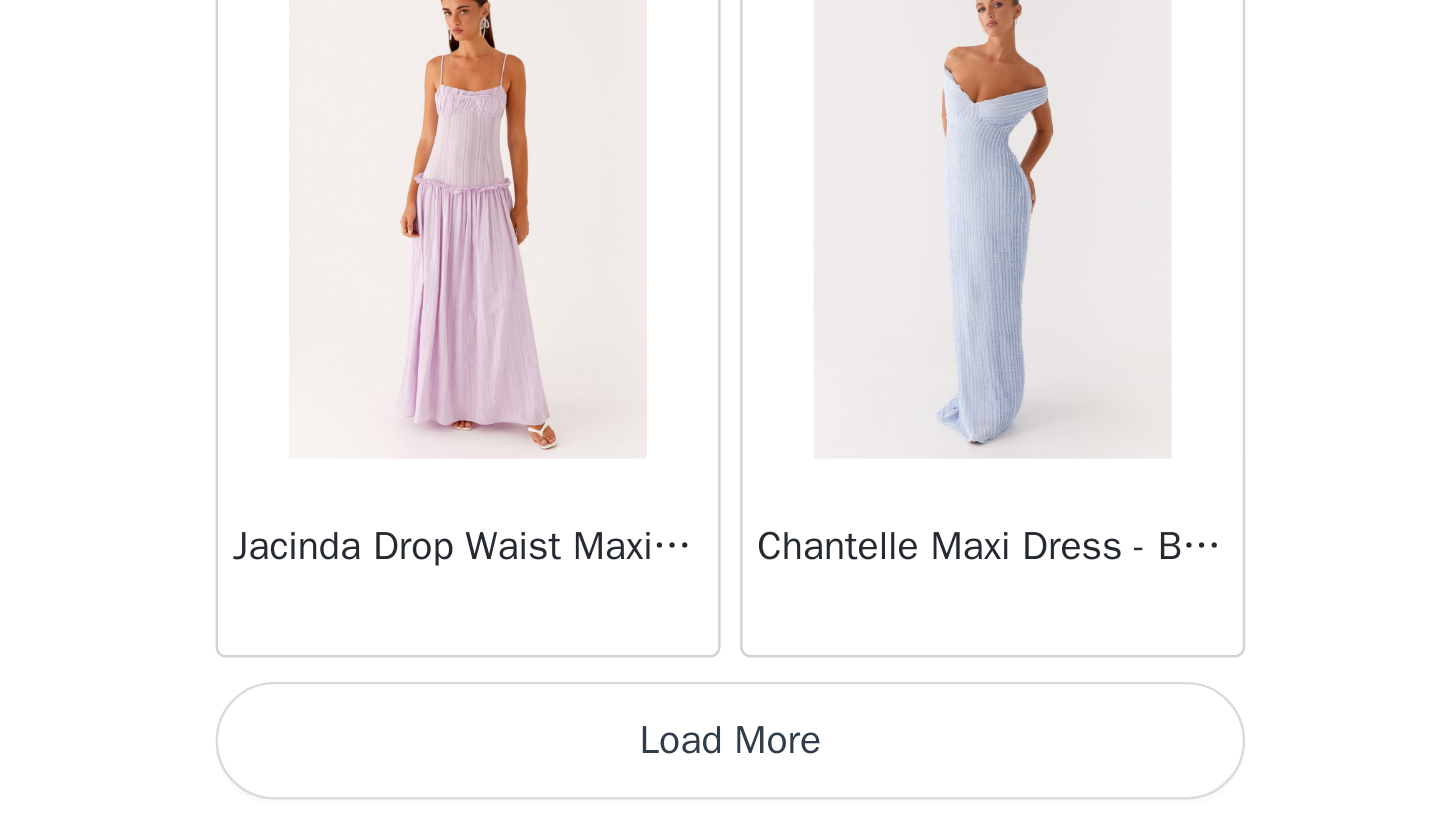 click on "Load More" at bounding box center [720, 787] 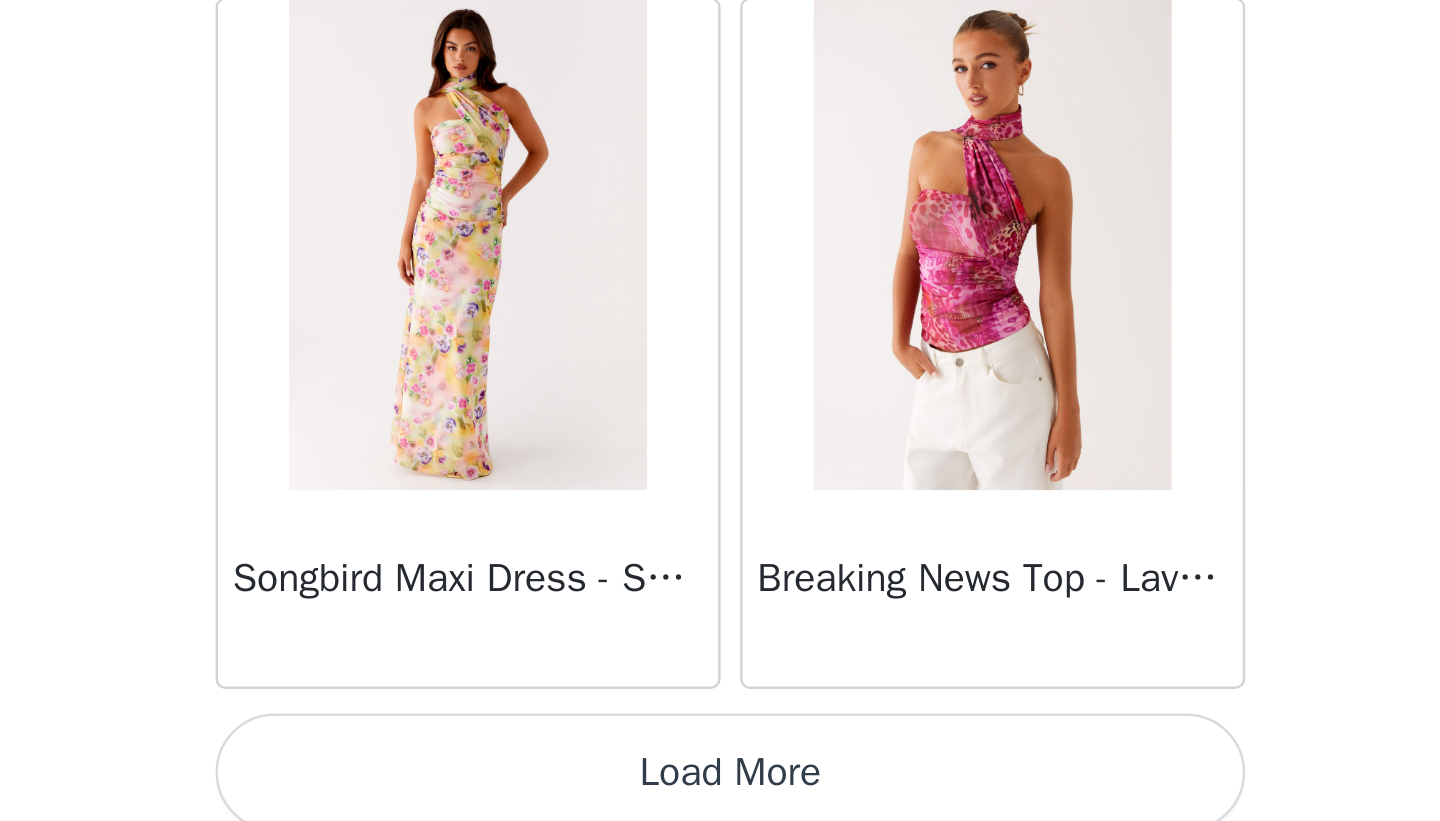 scroll, scrollTop: 66039, scrollLeft: 0, axis: vertical 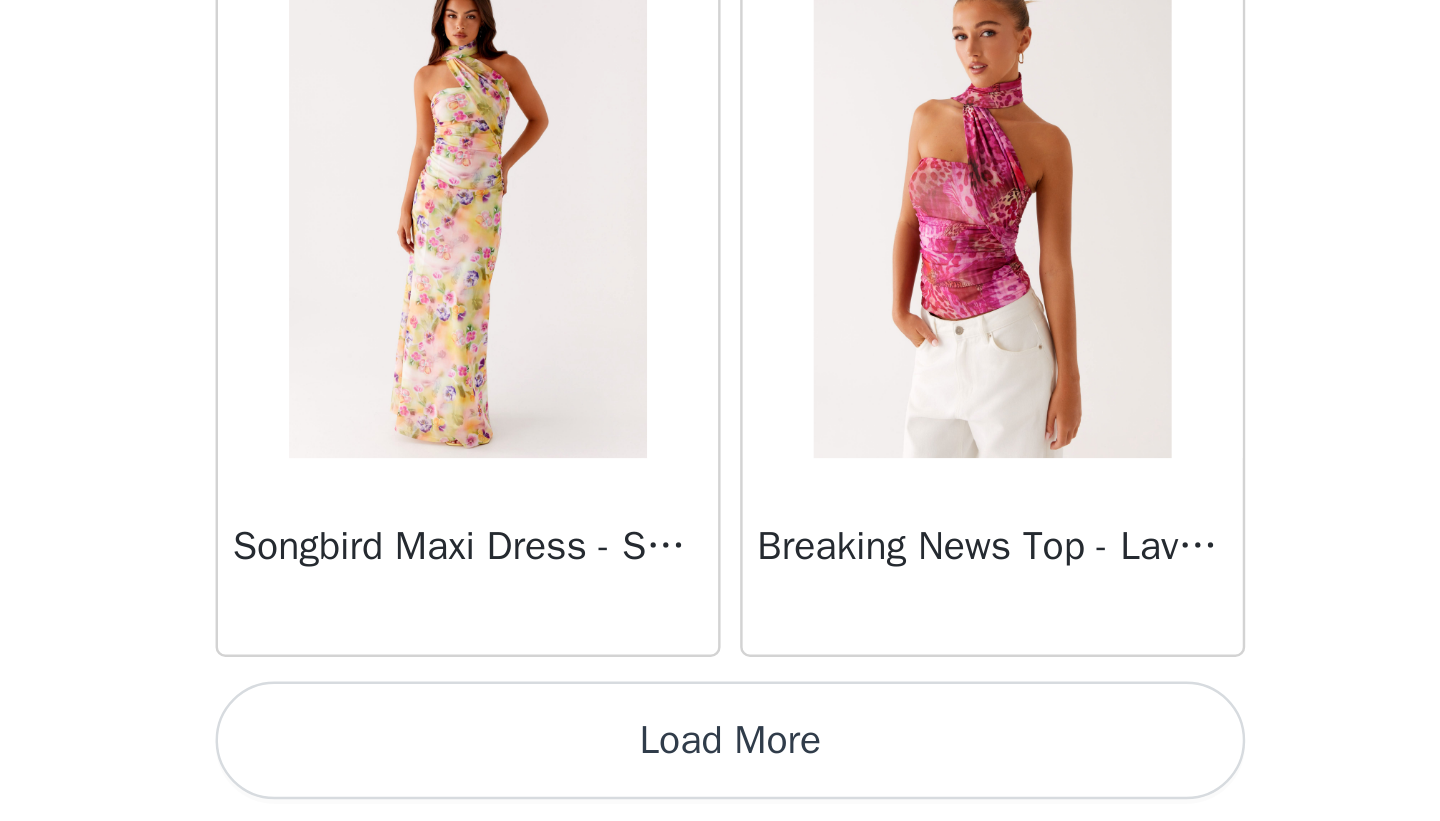 click on "Load More" at bounding box center [720, 787] 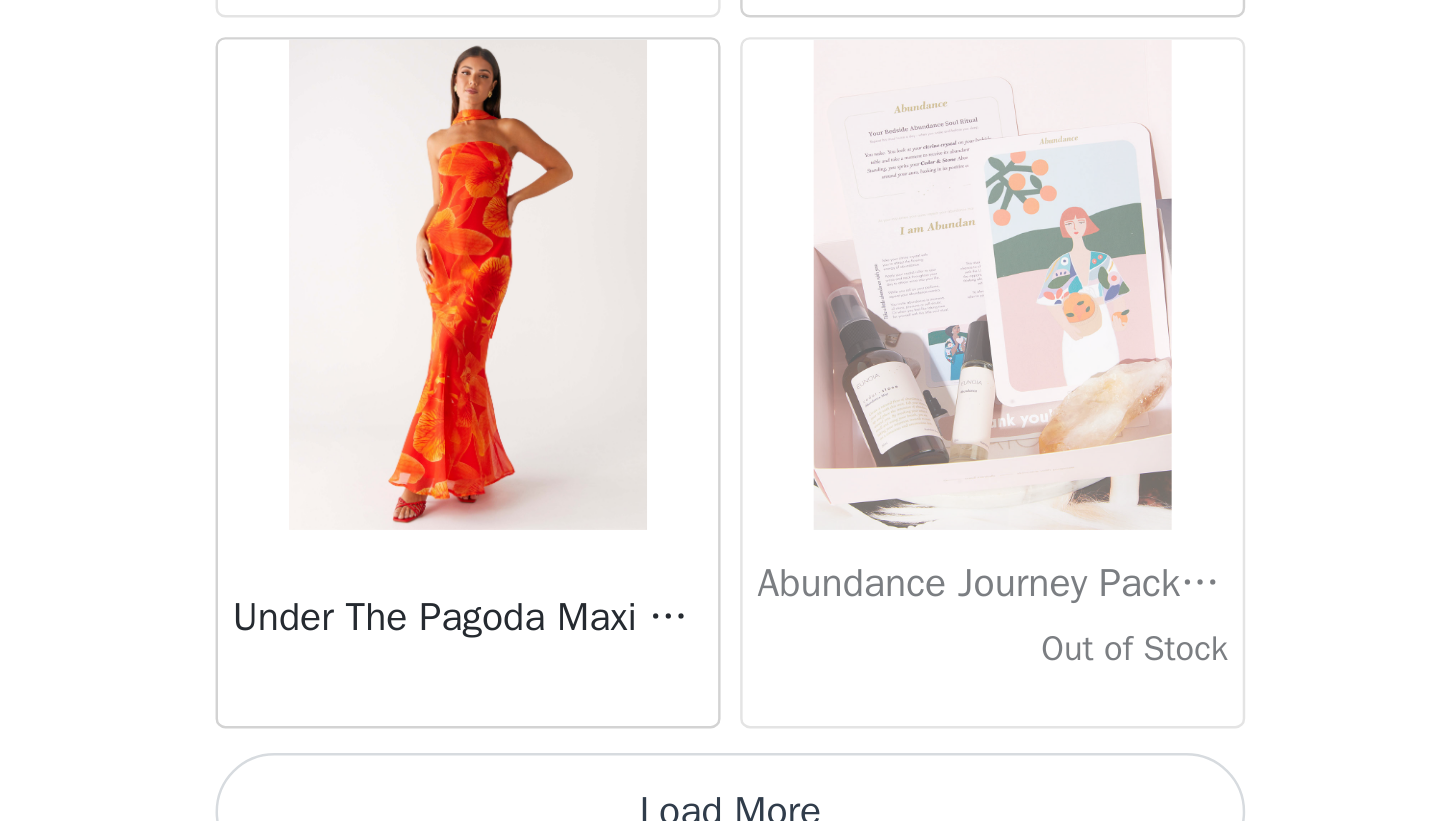 scroll, scrollTop: 68939, scrollLeft: 0, axis: vertical 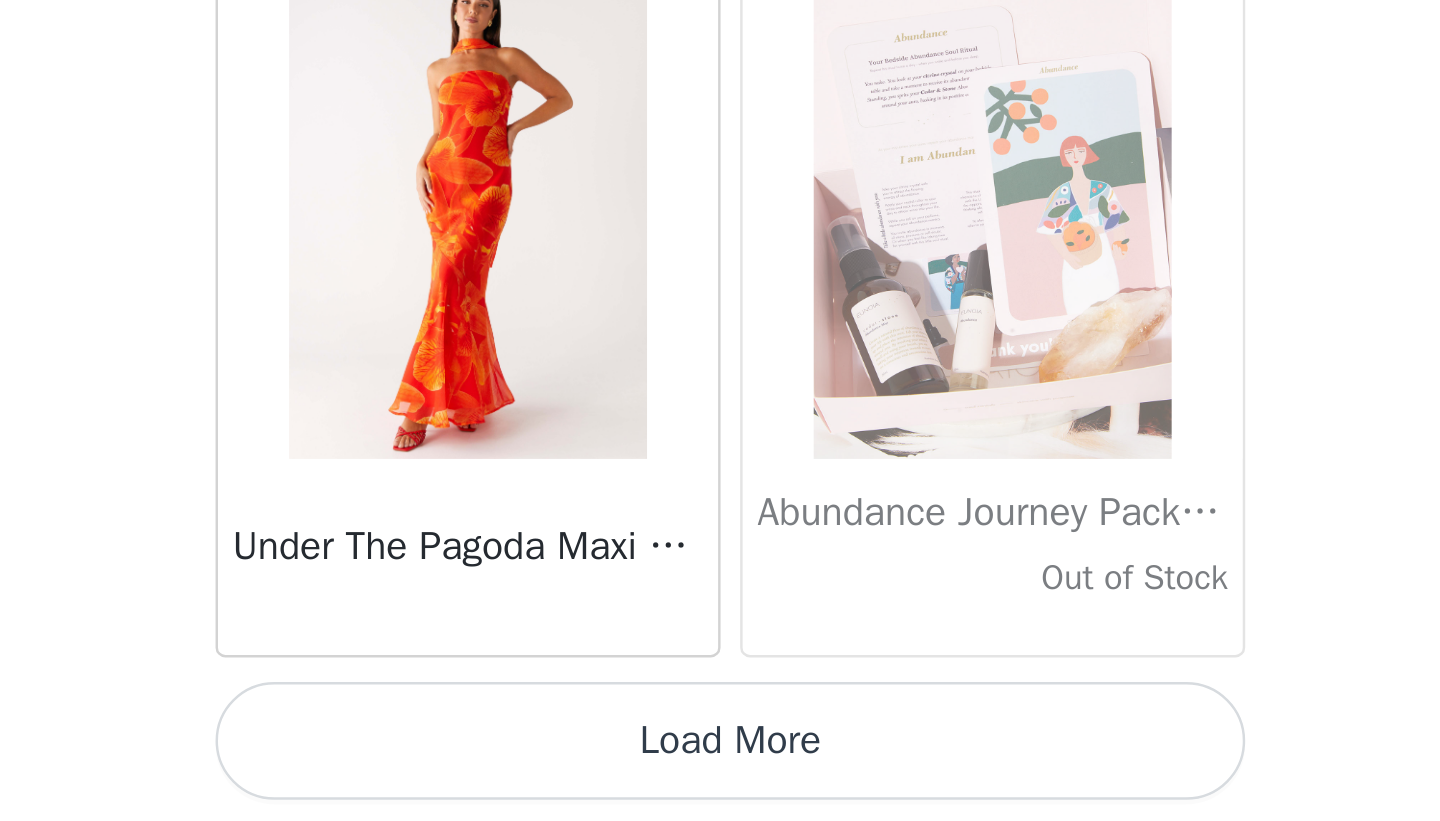 click on "Load More" at bounding box center [720, 787] 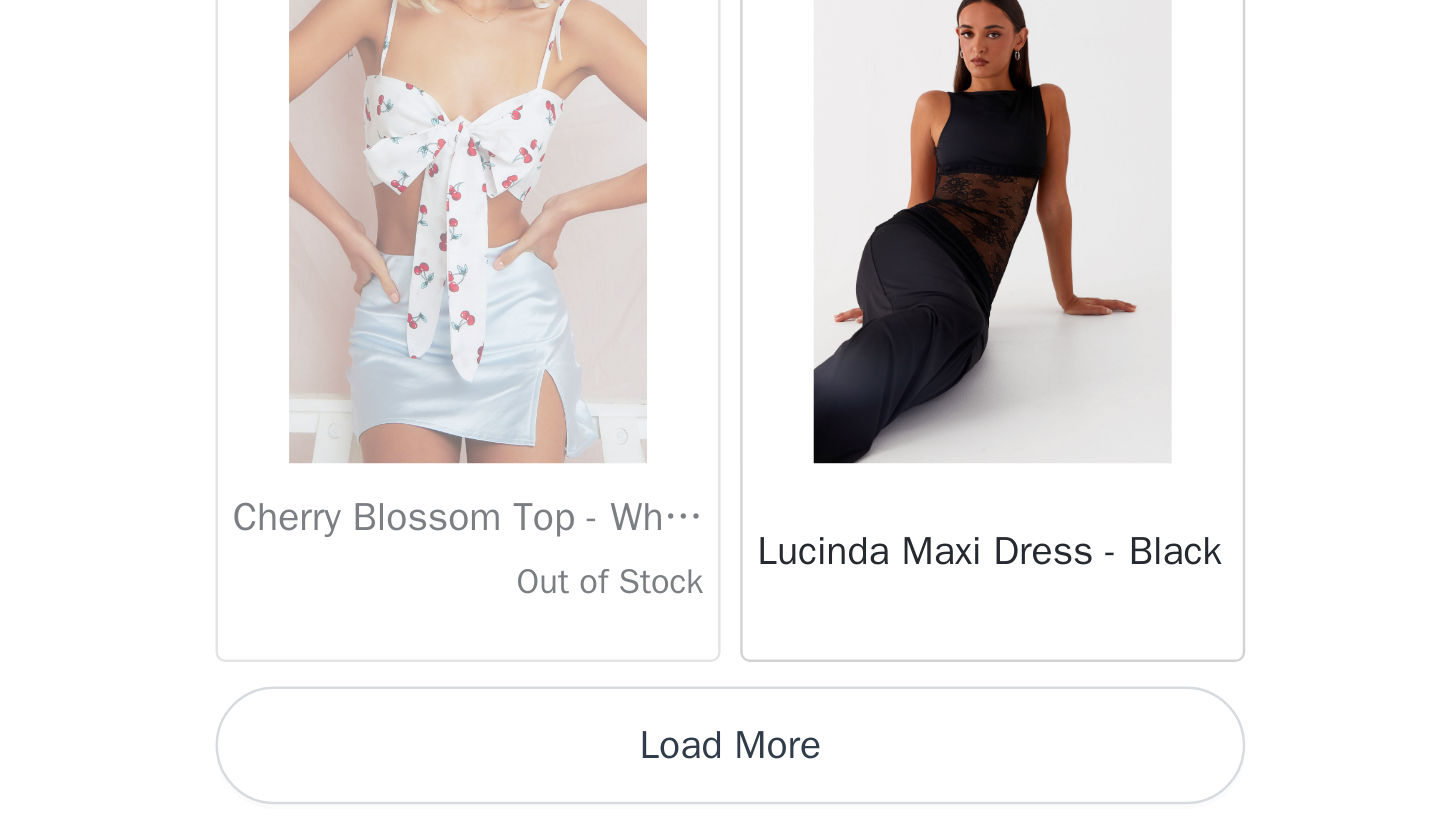 scroll, scrollTop: 71839, scrollLeft: 0, axis: vertical 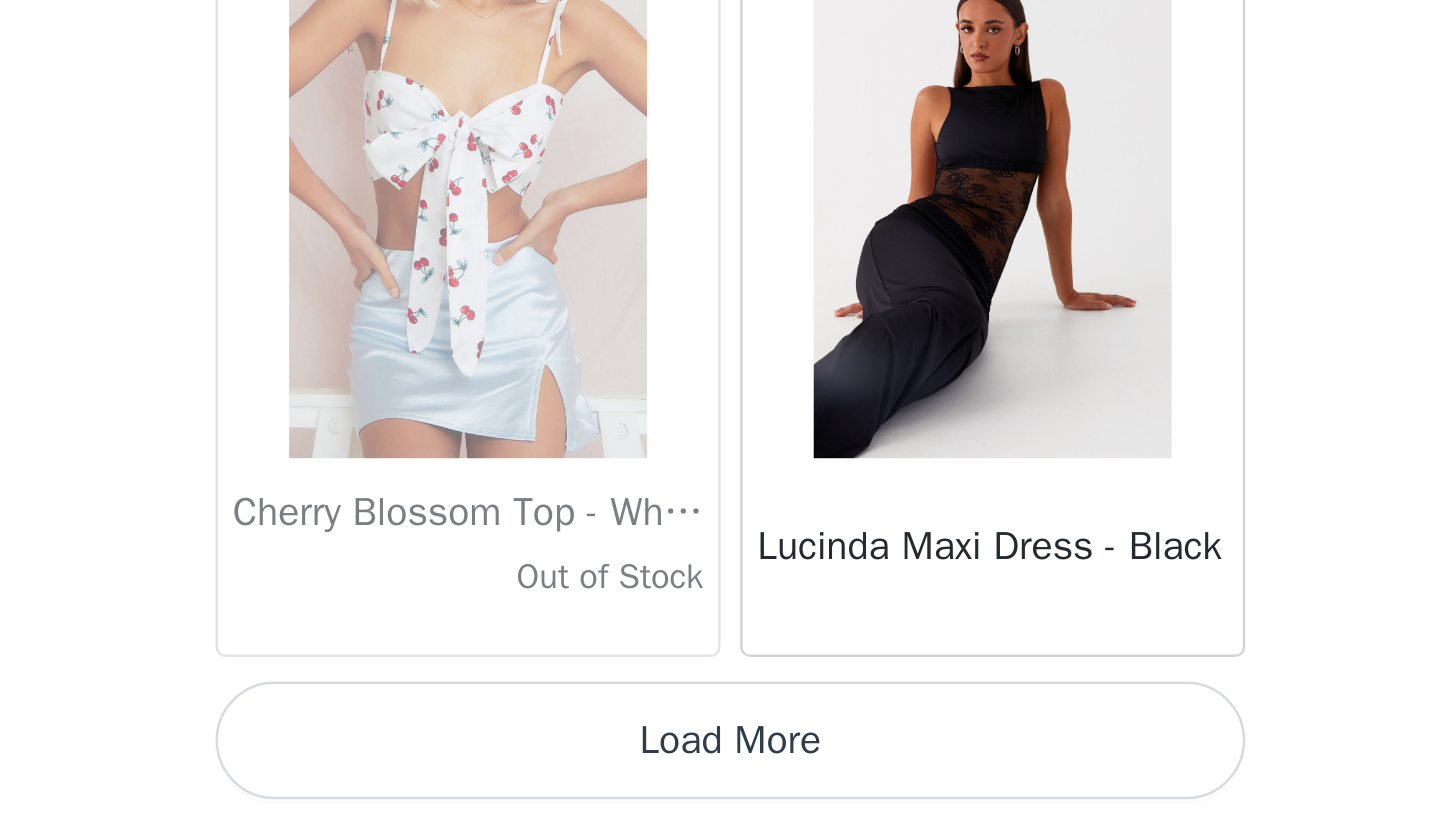 click on "Load More" at bounding box center (720, 787) 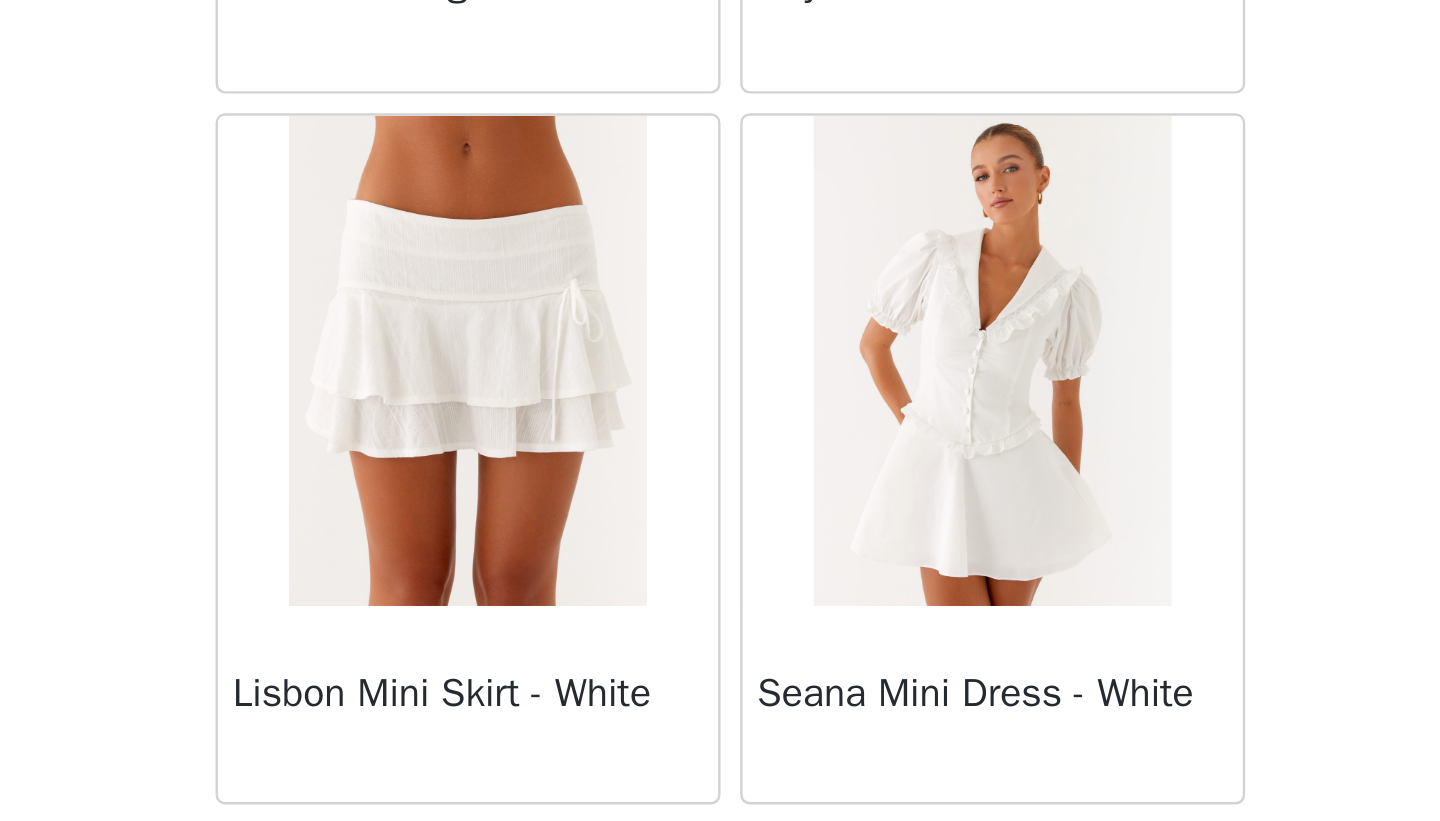 scroll, scrollTop: 74739, scrollLeft: 0, axis: vertical 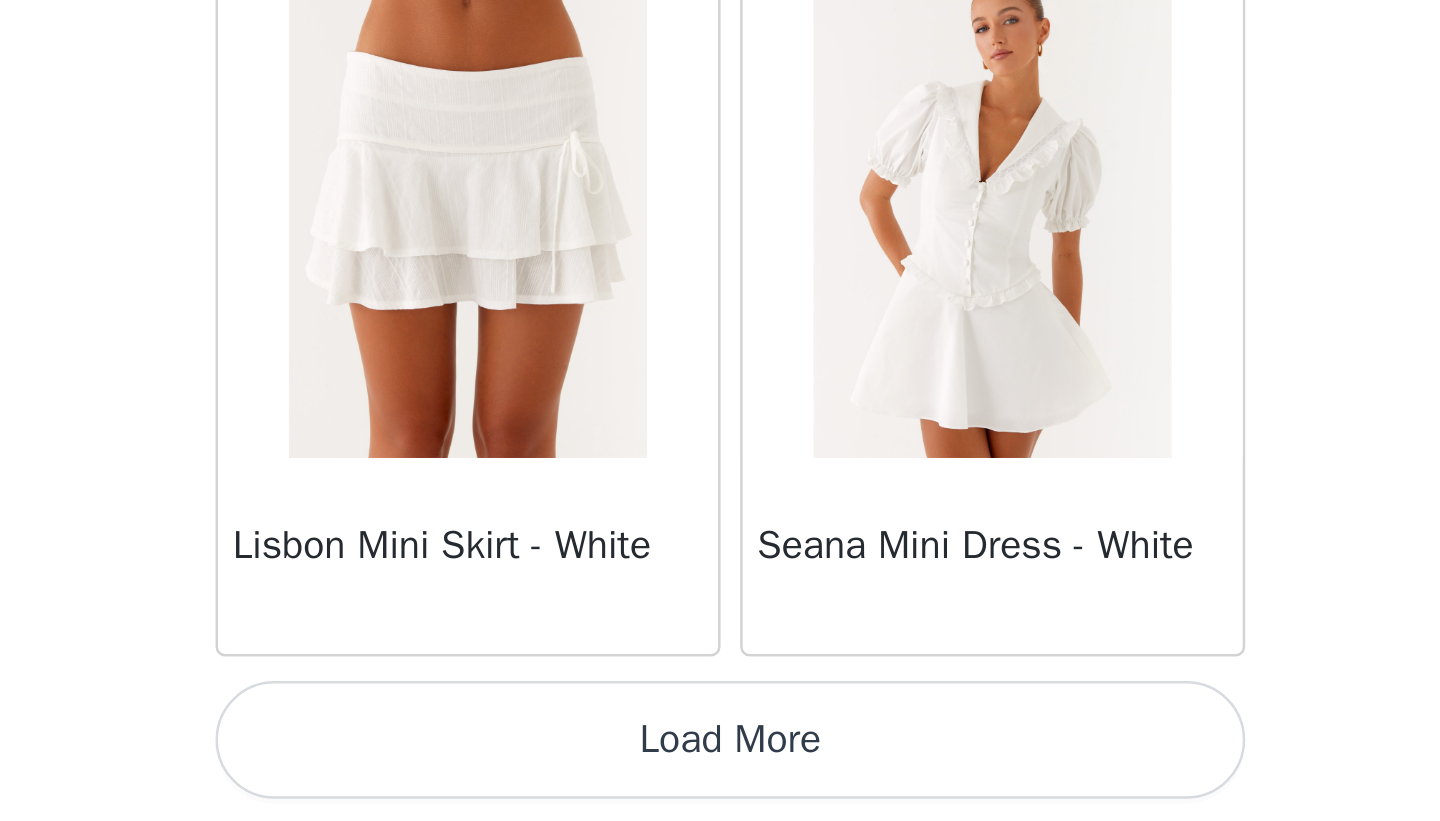 click on "Load More" at bounding box center (720, 787) 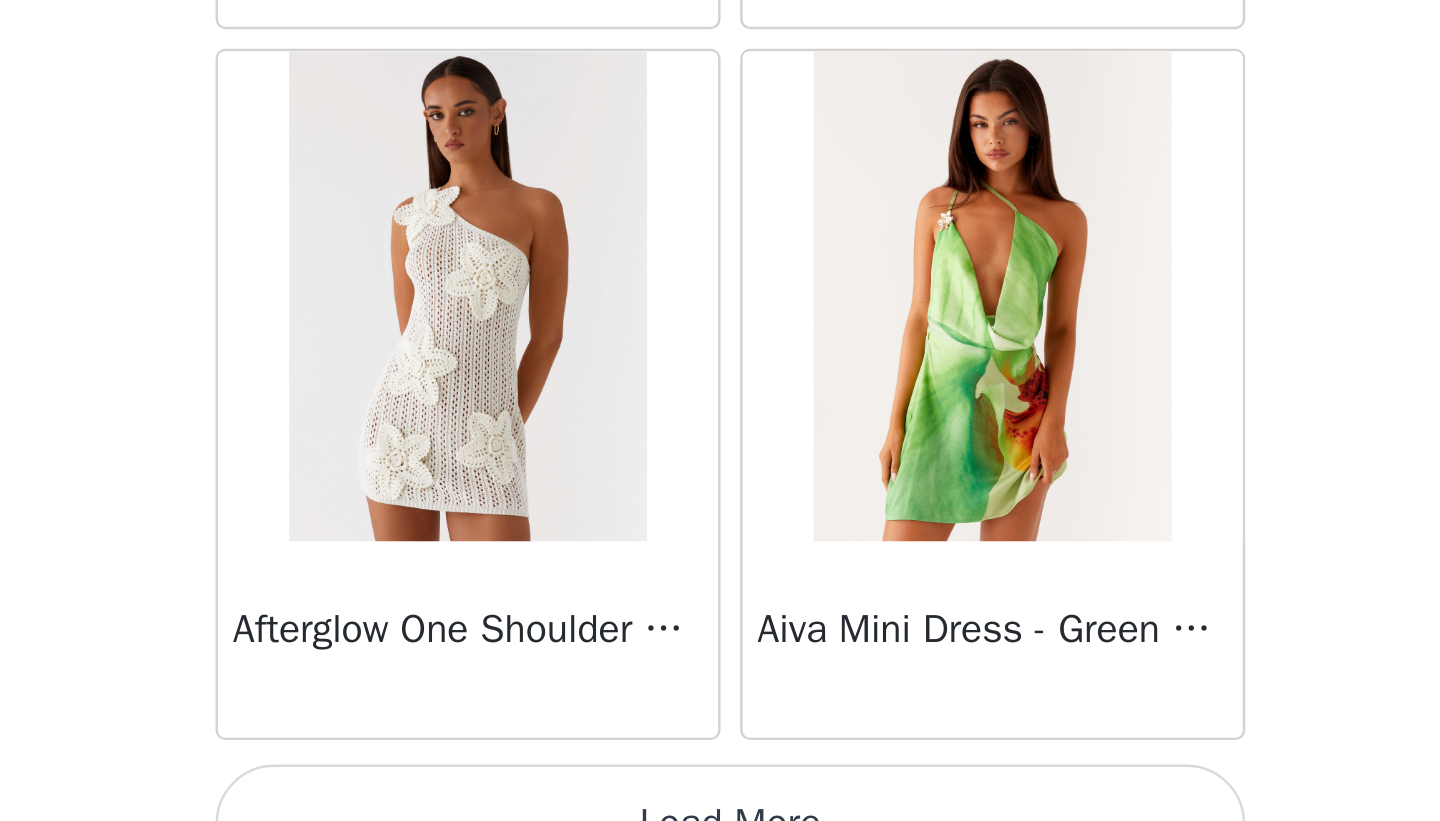 scroll, scrollTop: 77639, scrollLeft: 0, axis: vertical 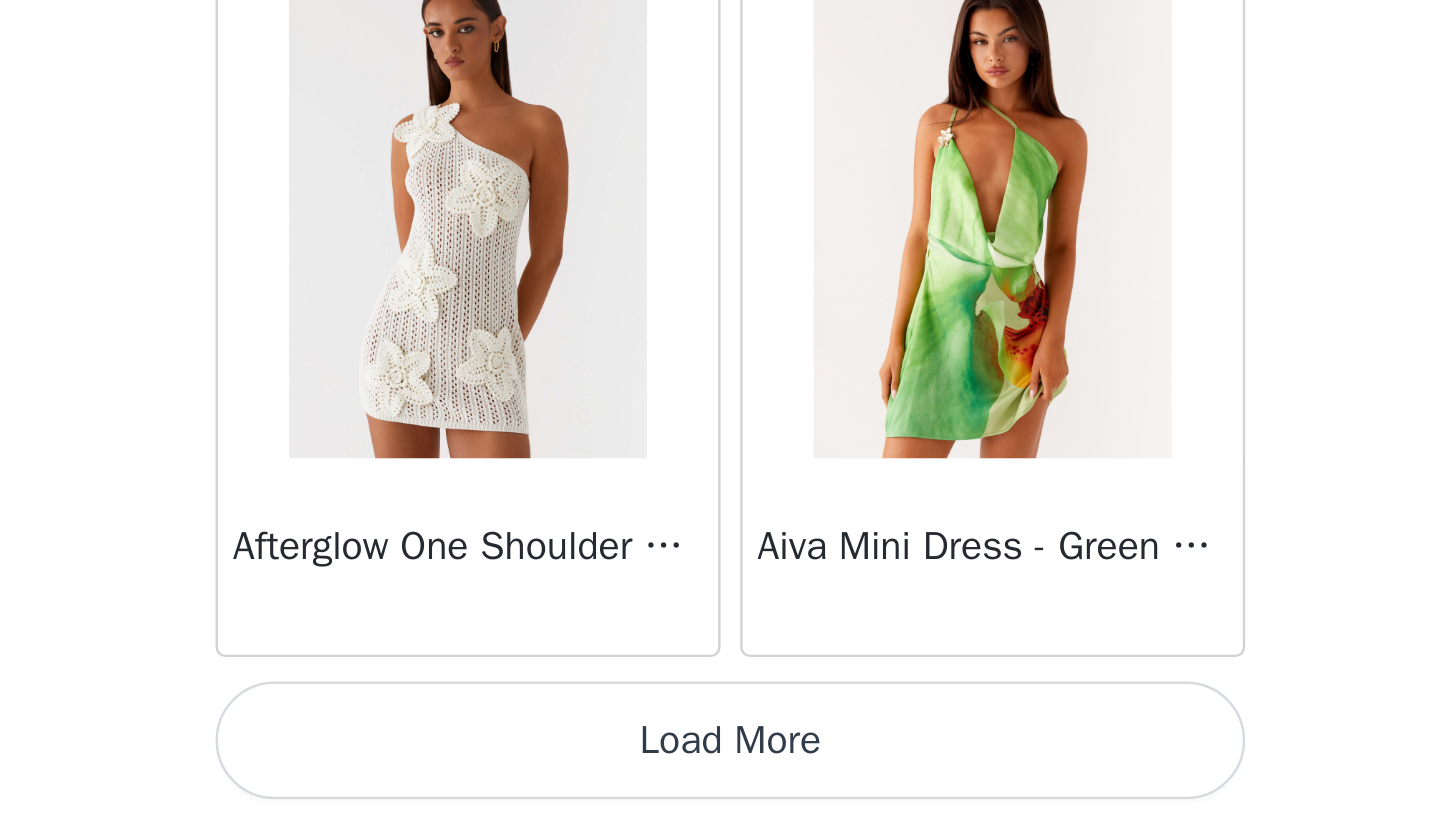 click on "Load More" at bounding box center [720, 787] 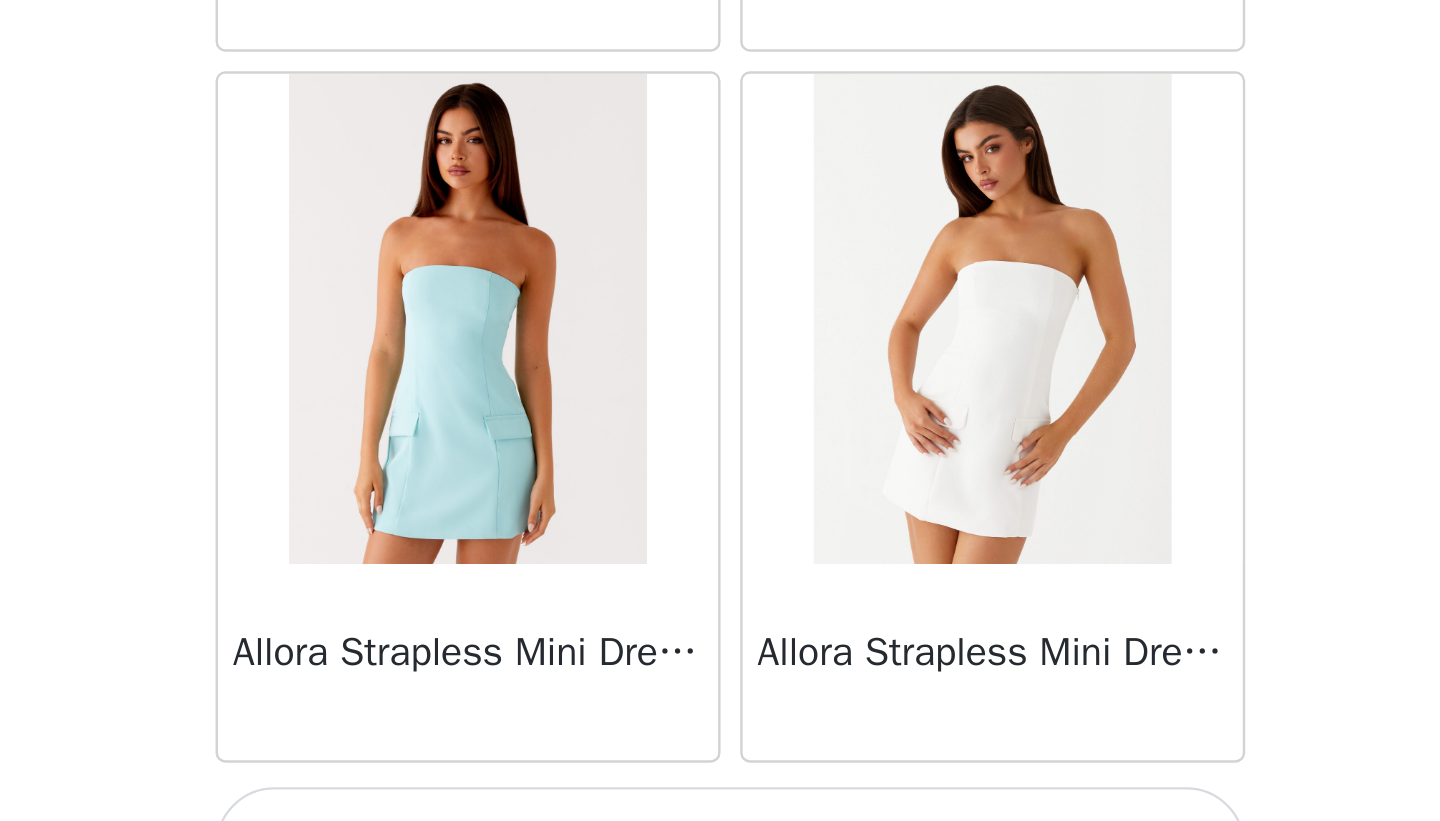 scroll, scrollTop: 80539, scrollLeft: 0, axis: vertical 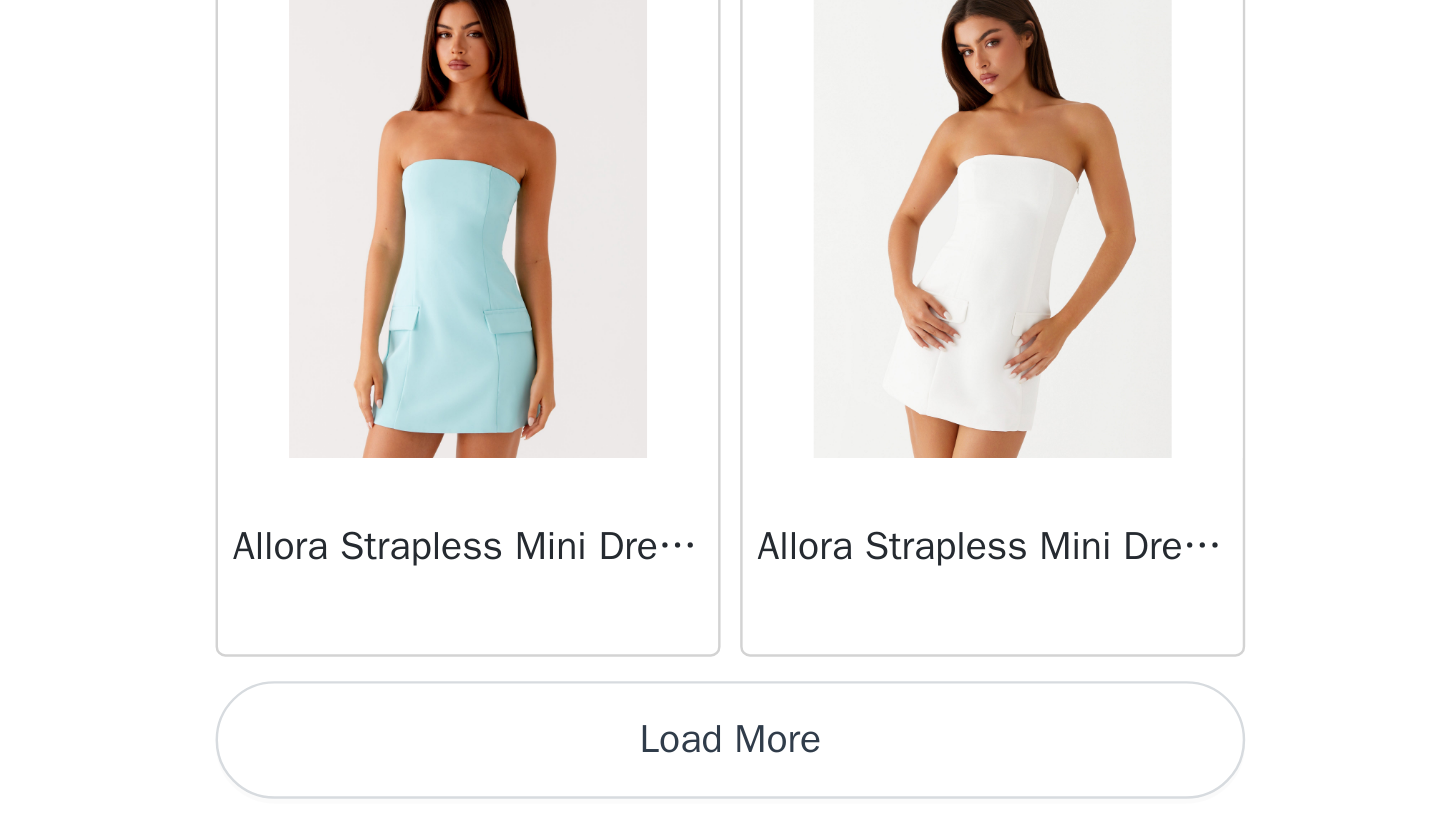 click on "Load More" at bounding box center (720, 787) 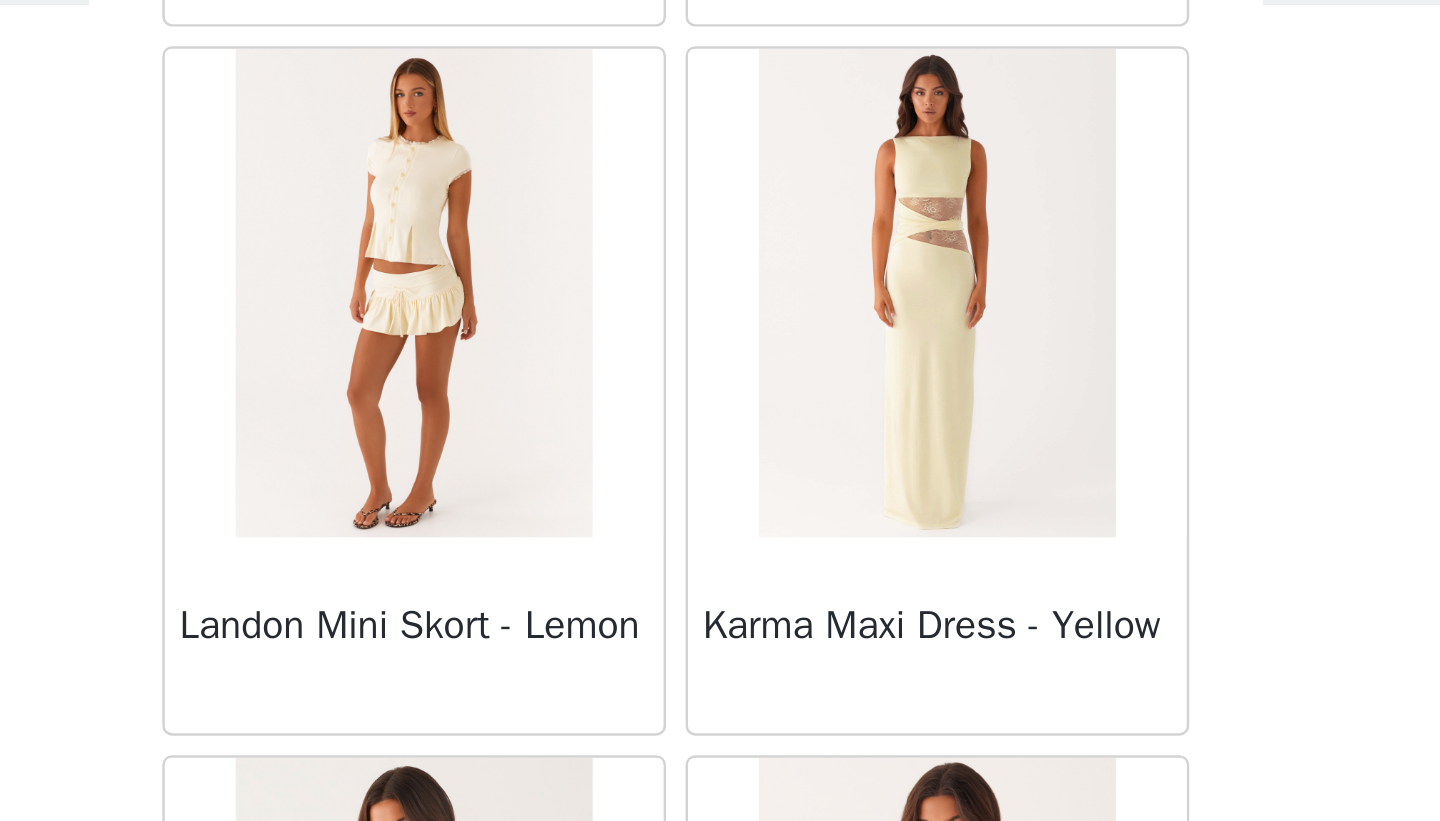 scroll, scrollTop: 34142, scrollLeft: 0, axis: vertical 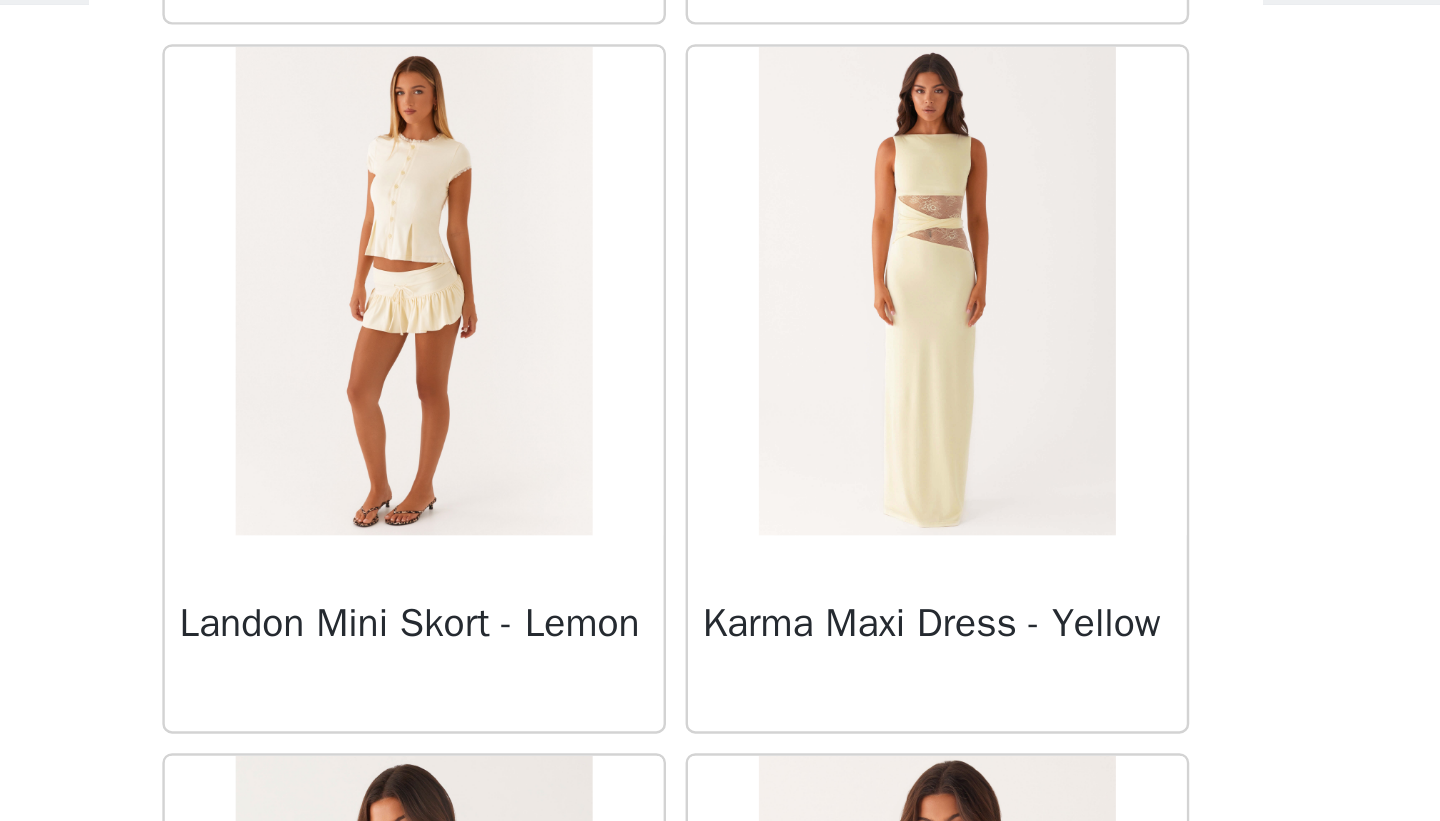 click at bounding box center (612, 279) 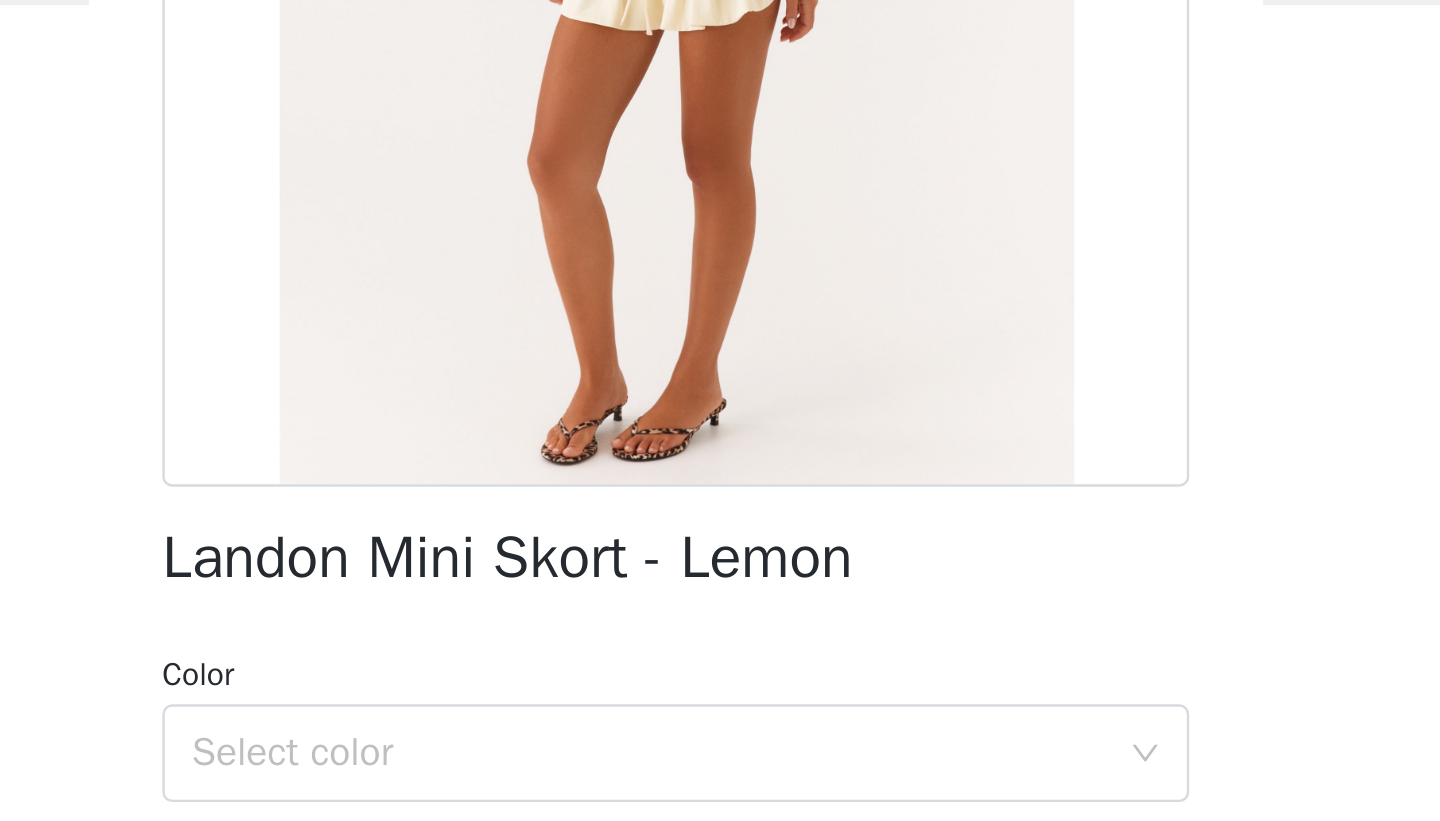 scroll, scrollTop: 217, scrollLeft: 0, axis: vertical 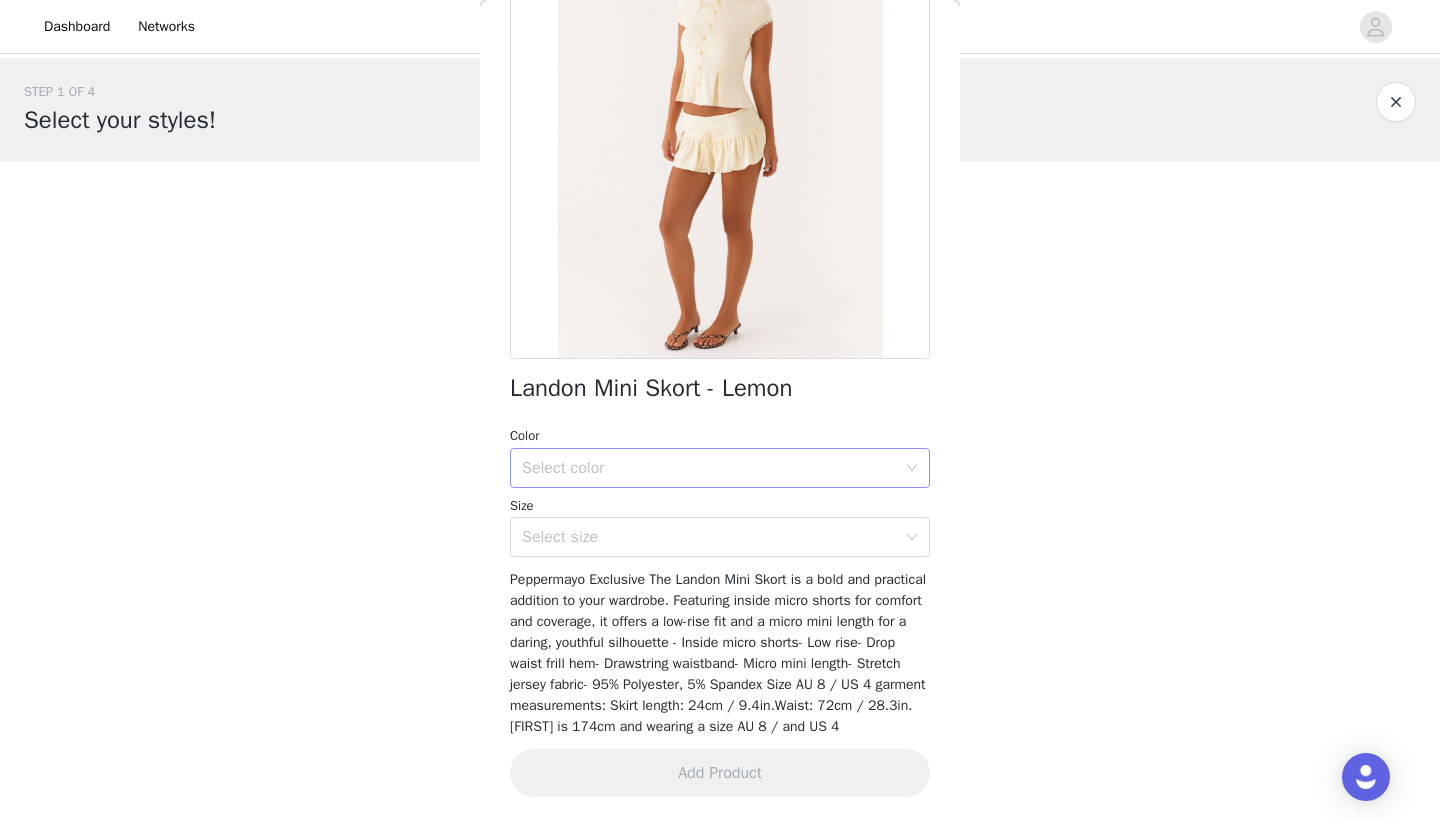 click on "Select color" at bounding box center [709, 468] 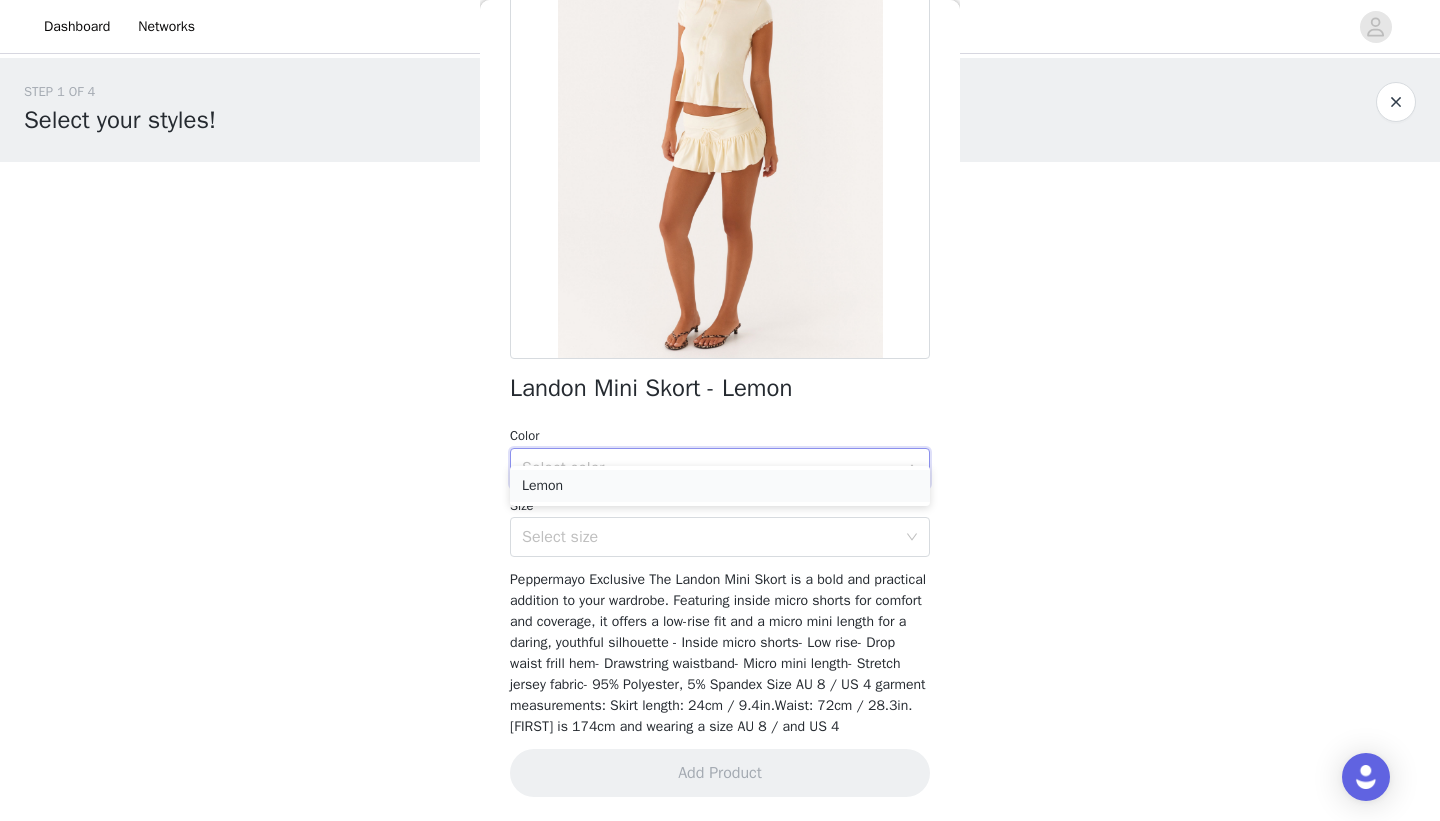 click on "Lemon" at bounding box center [720, 486] 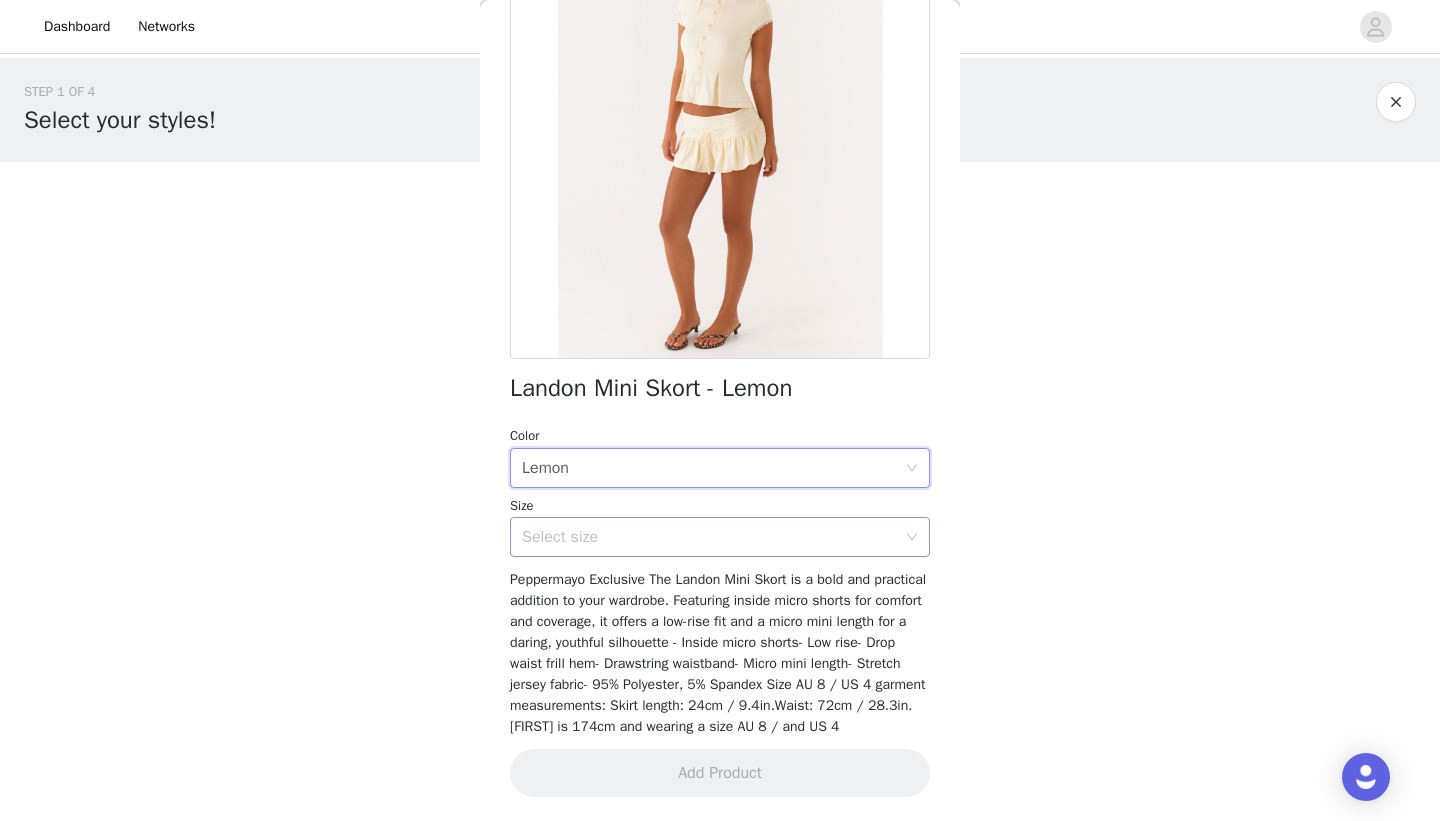 click on "Select size" at bounding box center [709, 537] 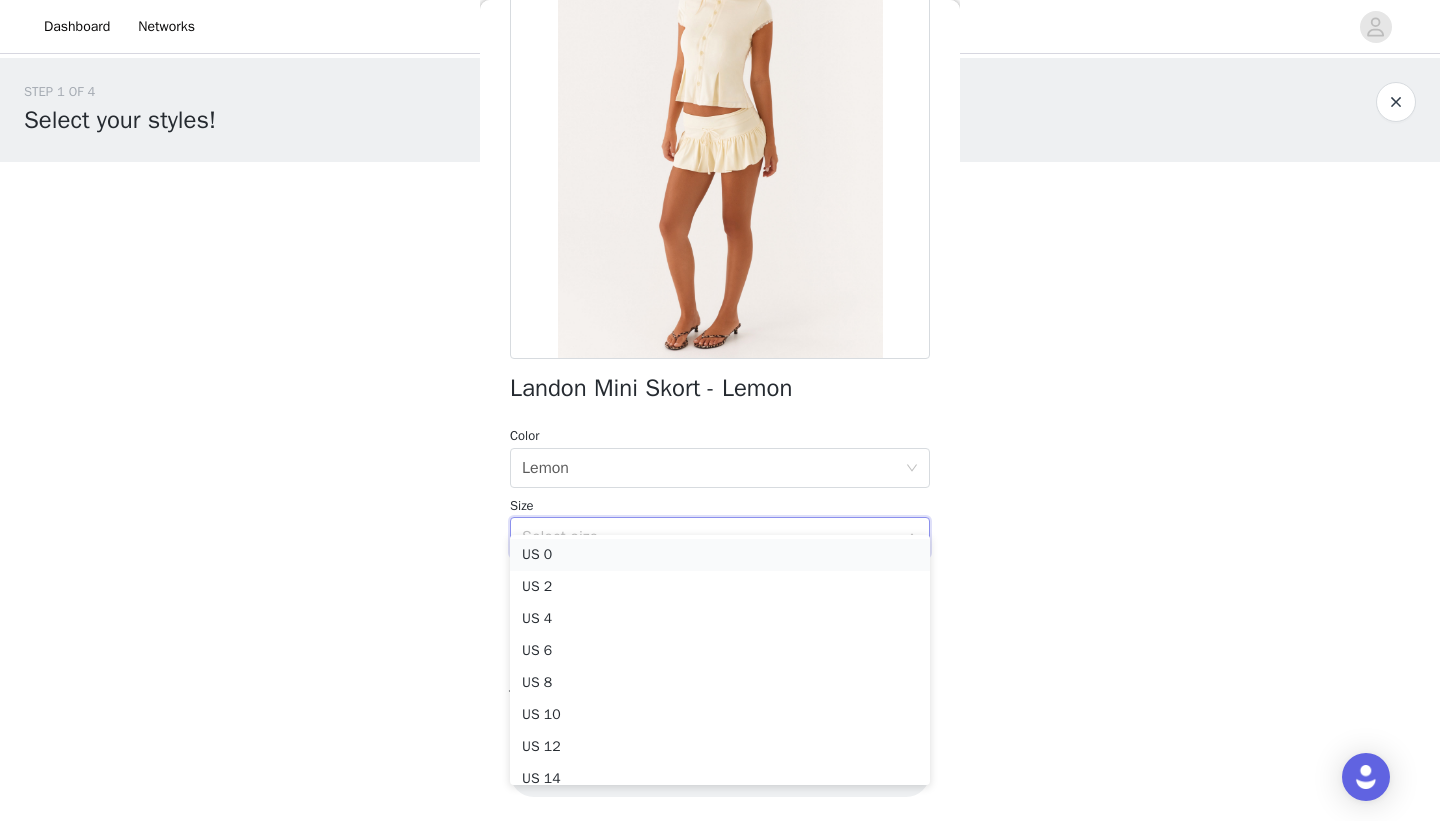 click on "US 0" at bounding box center (720, 555) 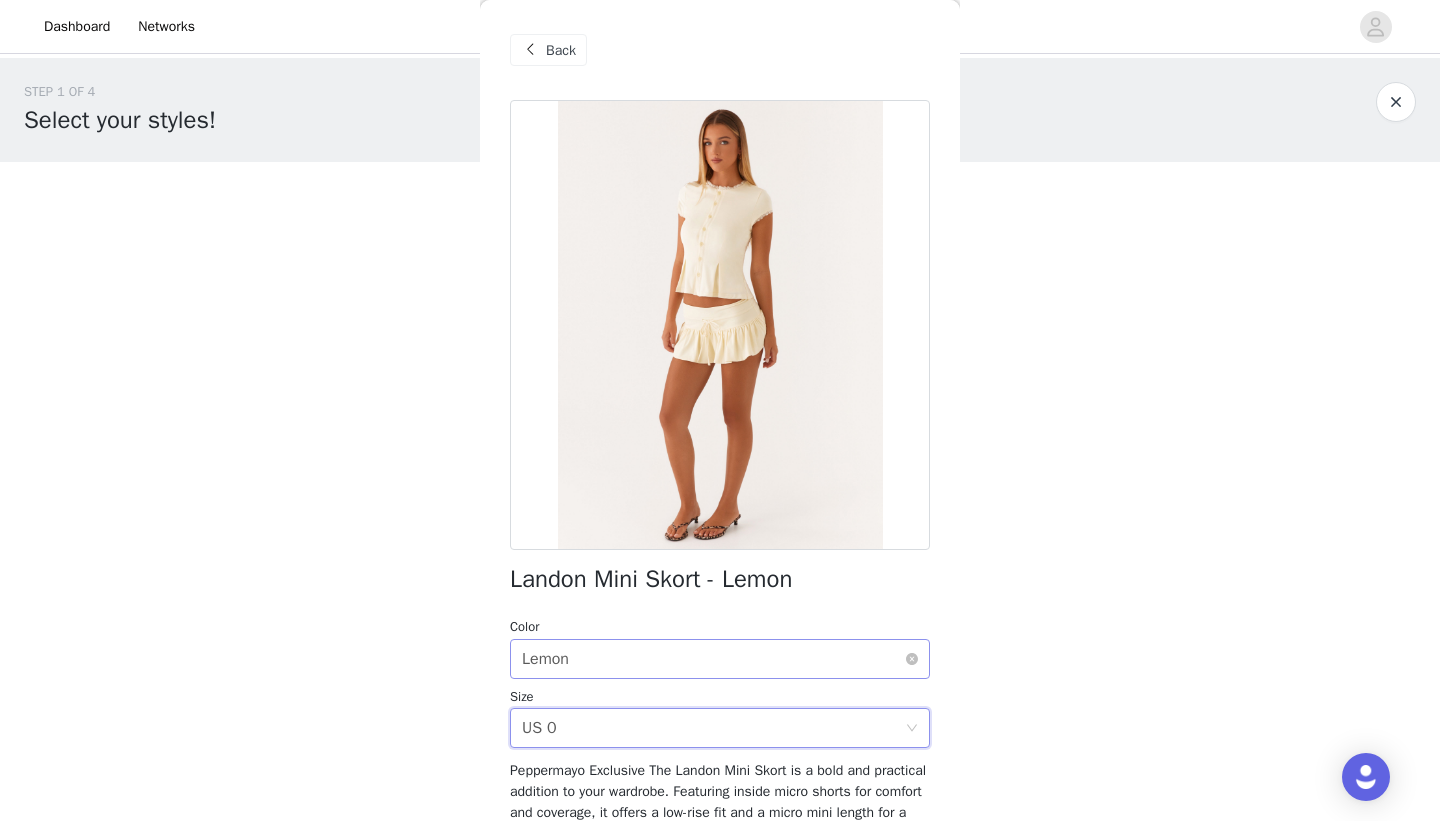 scroll, scrollTop: 217, scrollLeft: 0, axis: vertical 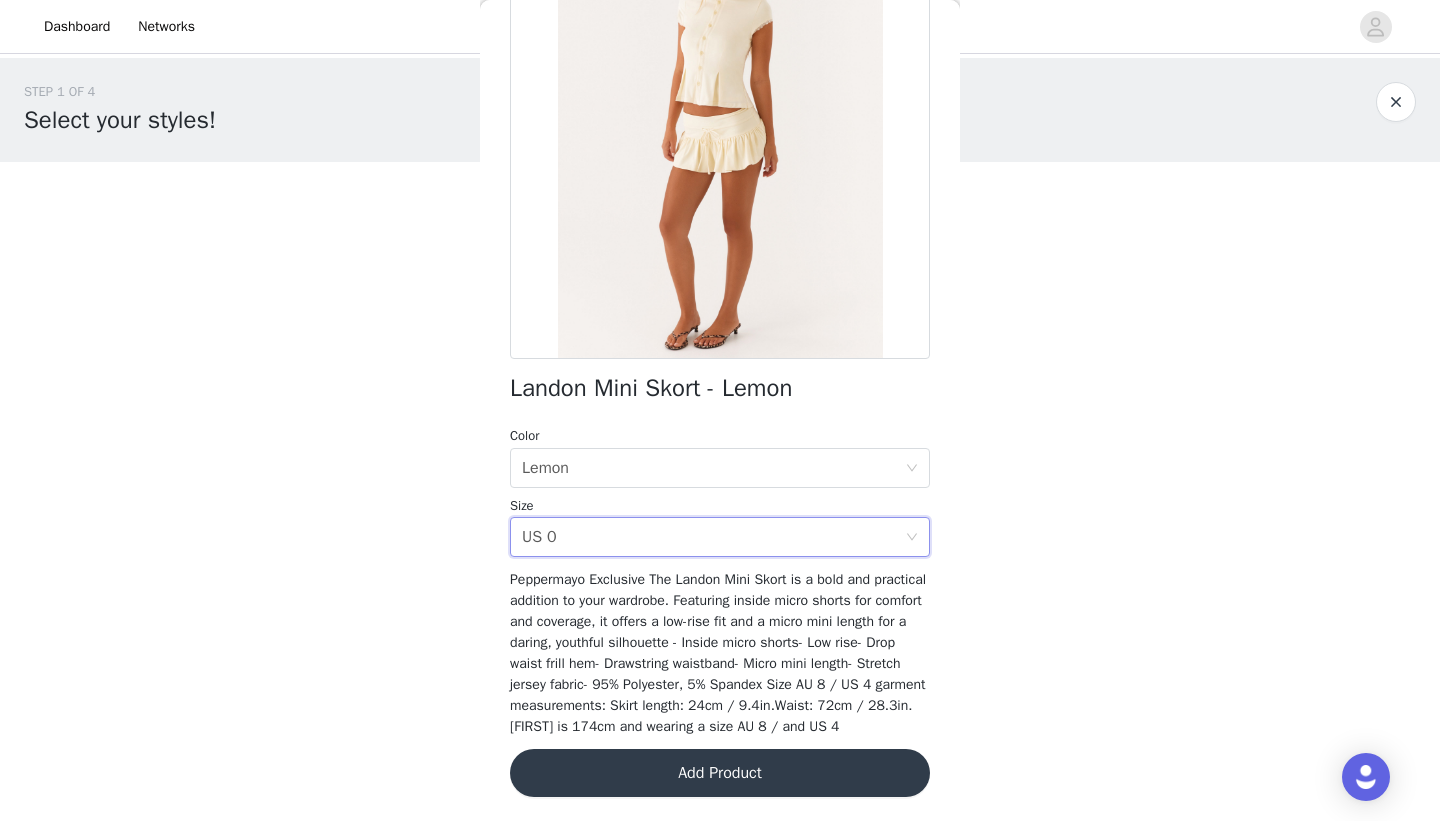 click on "Add Product" at bounding box center [720, 773] 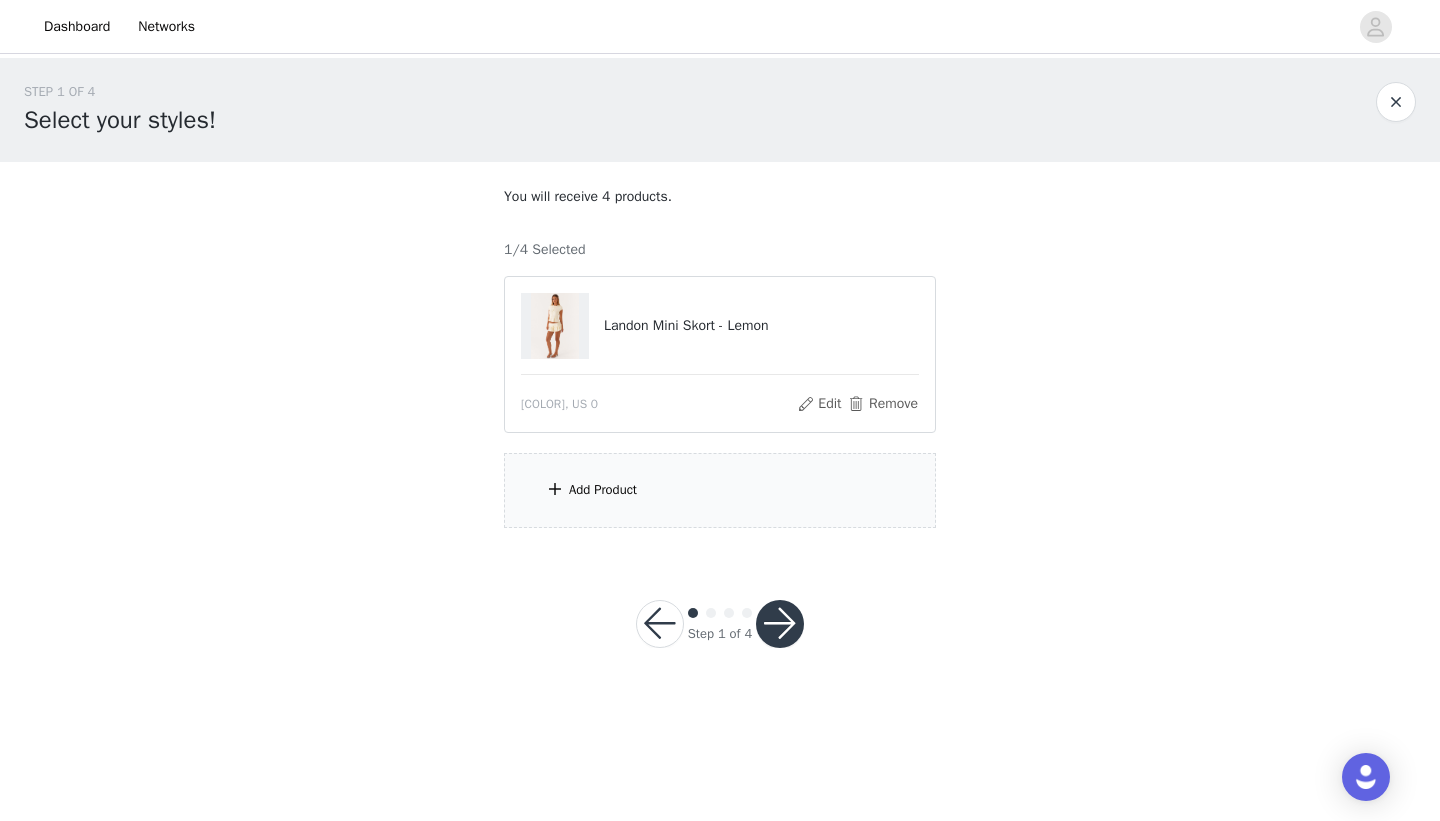 click on "Add Product" at bounding box center (720, 490) 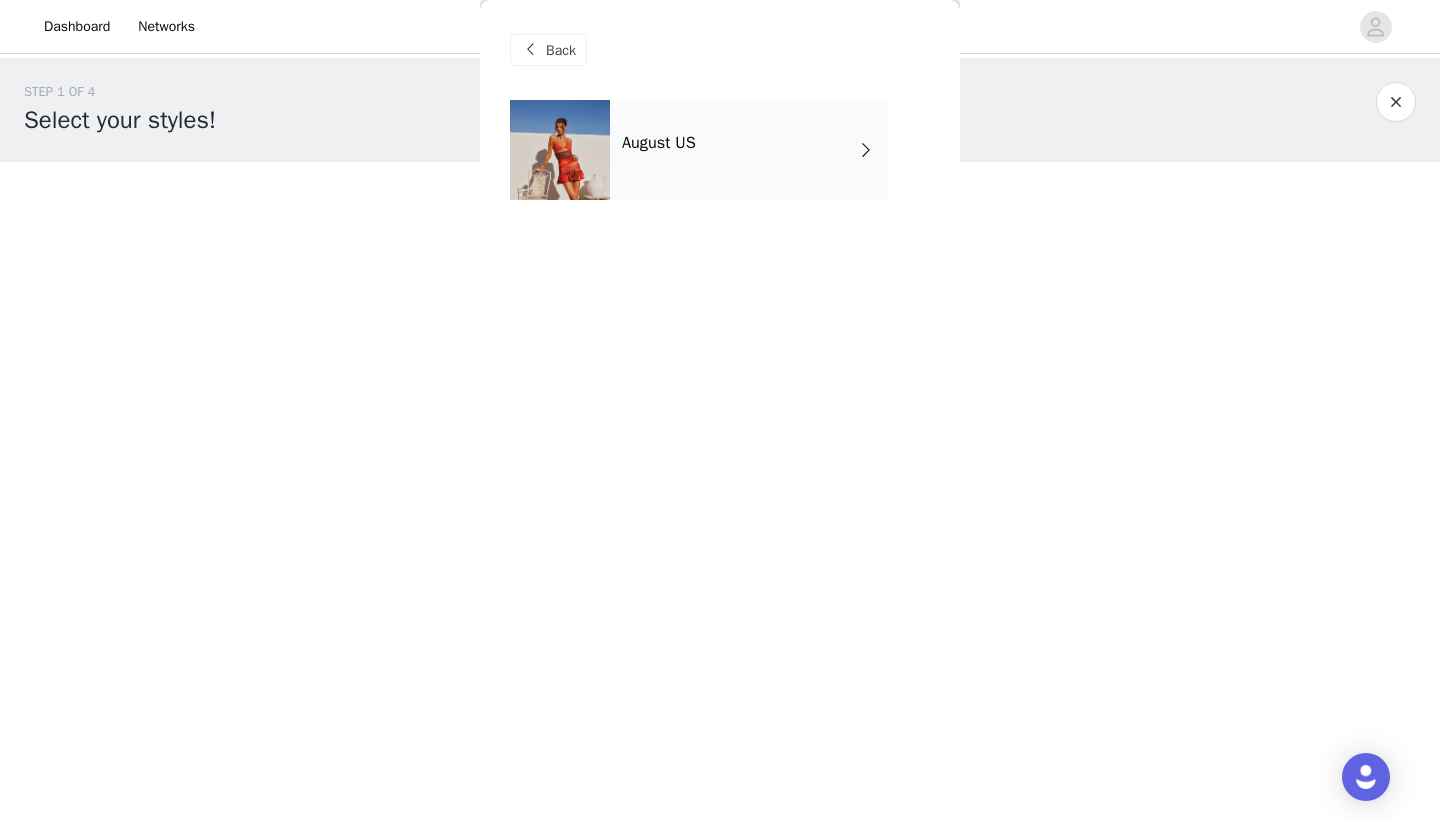 click on "August US" at bounding box center (749, 150) 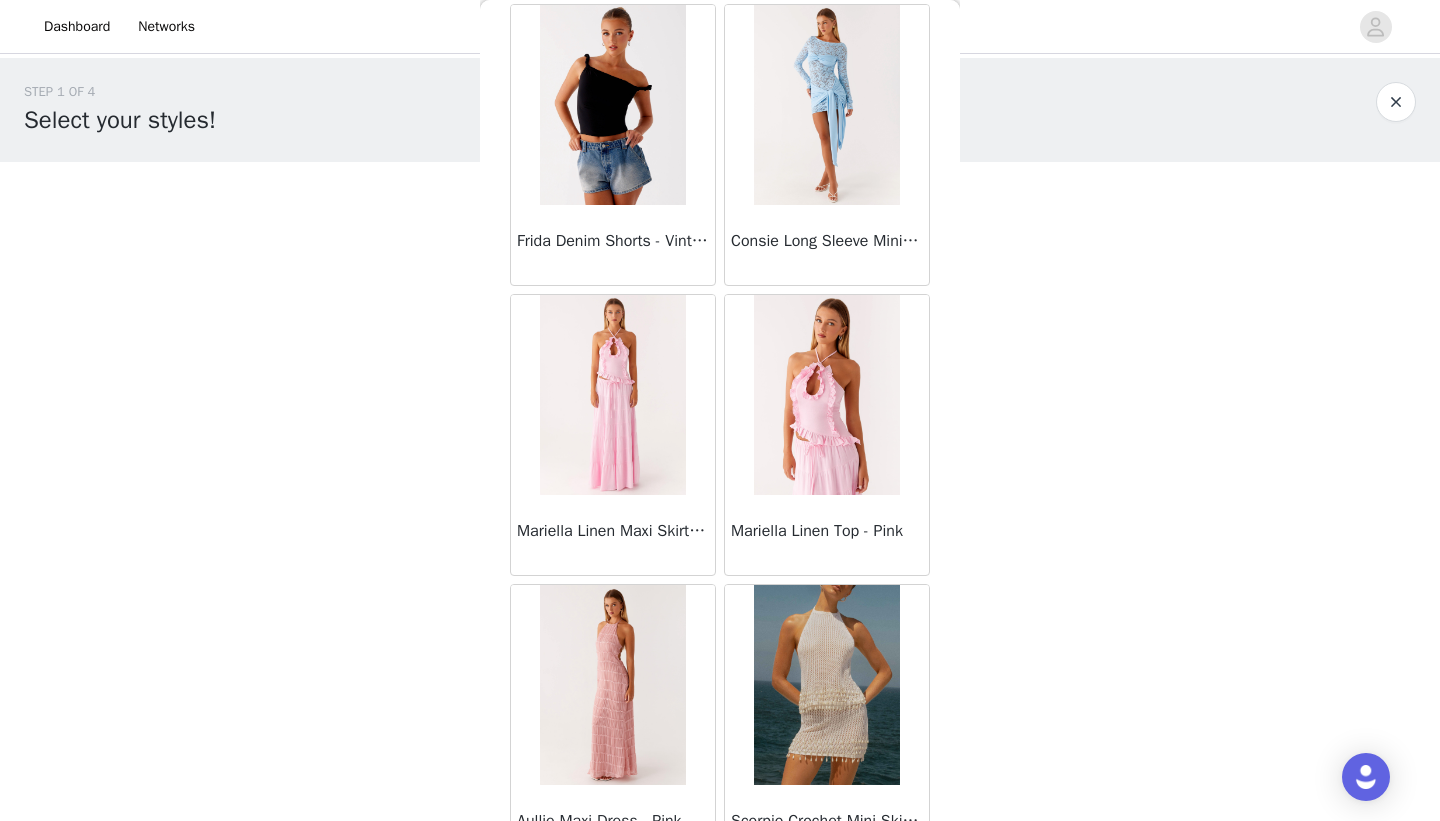 scroll, scrollTop: 2239, scrollLeft: 0, axis: vertical 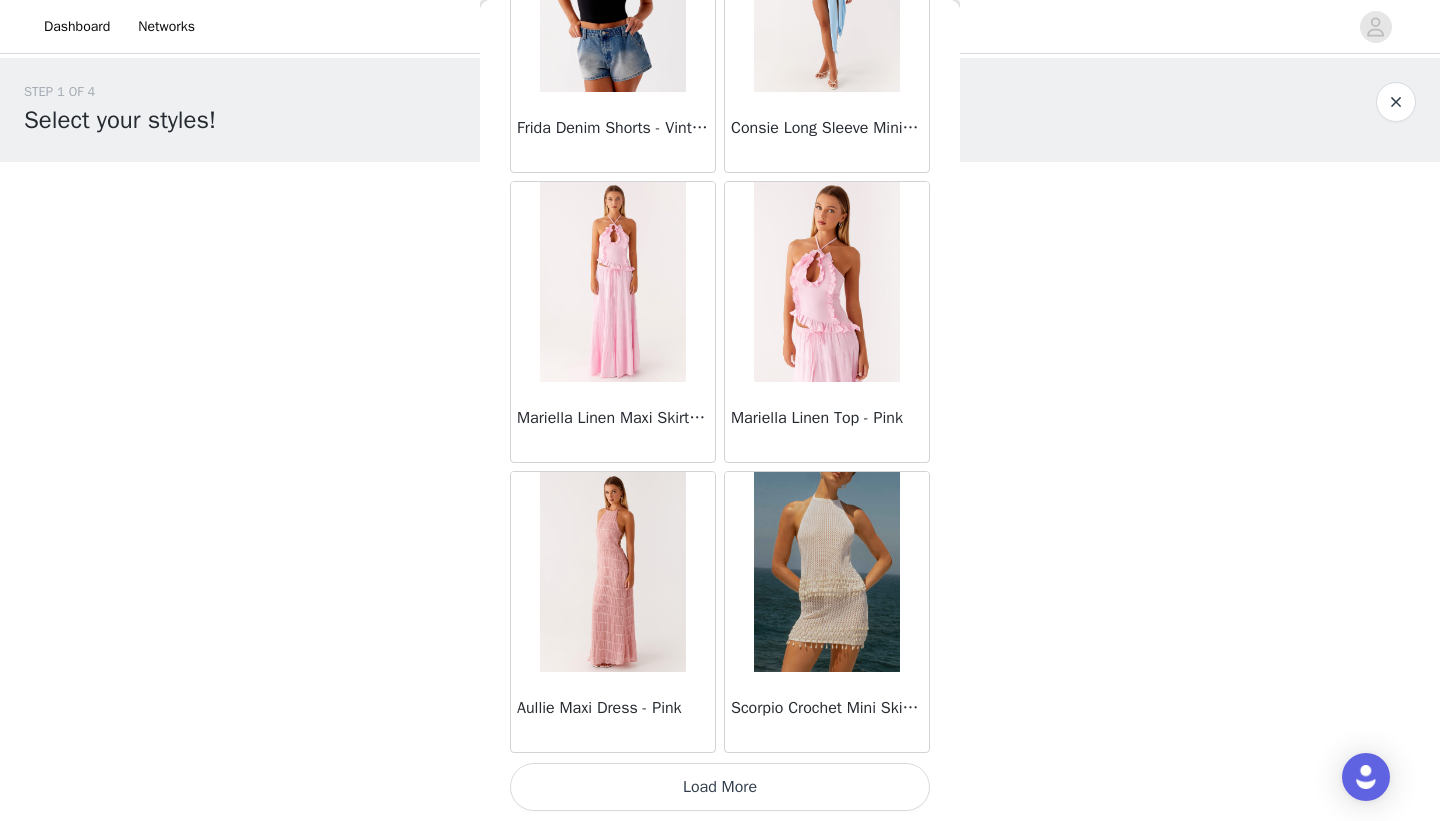 click on "Load More" at bounding box center (720, 787) 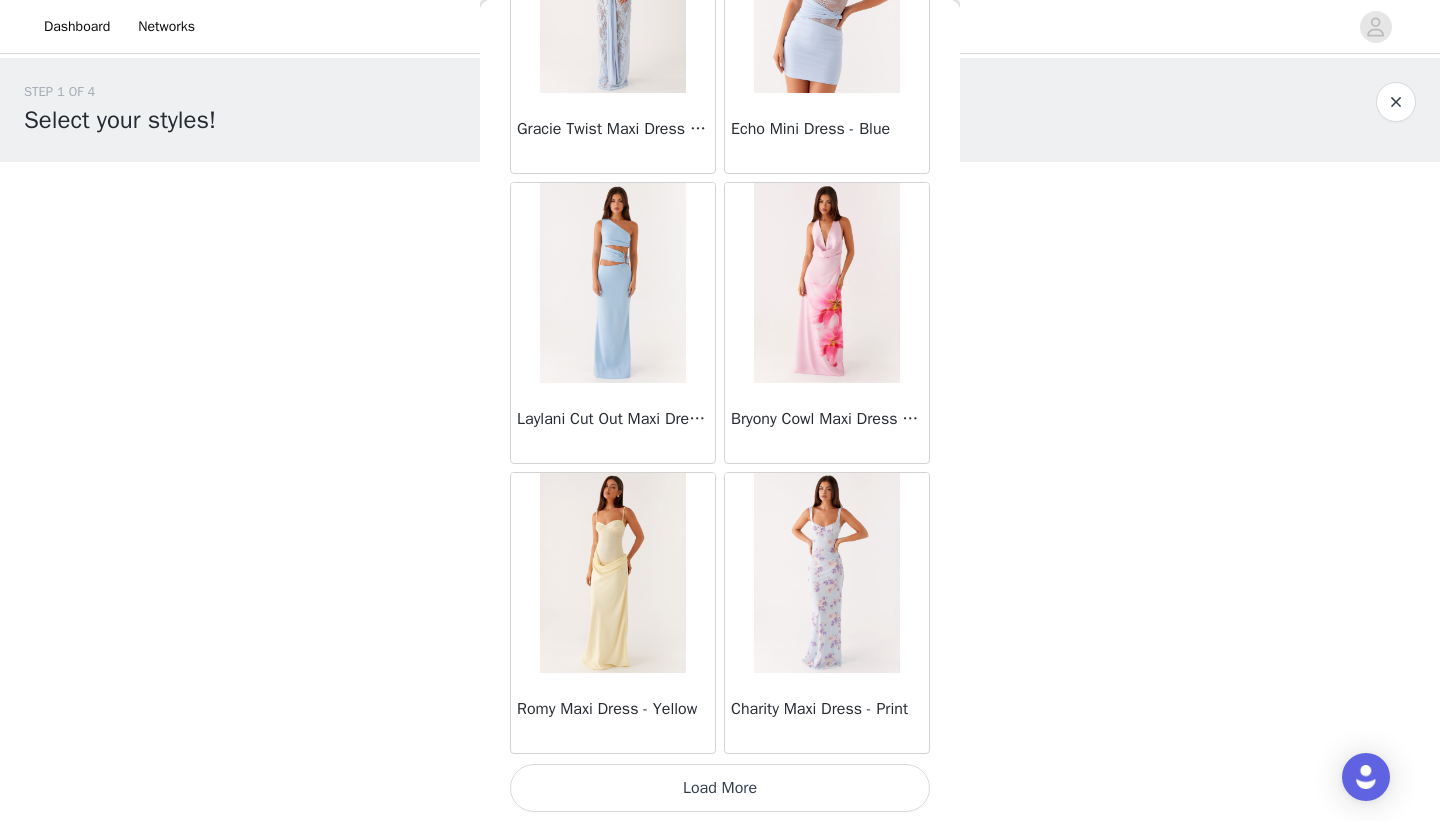 scroll, scrollTop: 5139, scrollLeft: 0, axis: vertical 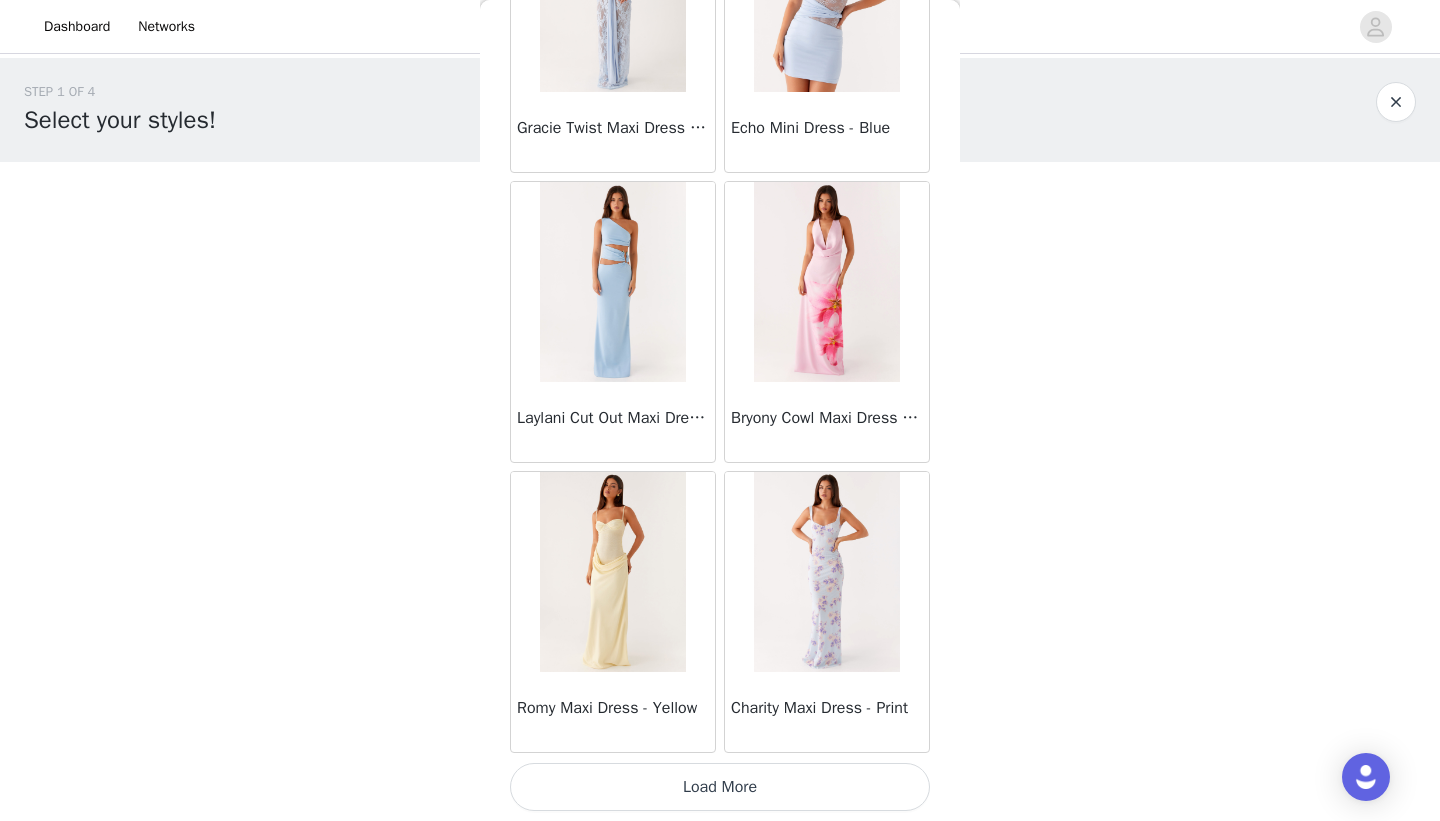 click on "Load More" at bounding box center [720, 787] 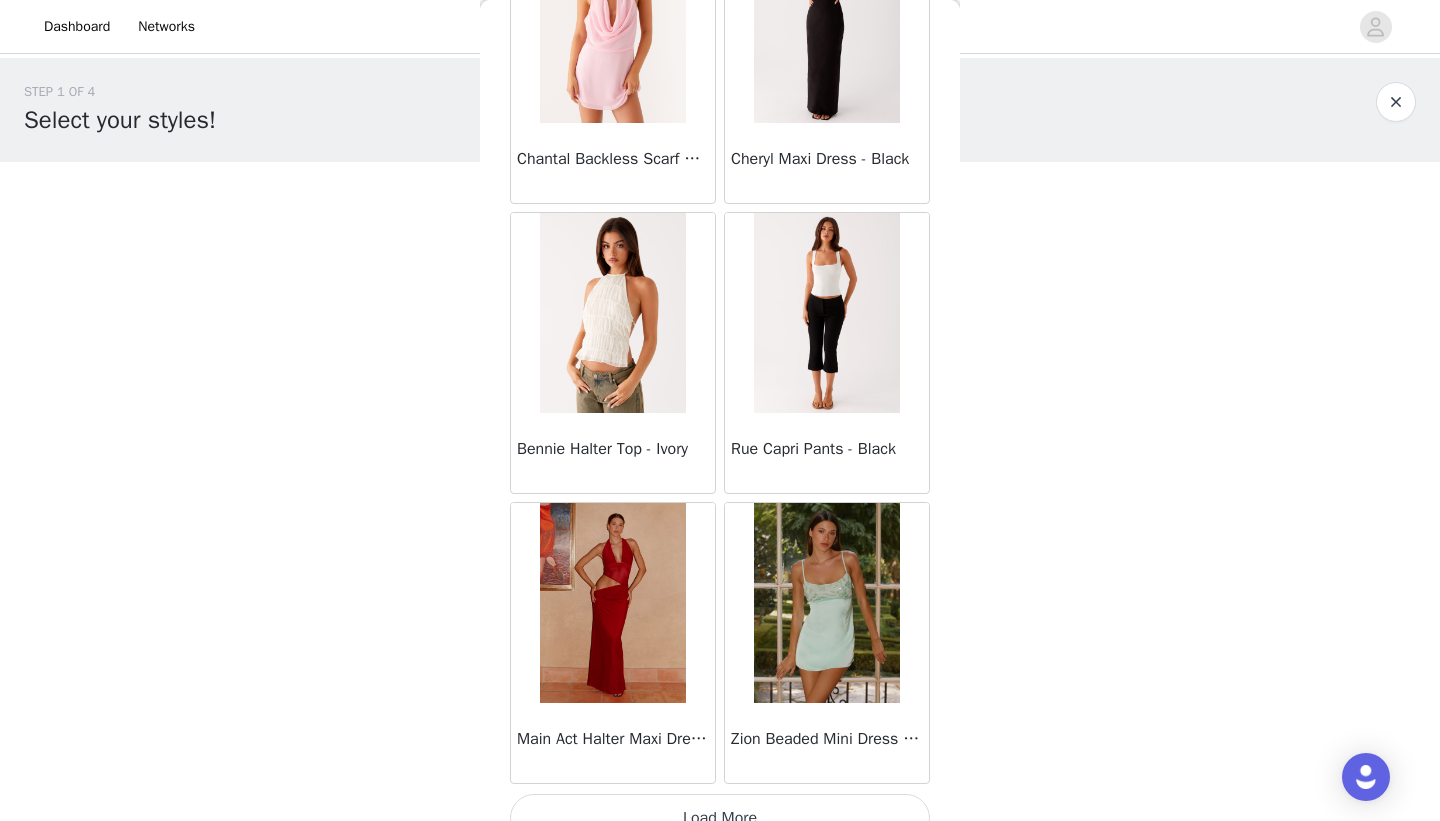 scroll, scrollTop: 8039, scrollLeft: 0, axis: vertical 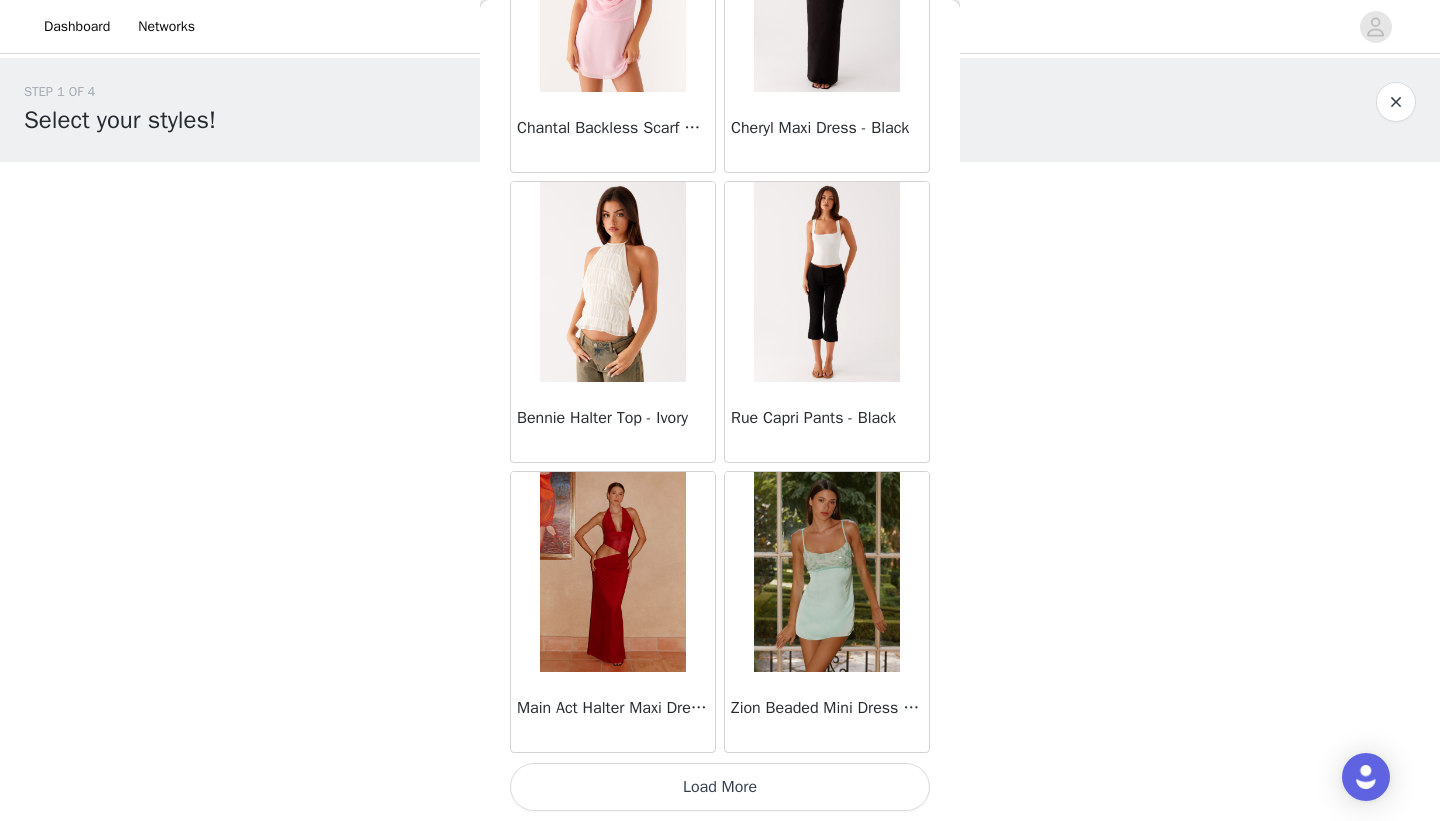 click on "Load More" at bounding box center [720, 787] 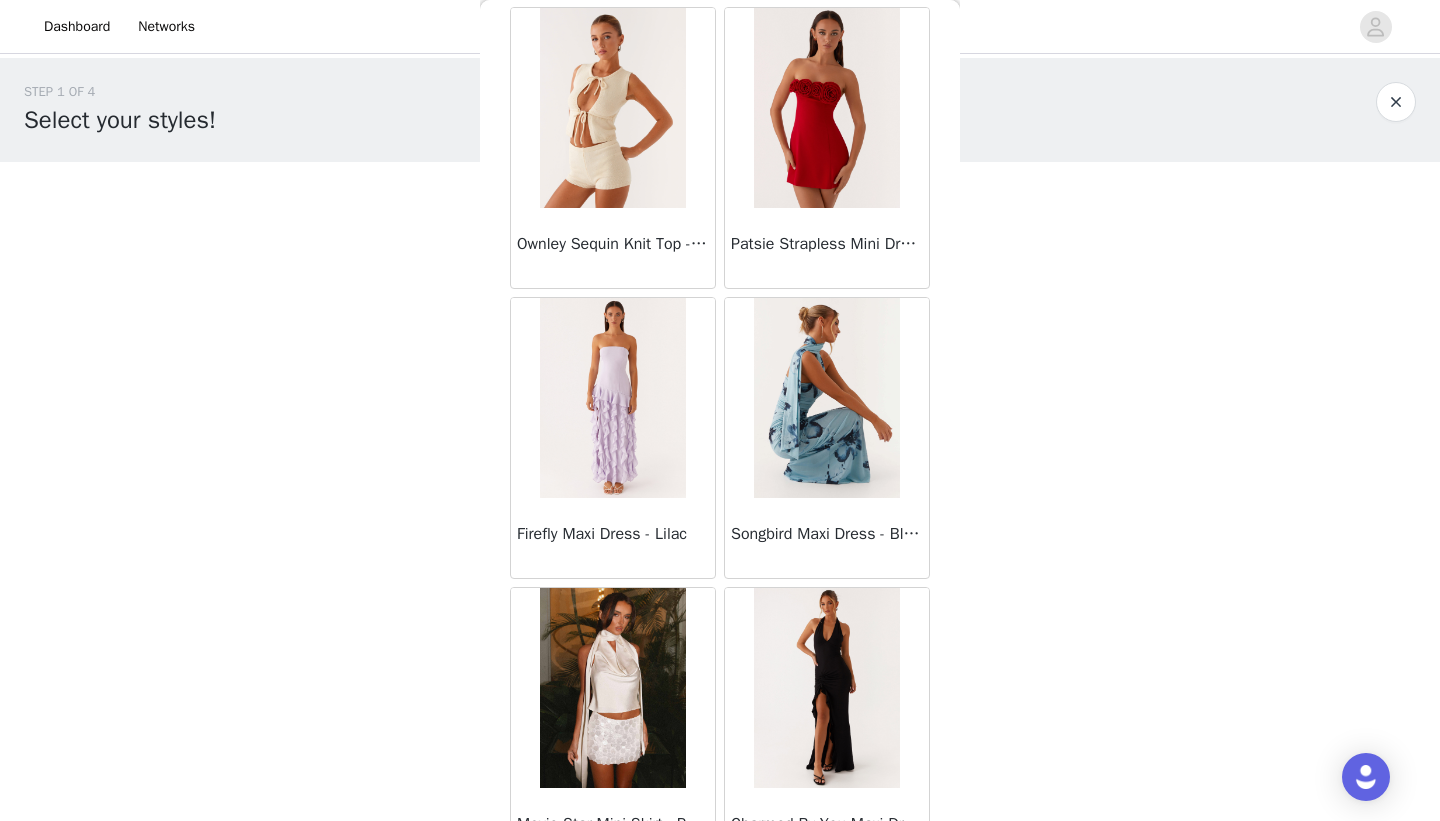 scroll, scrollTop: 10939, scrollLeft: 0, axis: vertical 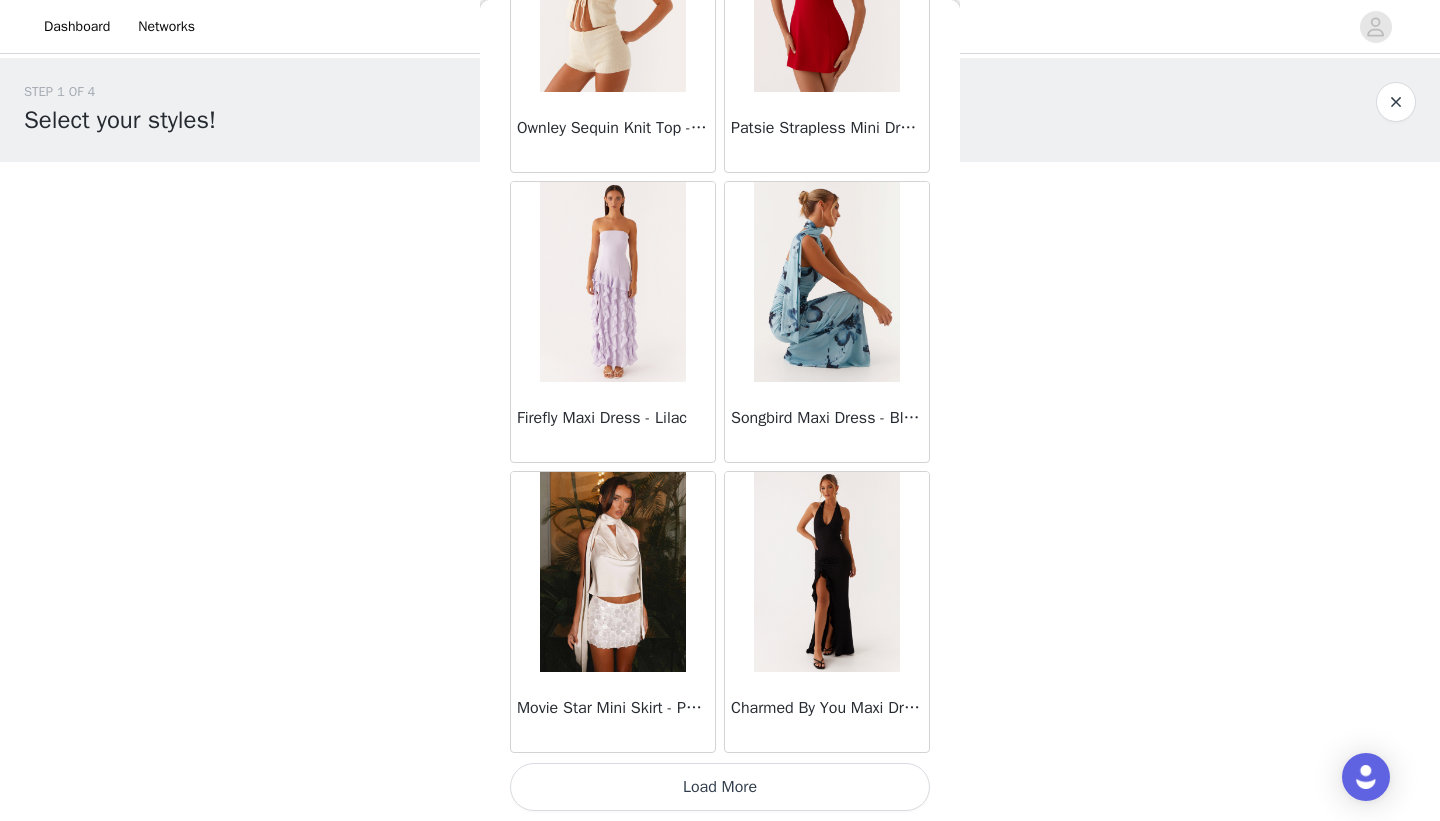 click on "Load More" at bounding box center [720, 787] 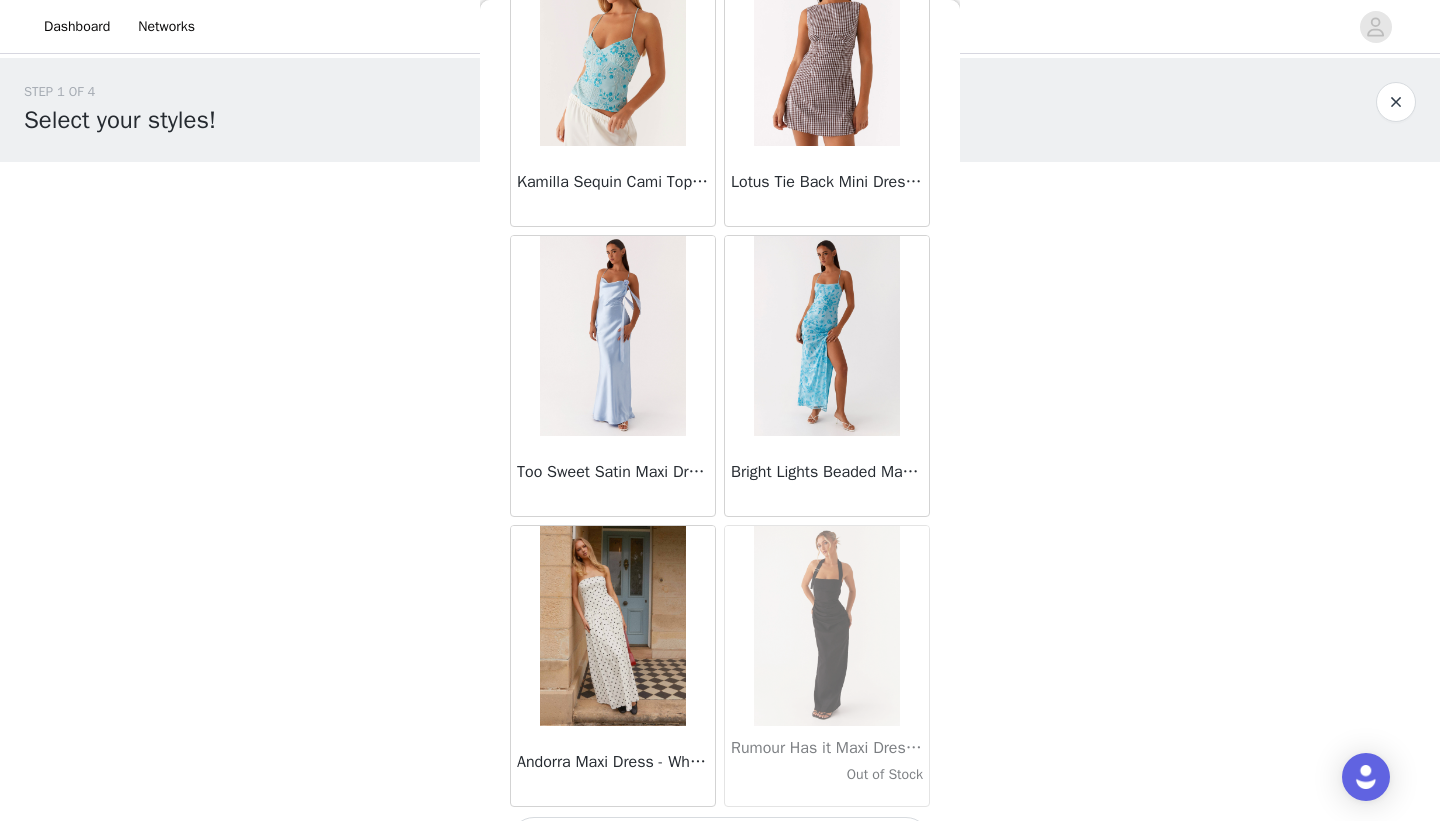 scroll, scrollTop: 13839, scrollLeft: 0, axis: vertical 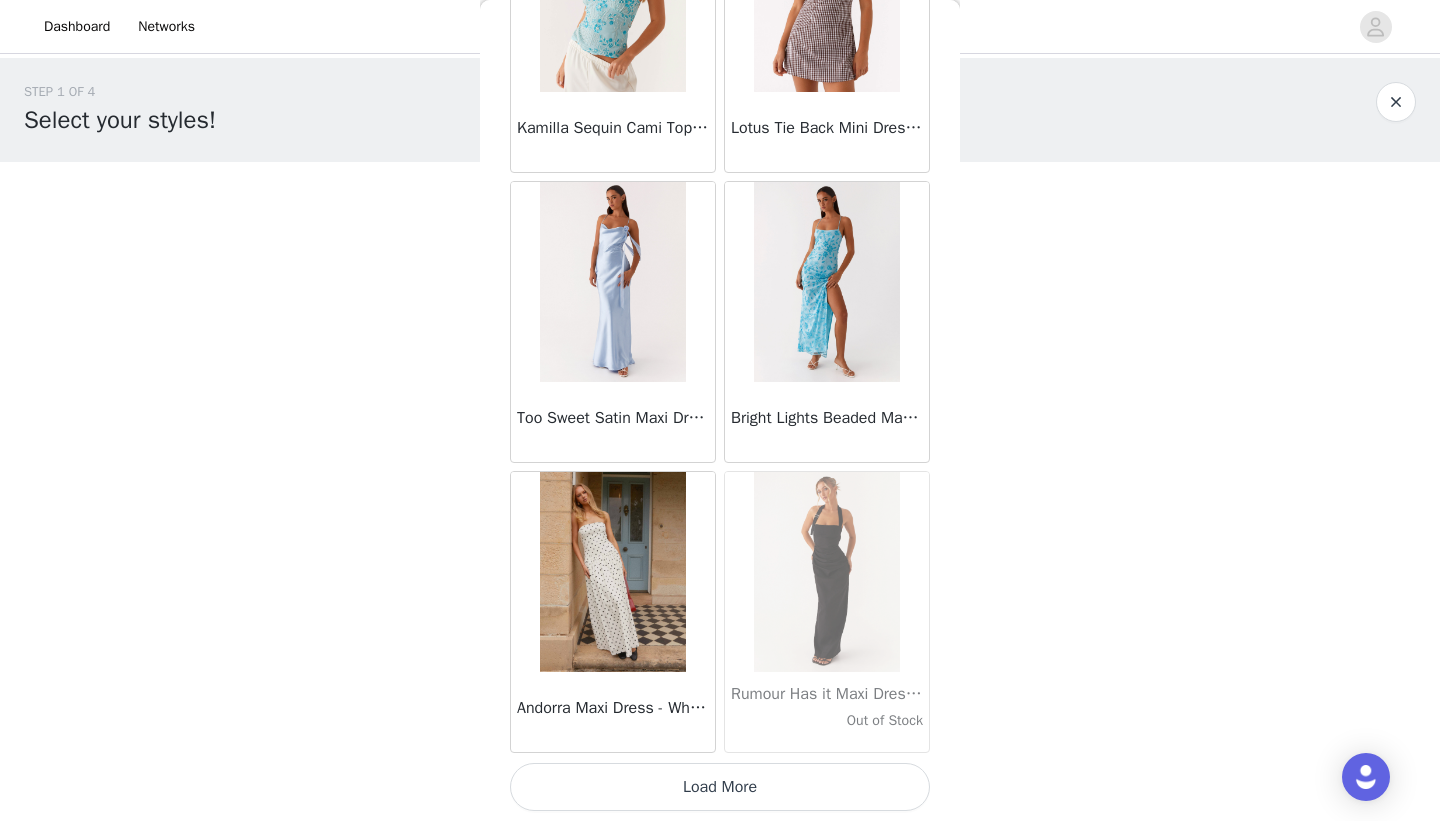 click on "Load More" at bounding box center (720, 787) 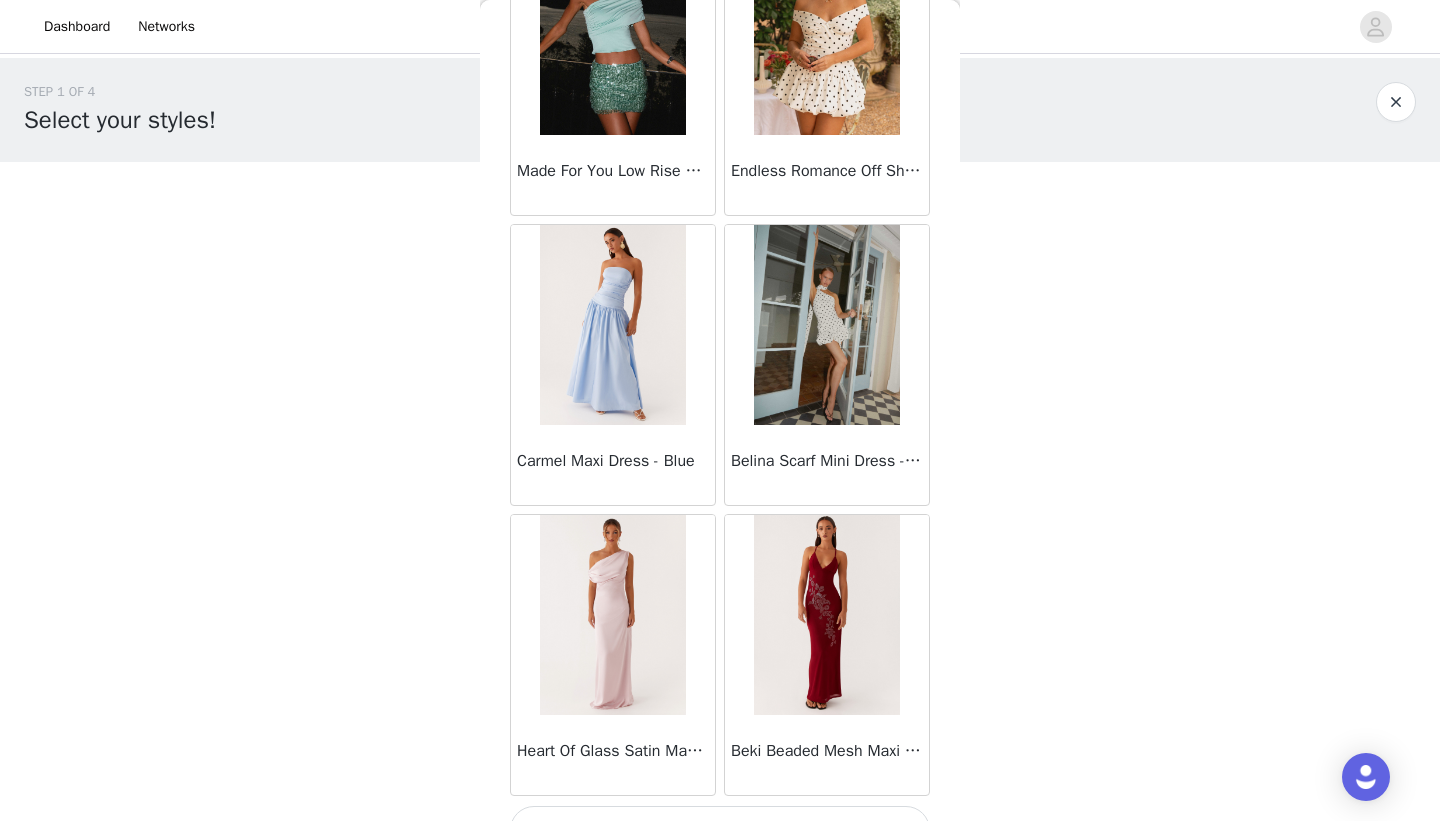 scroll, scrollTop: 16739, scrollLeft: 0, axis: vertical 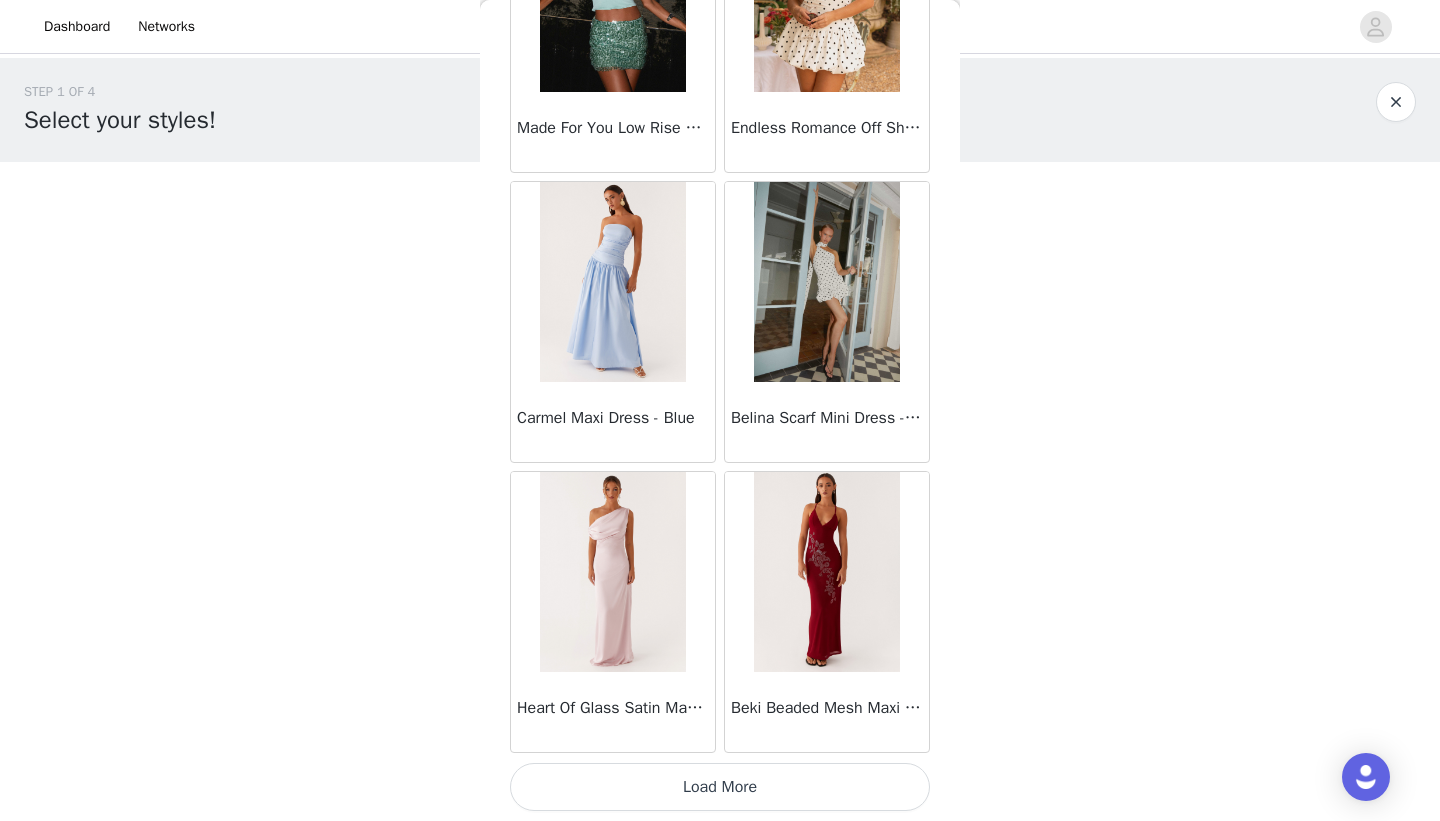 click on "Load More" at bounding box center [720, 787] 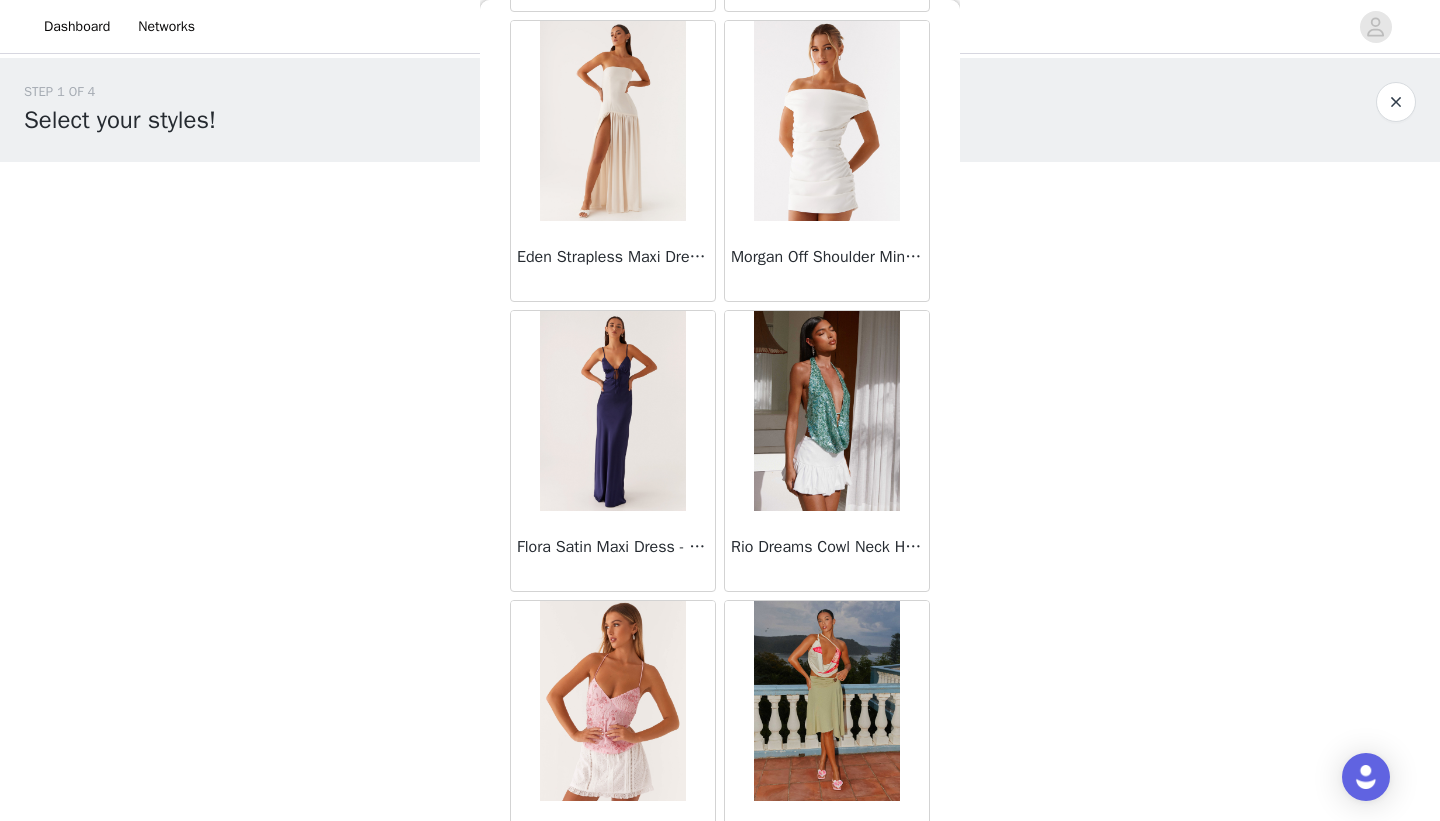 scroll, scrollTop: 19639, scrollLeft: 0, axis: vertical 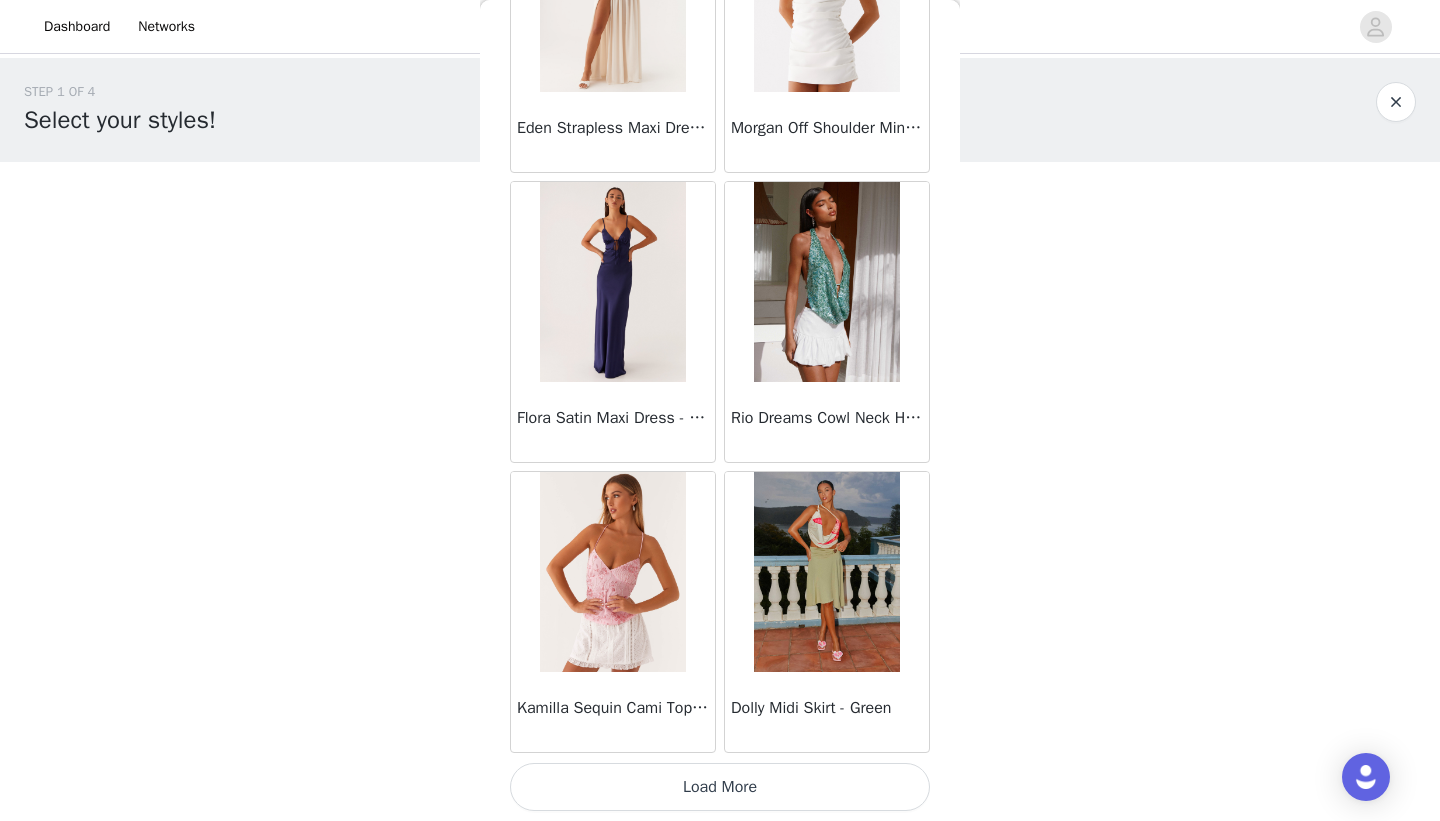 click on "Load More" at bounding box center (720, 787) 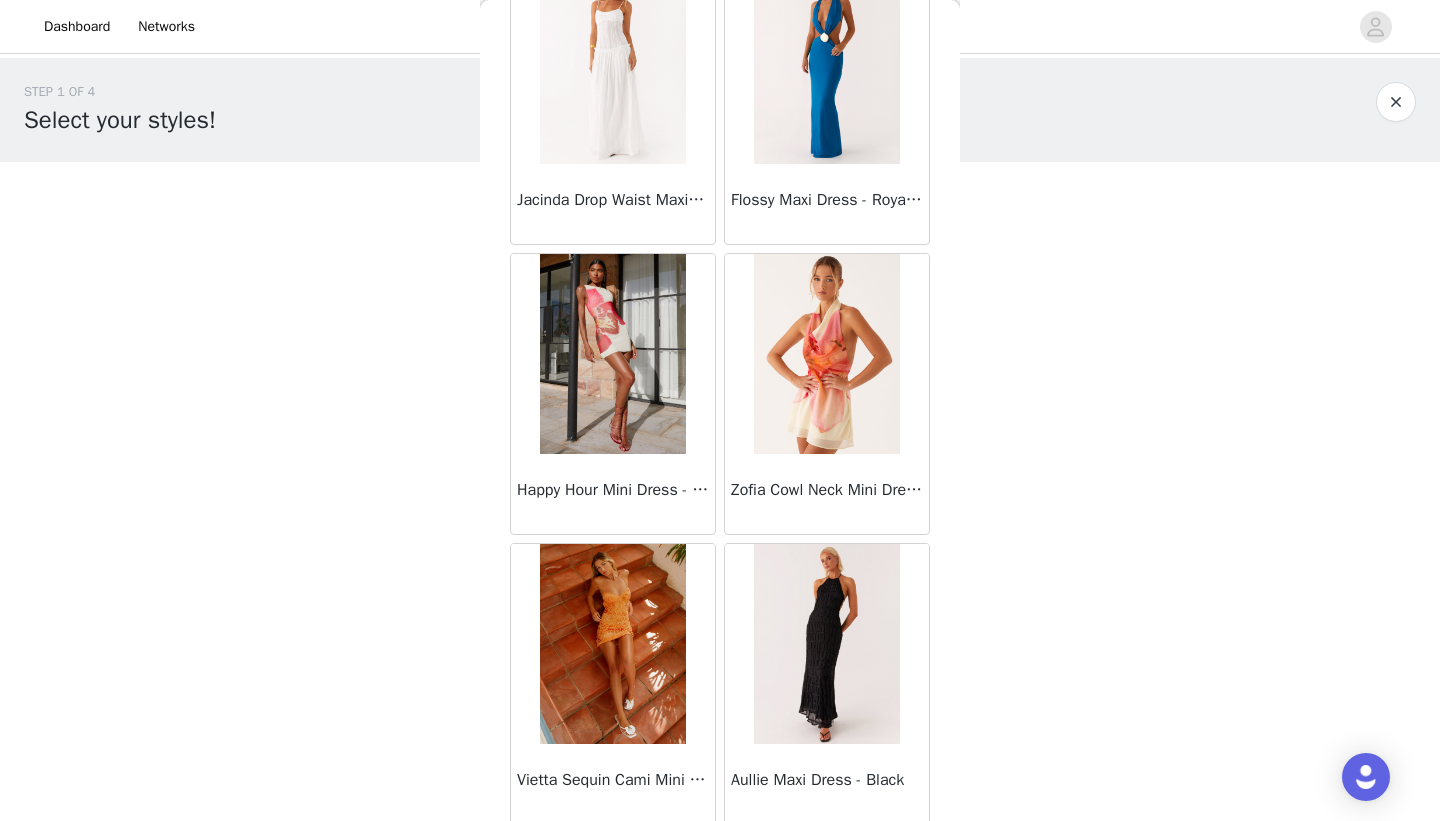 scroll, scrollTop: 22539, scrollLeft: 0, axis: vertical 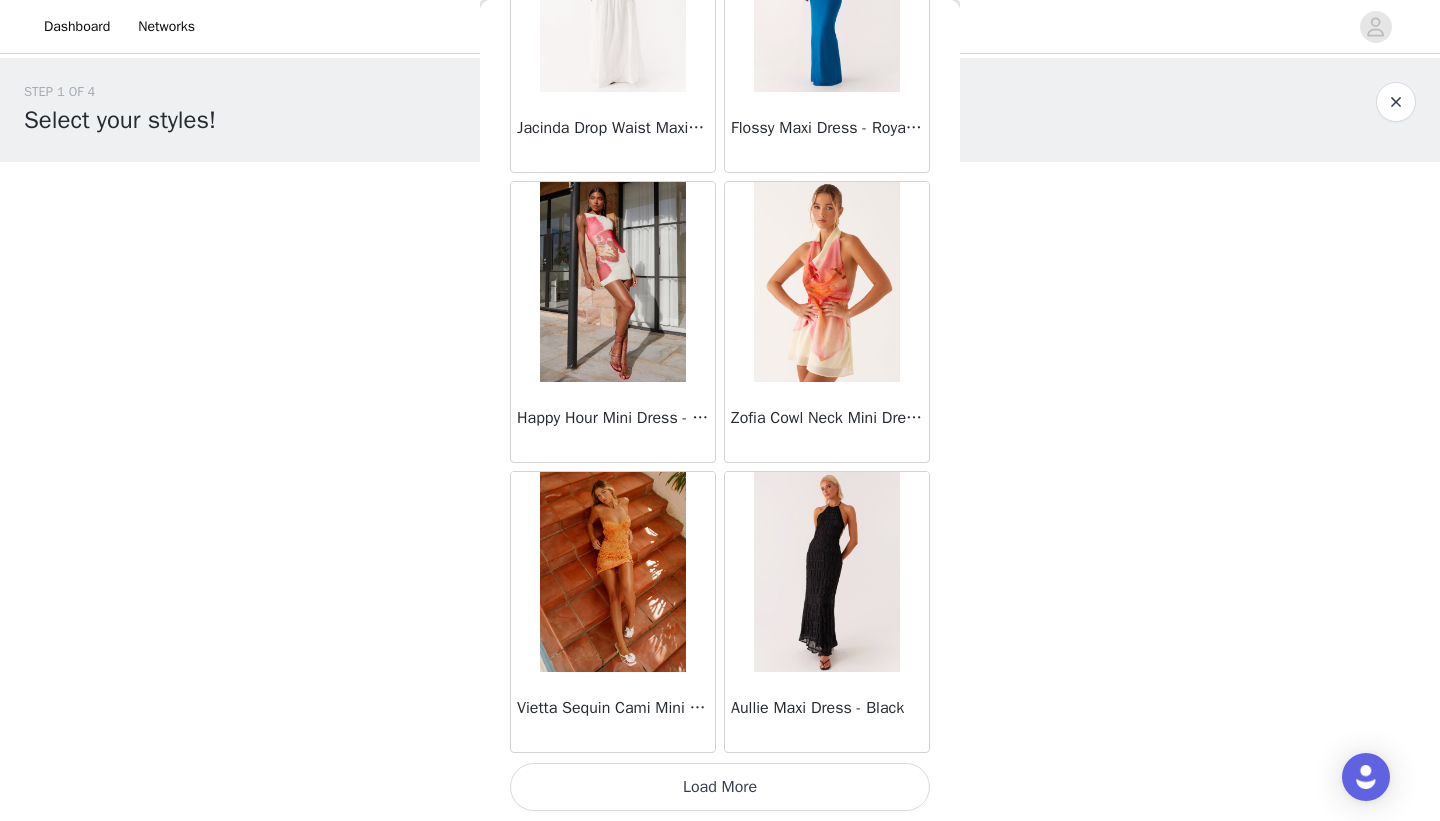 click on "Load More" at bounding box center (720, 787) 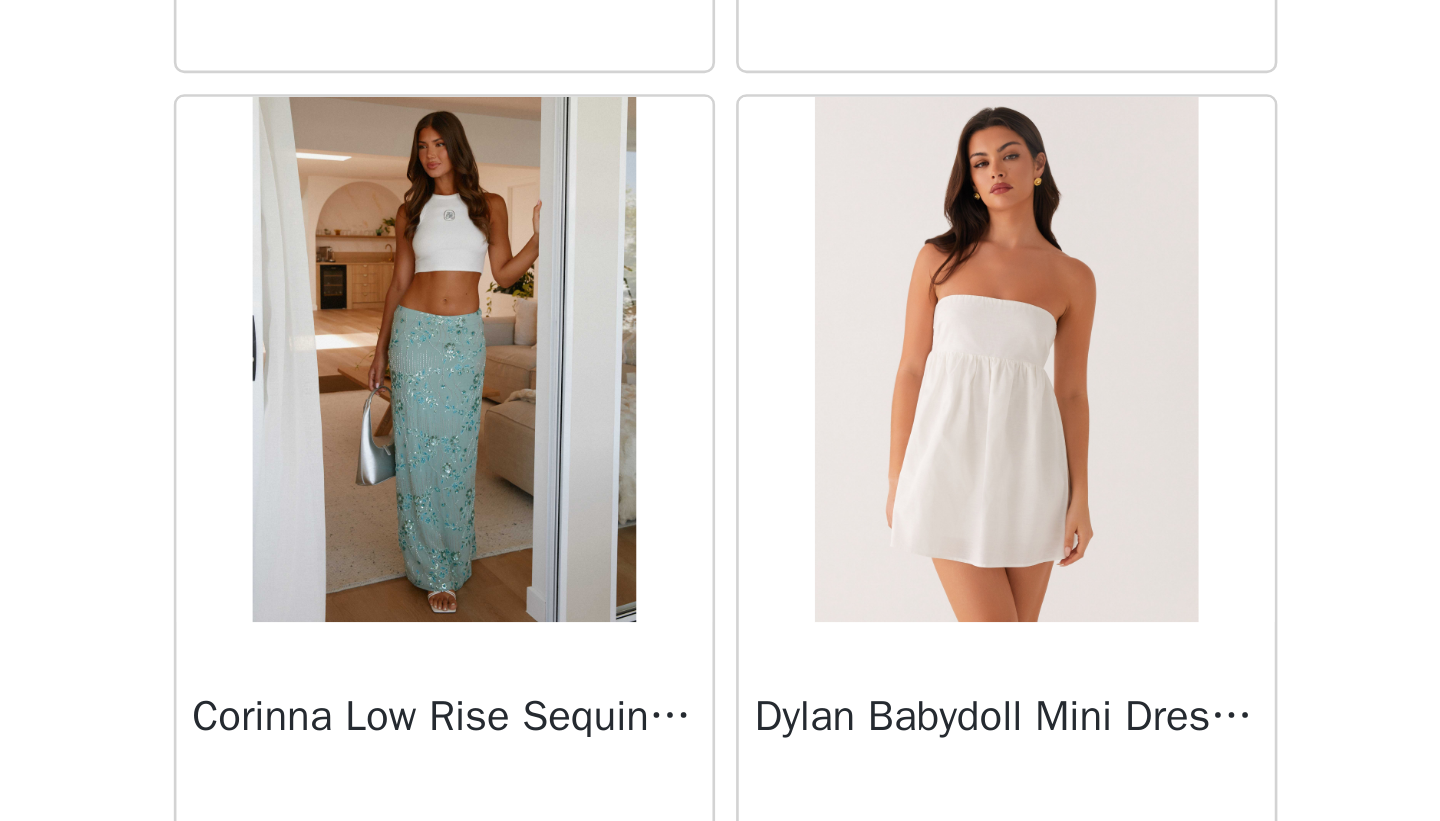 scroll, scrollTop: 25439, scrollLeft: 0, axis: vertical 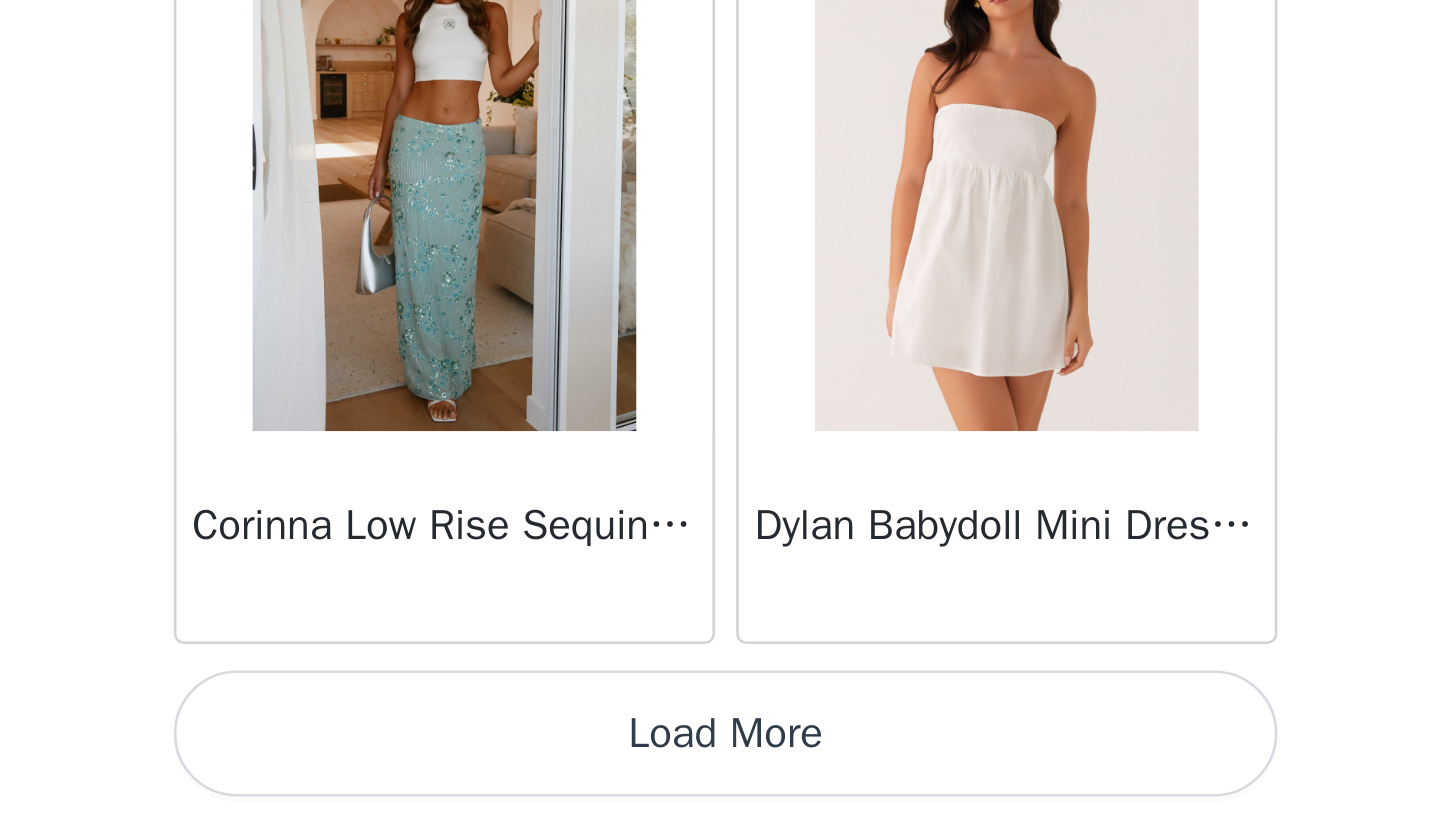 click on "Load More" at bounding box center (720, 787) 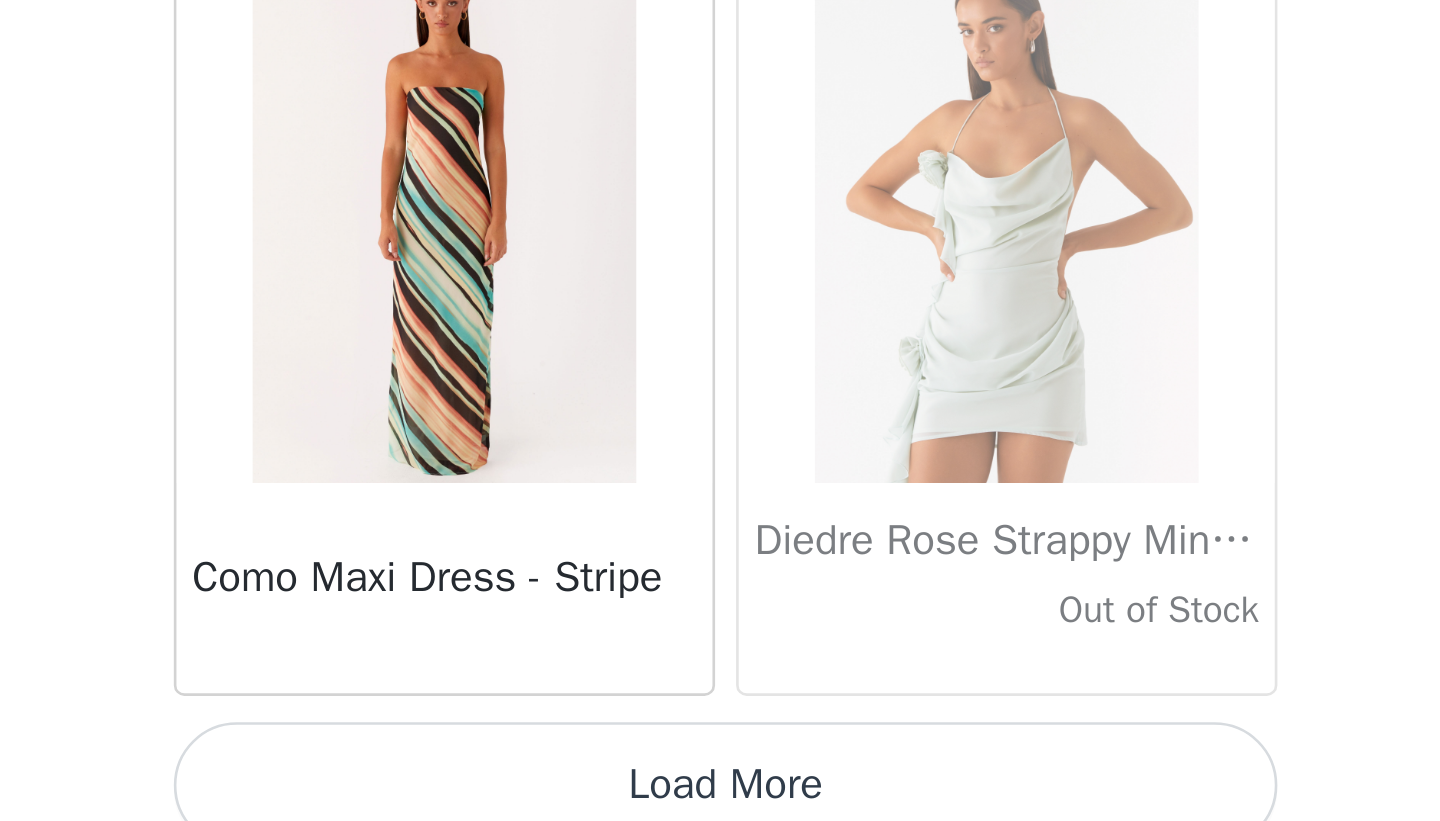 scroll, scrollTop: 28339, scrollLeft: 0, axis: vertical 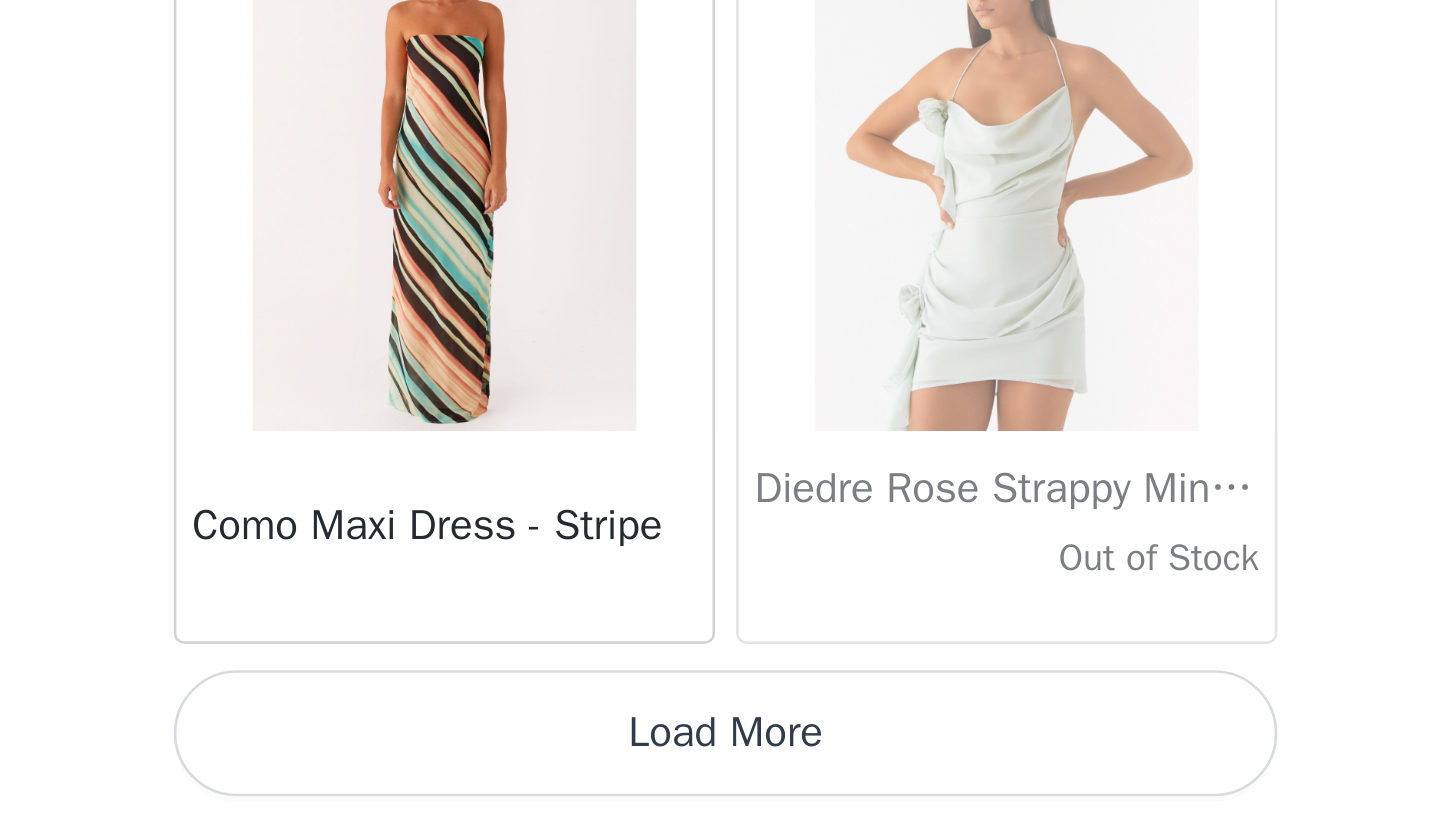 click on "Load More" at bounding box center [720, 787] 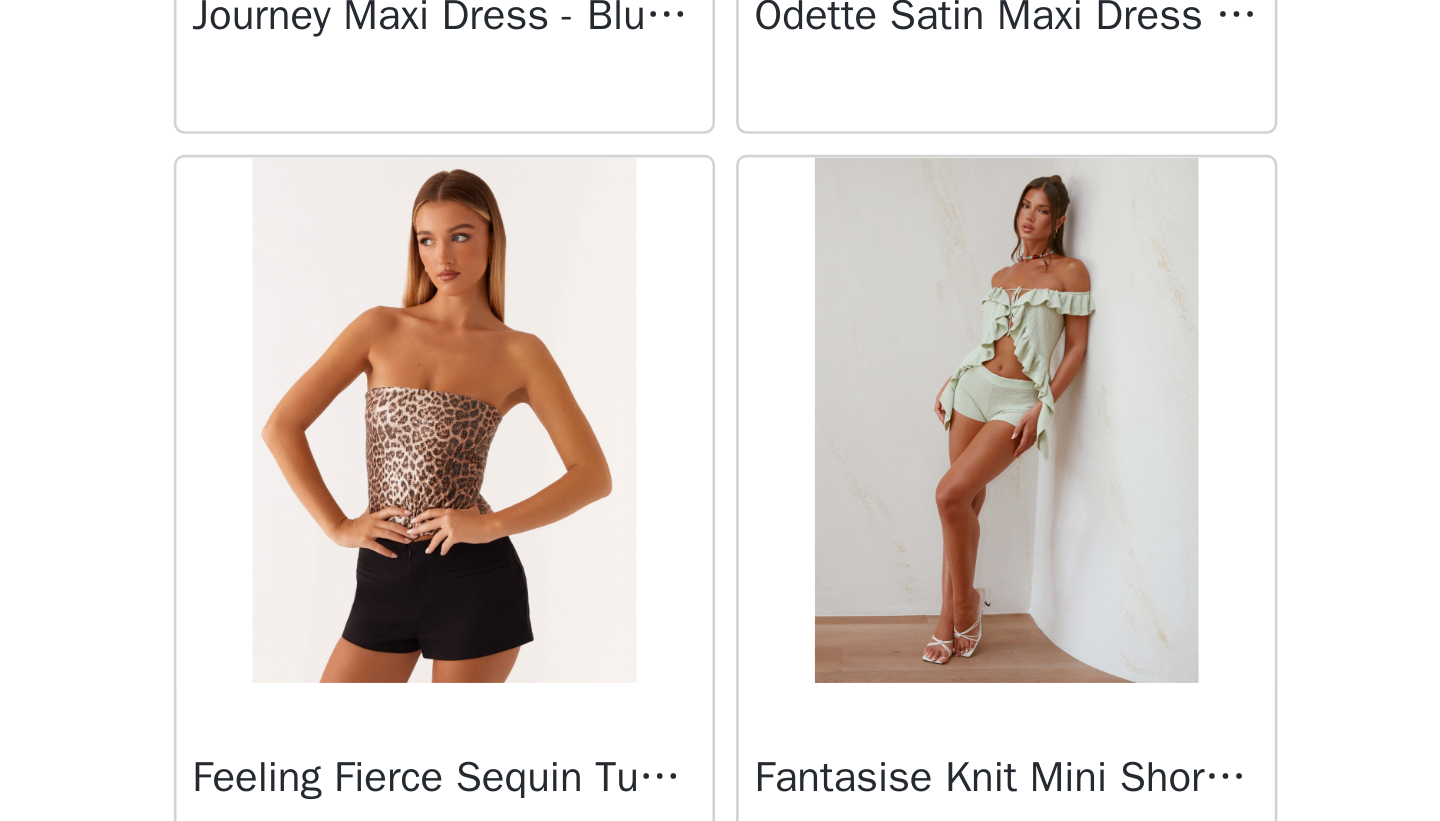 scroll, scrollTop: 31239, scrollLeft: 0, axis: vertical 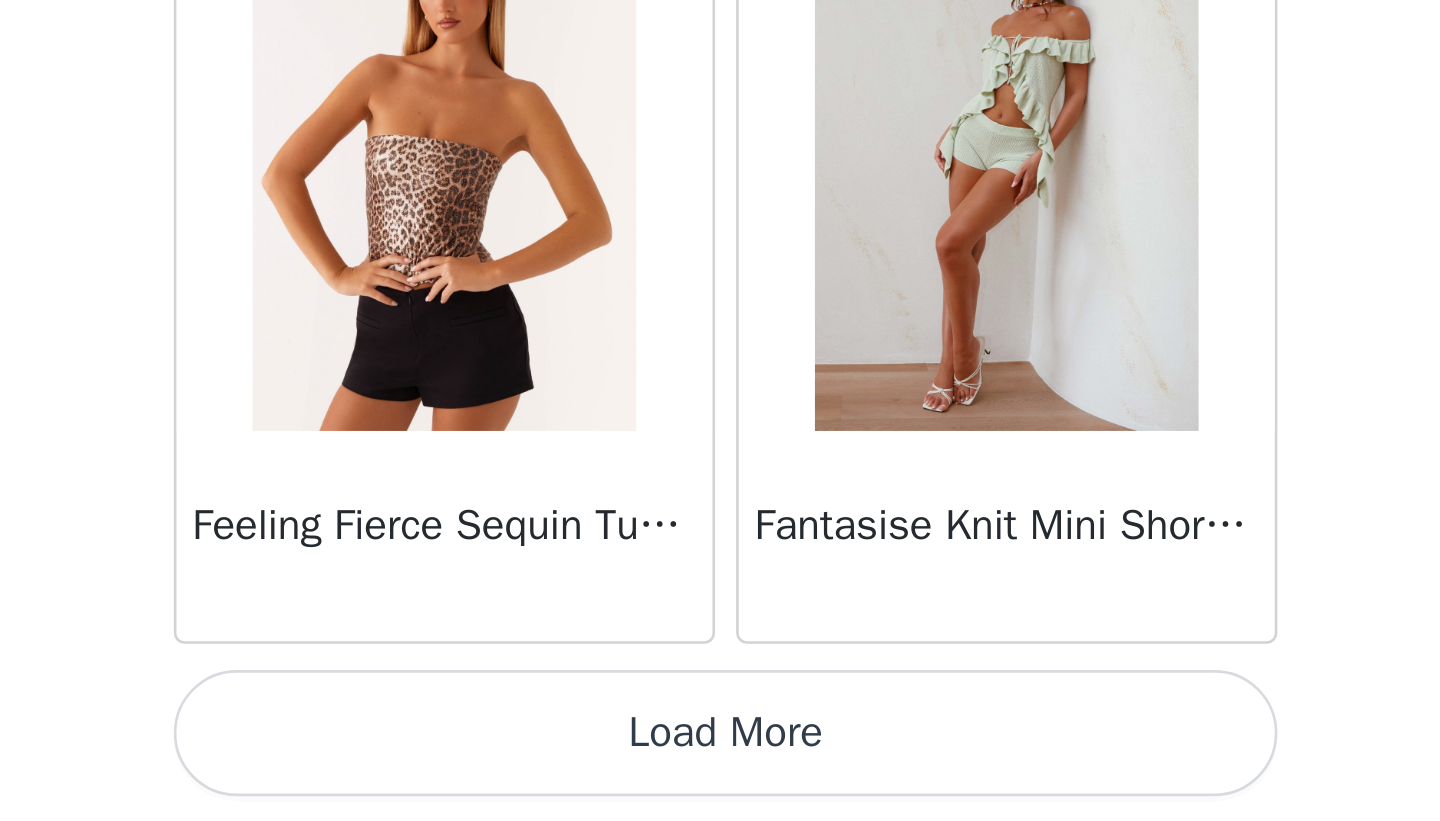 click on "Load More" at bounding box center [720, 787] 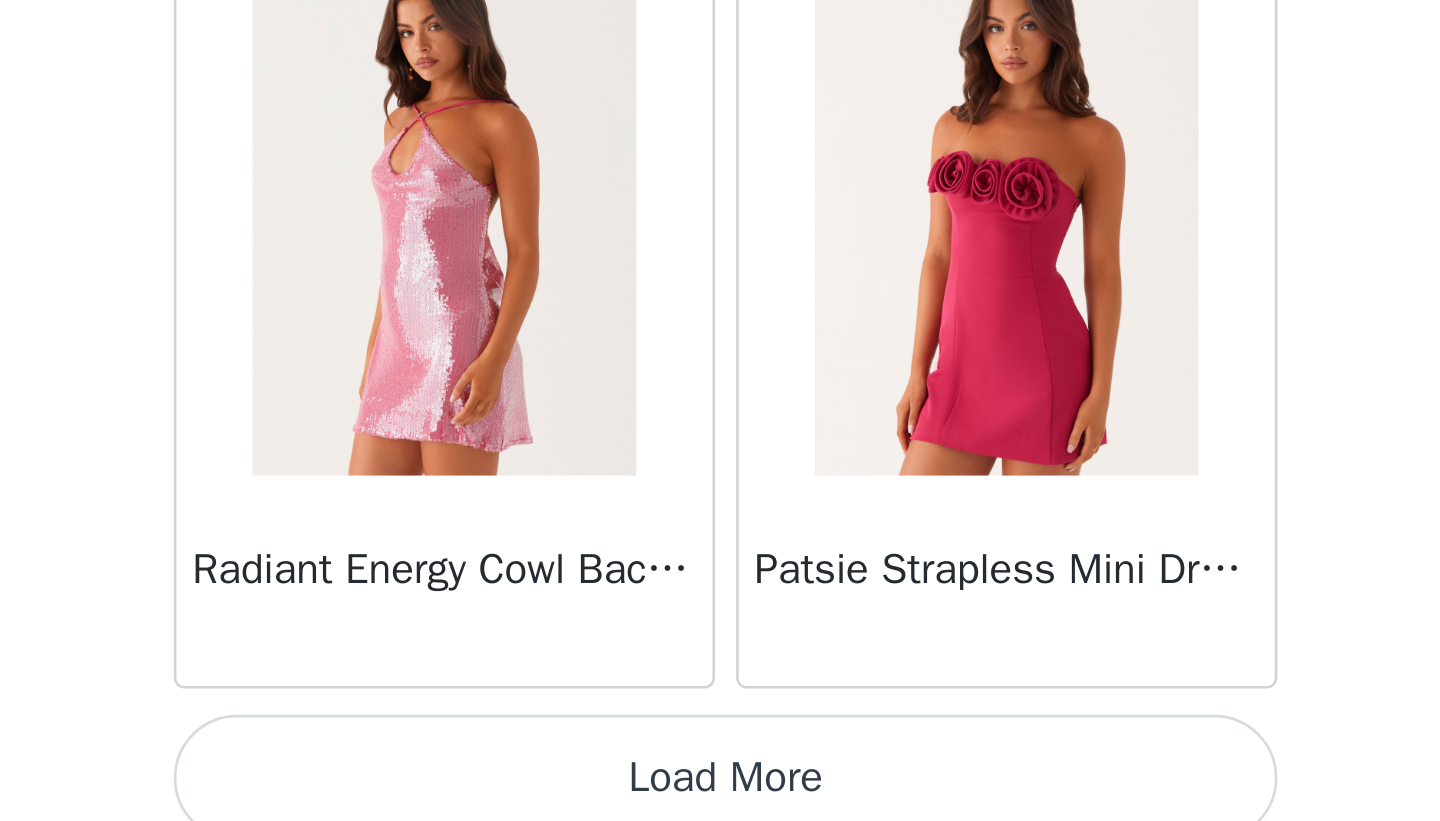 scroll, scrollTop: 34139, scrollLeft: 0, axis: vertical 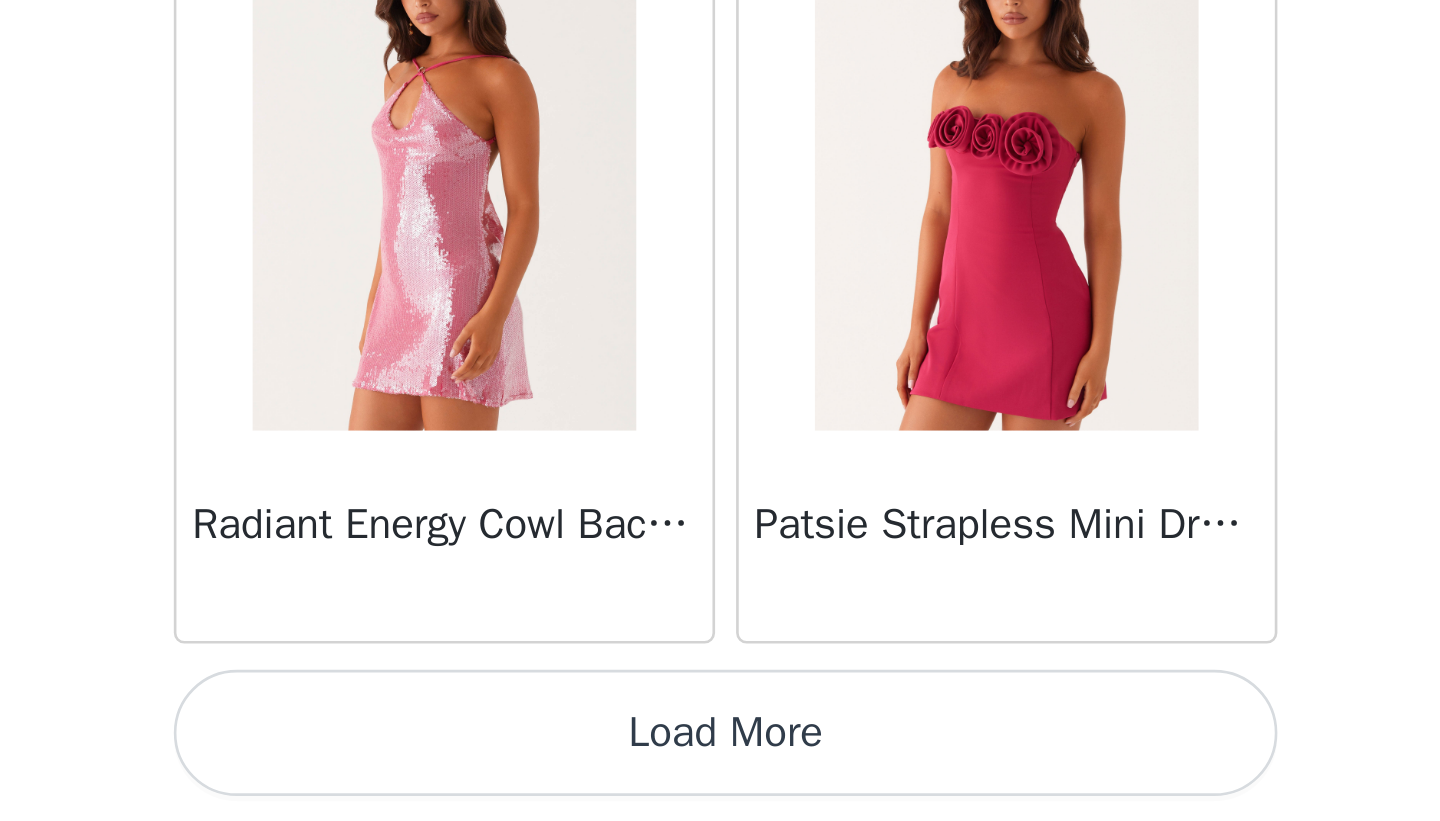click on "Load More" at bounding box center [720, 787] 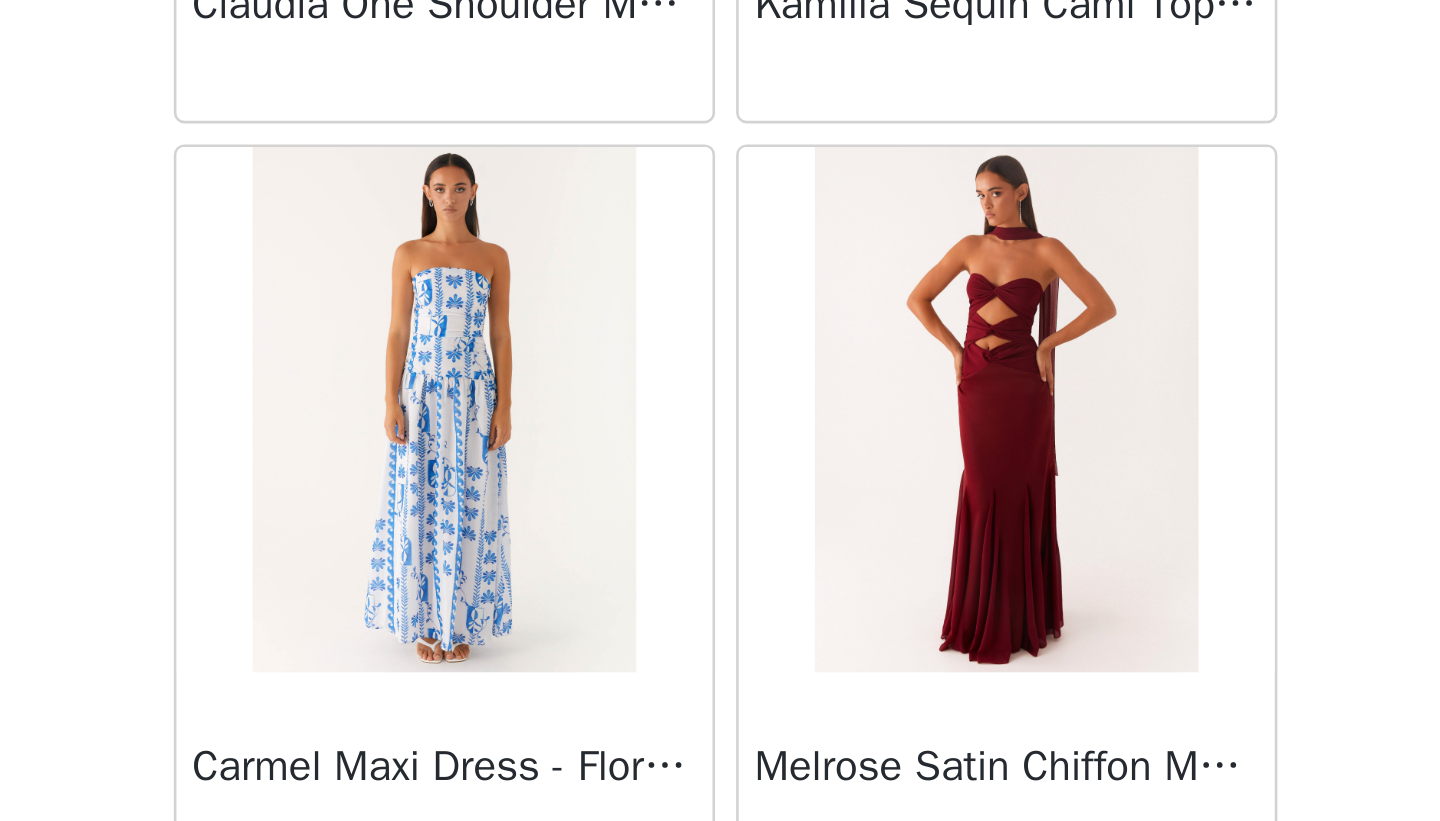 scroll, scrollTop: 37039, scrollLeft: 0, axis: vertical 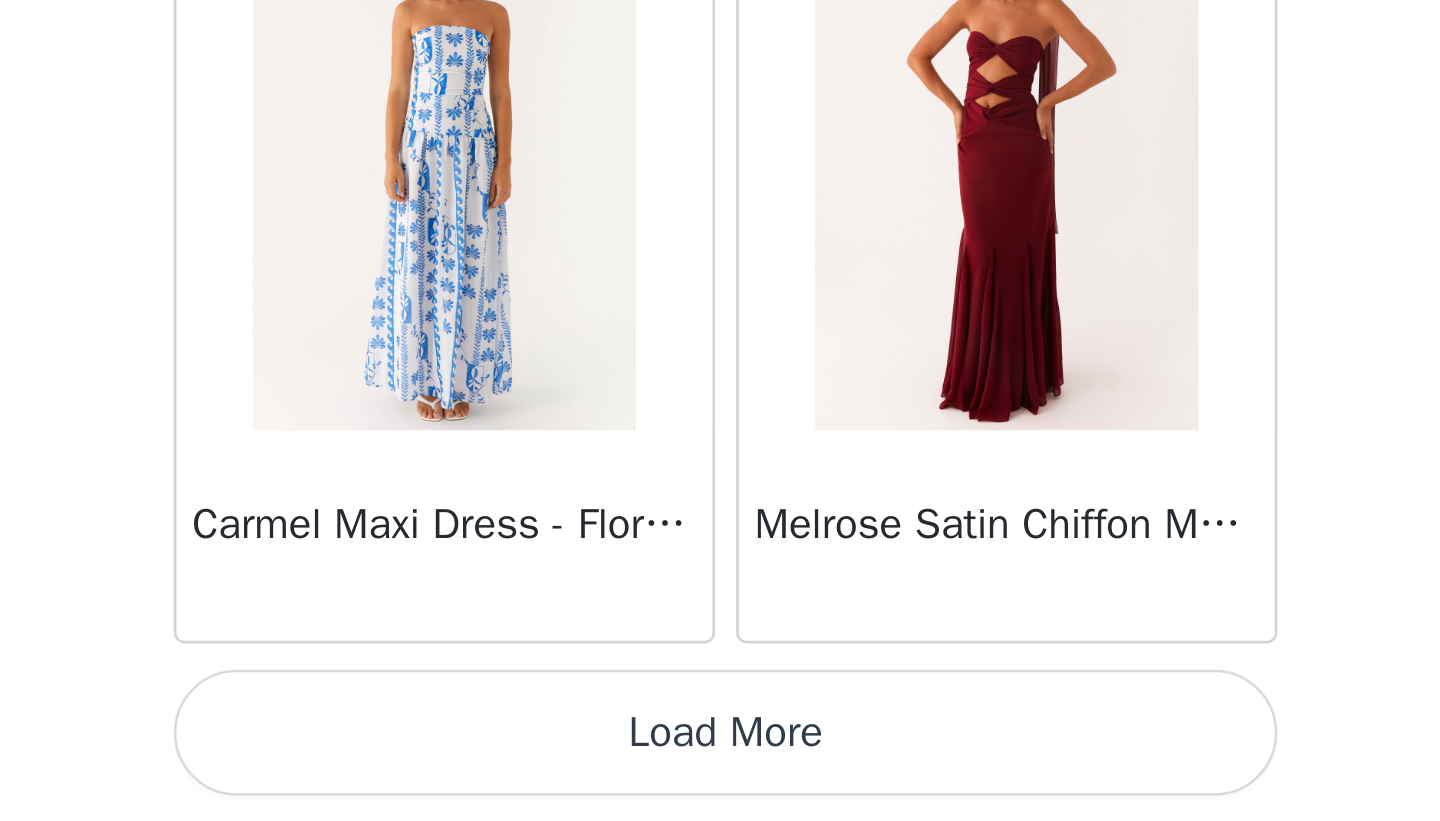 click on "Load More" at bounding box center [720, 787] 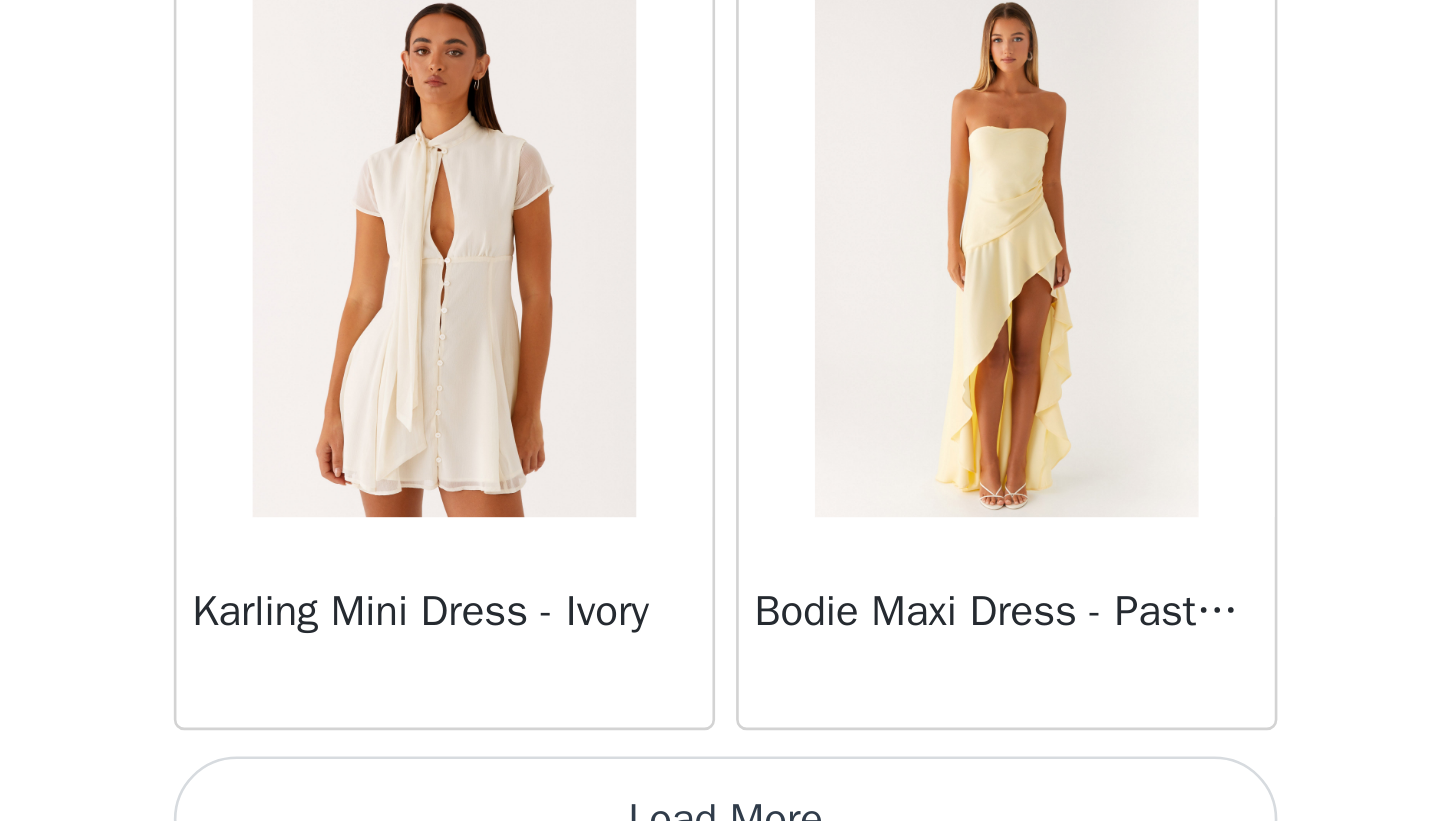 scroll, scrollTop: 39939, scrollLeft: 0, axis: vertical 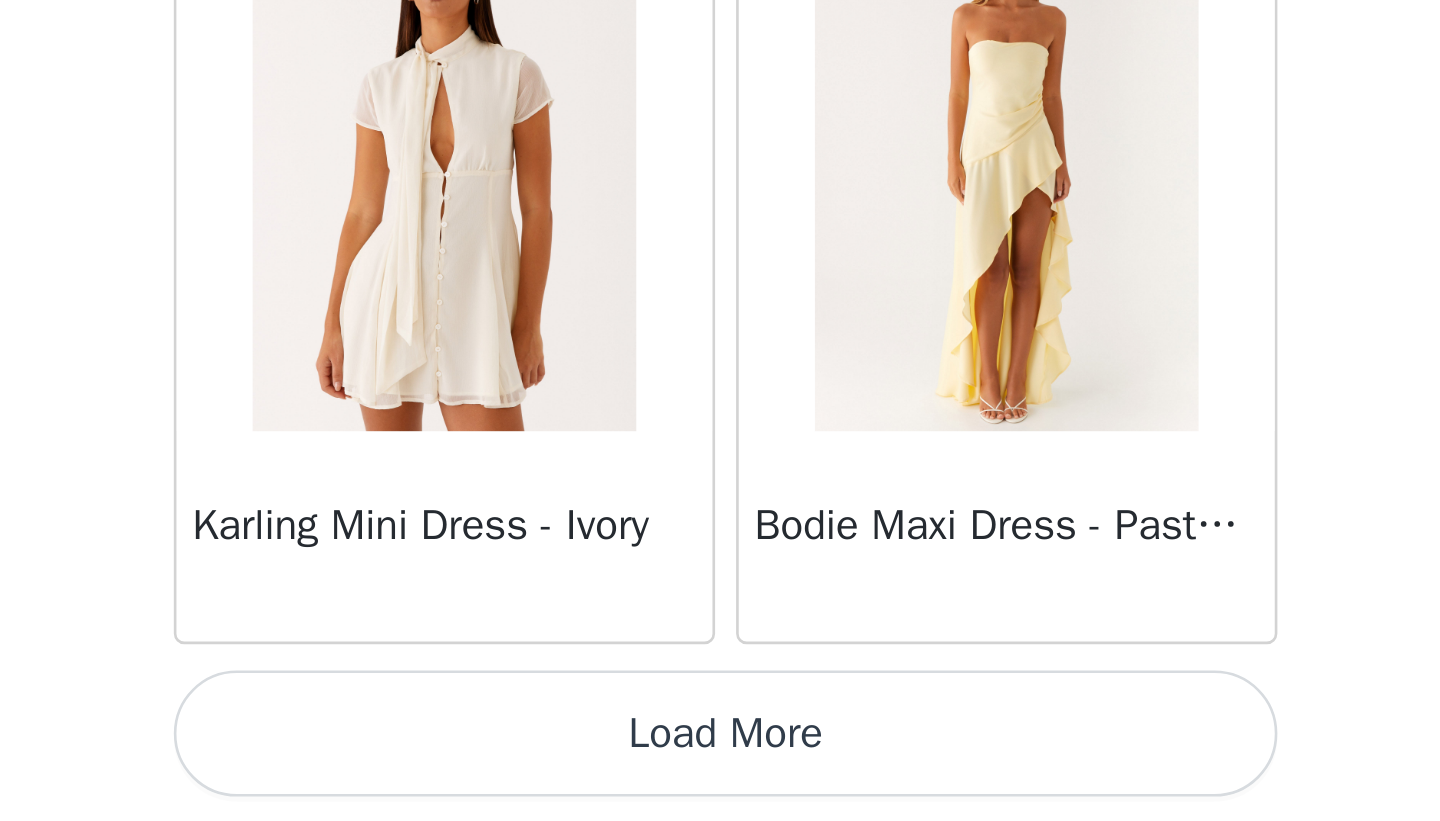 click on "Load More" at bounding box center (720, 787) 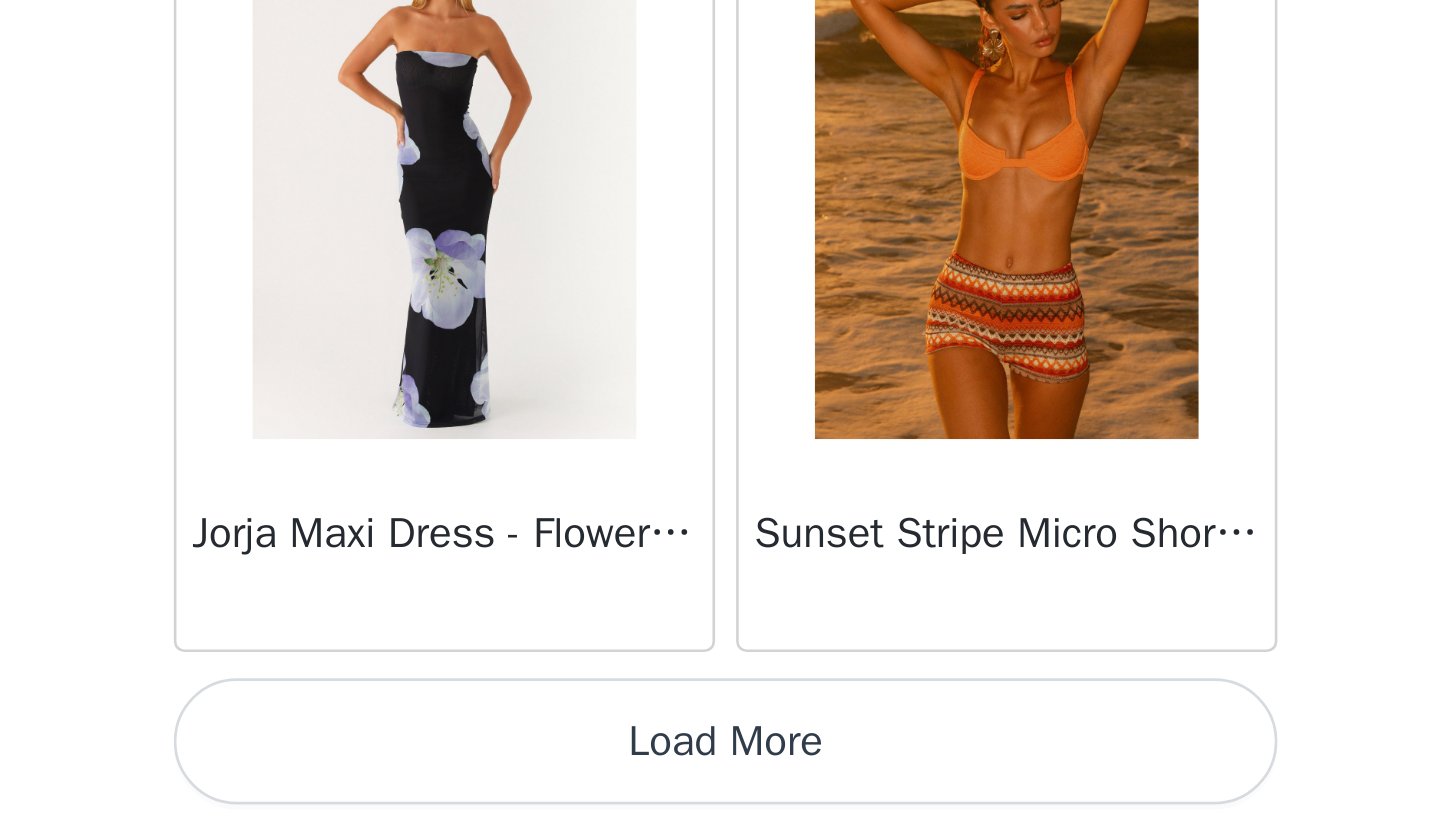 scroll, scrollTop: 42839, scrollLeft: 0, axis: vertical 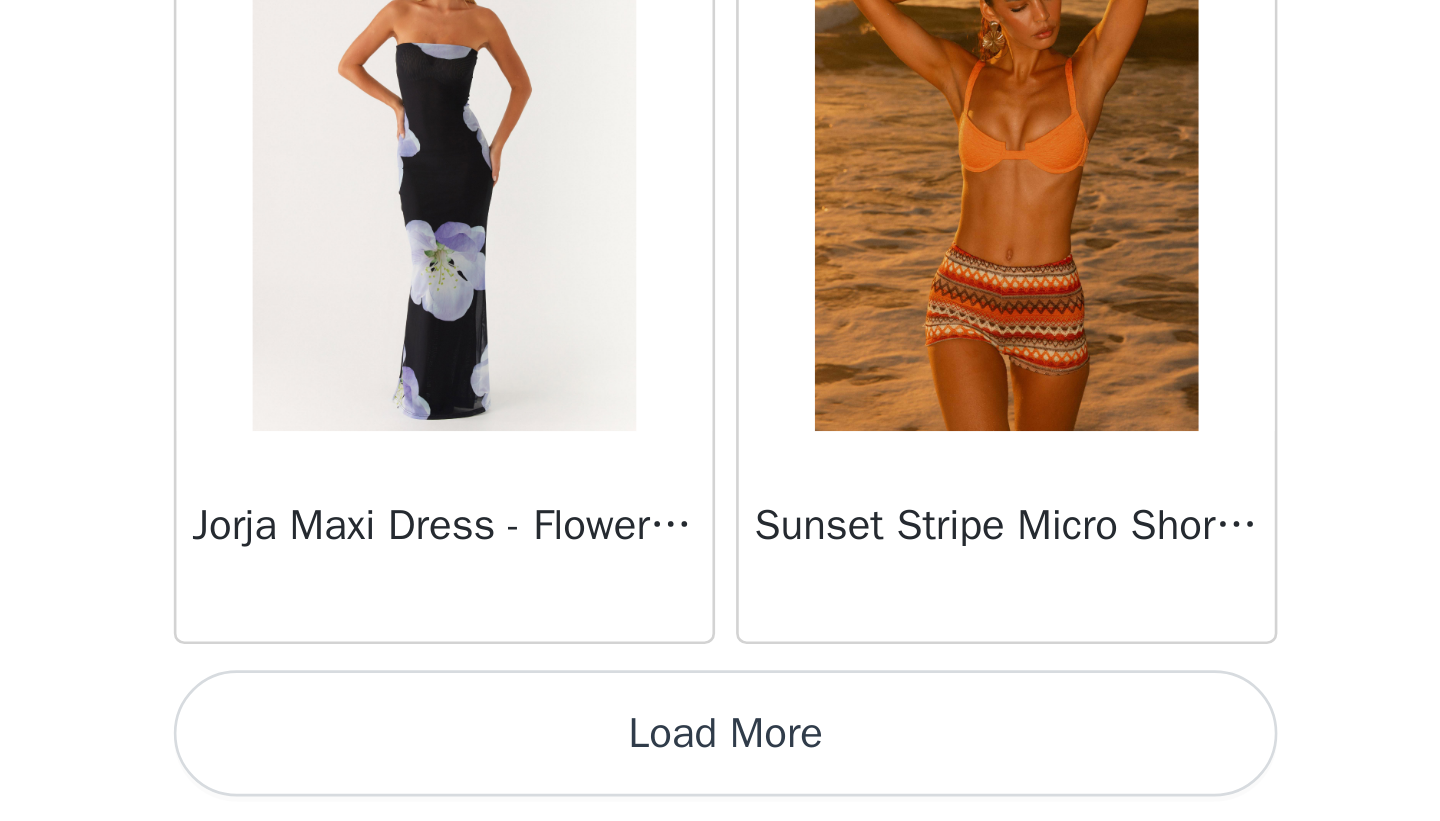 click on "Load More" at bounding box center [720, 787] 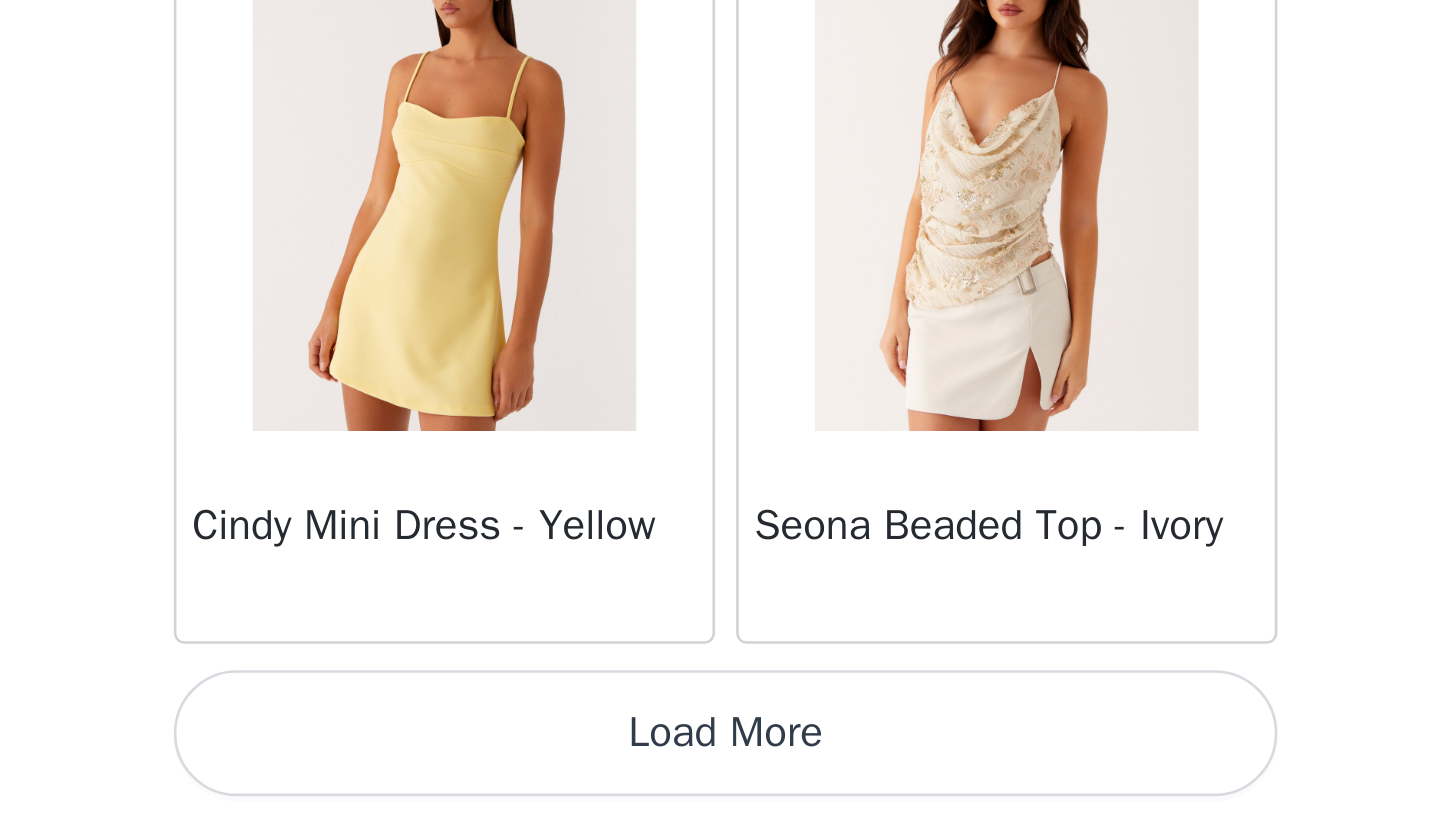 scroll, scrollTop: 45738, scrollLeft: 0, axis: vertical 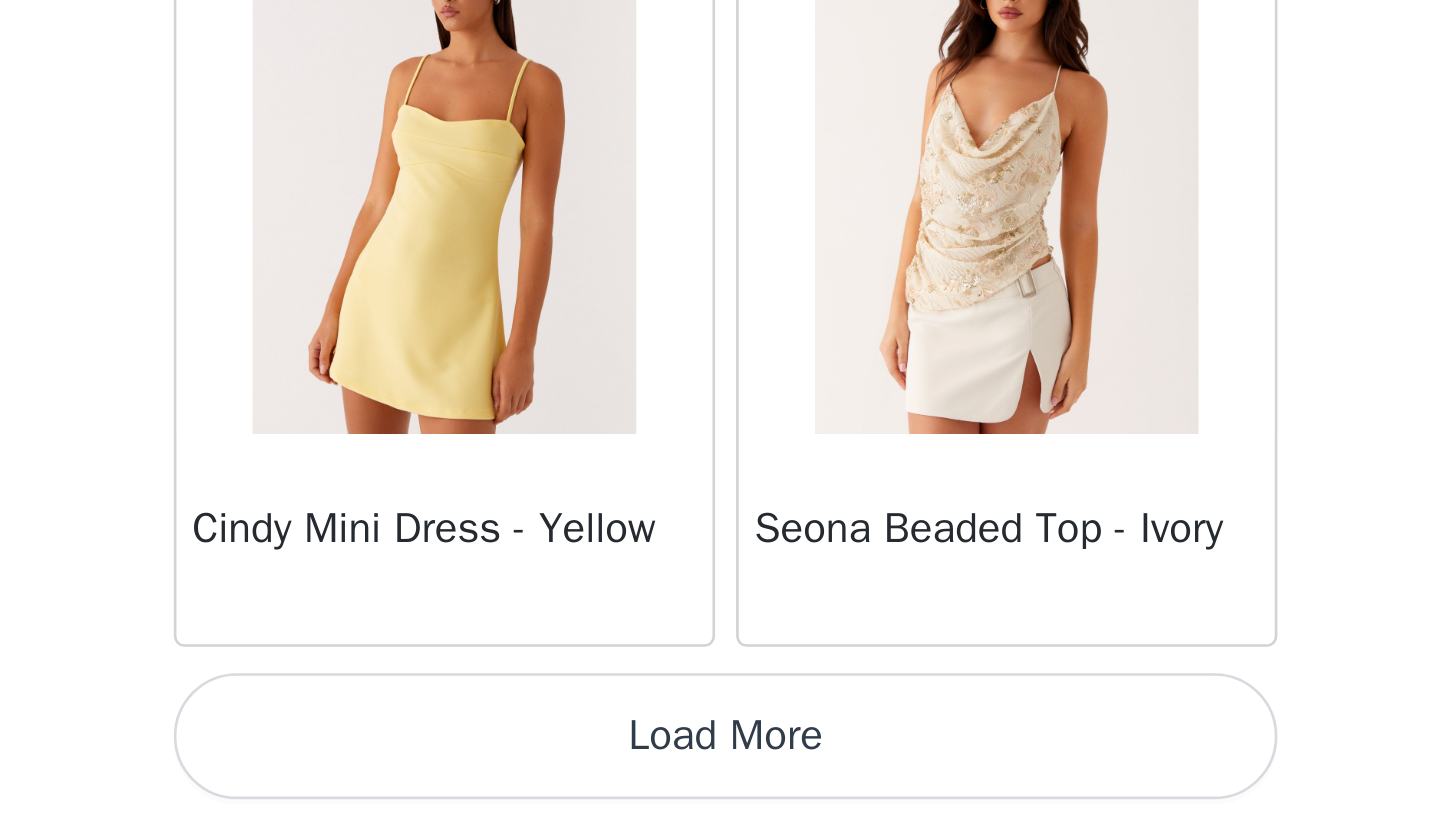 click on "Load More" at bounding box center (720, 788) 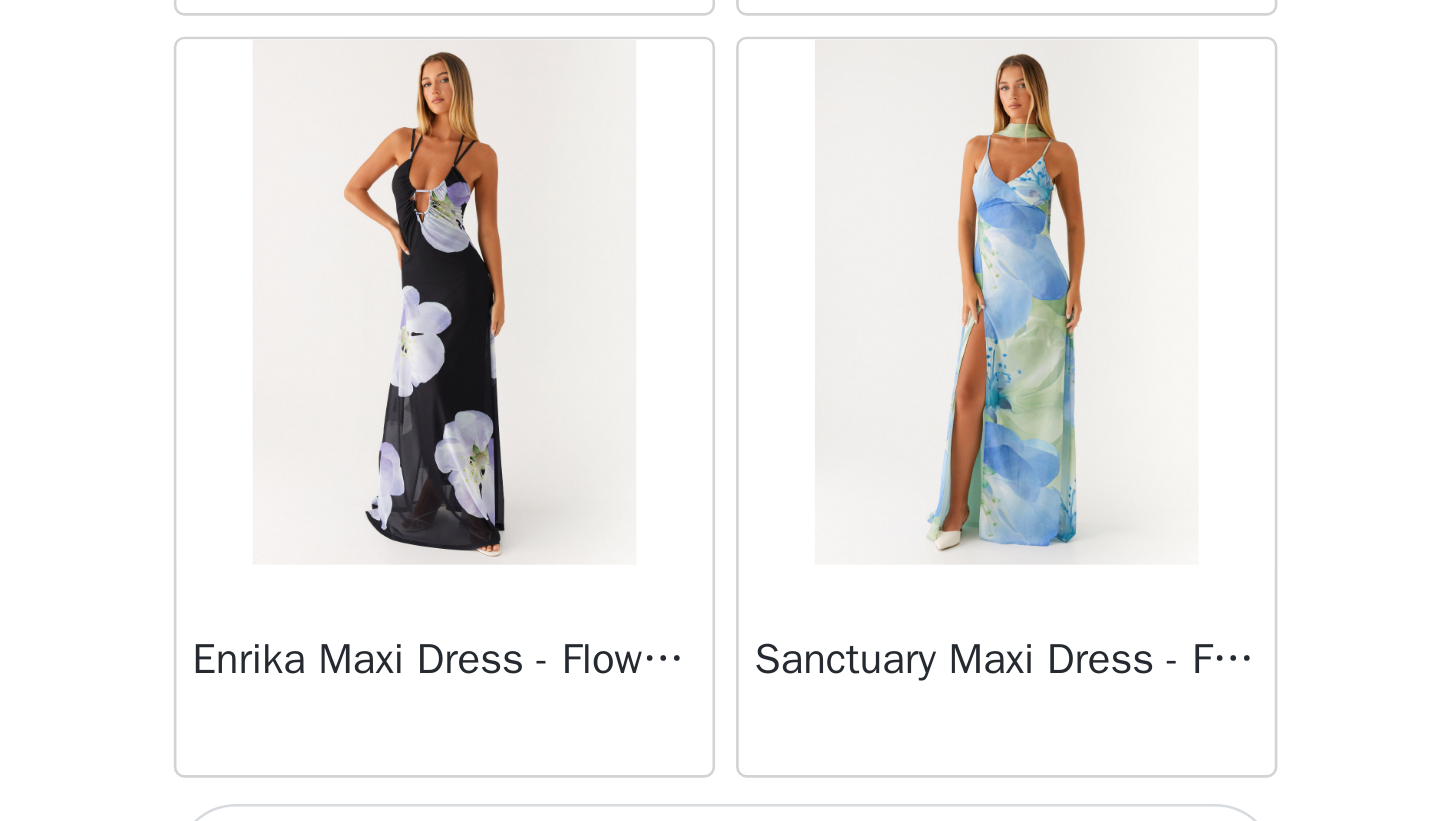 scroll, scrollTop: 48639, scrollLeft: 0, axis: vertical 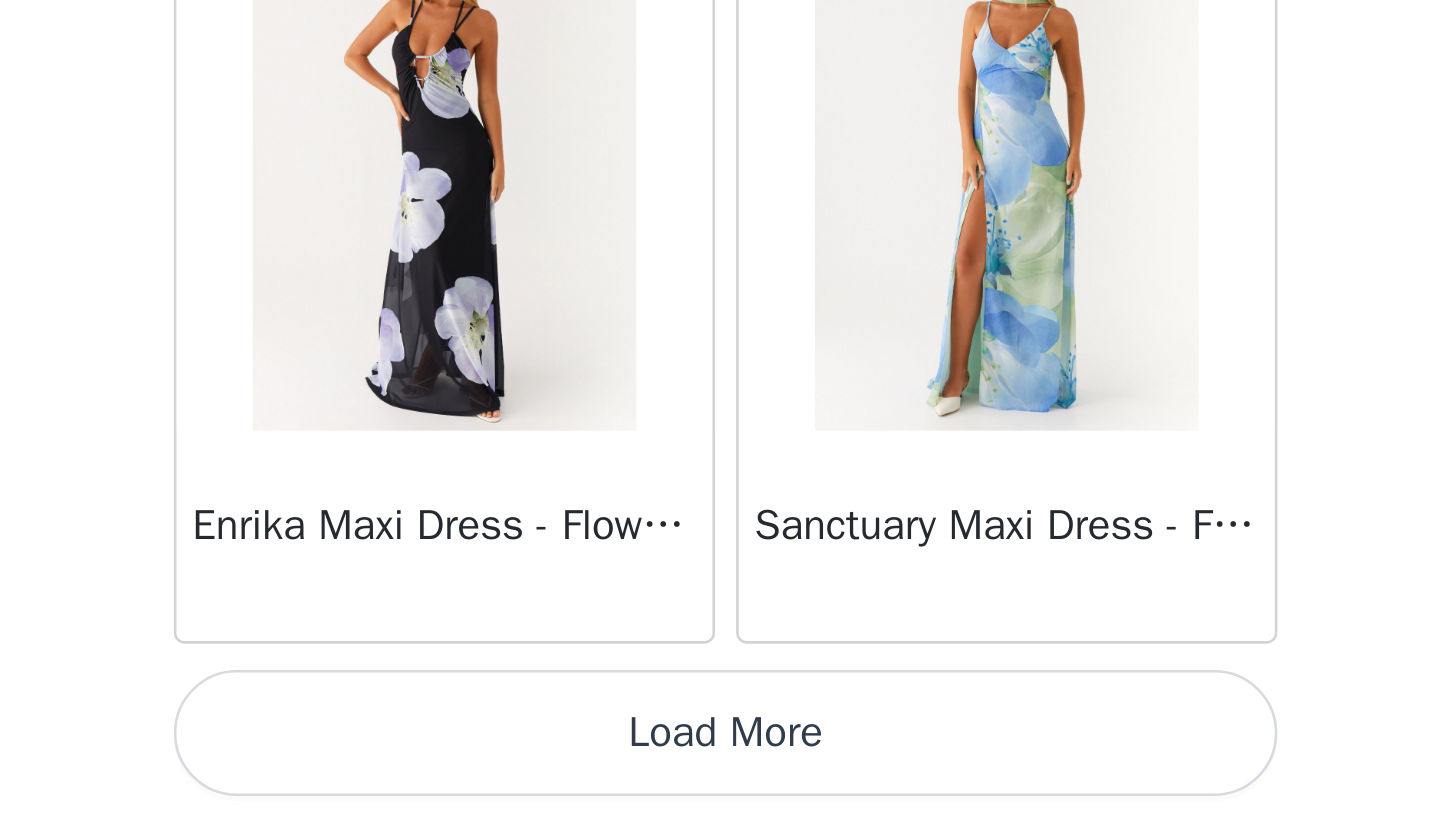 click on "Load More" at bounding box center [720, 787] 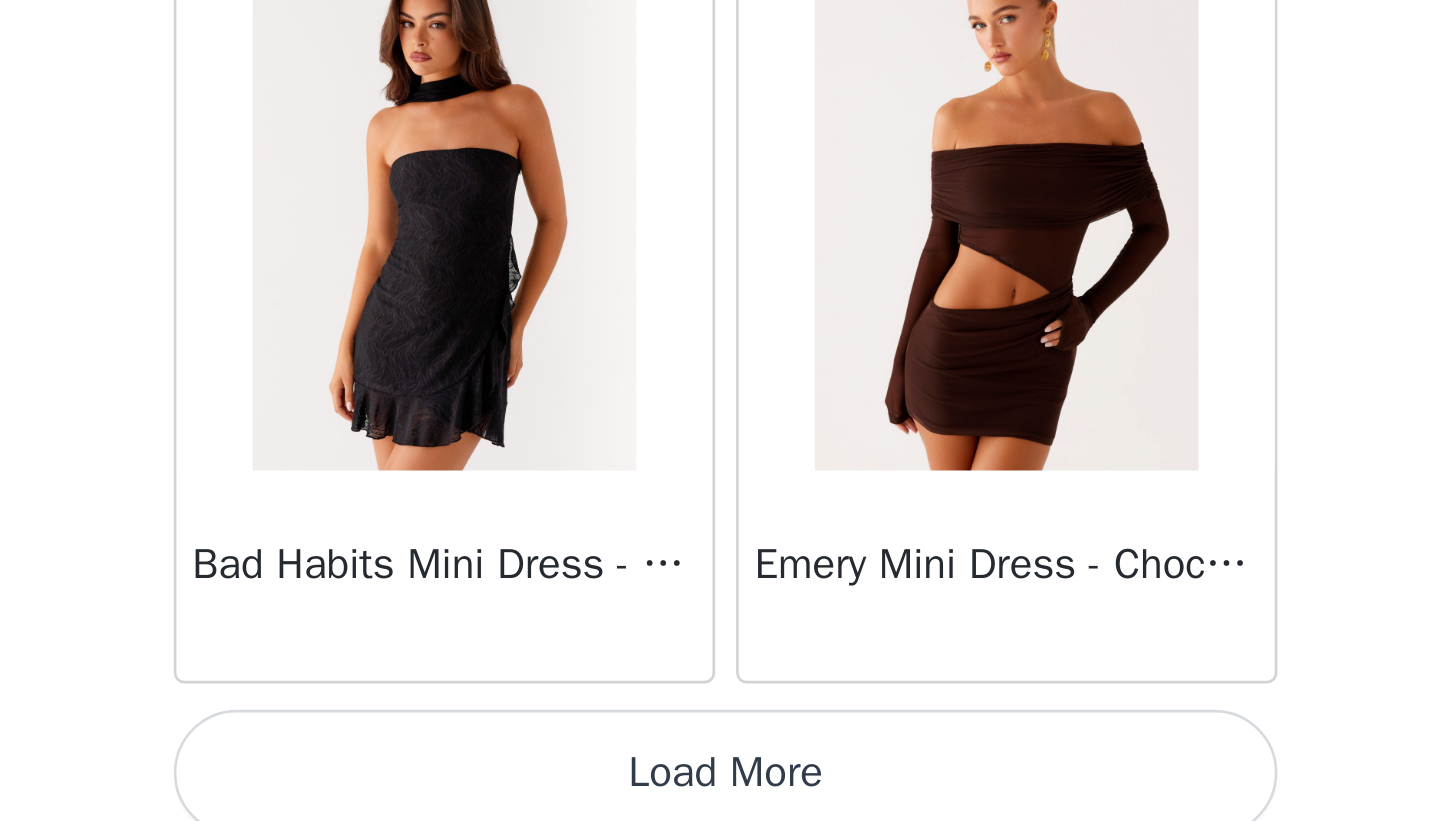 scroll, scrollTop: 51539, scrollLeft: 0, axis: vertical 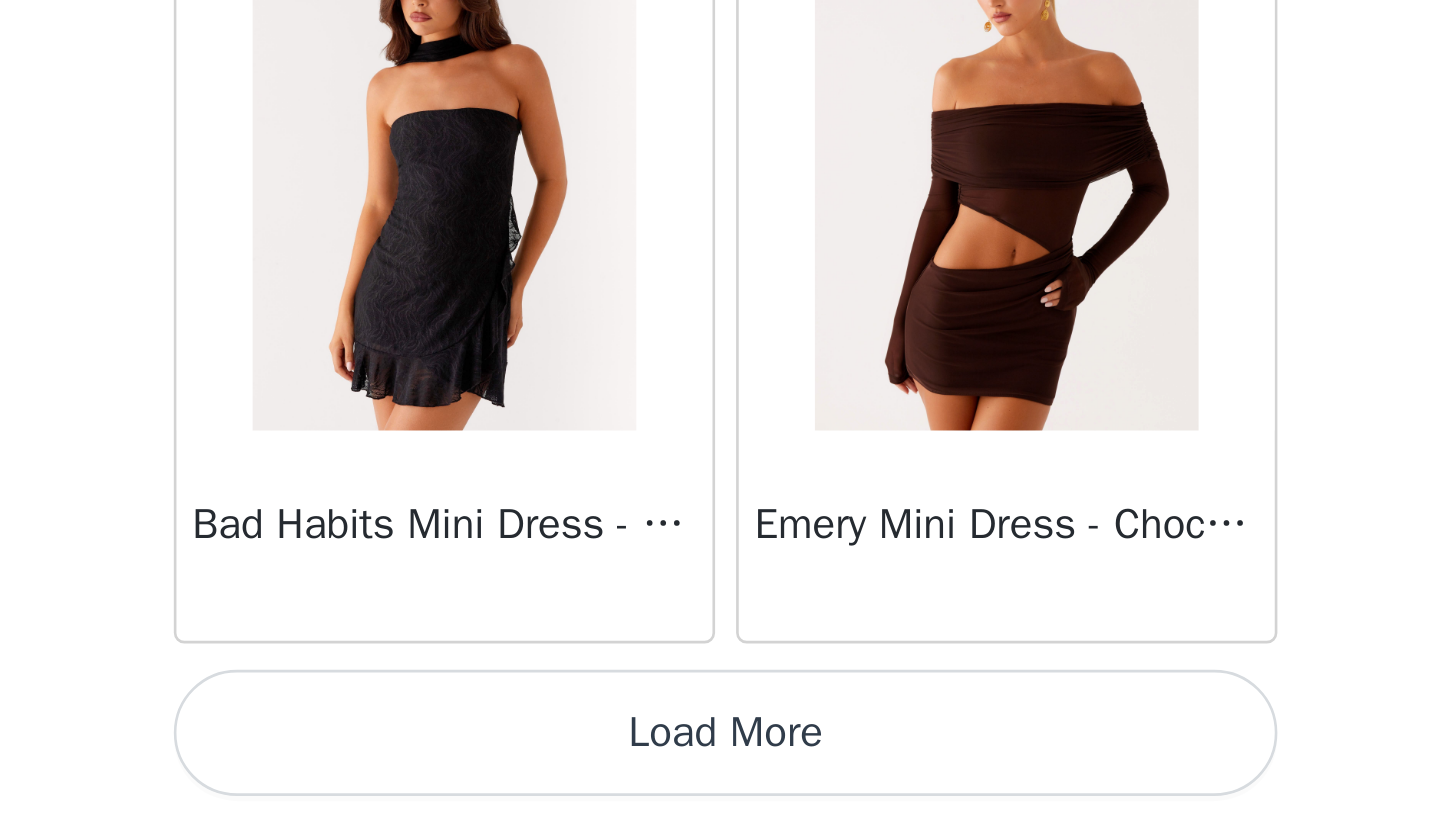 click on "Load More" at bounding box center (720, 787) 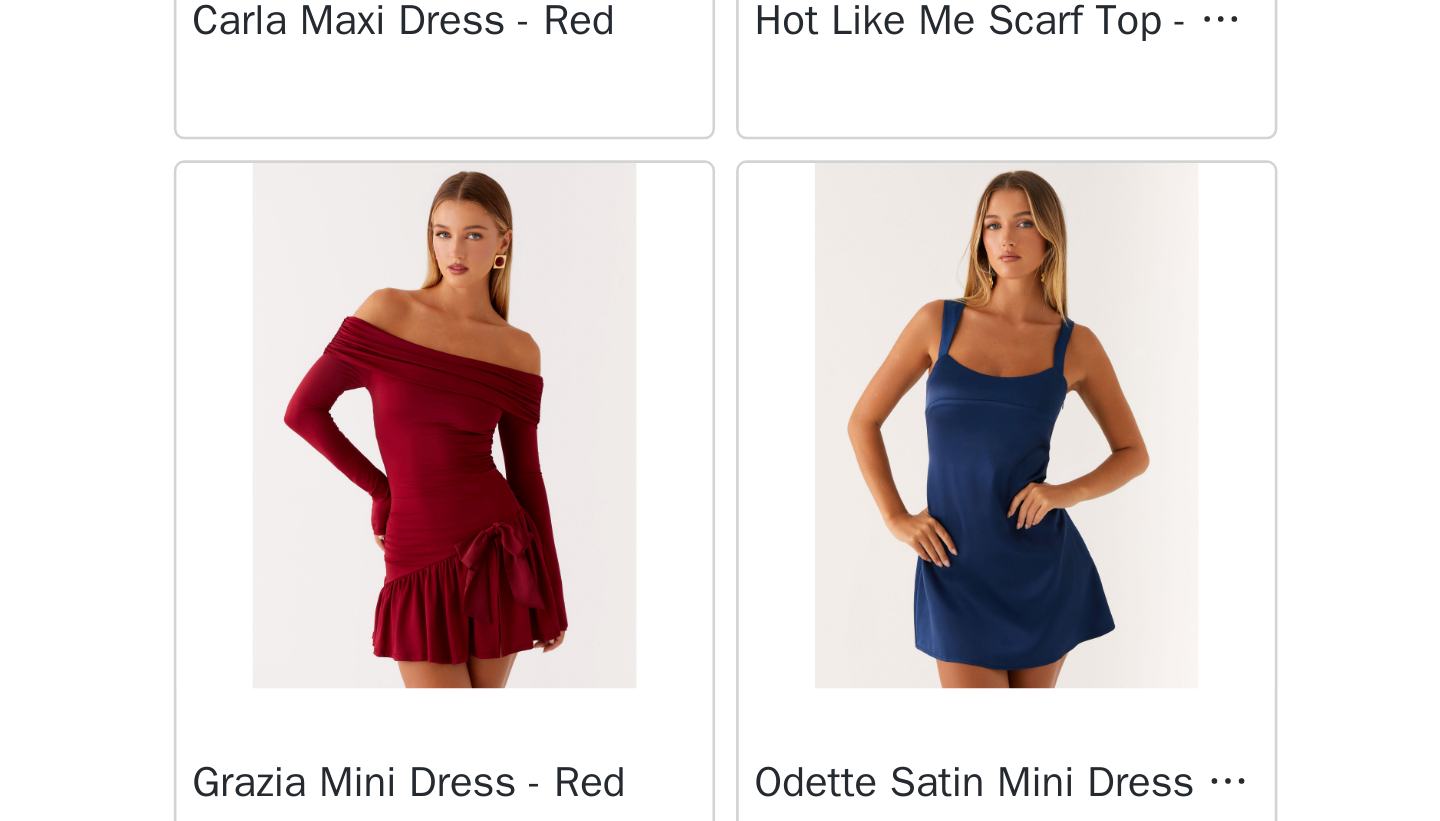 scroll, scrollTop: 54439, scrollLeft: 0, axis: vertical 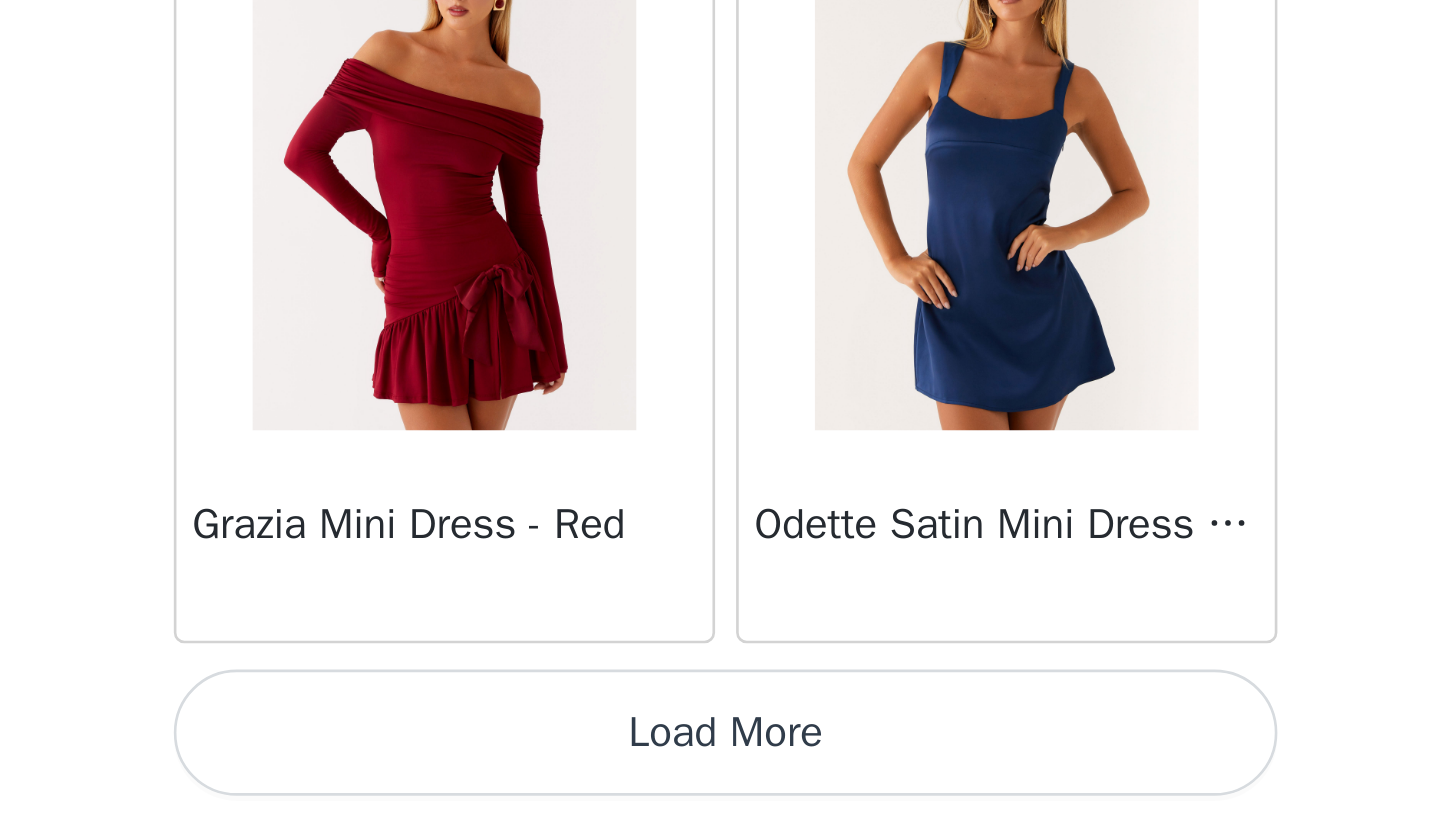 click on "Load More" at bounding box center [720, 787] 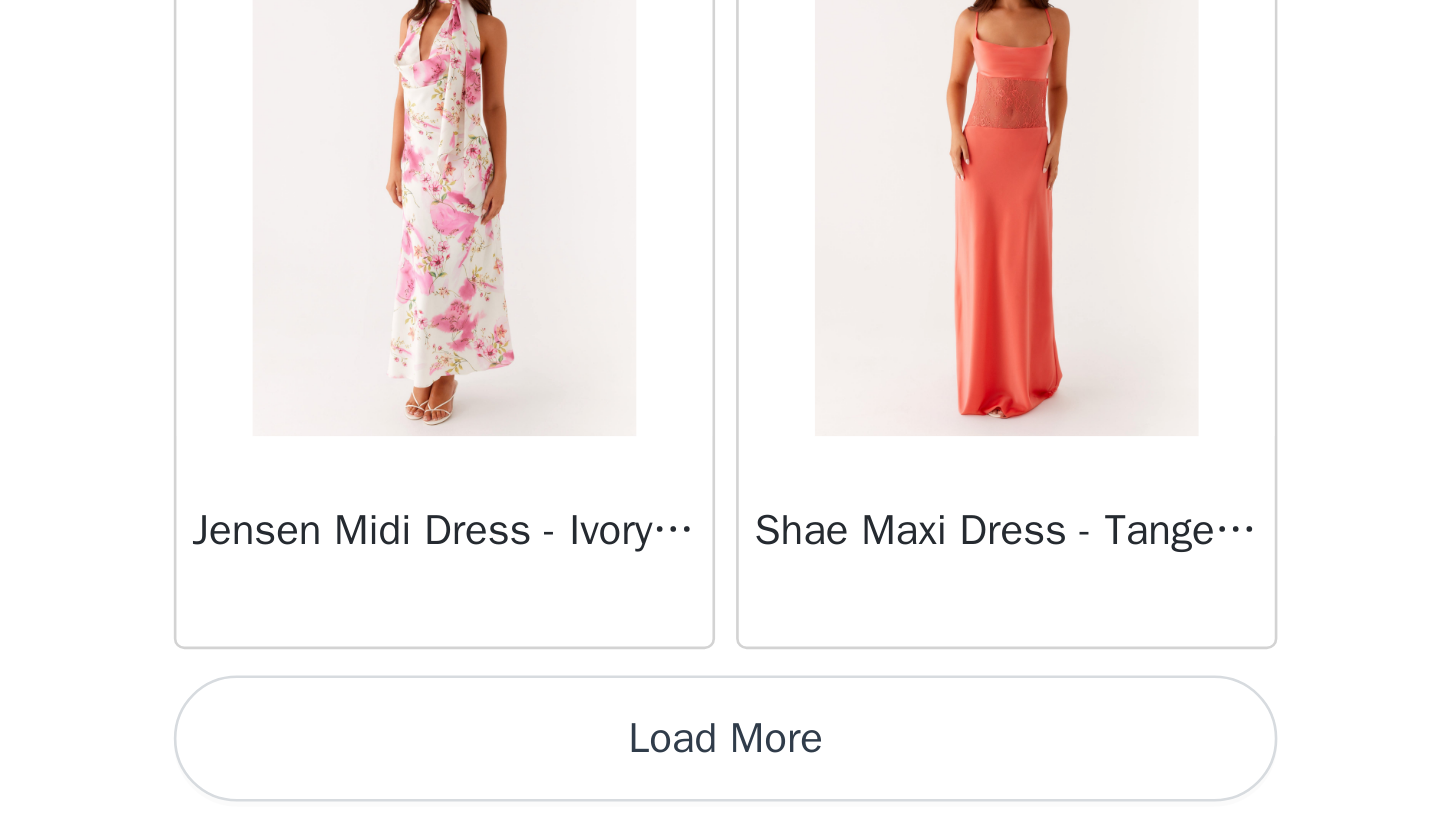 scroll, scrollTop: 57339, scrollLeft: 0, axis: vertical 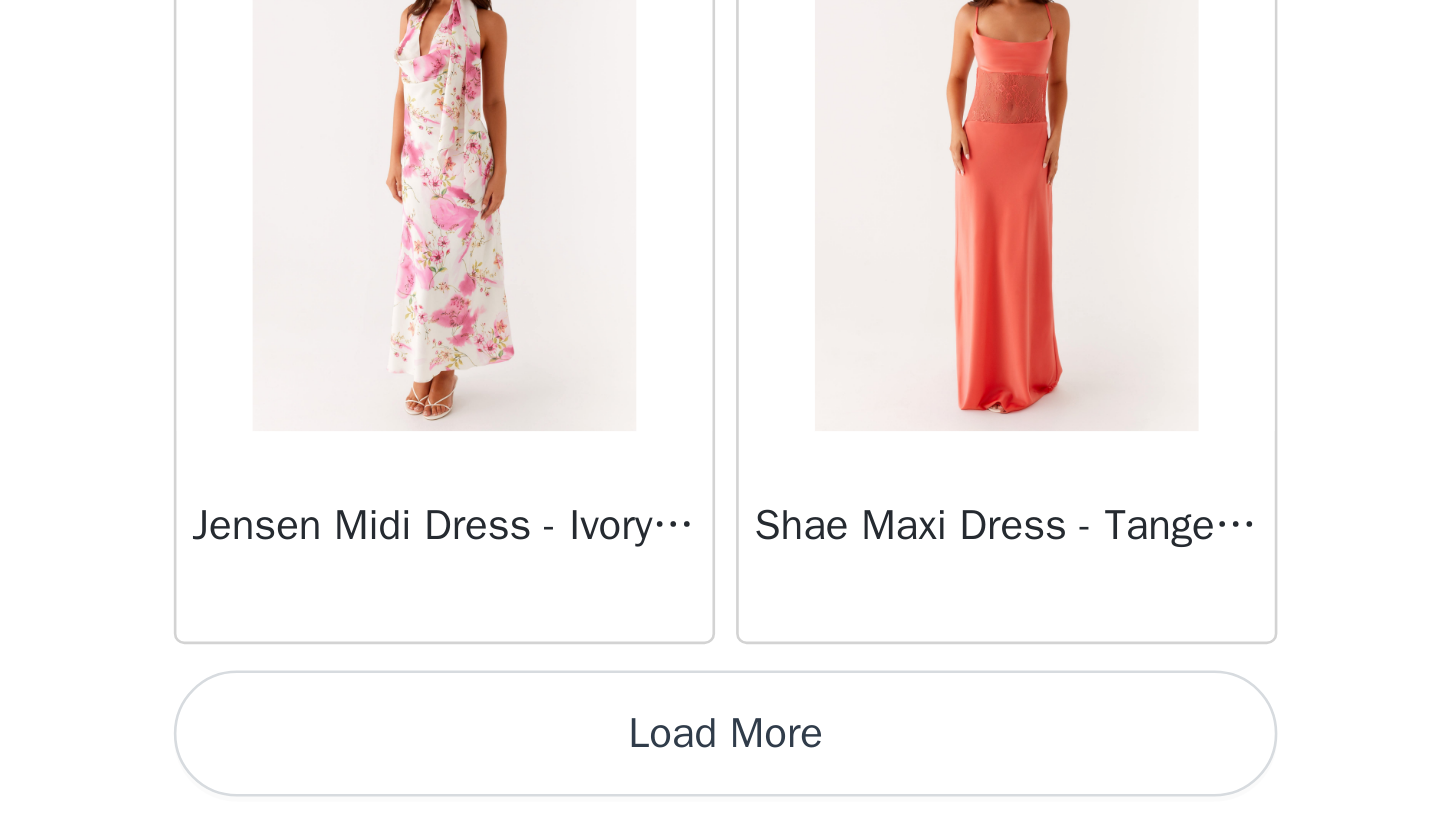 click on "Load More" at bounding box center [720, 787] 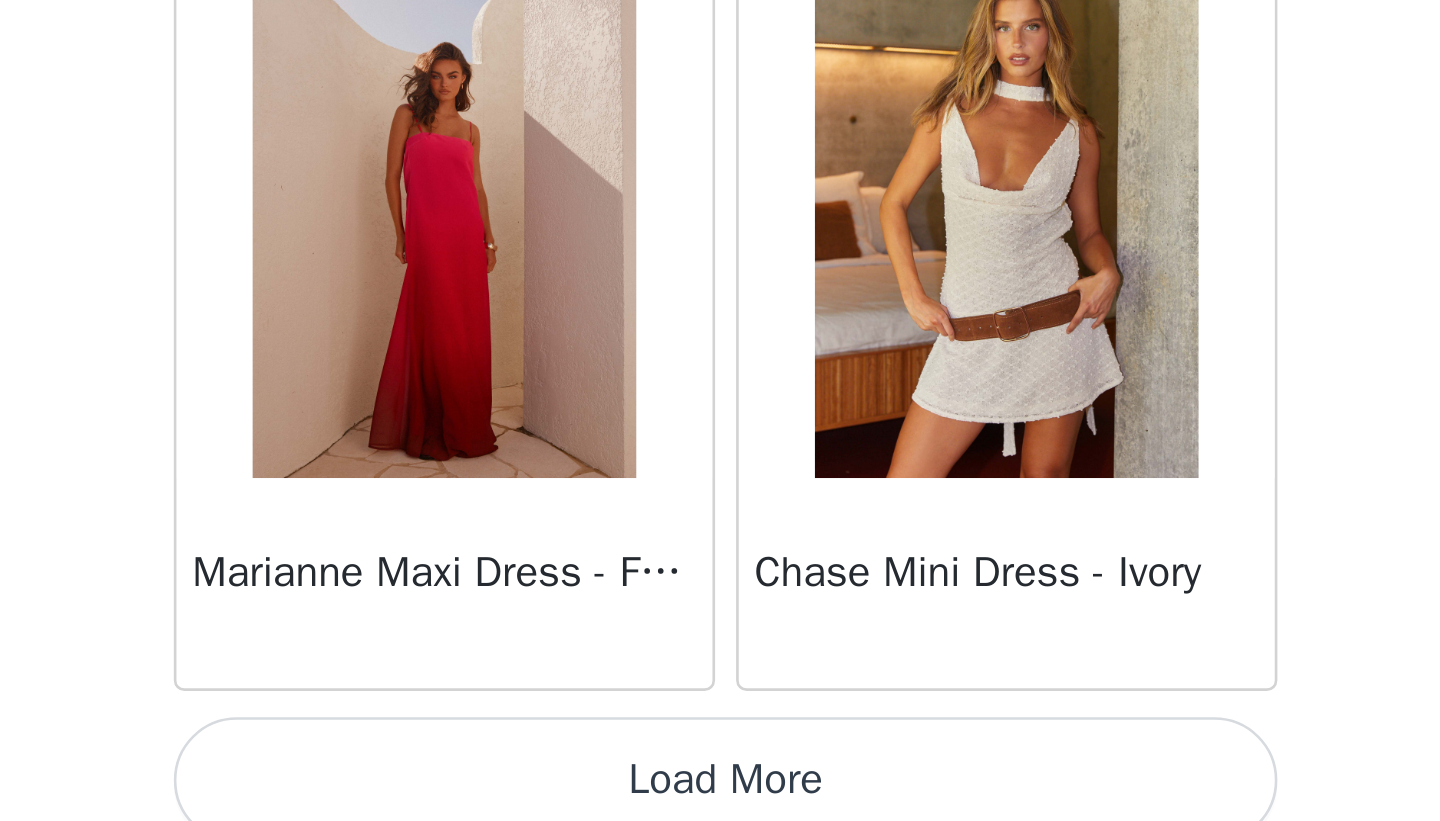scroll, scrollTop: 60239, scrollLeft: 0, axis: vertical 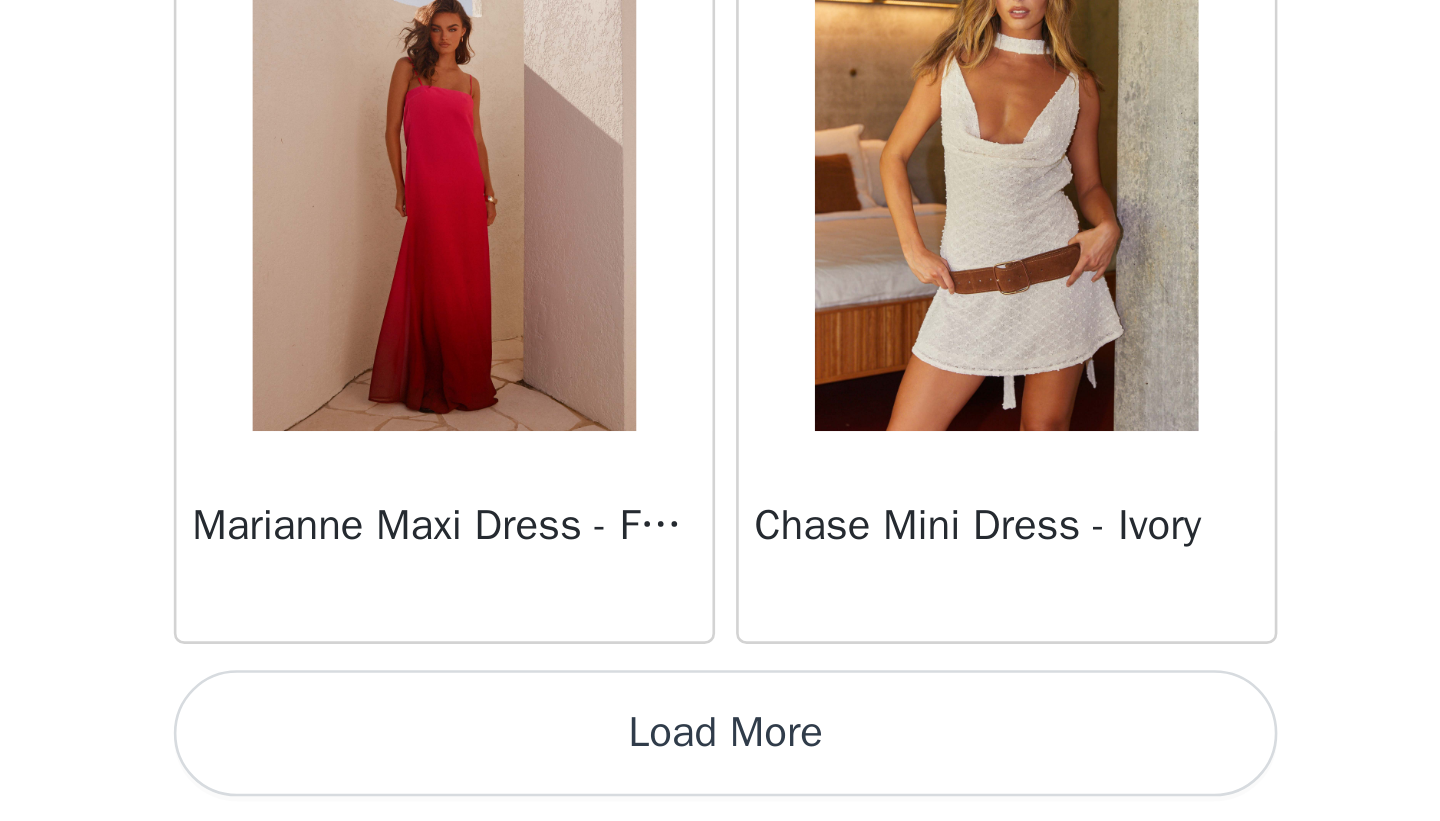 click on "Load More" at bounding box center [720, 787] 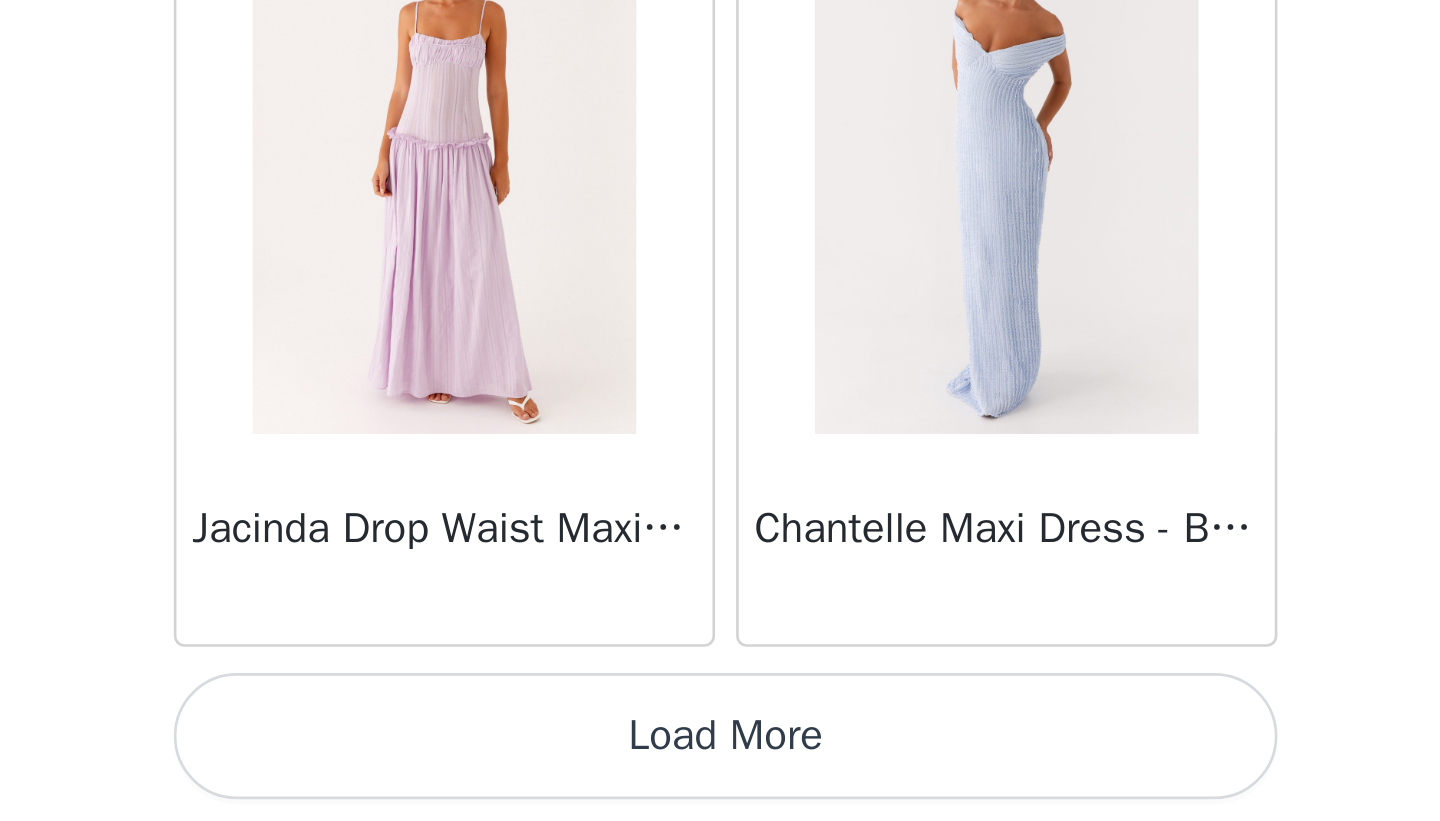 scroll, scrollTop: 63139, scrollLeft: 0, axis: vertical 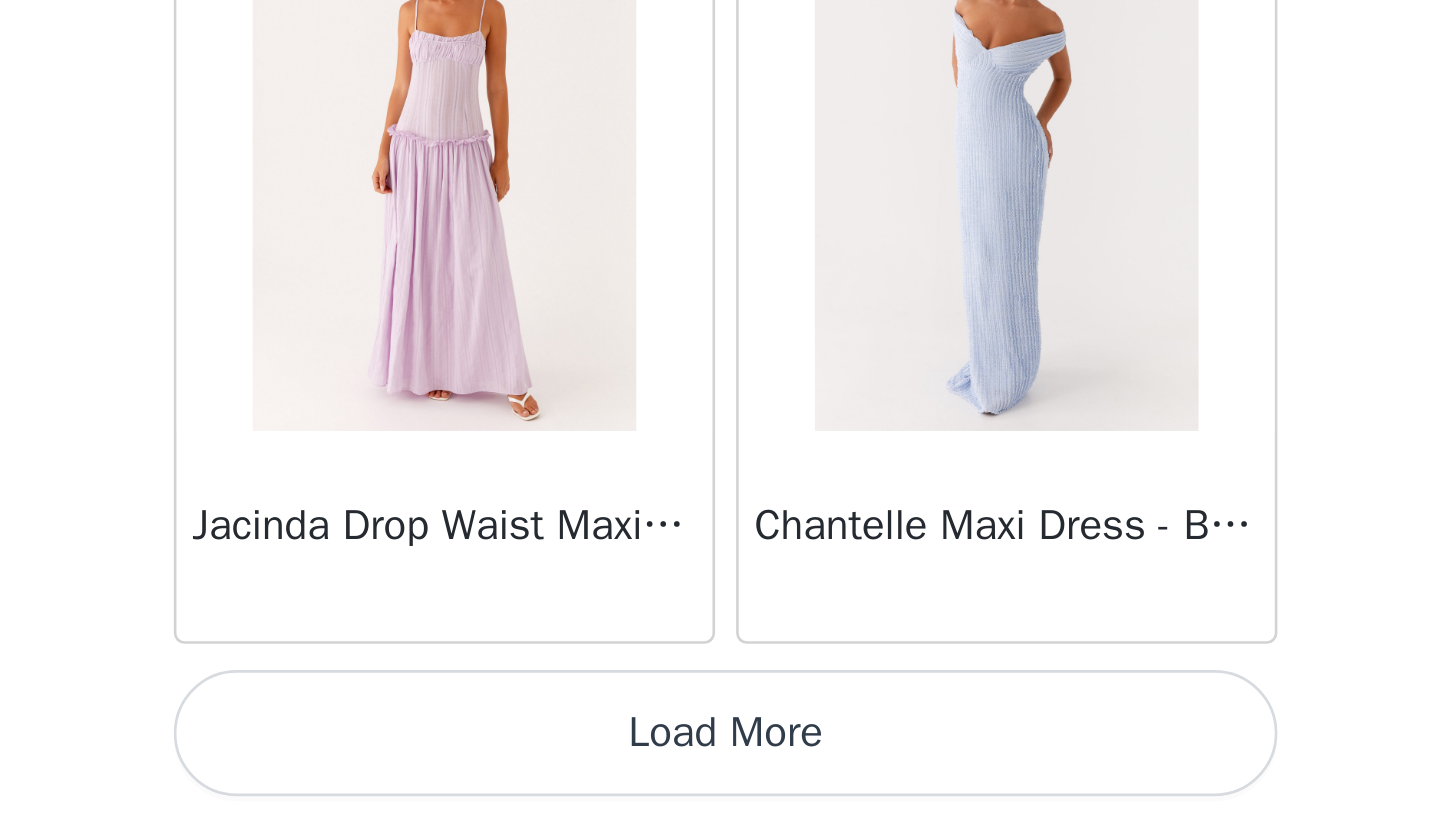 click on "Load More" at bounding box center (720, 787) 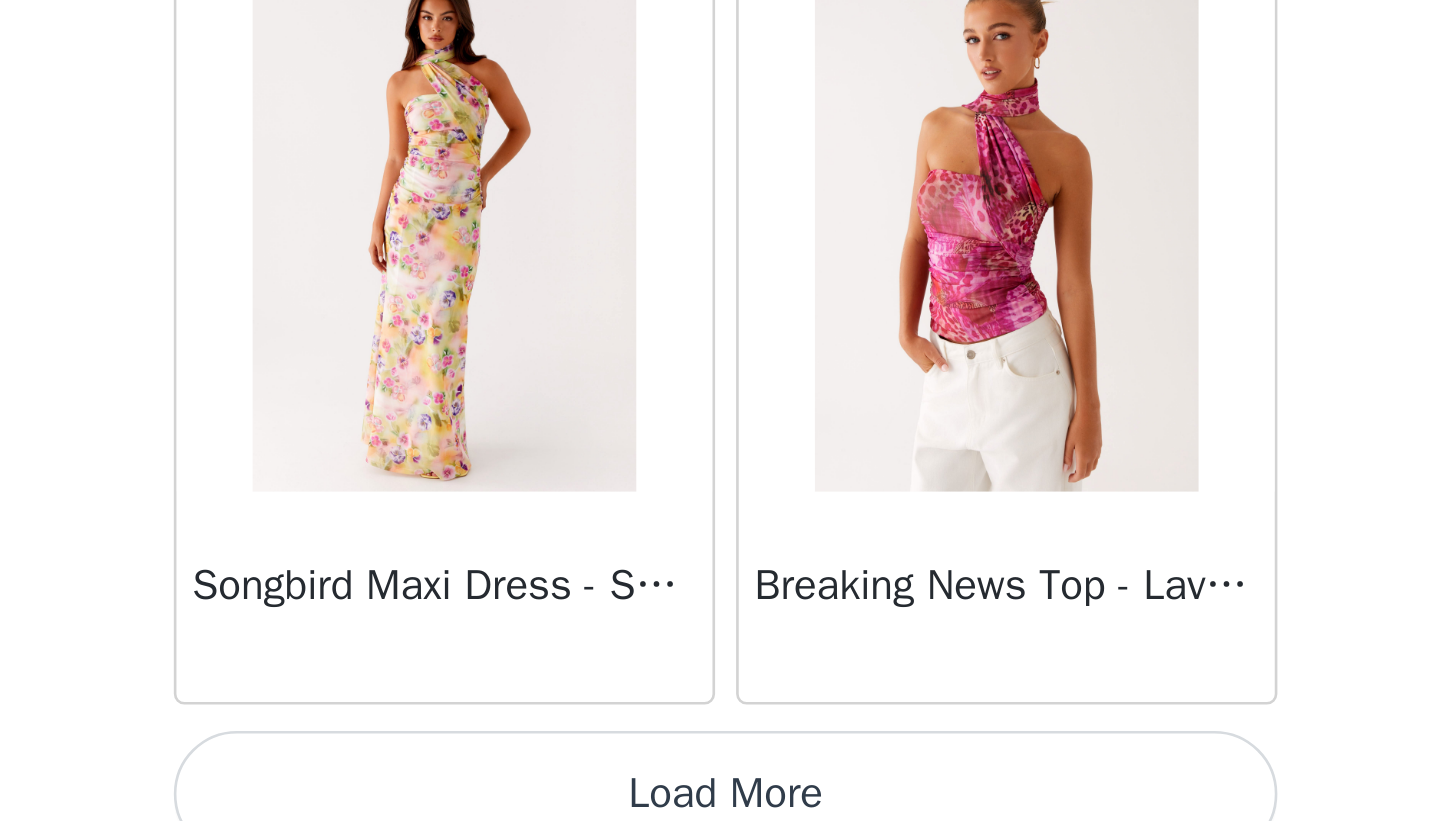 scroll, scrollTop: 66039, scrollLeft: 0, axis: vertical 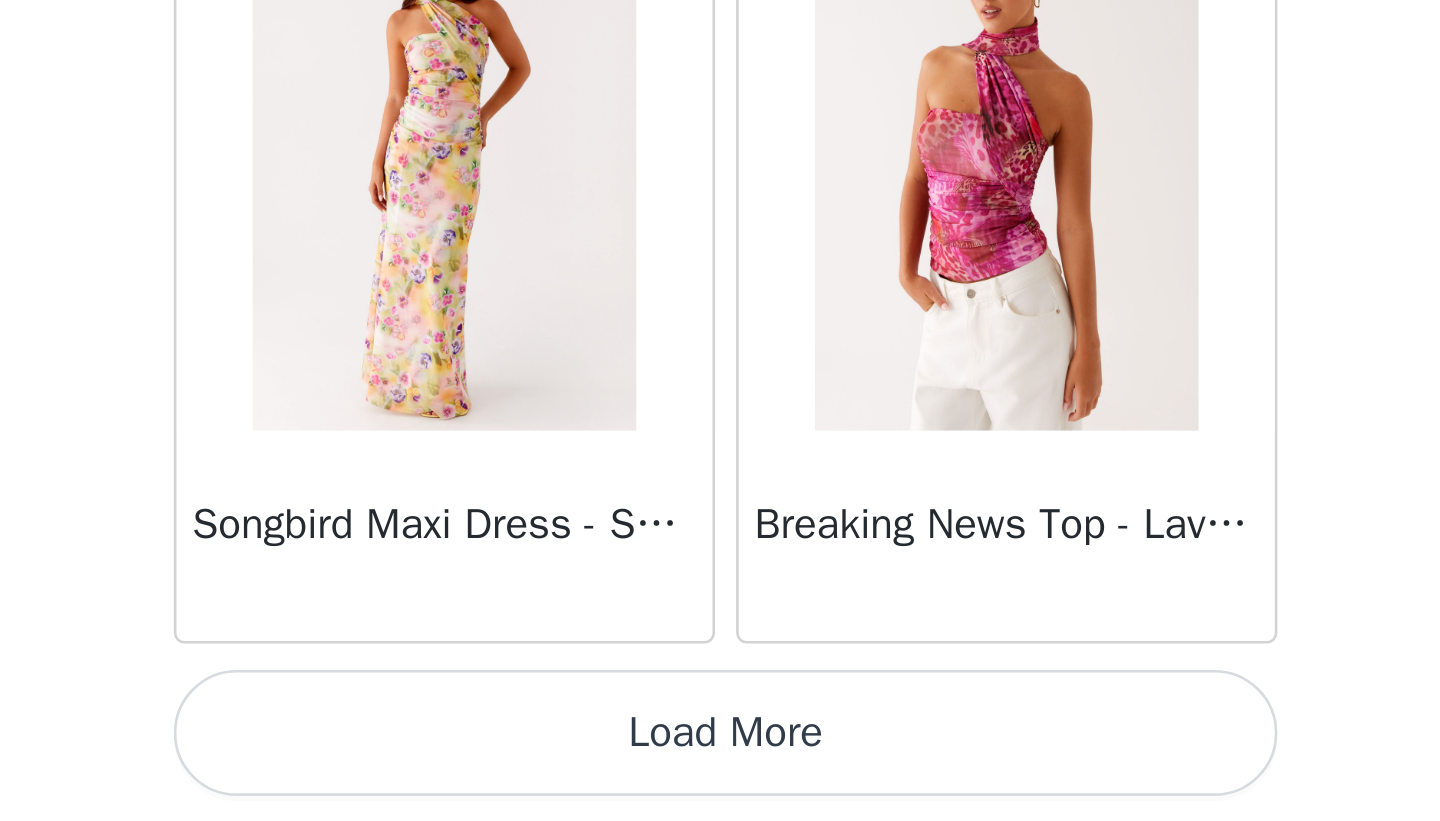 click on "Load More" at bounding box center [720, 787] 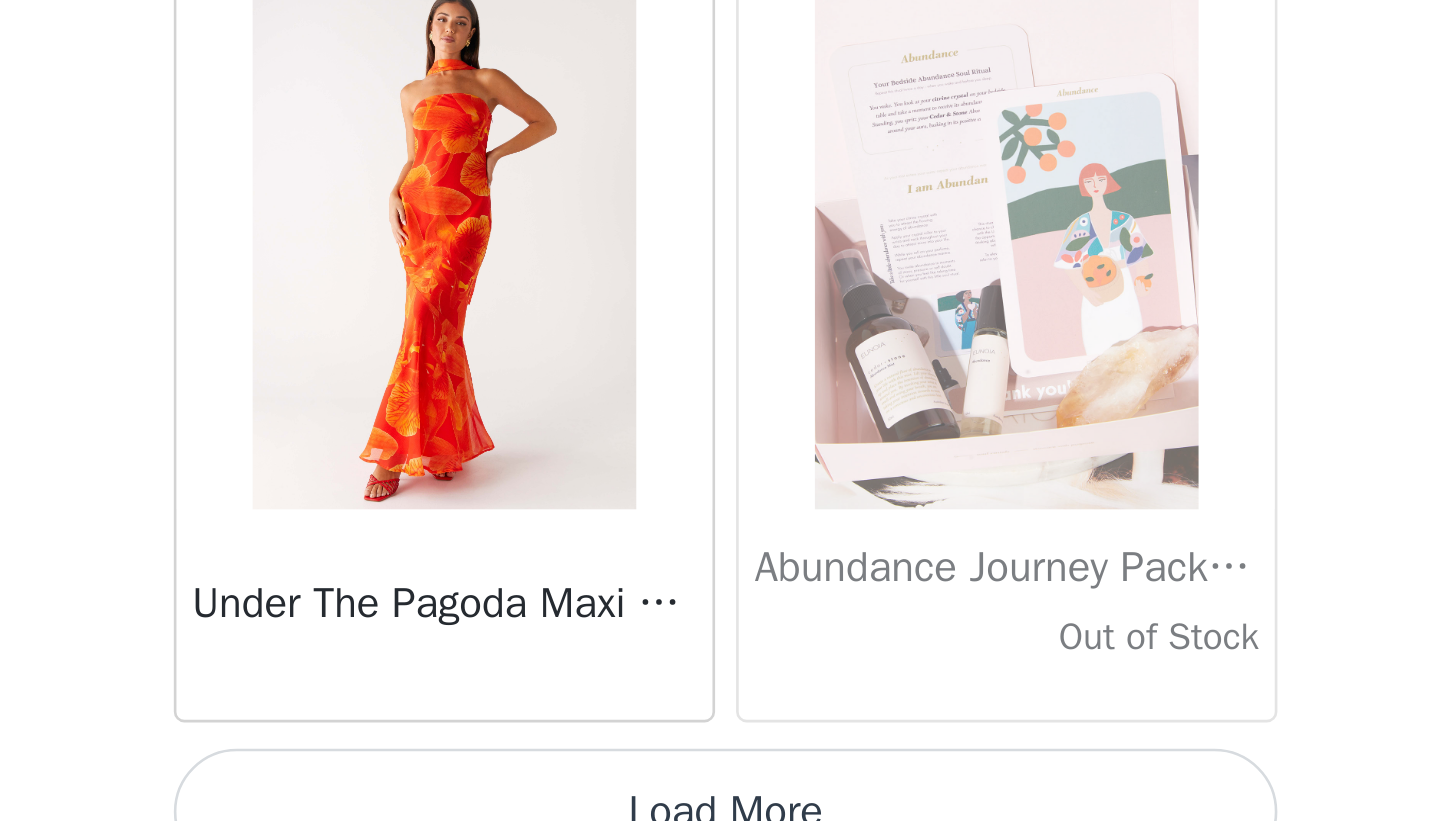 scroll, scrollTop: 68939, scrollLeft: 0, axis: vertical 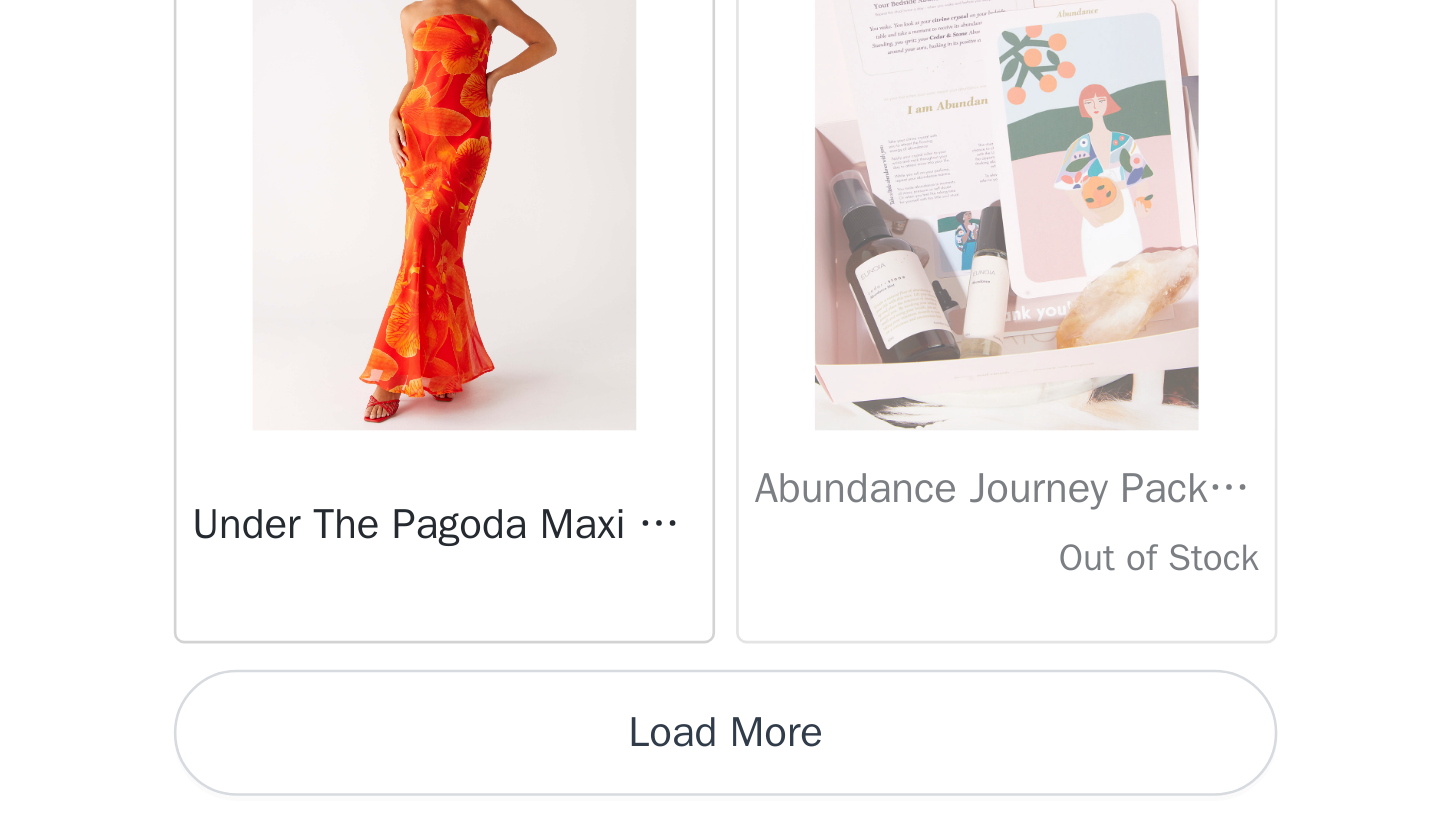 click on "Load More" at bounding box center (720, 787) 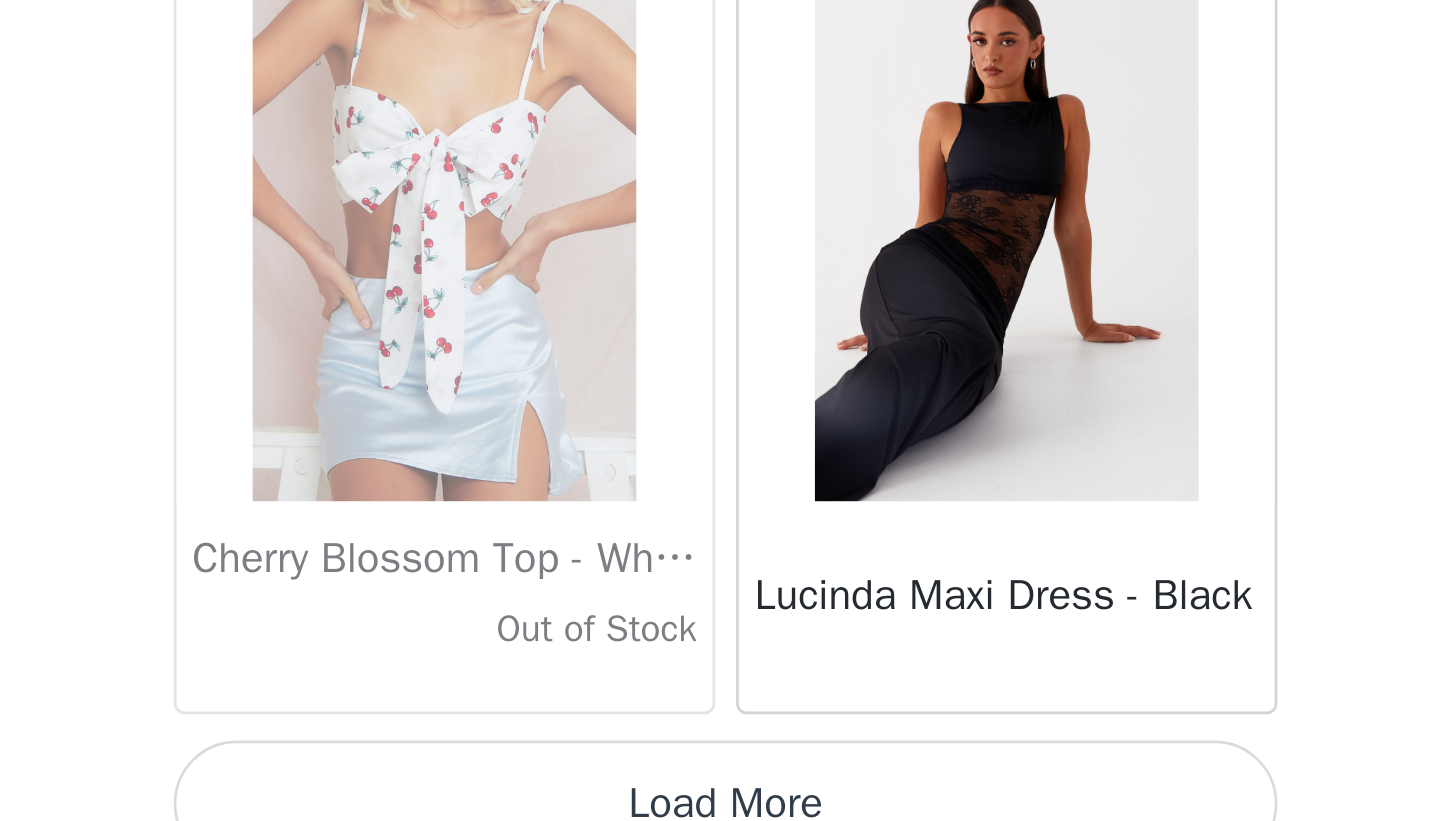 scroll, scrollTop: 71839, scrollLeft: 0, axis: vertical 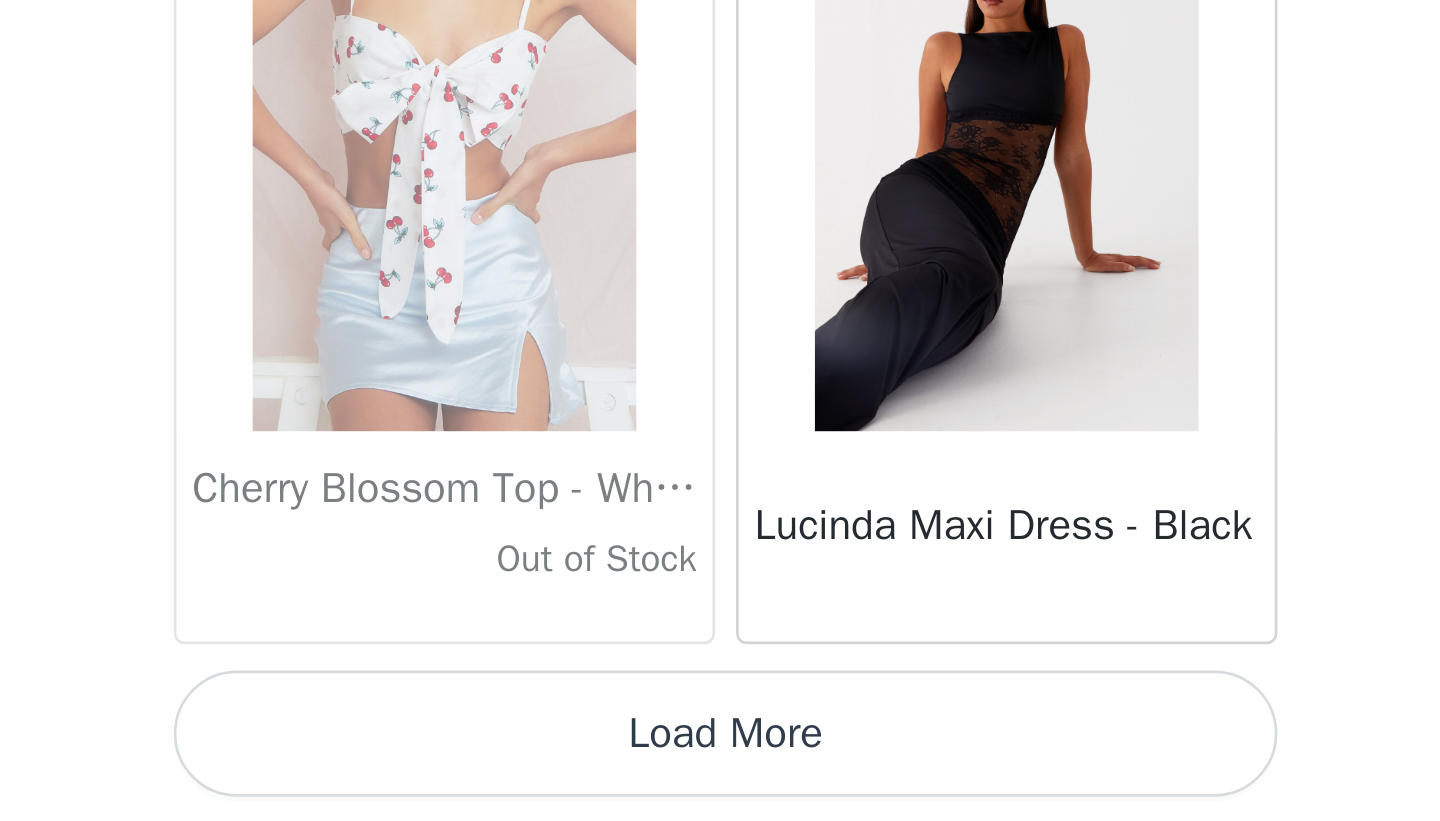 click on "Load More" at bounding box center (720, 787) 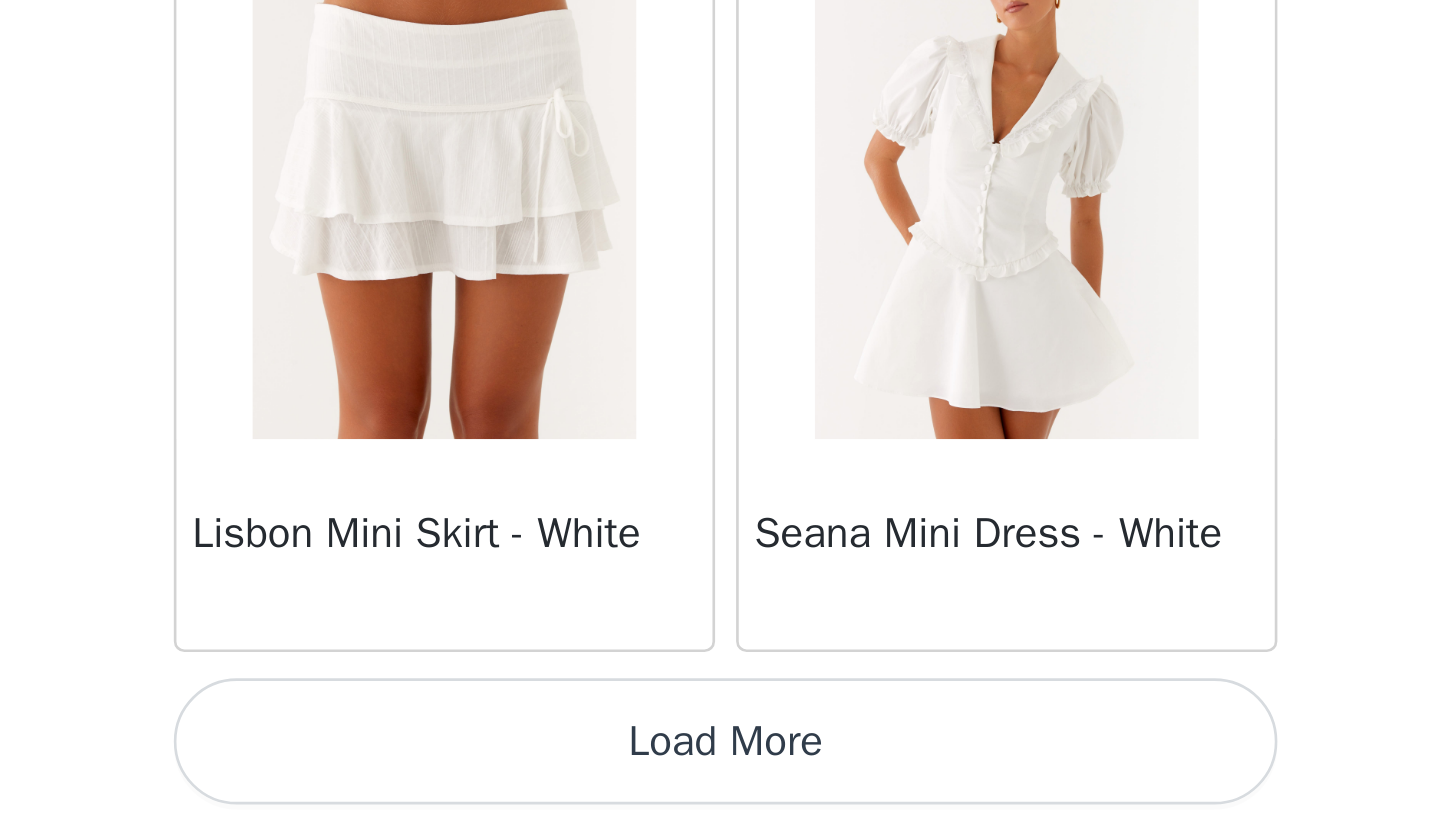 scroll, scrollTop: 74739, scrollLeft: 0, axis: vertical 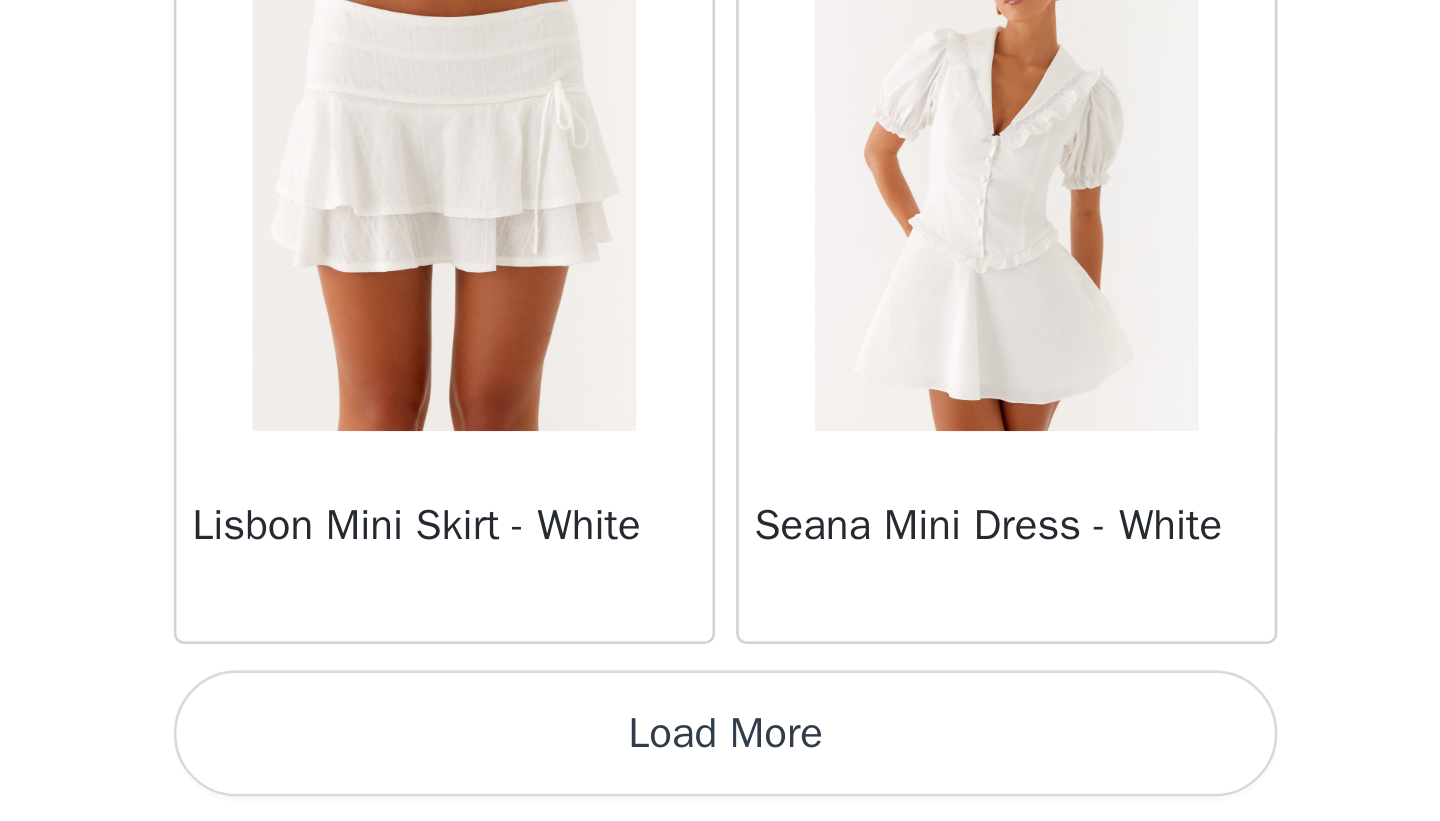 click on "Load More" at bounding box center (720, 787) 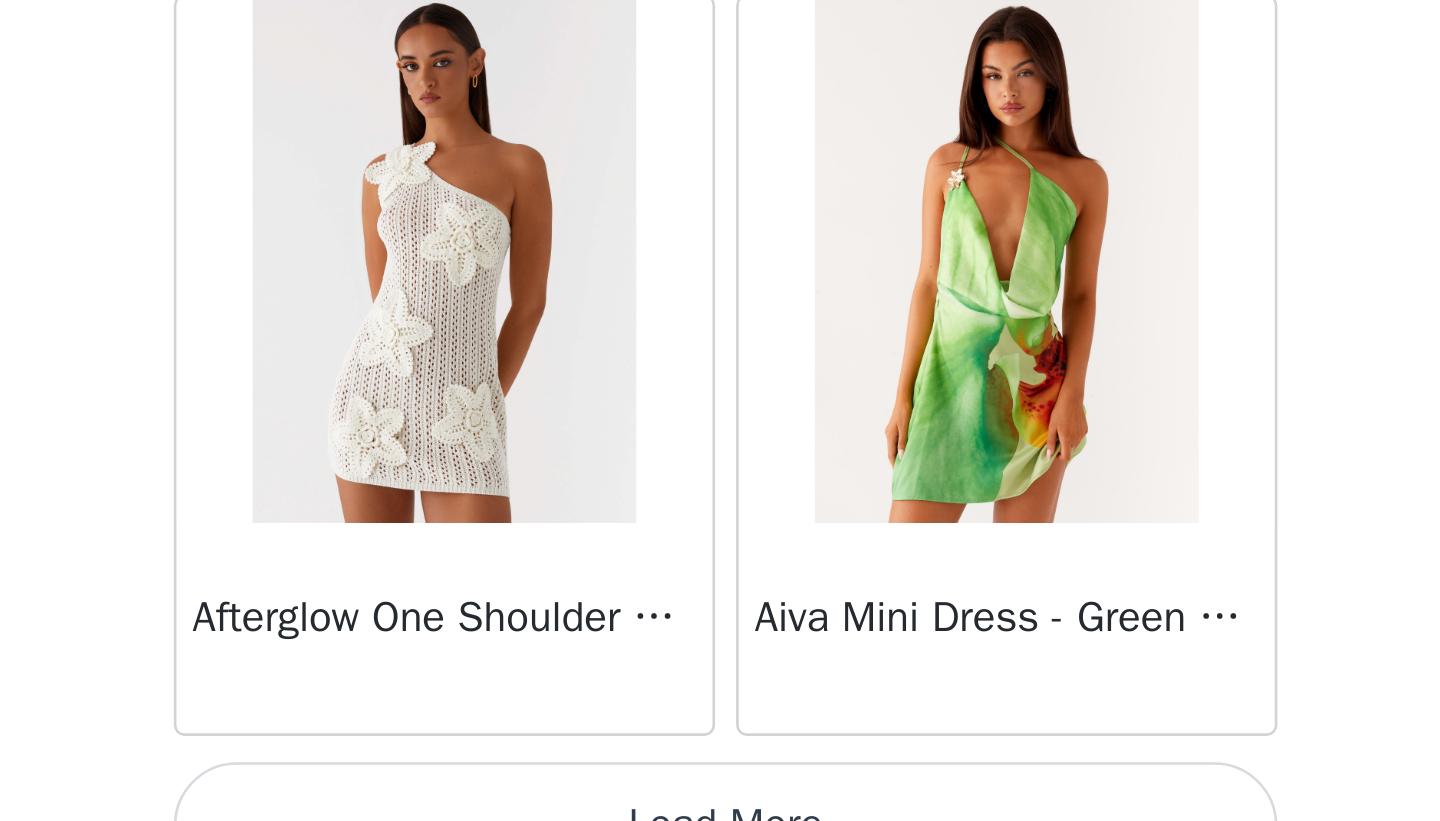 scroll, scrollTop: 77639, scrollLeft: 0, axis: vertical 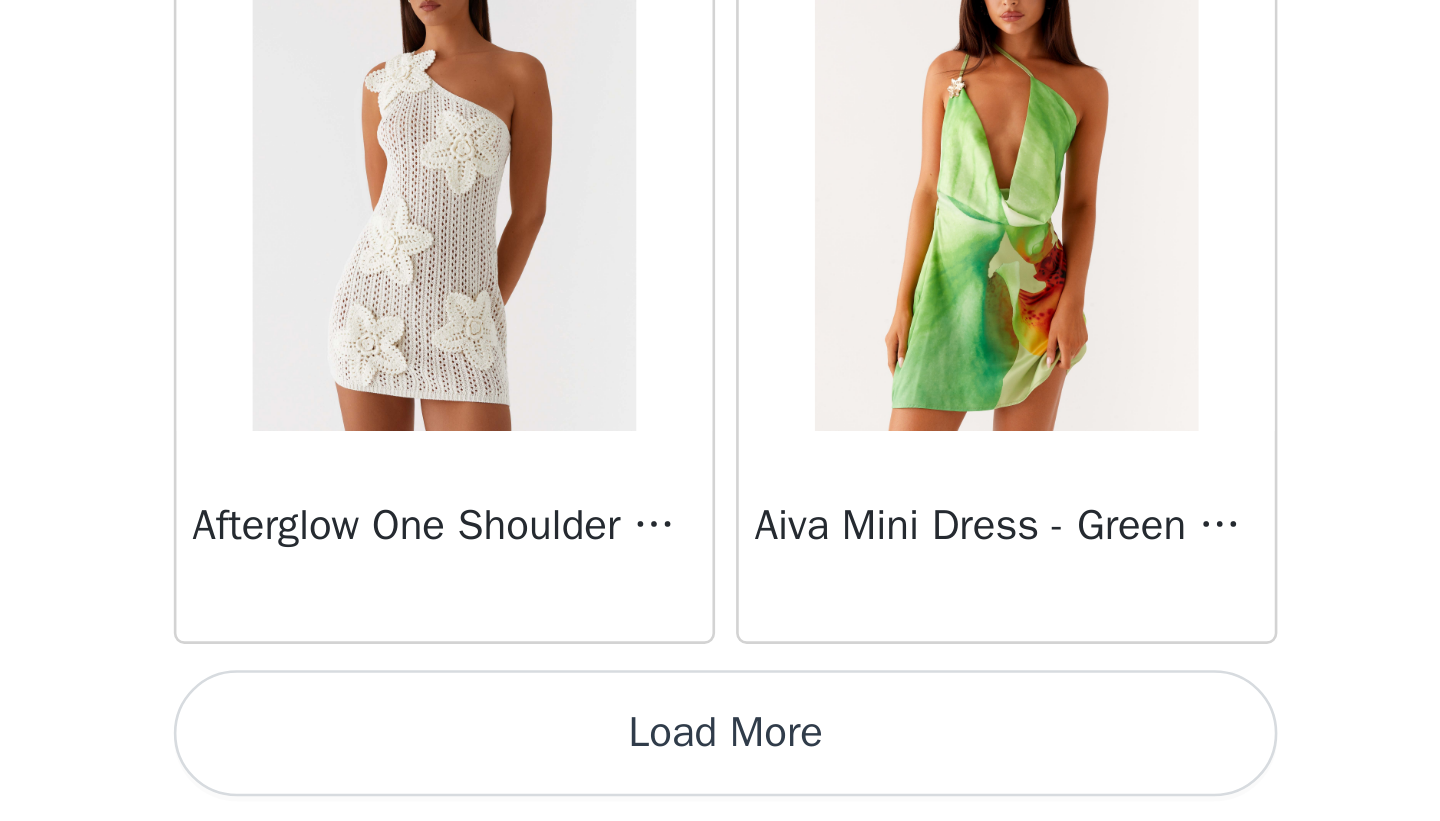 click on "Load More" at bounding box center (720, 787) 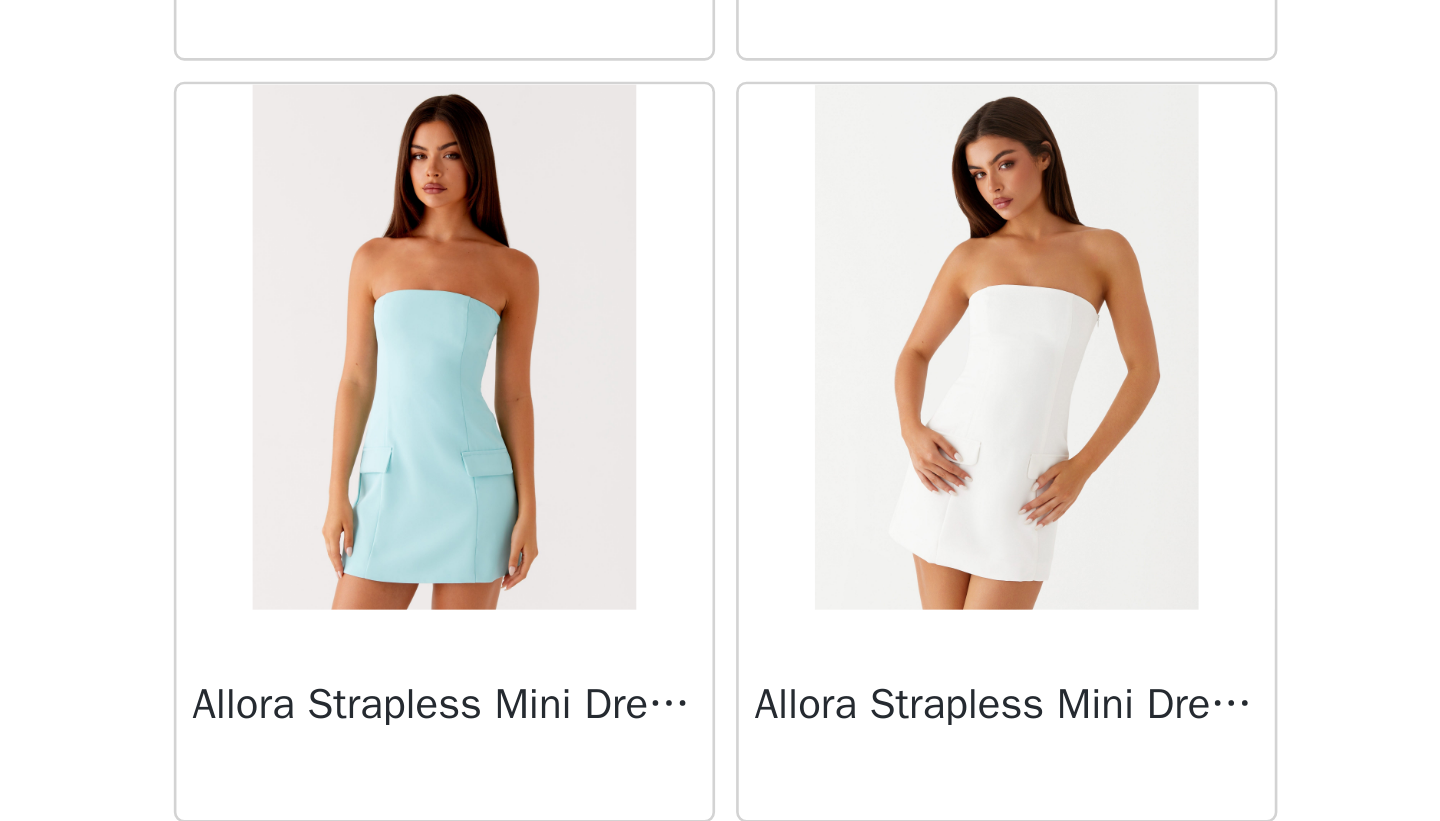 scroll, scrollTop: 80539, scrollLeft: 0, axis: vertical 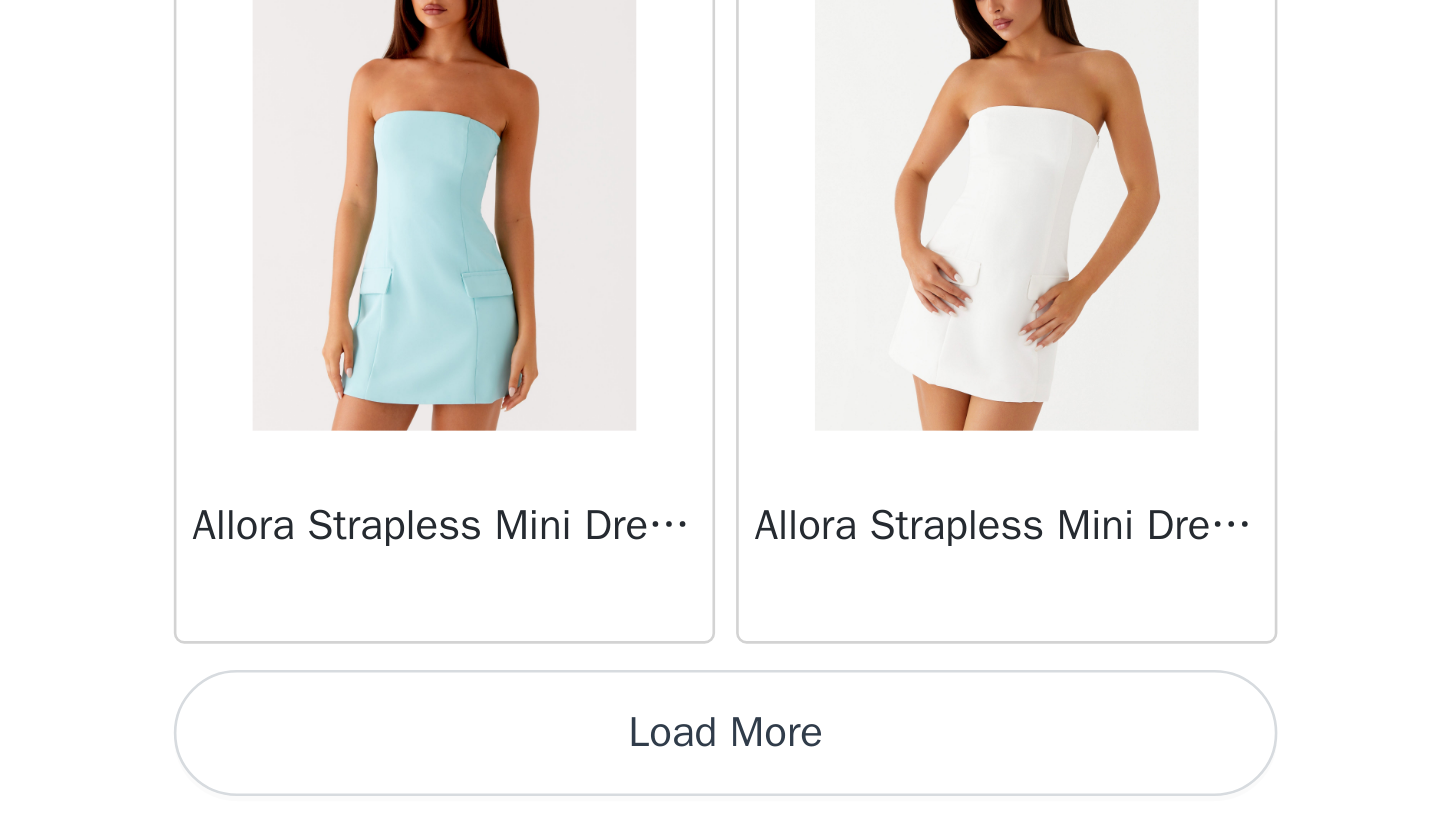 click on "Load More" at bounding box center [720, 787] 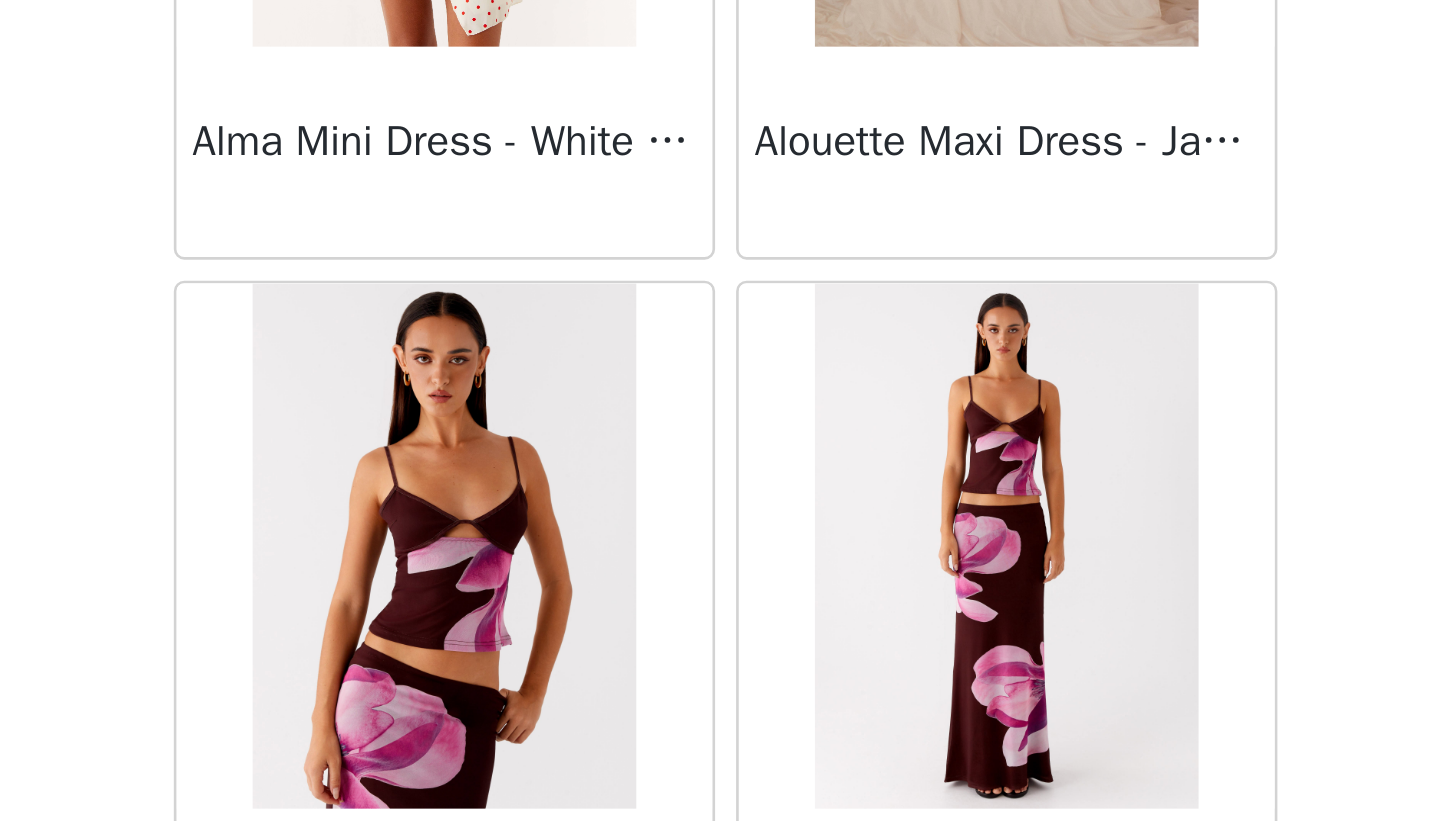 scroll, scrollTop: 80981, scrollLeft: 0, axis: vertical 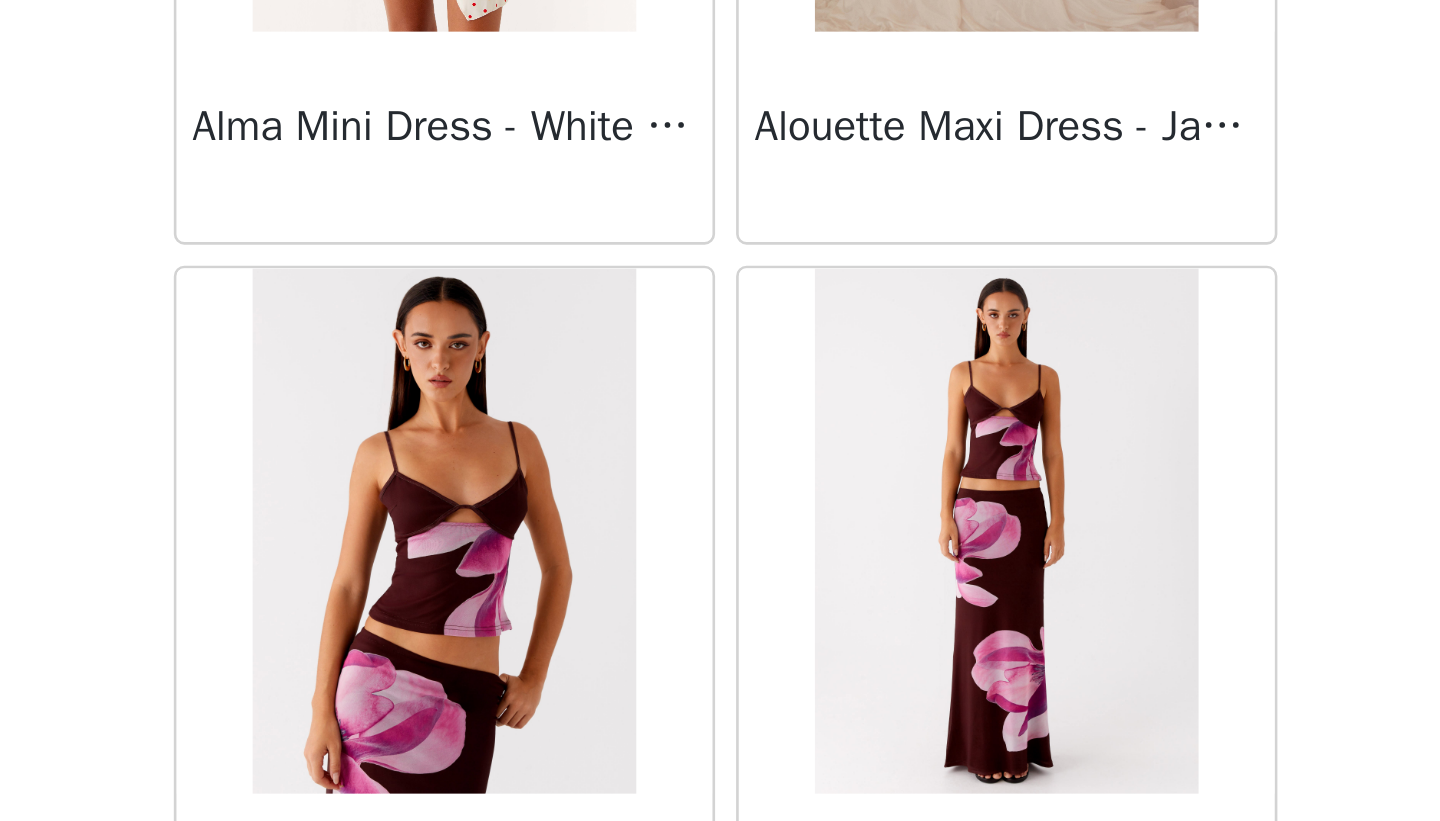 click at bounding box center (613, 710) 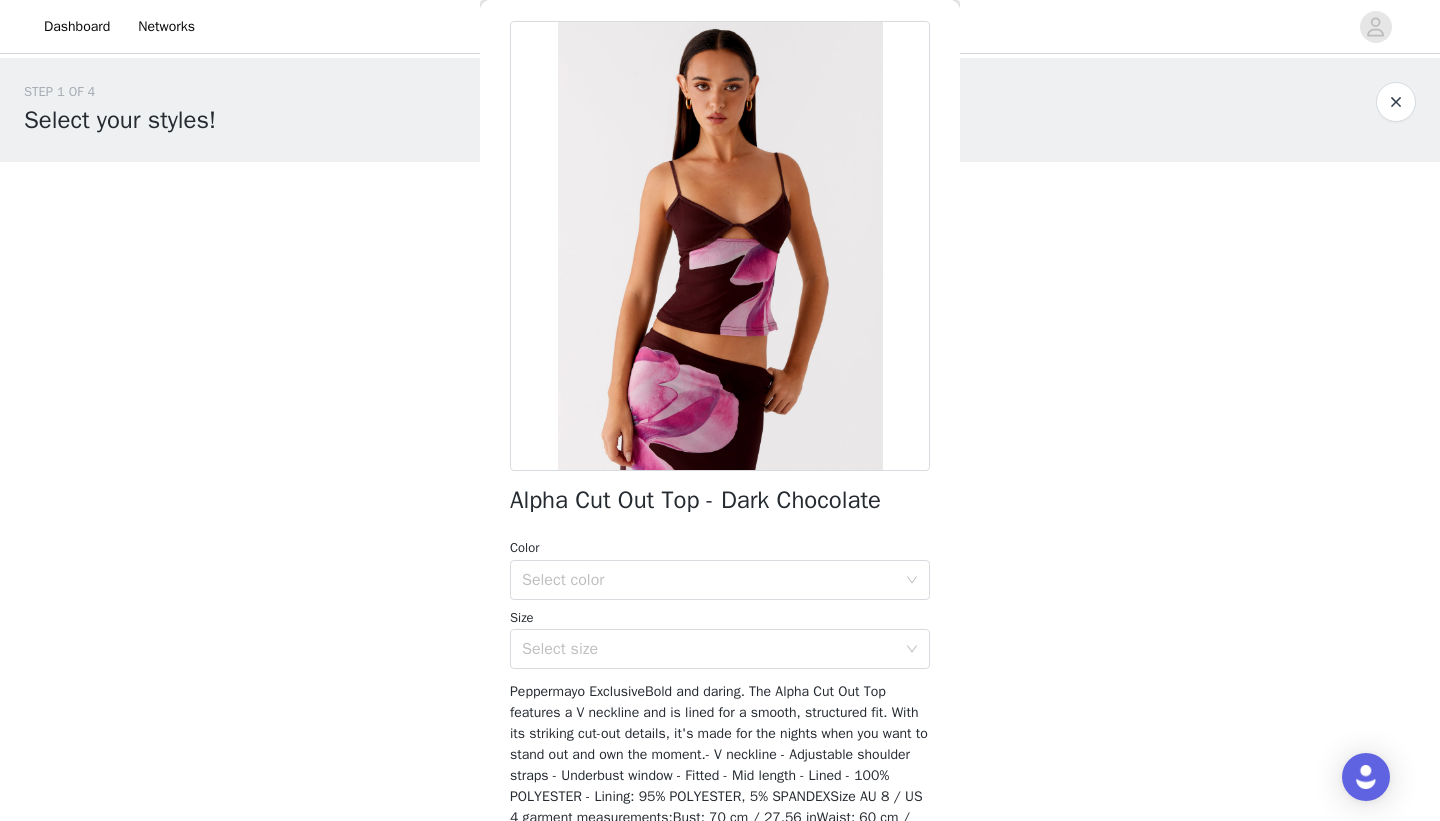 scroll, scrollTop: 74, scrollLeft: 0, axis: vertical 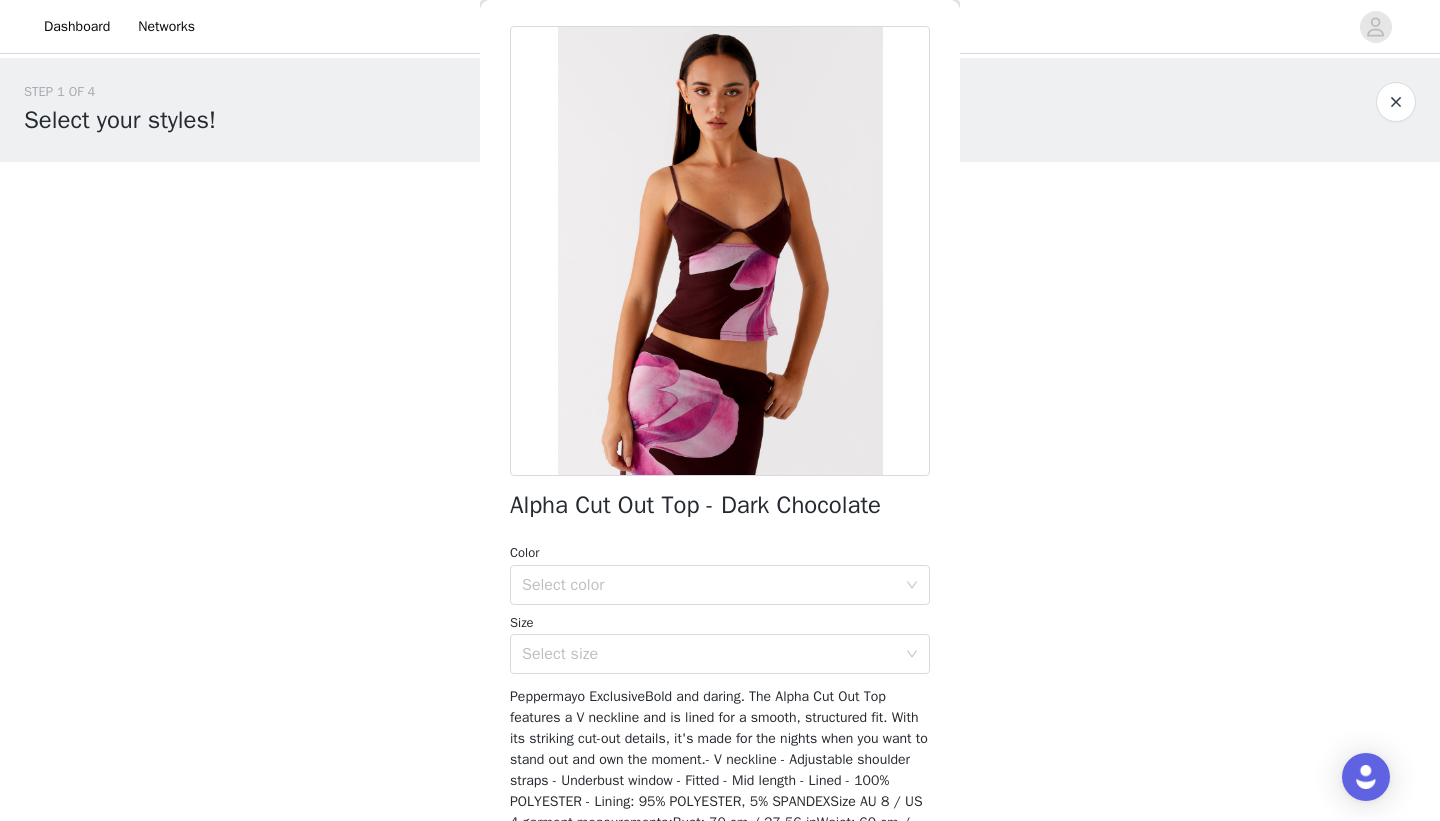 click at bounding box center [1396, 102] 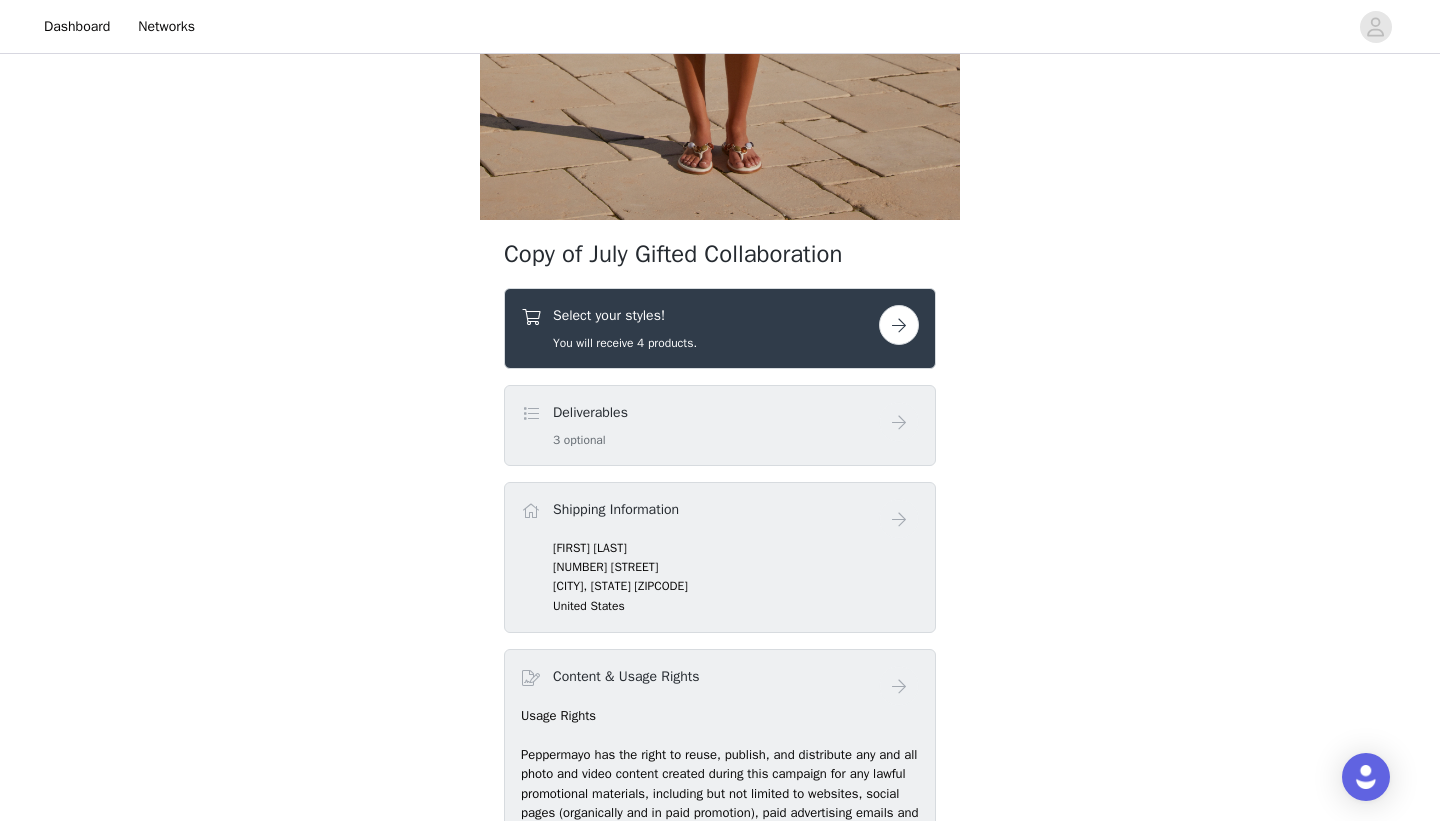scroll, scrollTop: 549, scrollLeft: 0, axis: vertical 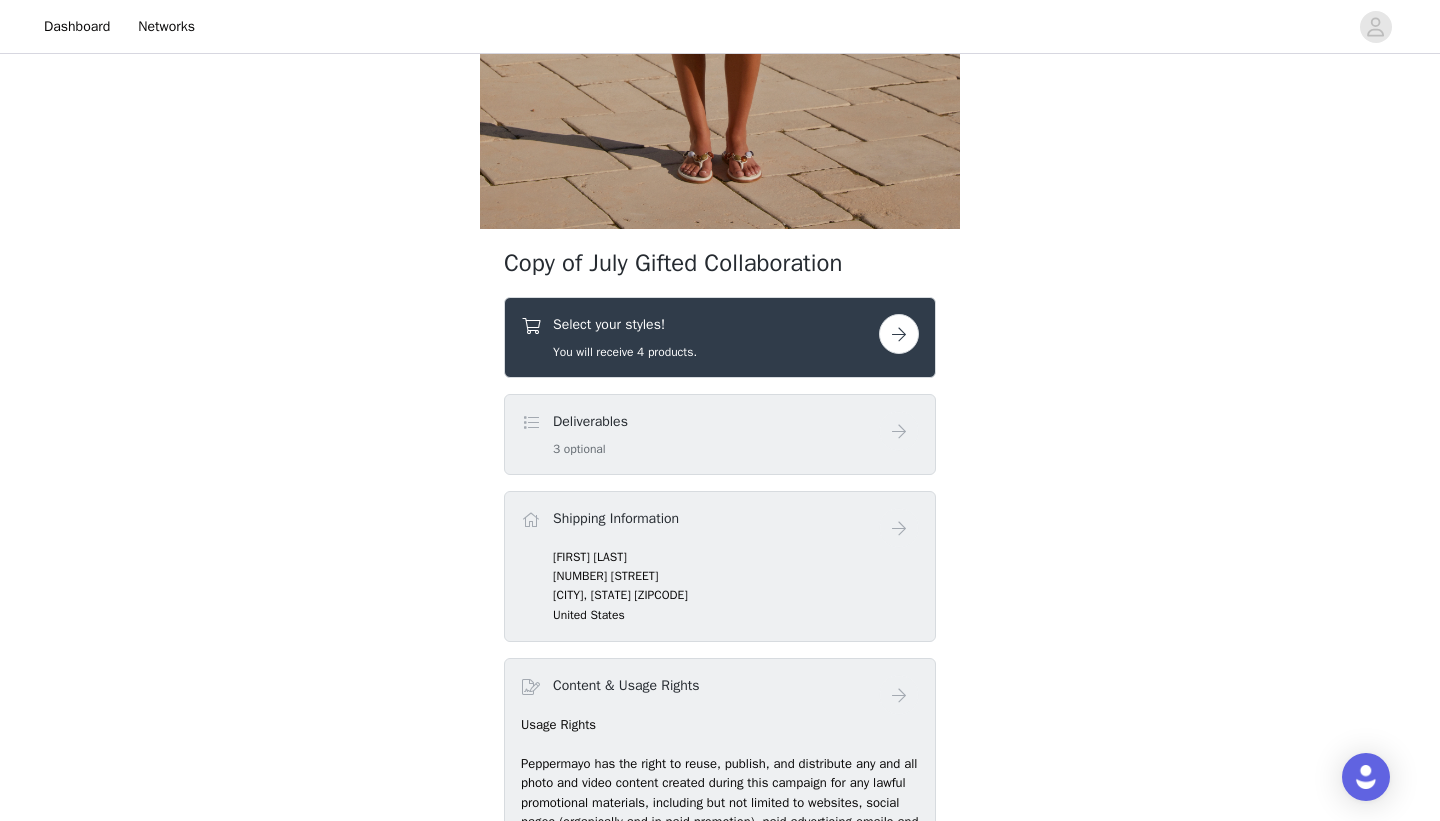 click at bounding box center (899, 334) 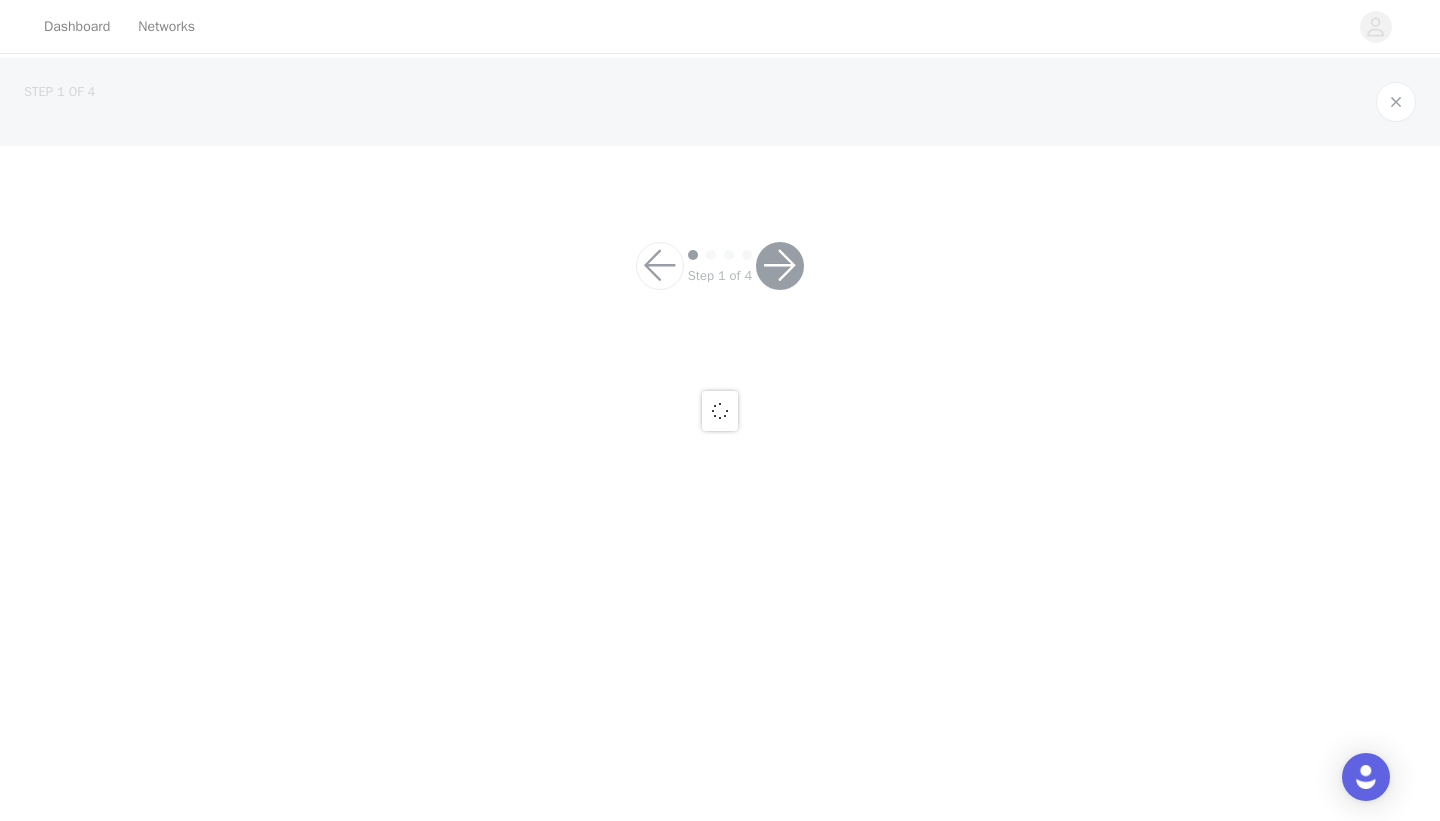 scroll, scrollTop: 0, scrollLeft: 0, axis: both 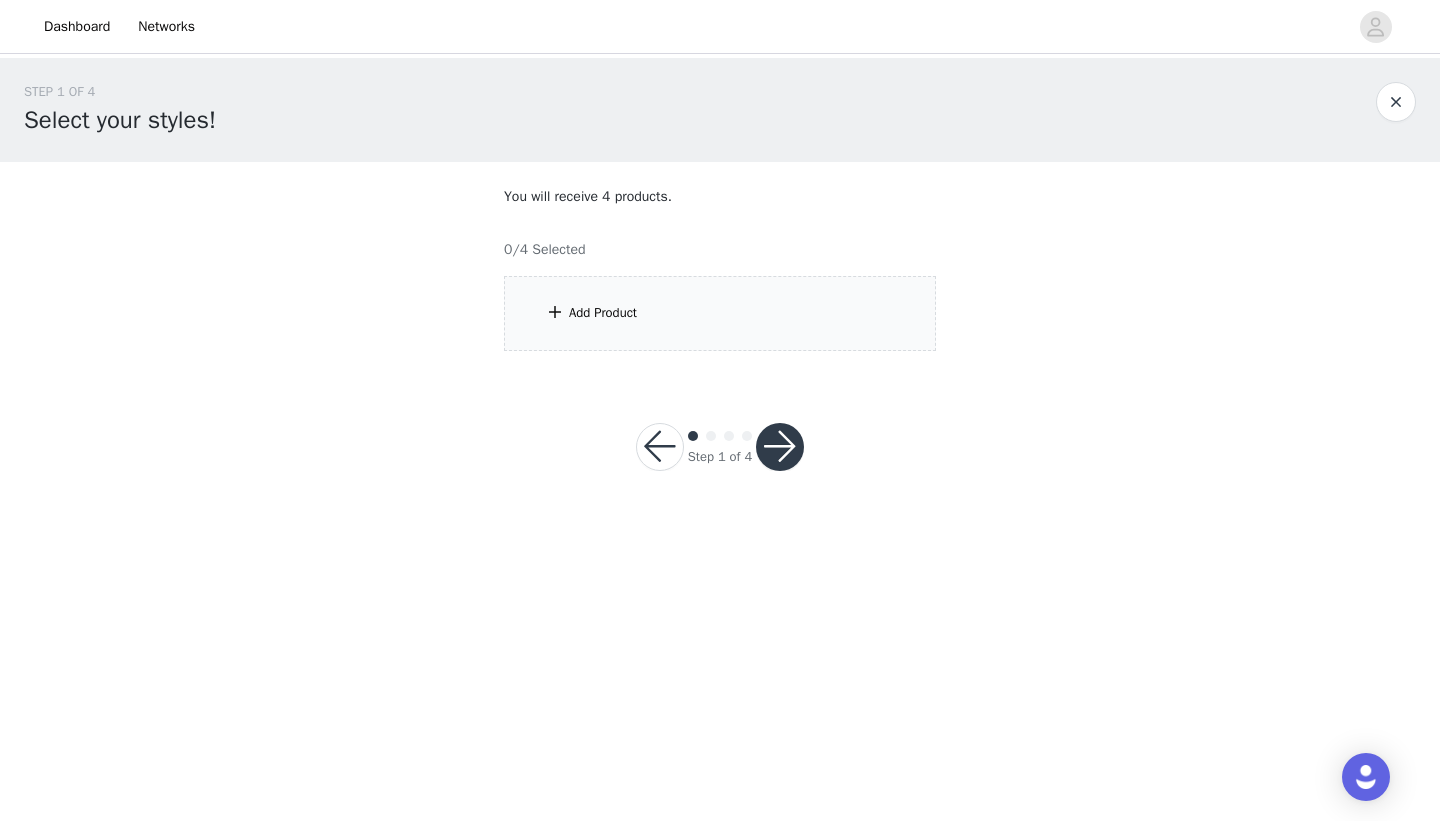 click on "Add Product" at bounding box center (720, 313) 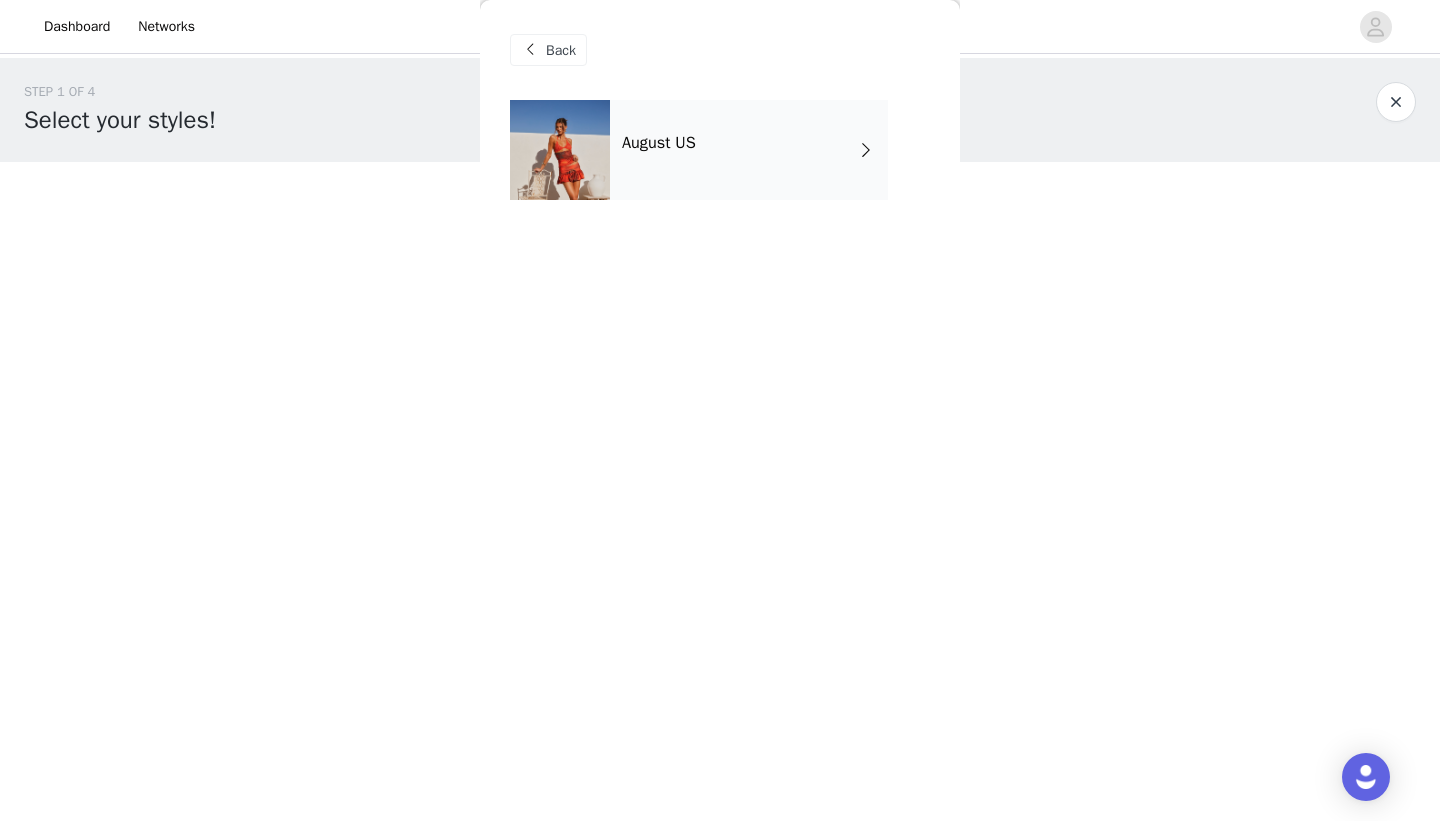 click on "August US" at bounding box center (749, 150) 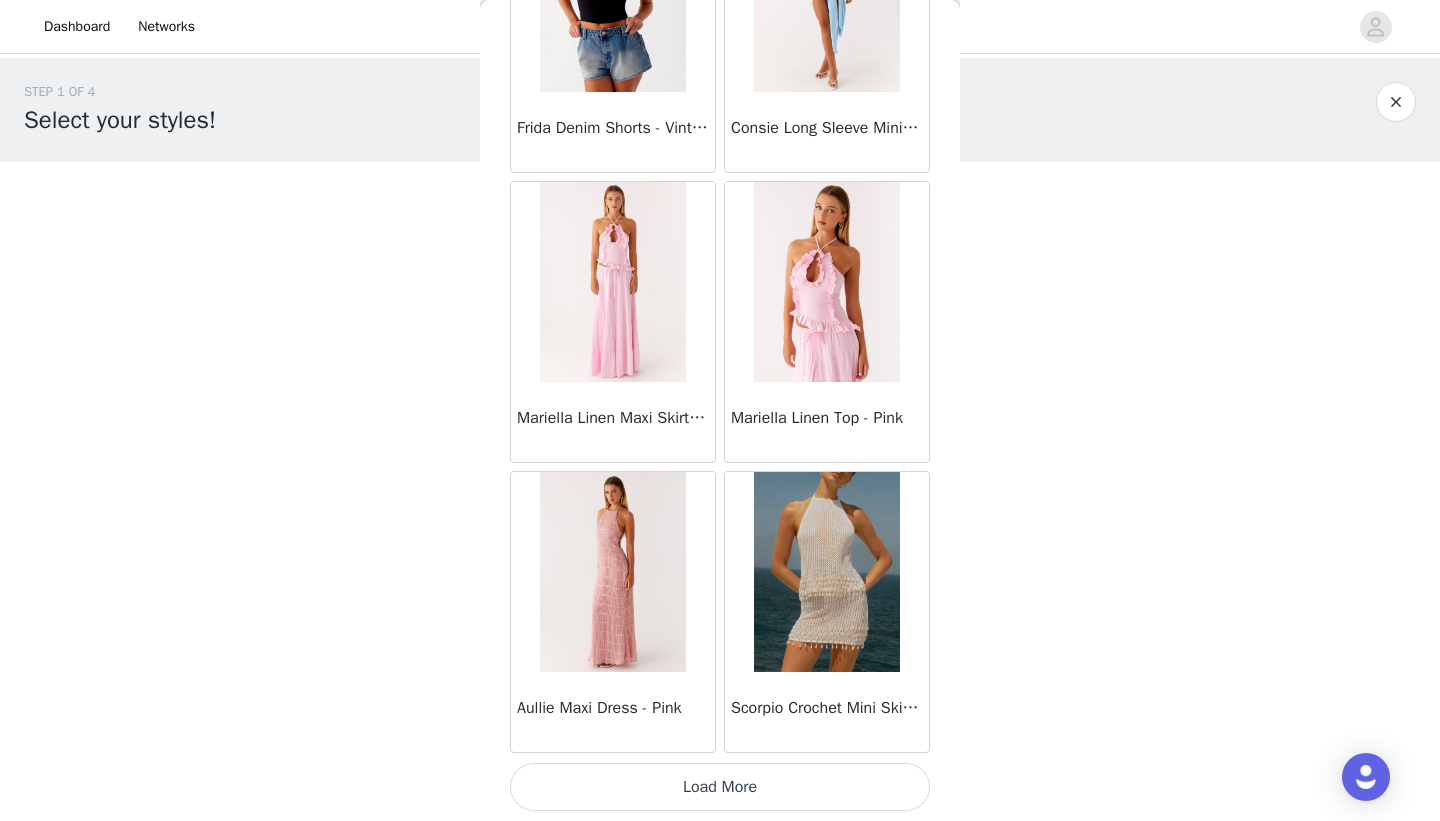 scroll, scrollTop: 2239, scrollLeft: 0, axis: vertical 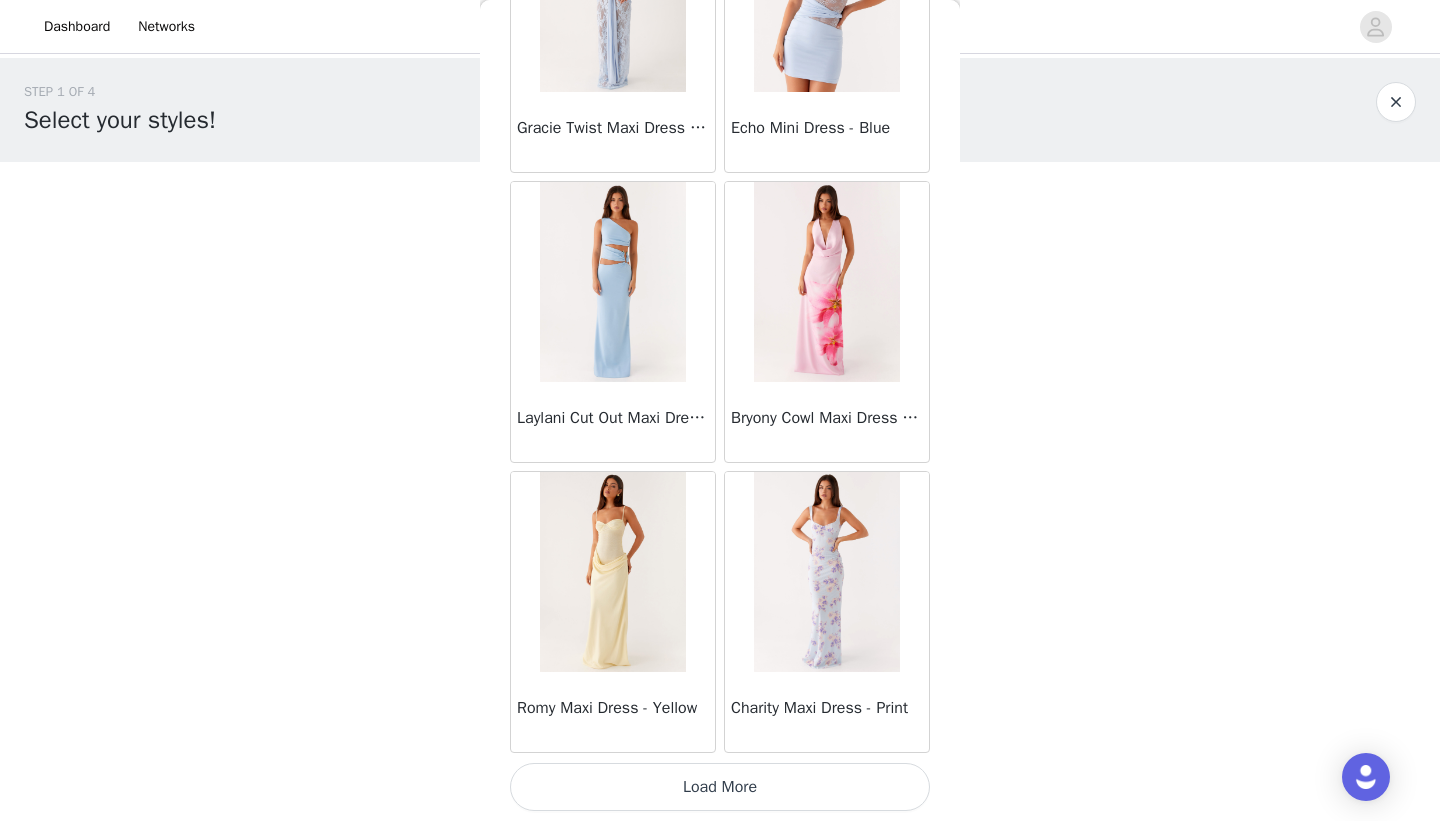 click on "Load More" at bounding box center (720, 787) 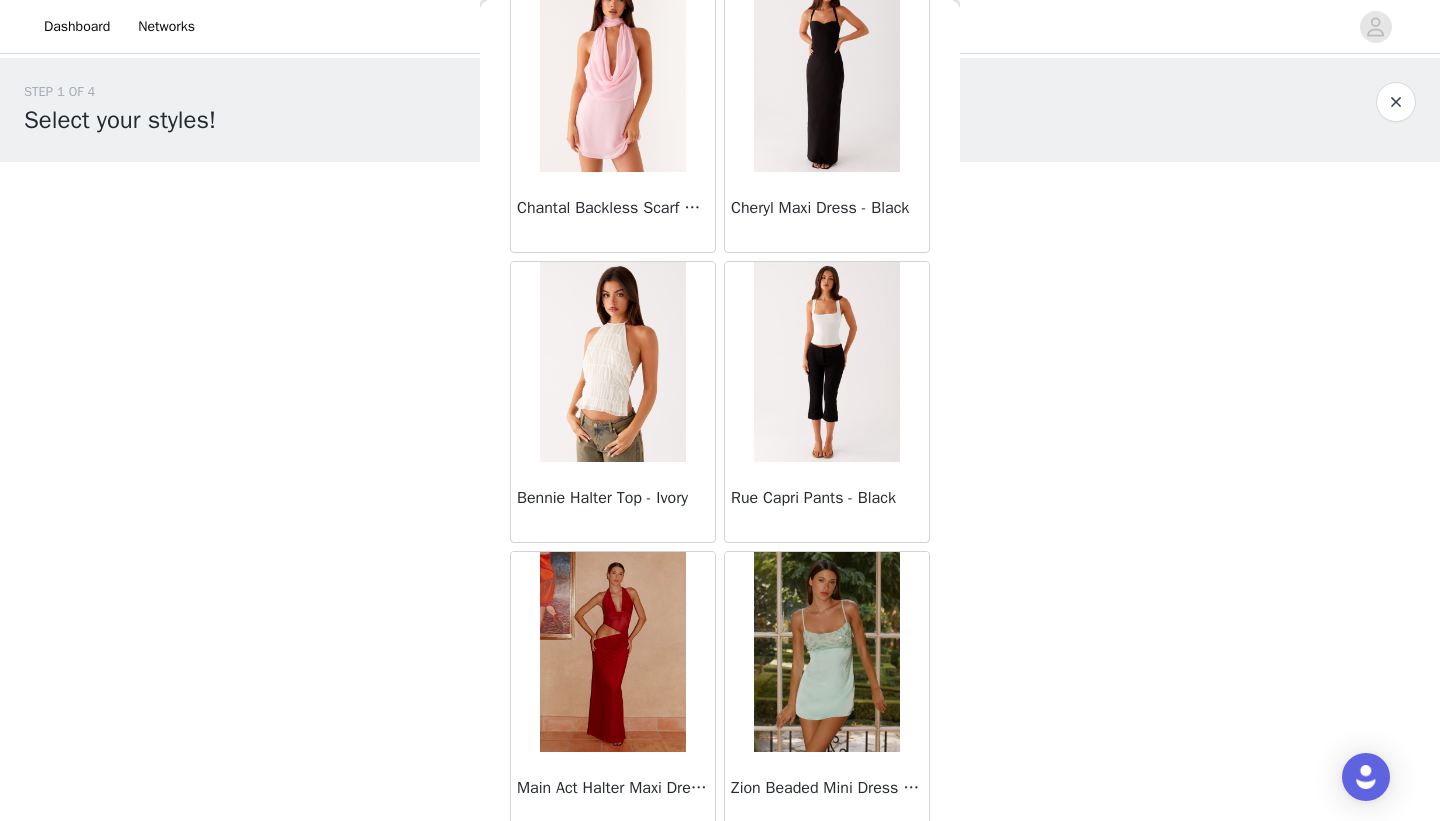 scroll, scrollTop: 8039, scrollLeft: 0, axis: vertical 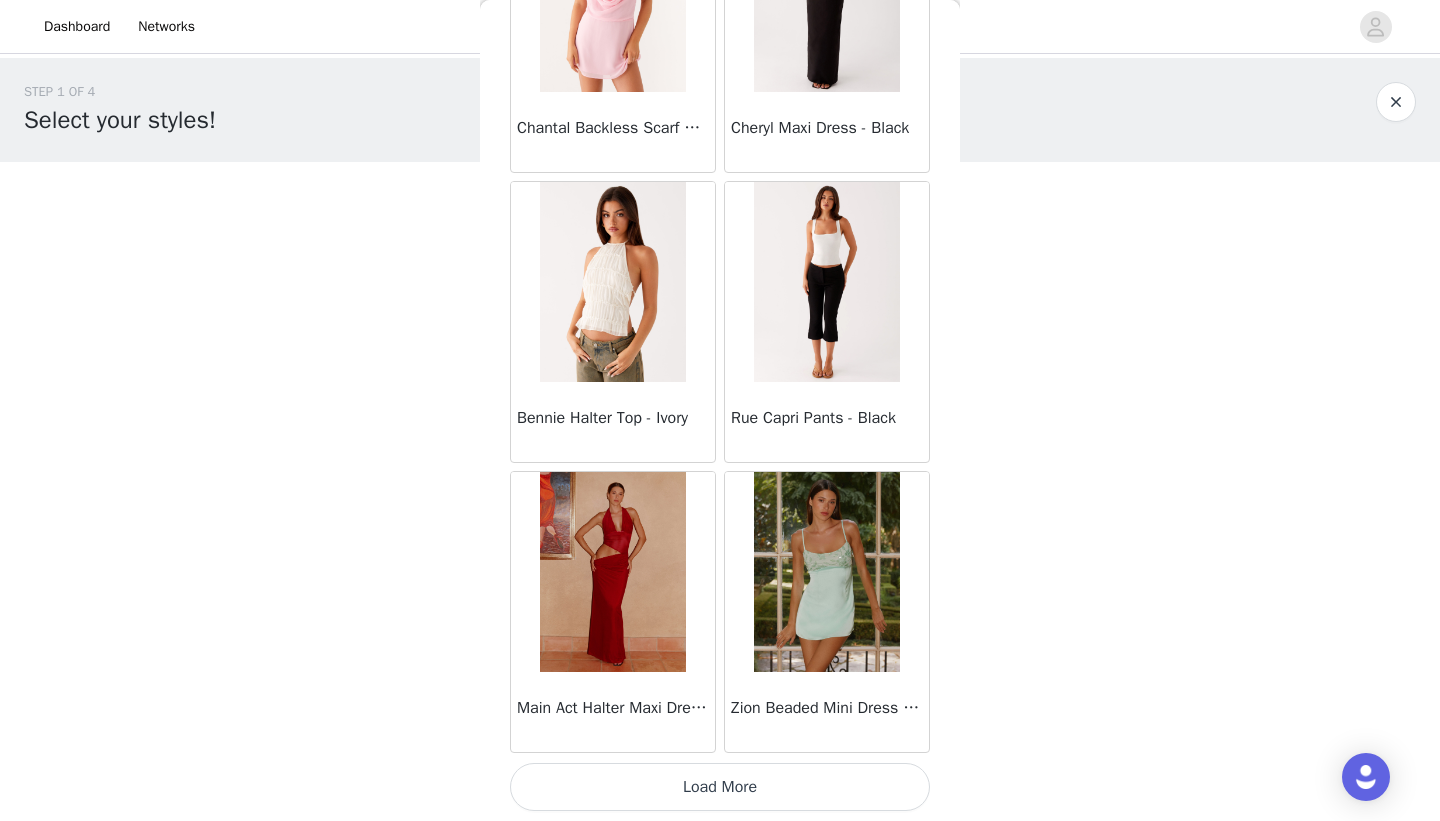 click on "Load More" at bounding box center [720, 787] 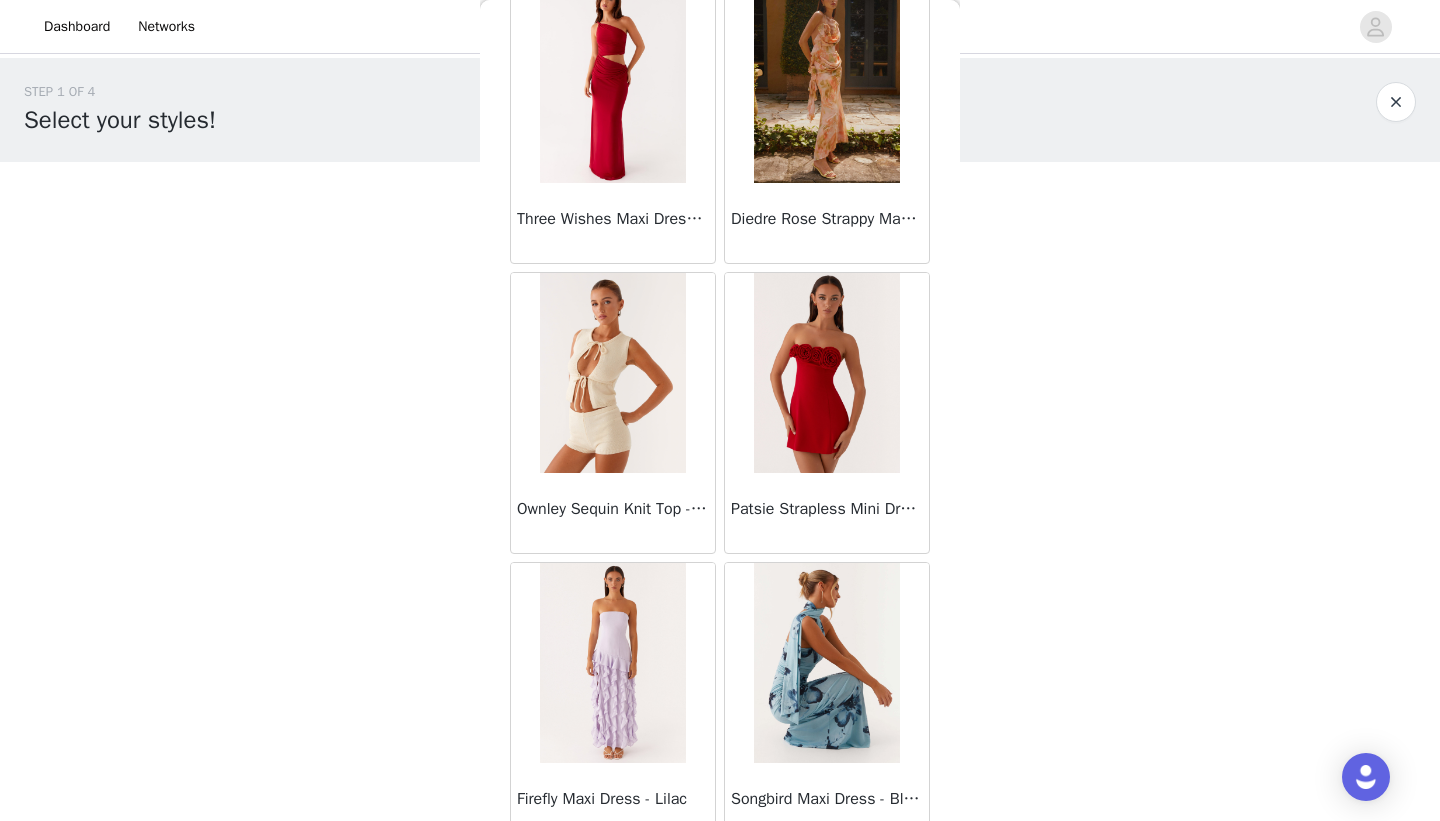 scroll, scrollTop: 10939, scrollLeft: 0, axis: vertical 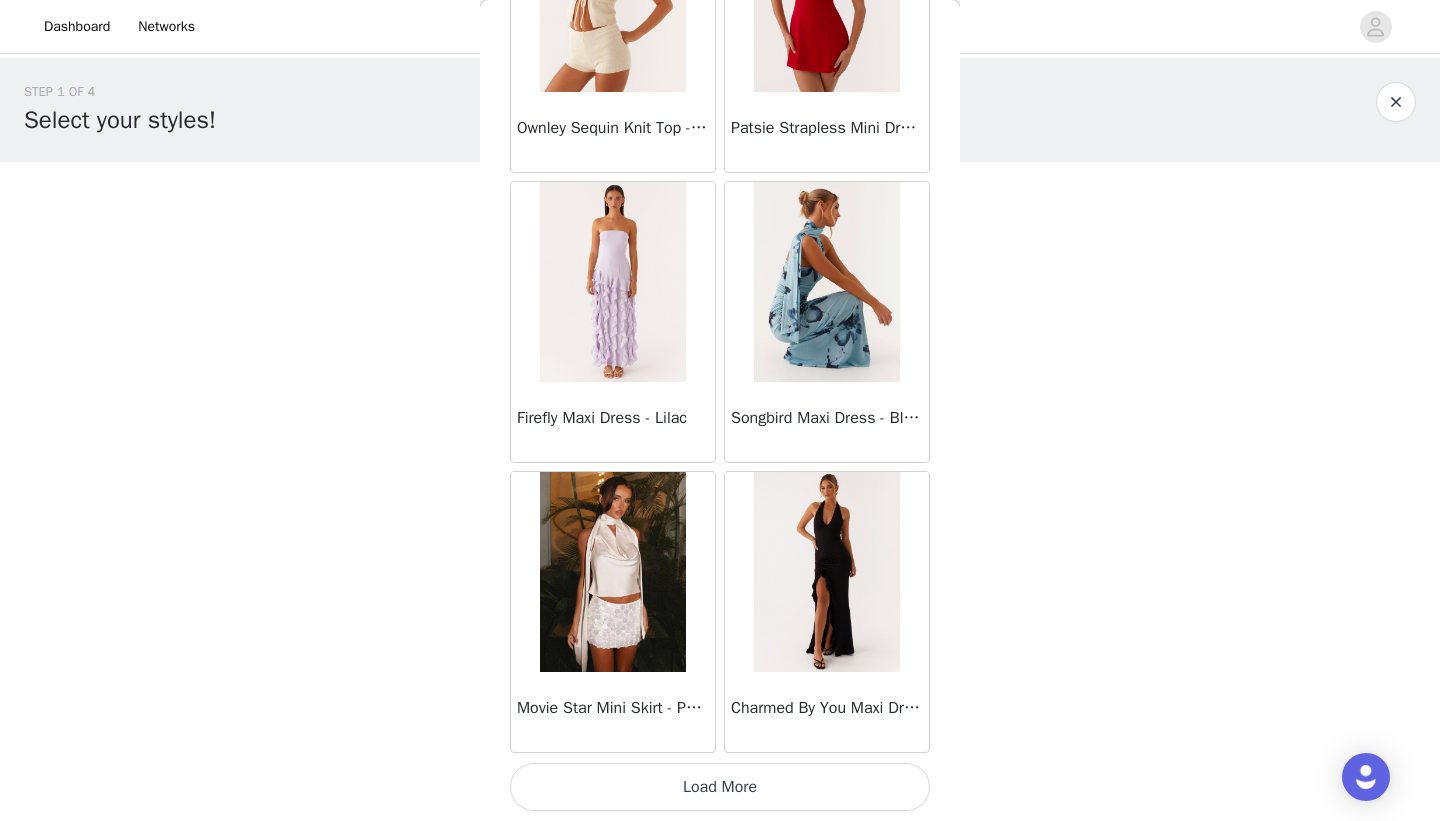 click on "Load More" at bounding box center (720, 787) 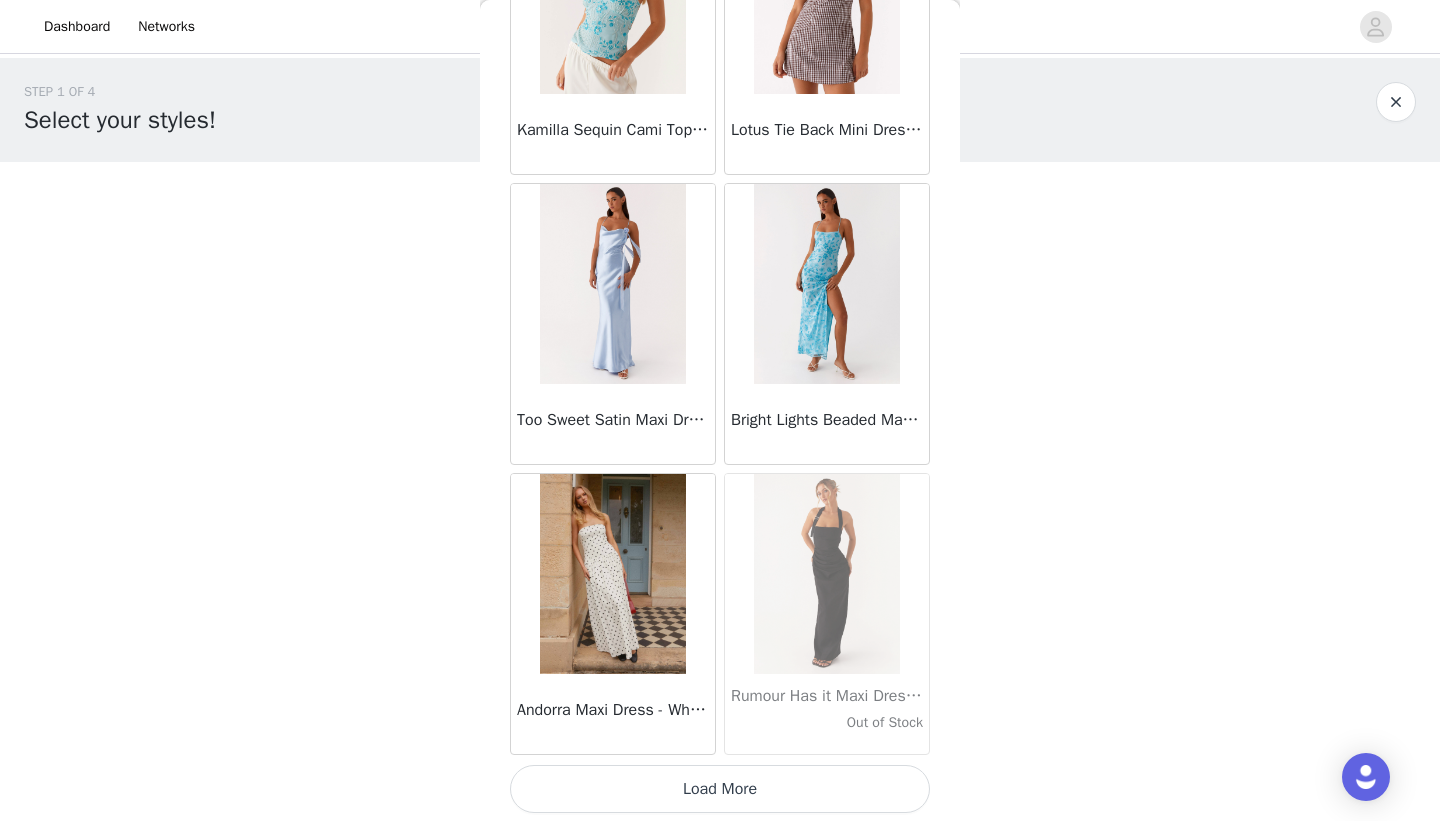 scroll, scrollTop: 13839, scrollLeft: 0, axis: vertical 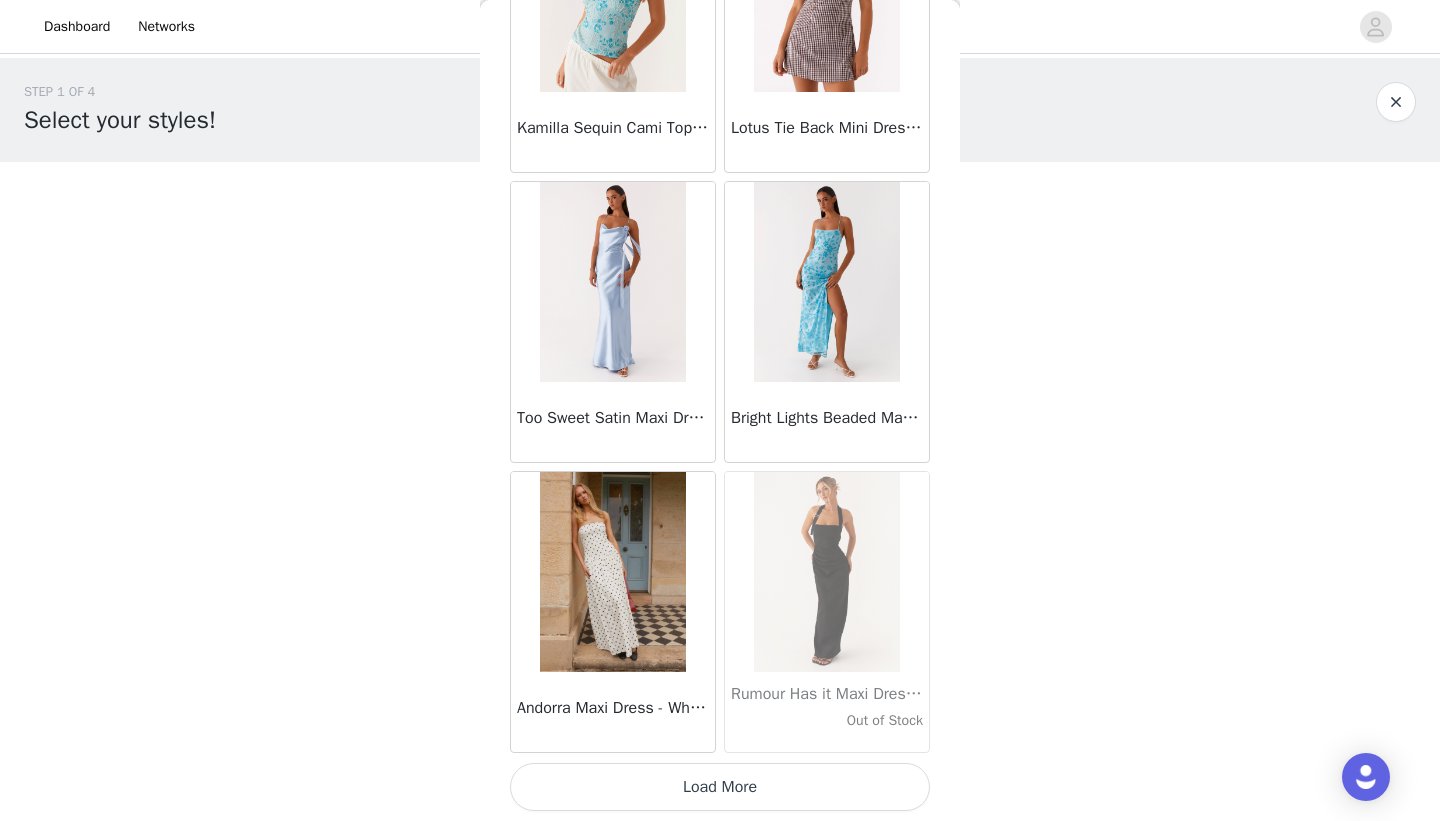 click on "Load More" at bounding box center [720, 787] 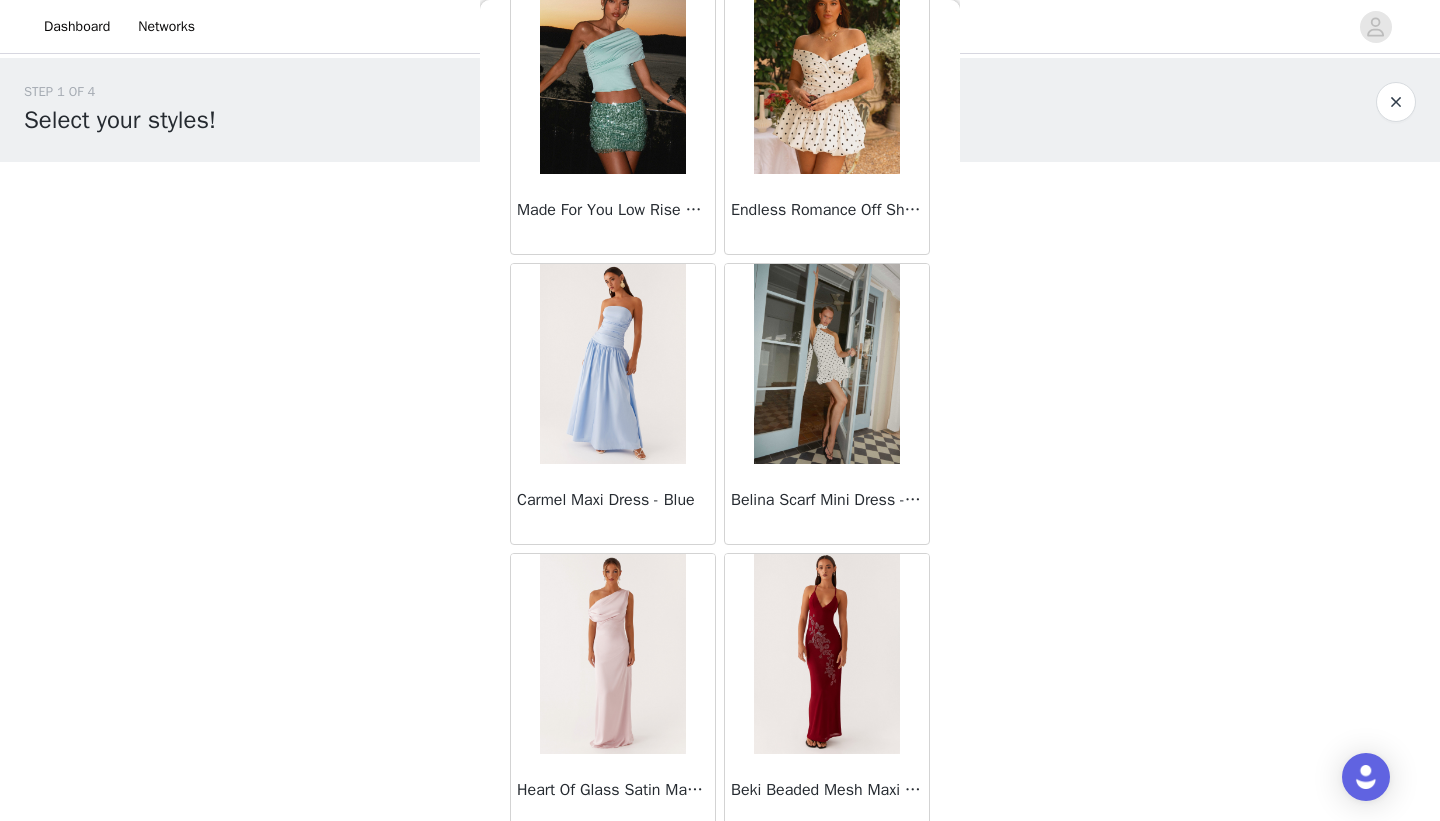 scroll, scrollTop: 16739, scrollLeft: 0, axis: vertical 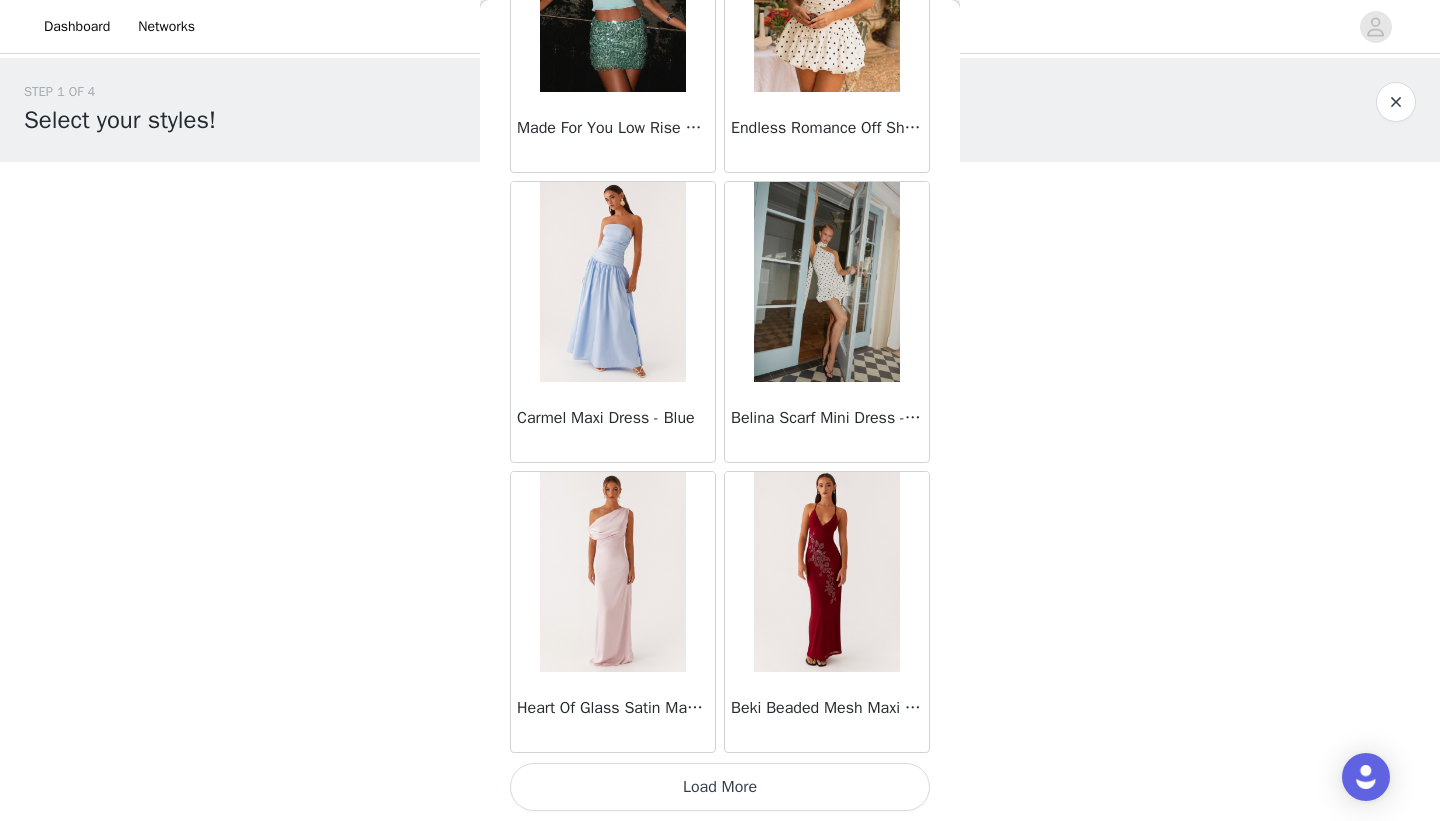 click on "Load More" at bounding box center [720, 787] 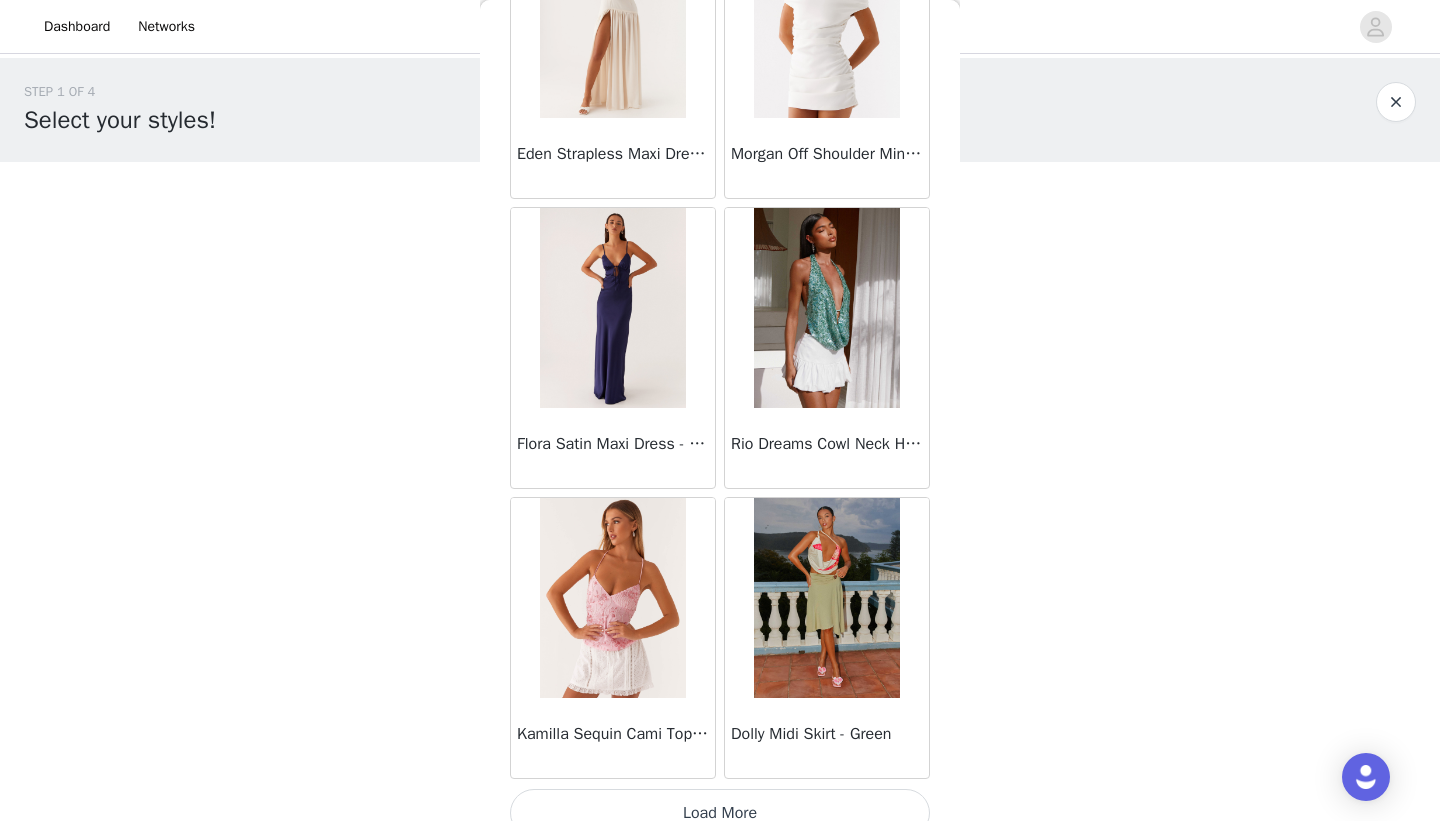 scroll, scrollTop: 19639, scrollLeft: 0, axis: vertical 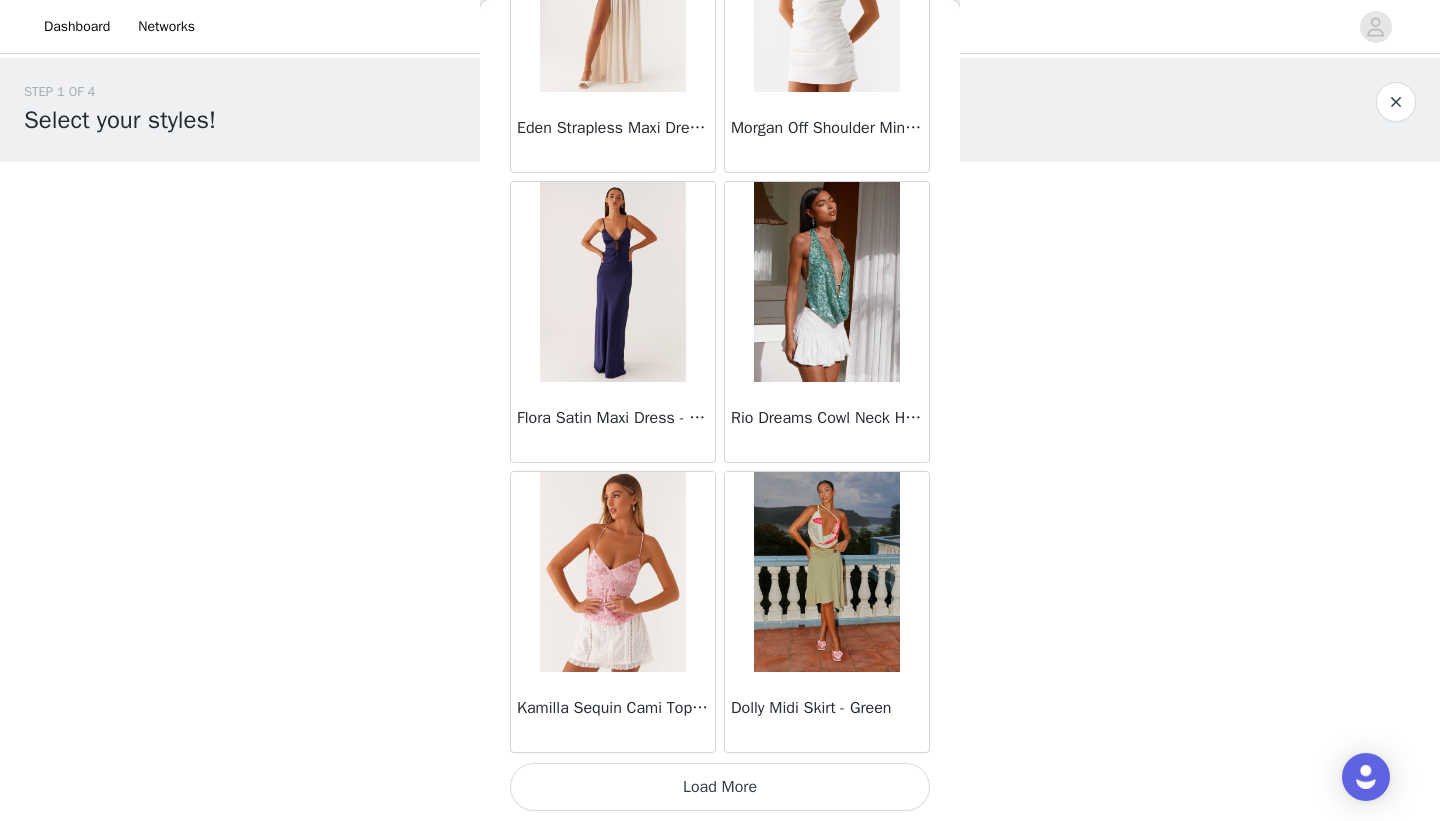 click on "Load More" at bounding box center (720, 787) 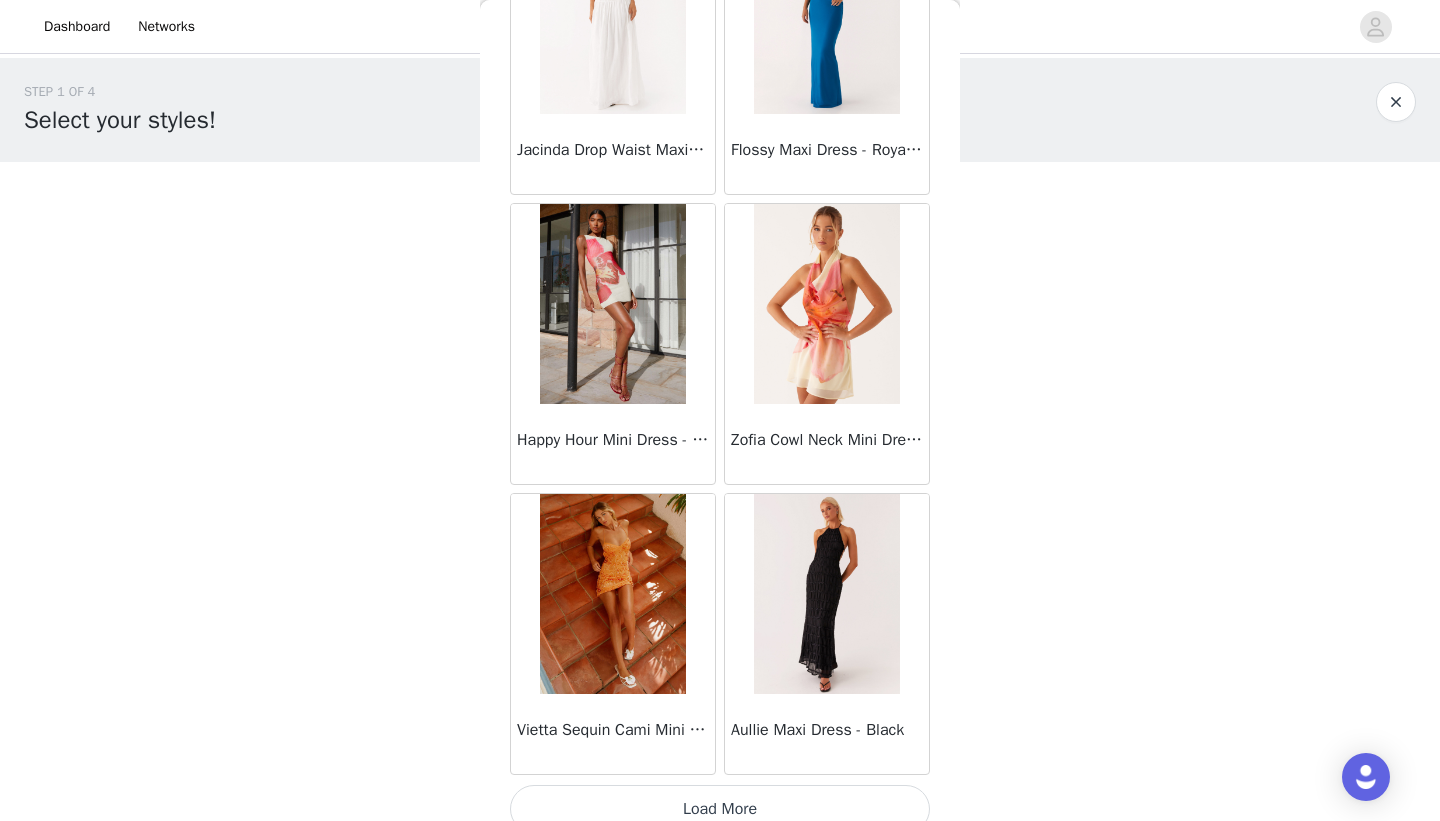 scroll, scrollTop: 22539, scrollLeft: 0, axis: vertical 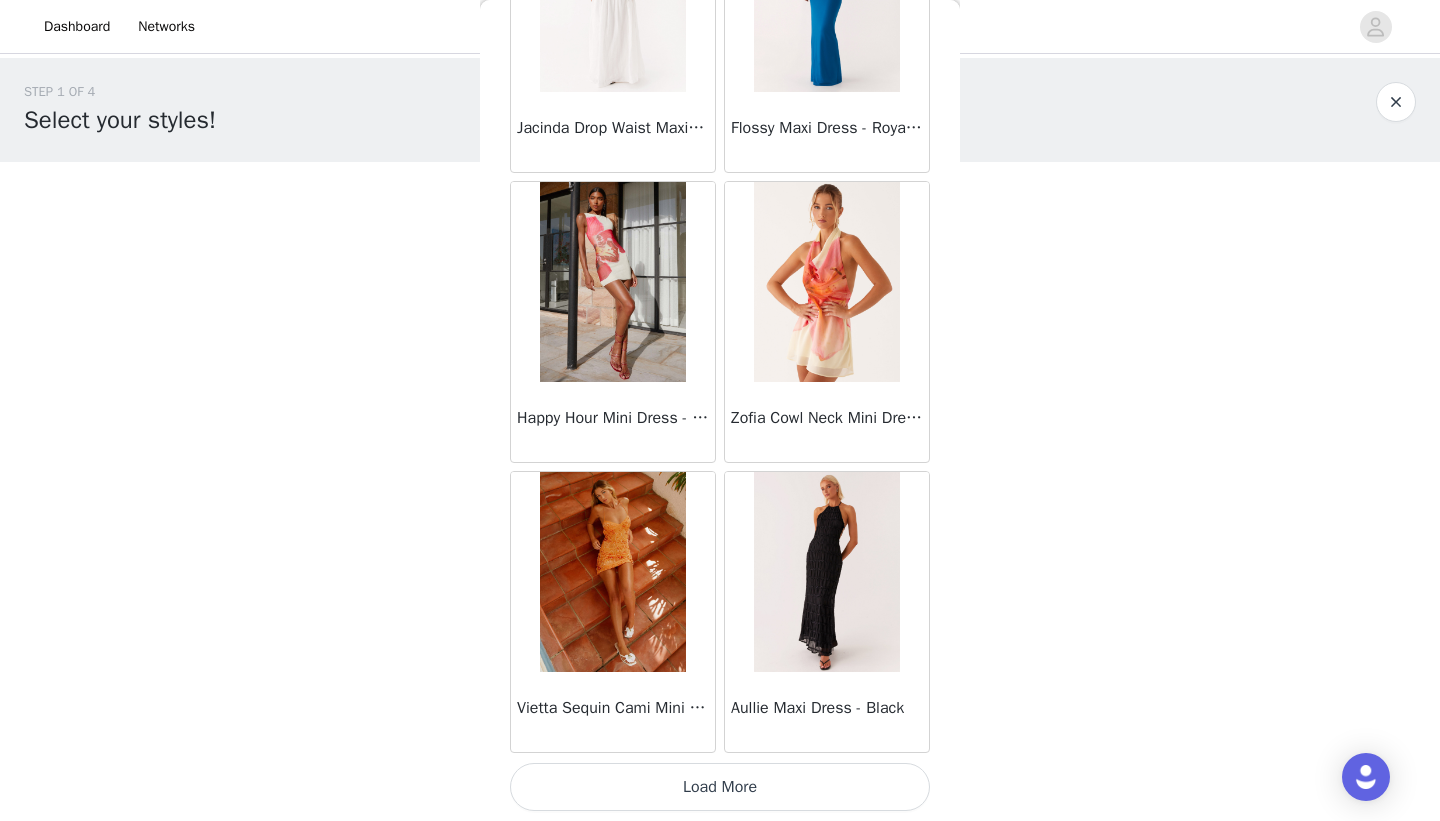 click on "Load More" at bounding box center (720, 787) 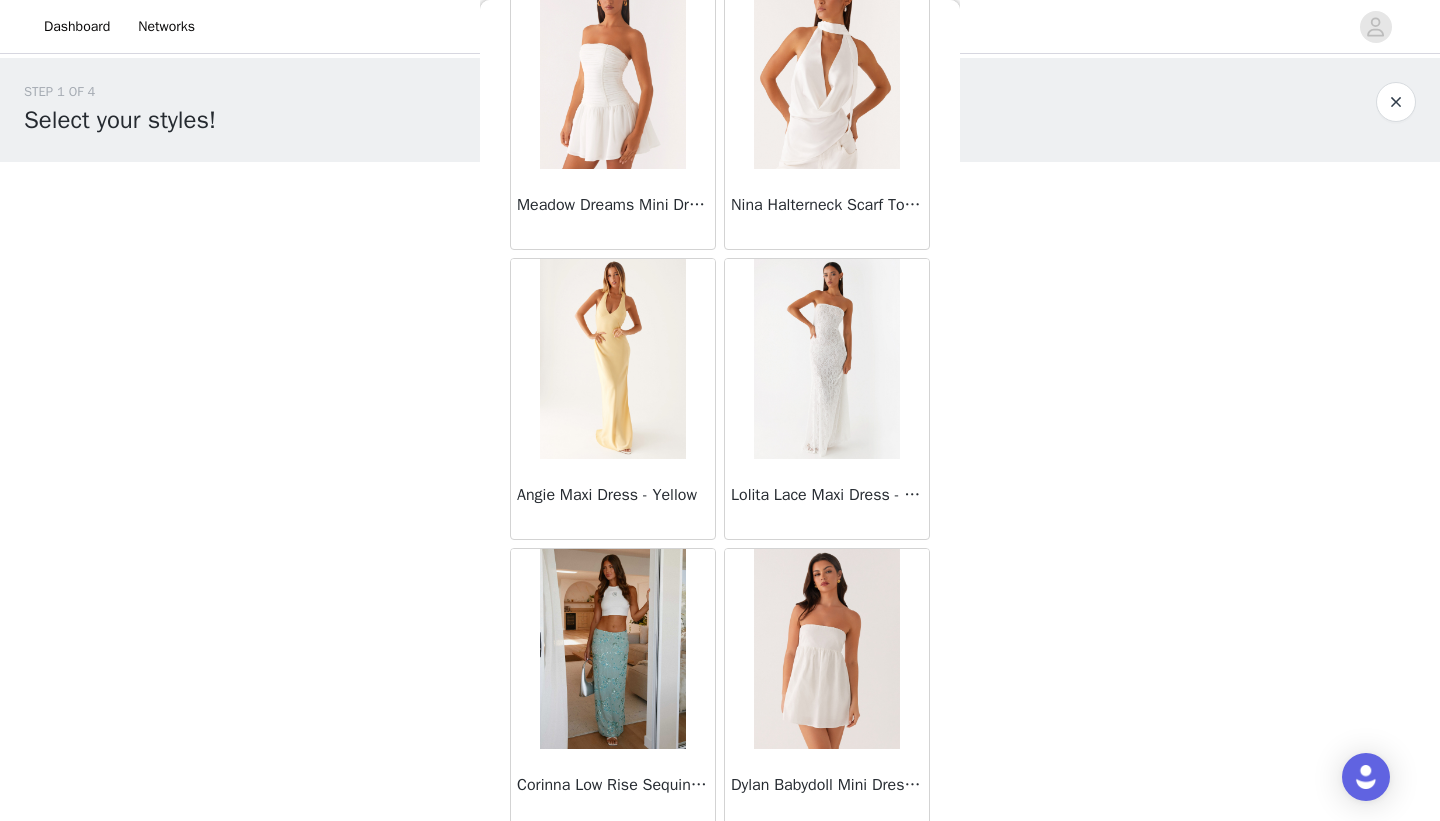 scroll, scrollTop: 25439, scrollLeft: 0, axis: vertical 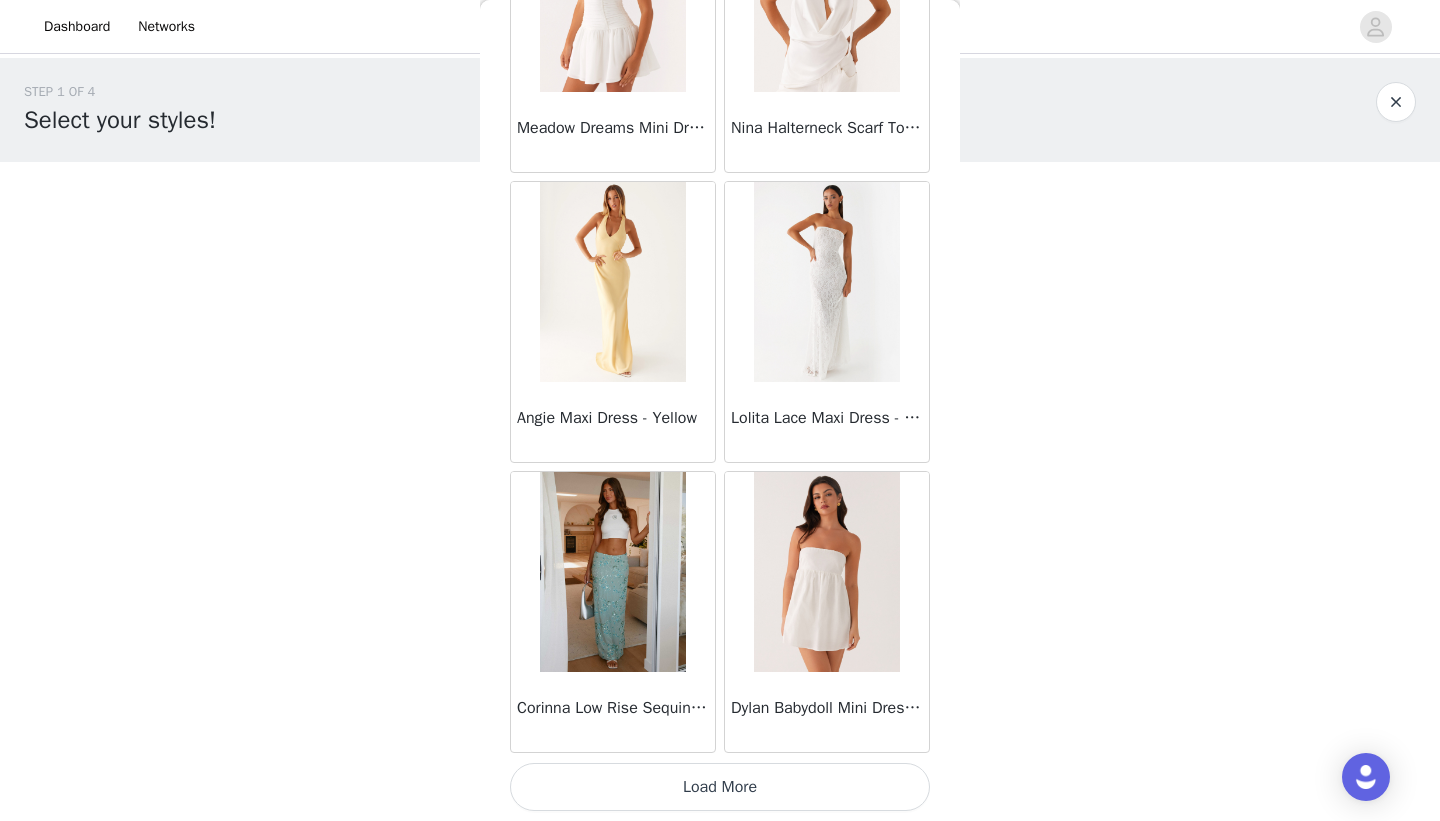 click on "Load More" at bounding box center (720, 787) 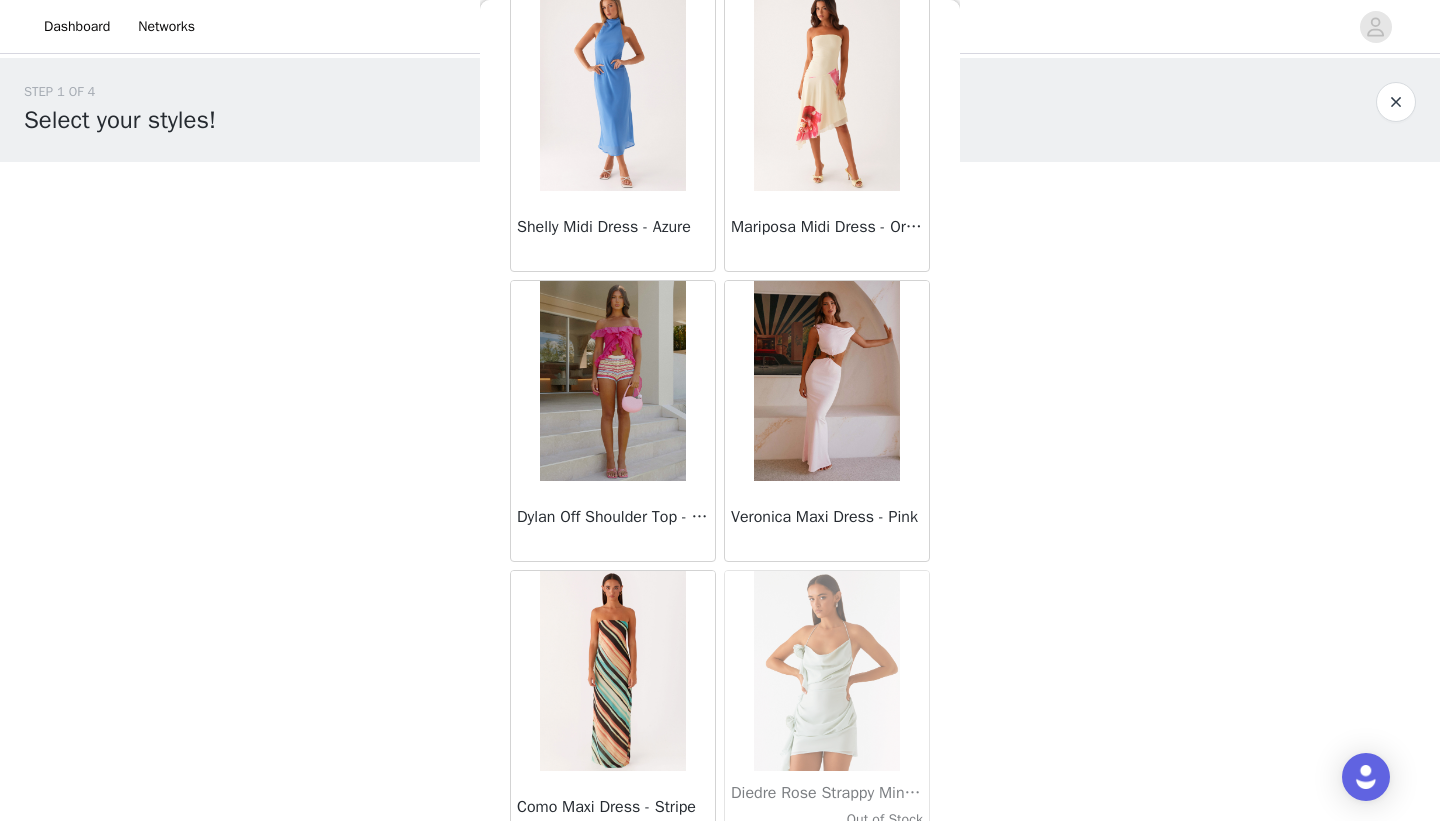 scroll, scrollTop: 28339, scrollLeft: 0, axis: vertical 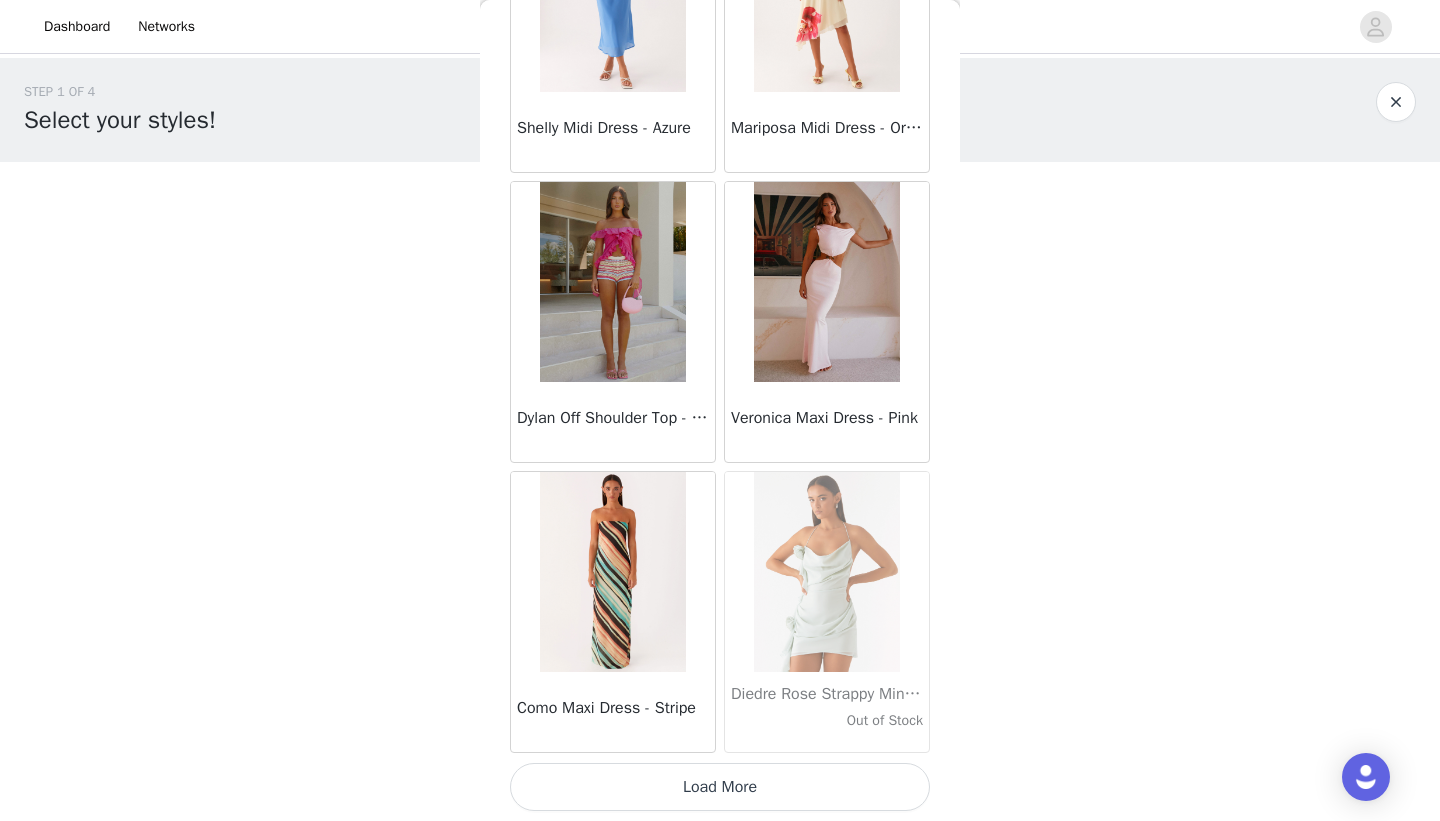 click on "Load More" at bounding box center (720, 787) 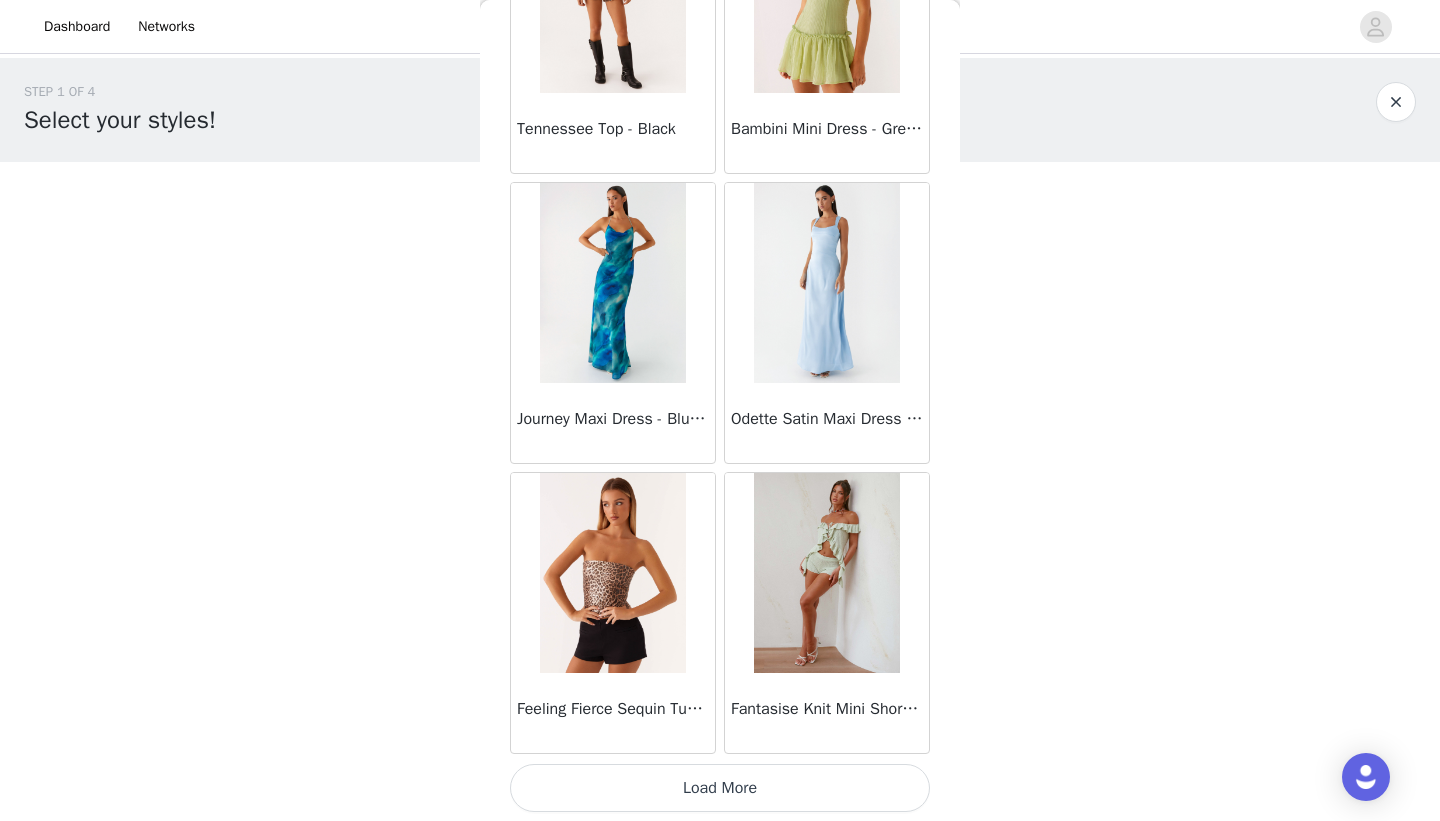 scroll, scrollTop: 31239, scrollLeft: 0, axis: vertical 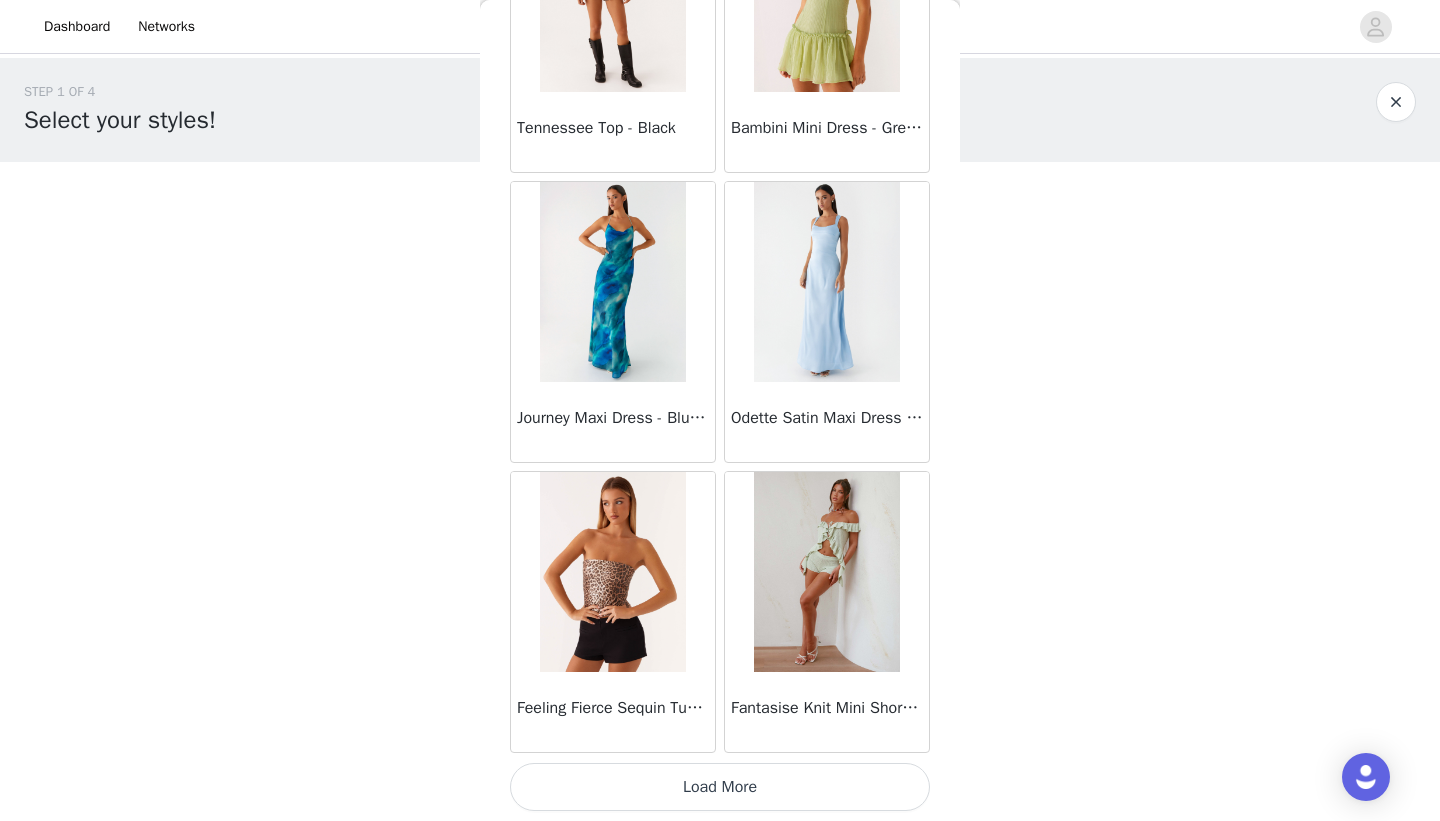 click on "Load More" at bounding box center (720, 787) 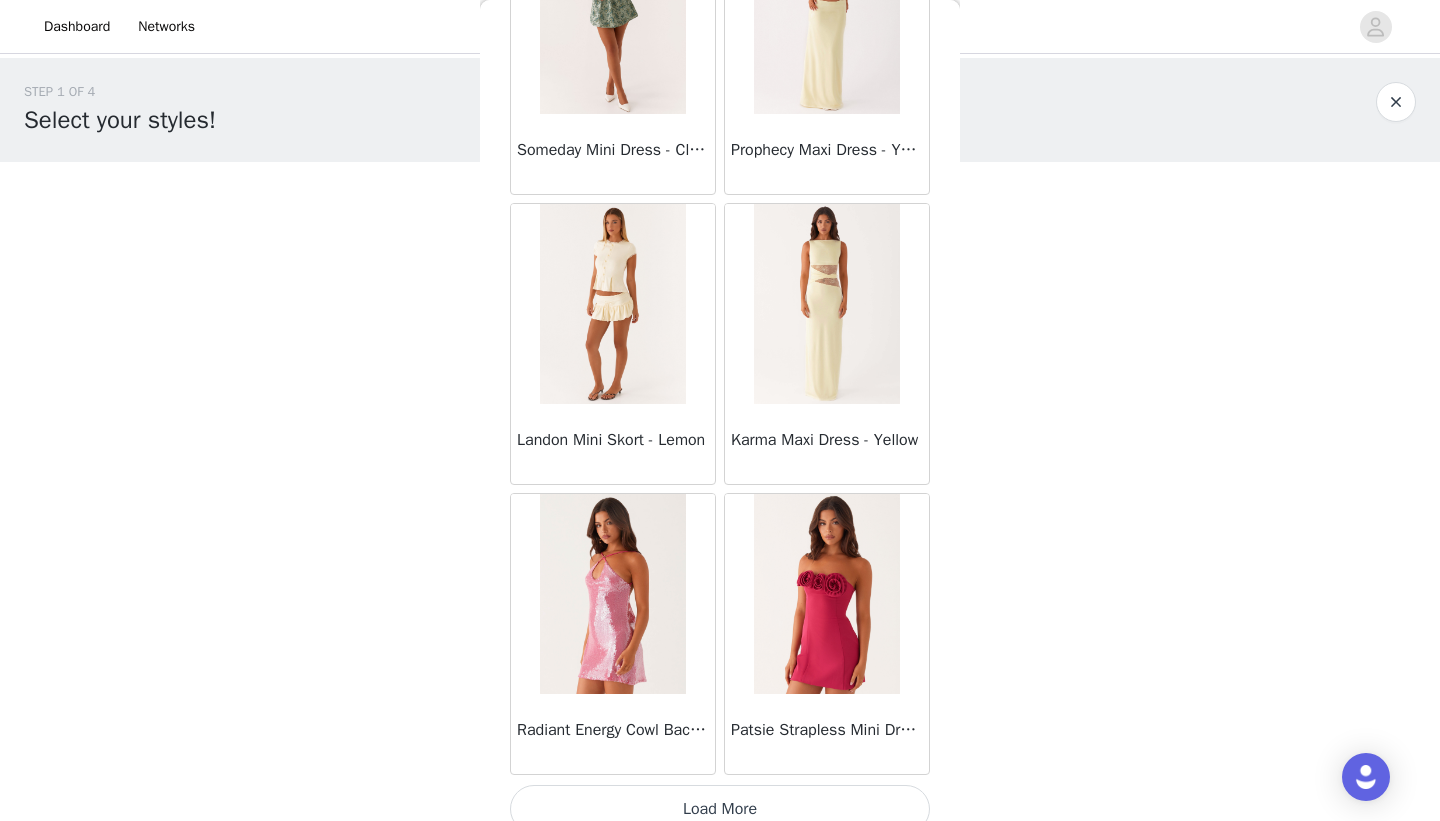 scroll, scrollTop: 34139, scrollLeft: 0, axis: vertical 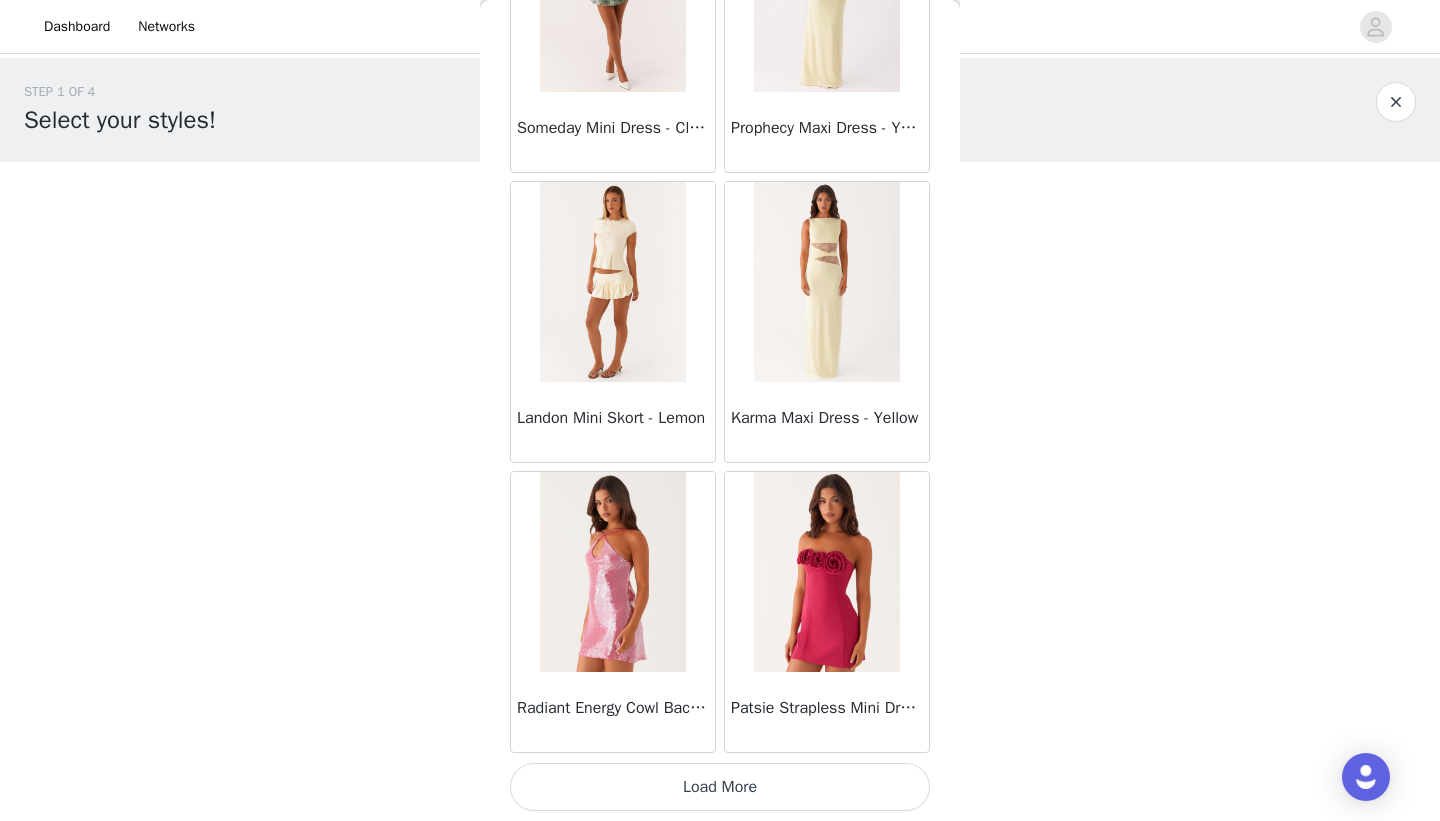 click at bounding box center [612, 282] 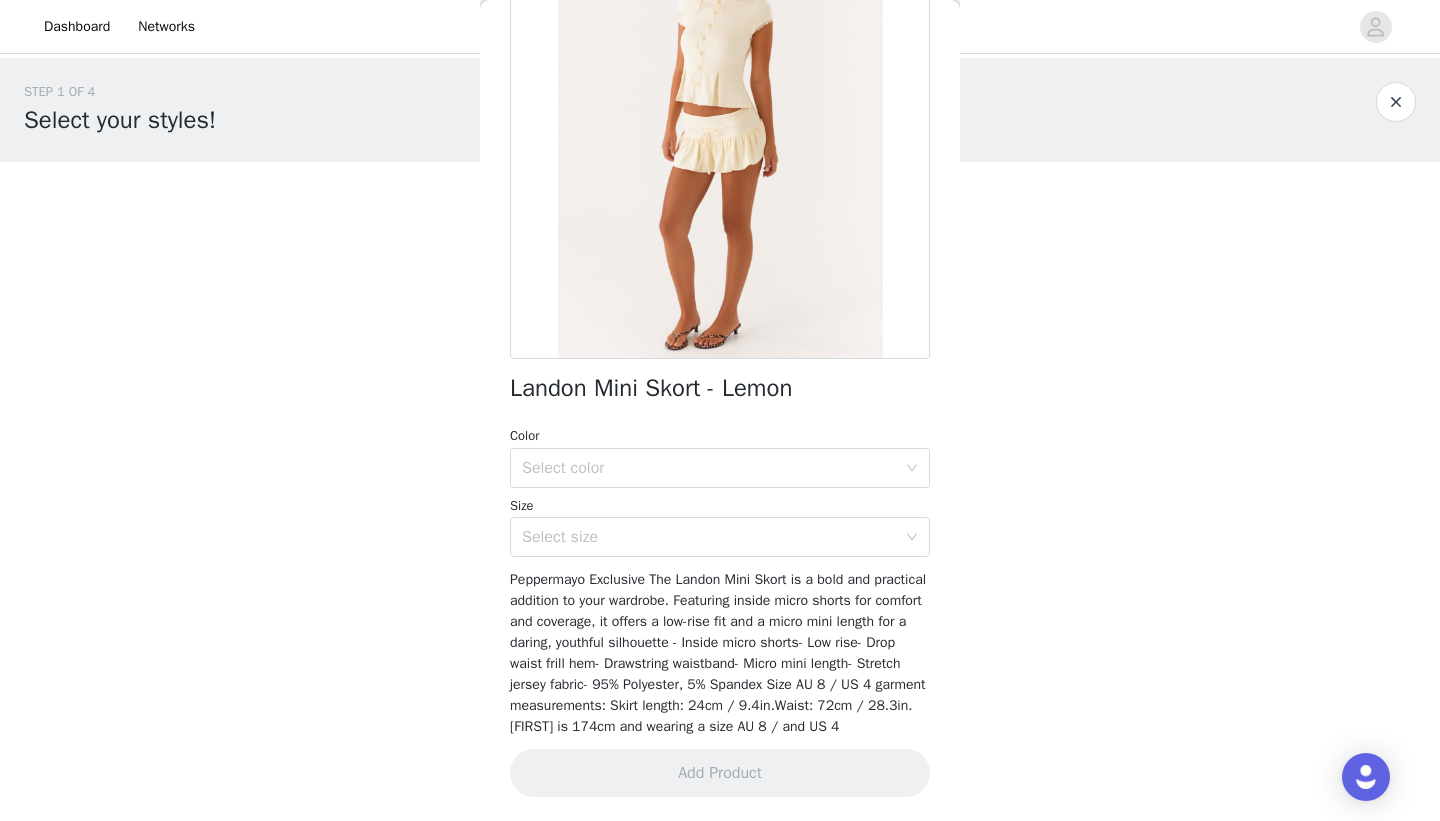 scroll, scrollTop: 217, scrollLeft: 0, axis: vertical 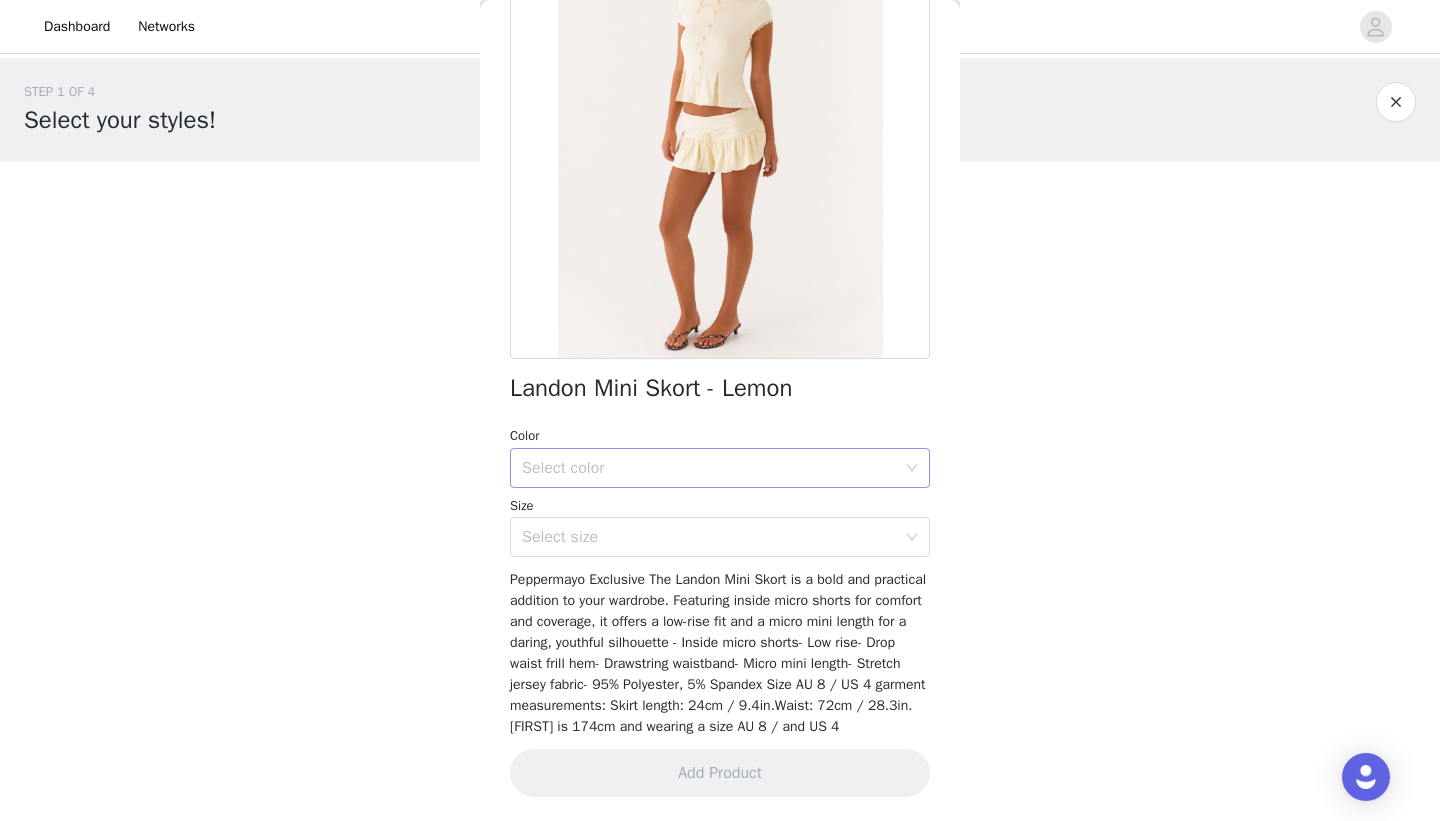 click on "Select color" at bounding box center [709, 468] 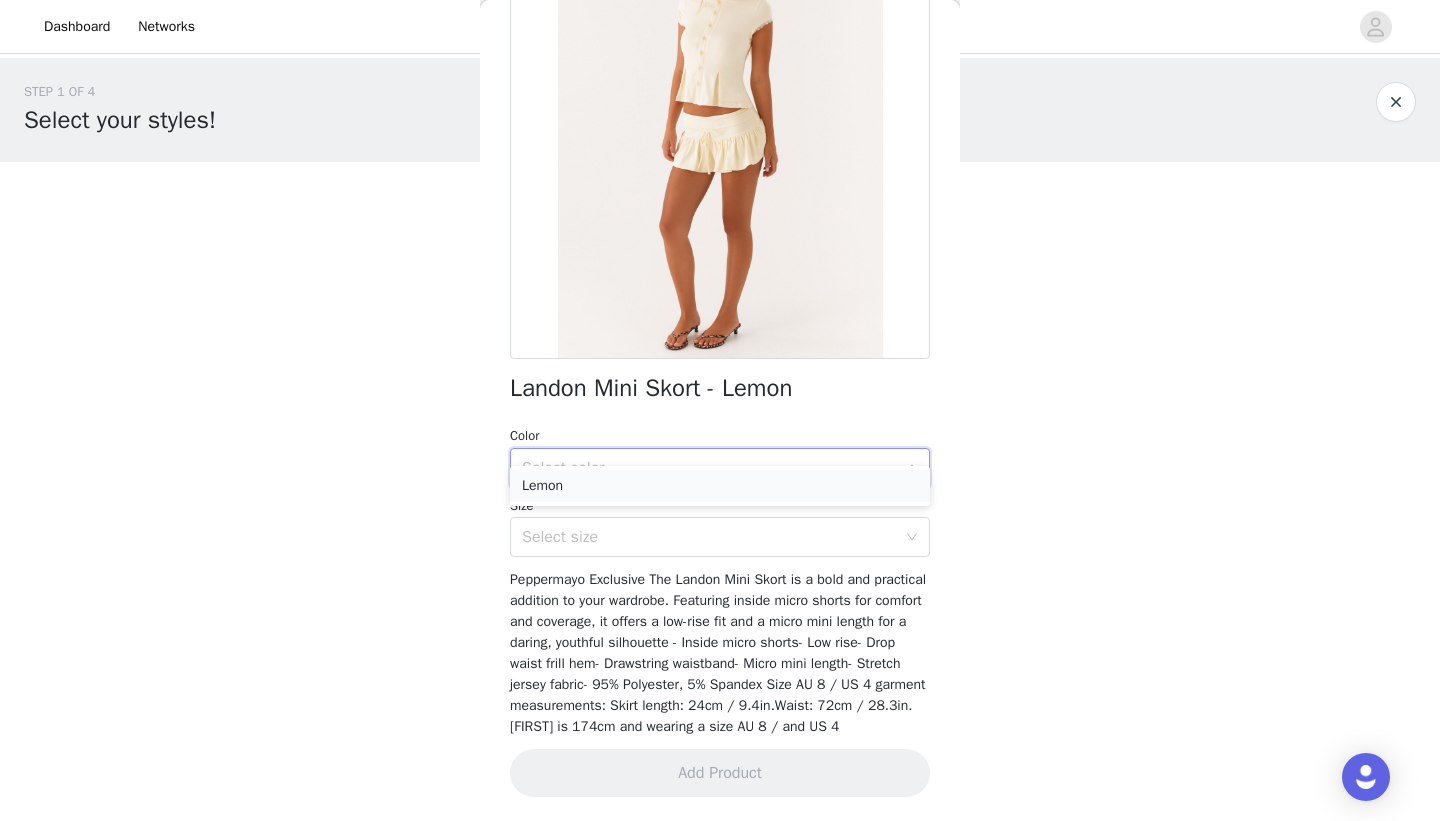 click on "Lemon" at bounding box center (720, 486) 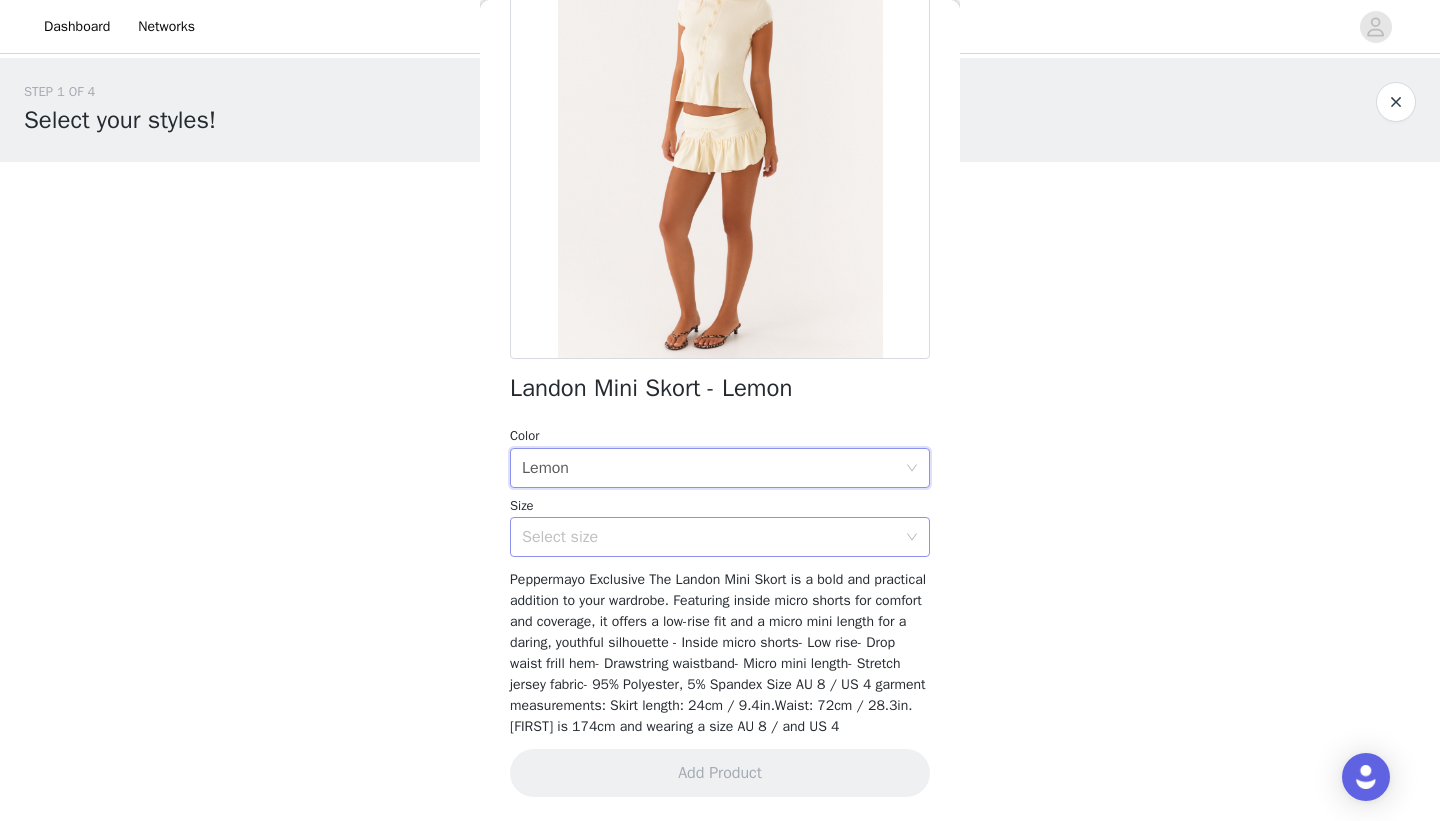 click on "Select size" at bounding box center (709, 537) 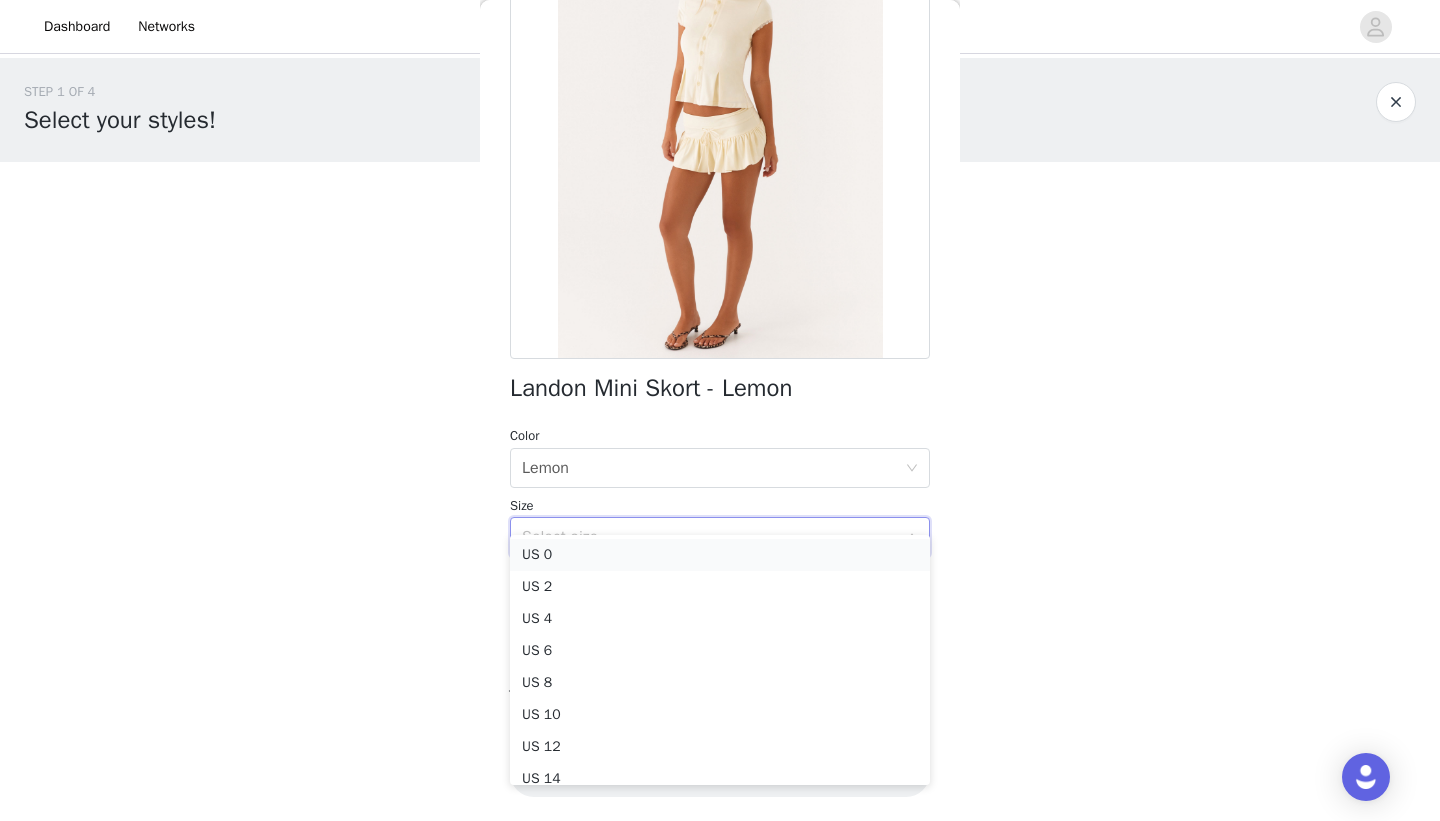 click on "US 0" at bounding box center (720, 555) 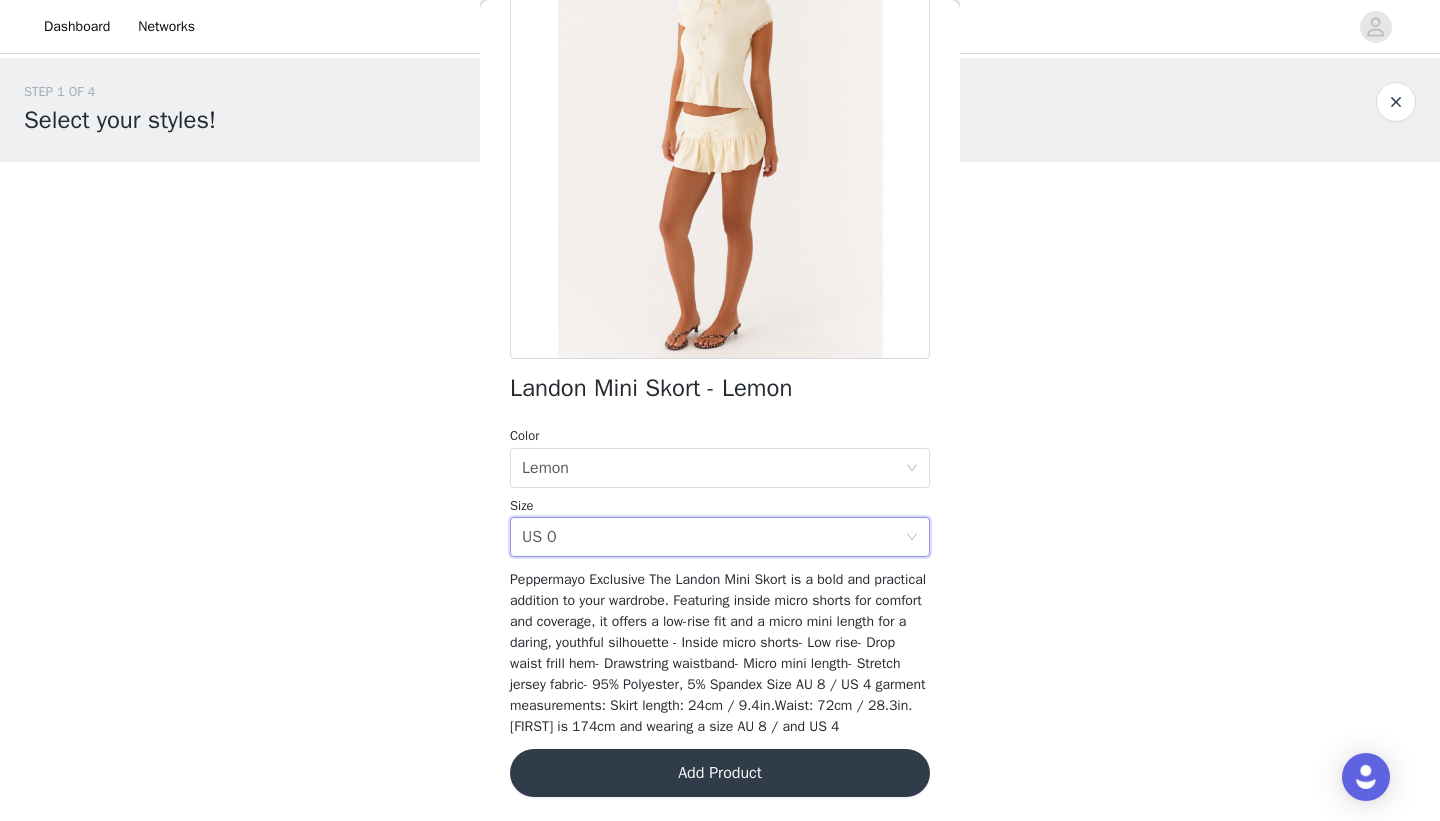 click on "Add Product" at bounding box center [720, 773] 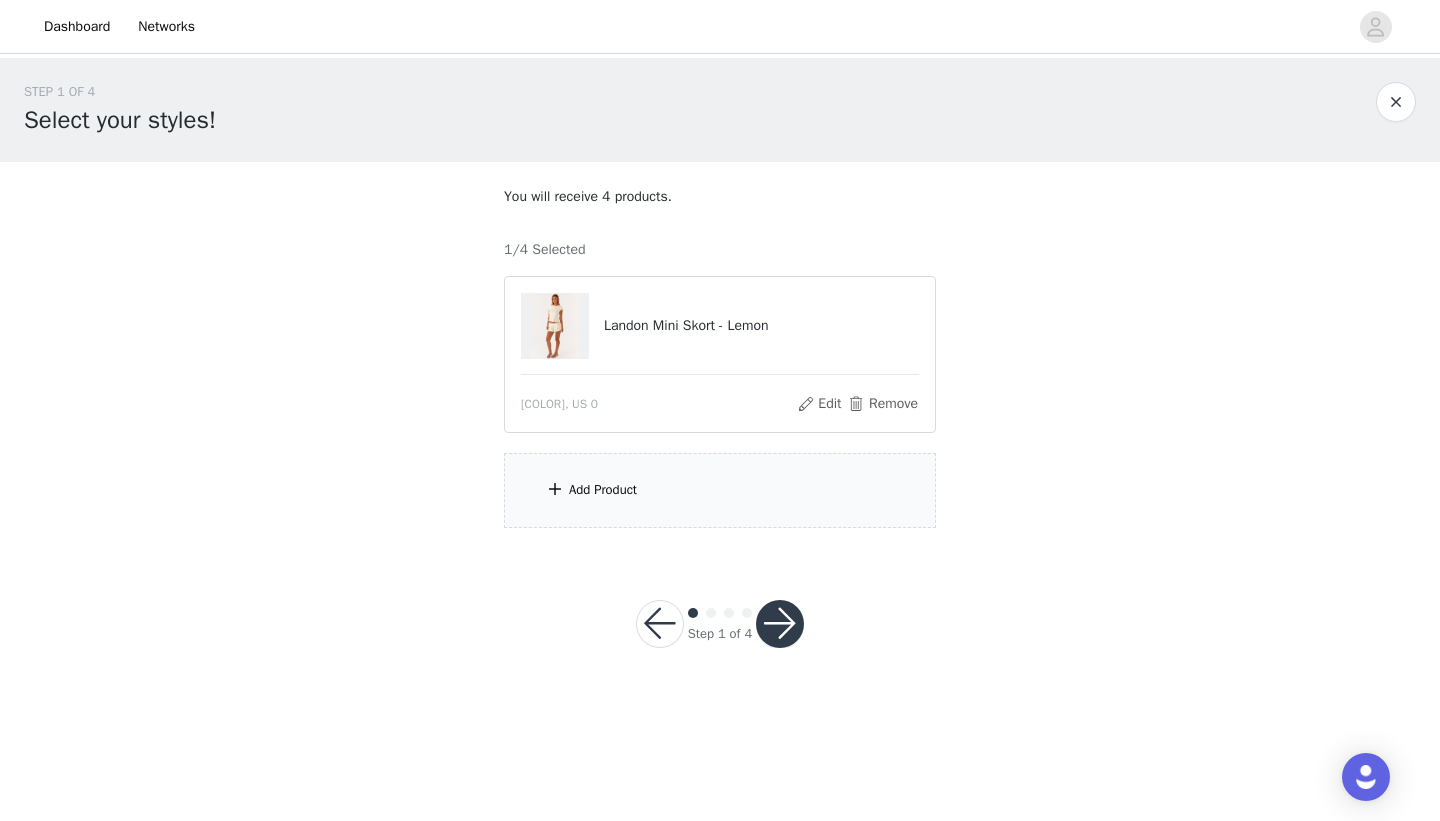 click on "Add Product" at bounding box center [720, 490] 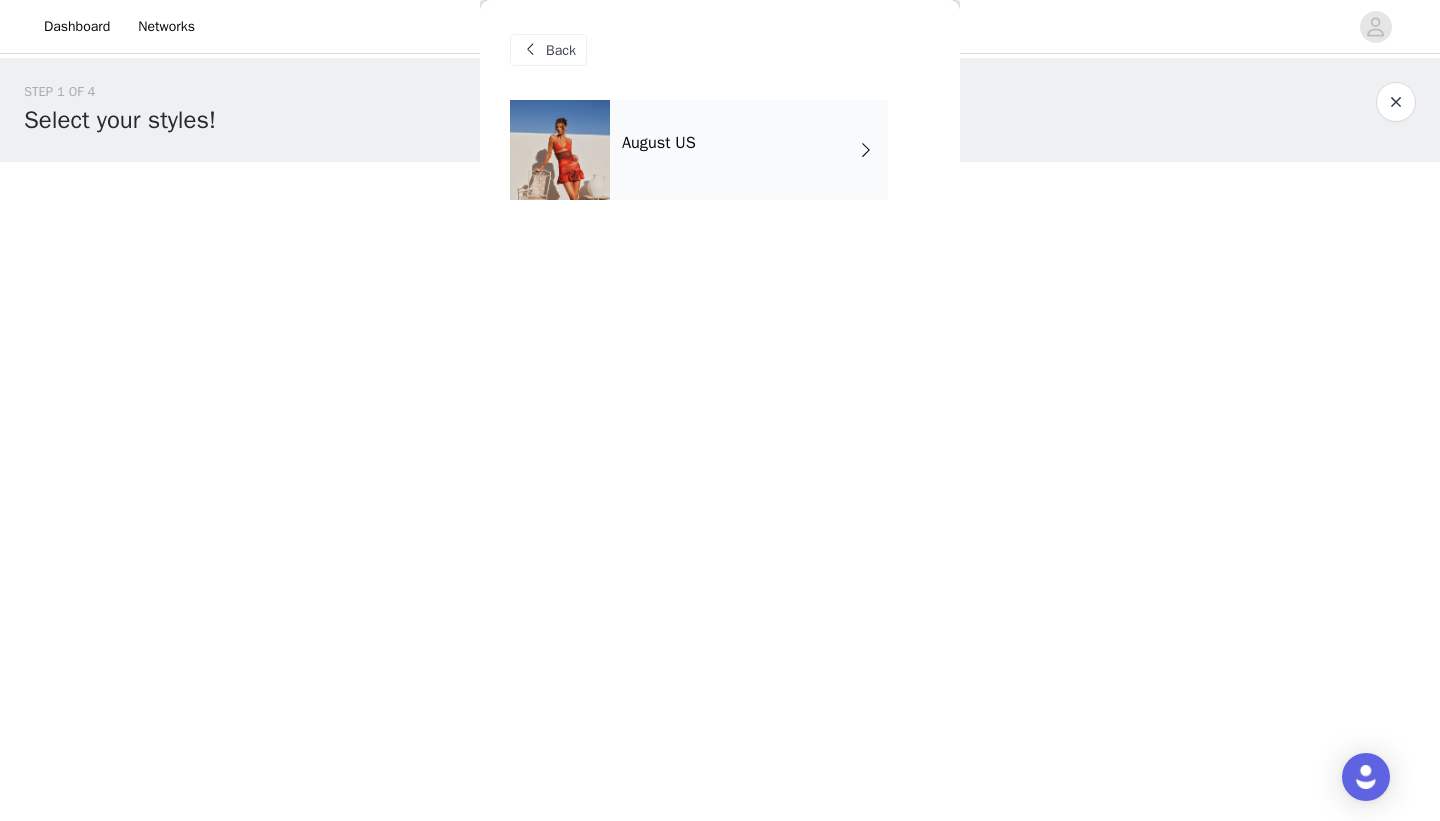 click on "August US" at bounding box center (749, 150) 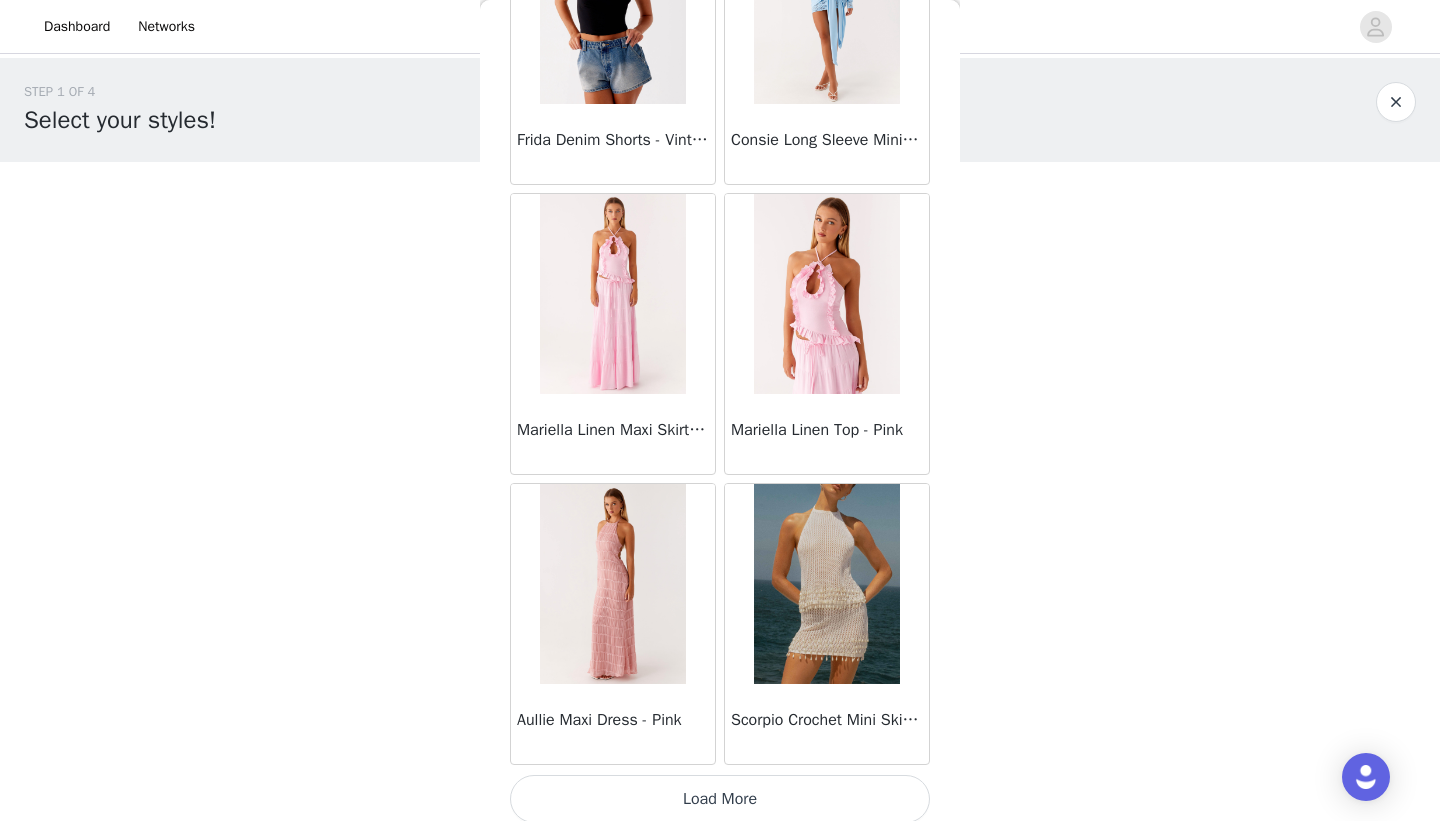 scroll, scrollTop: 2239, scrollLeft: 0, axis: vertical 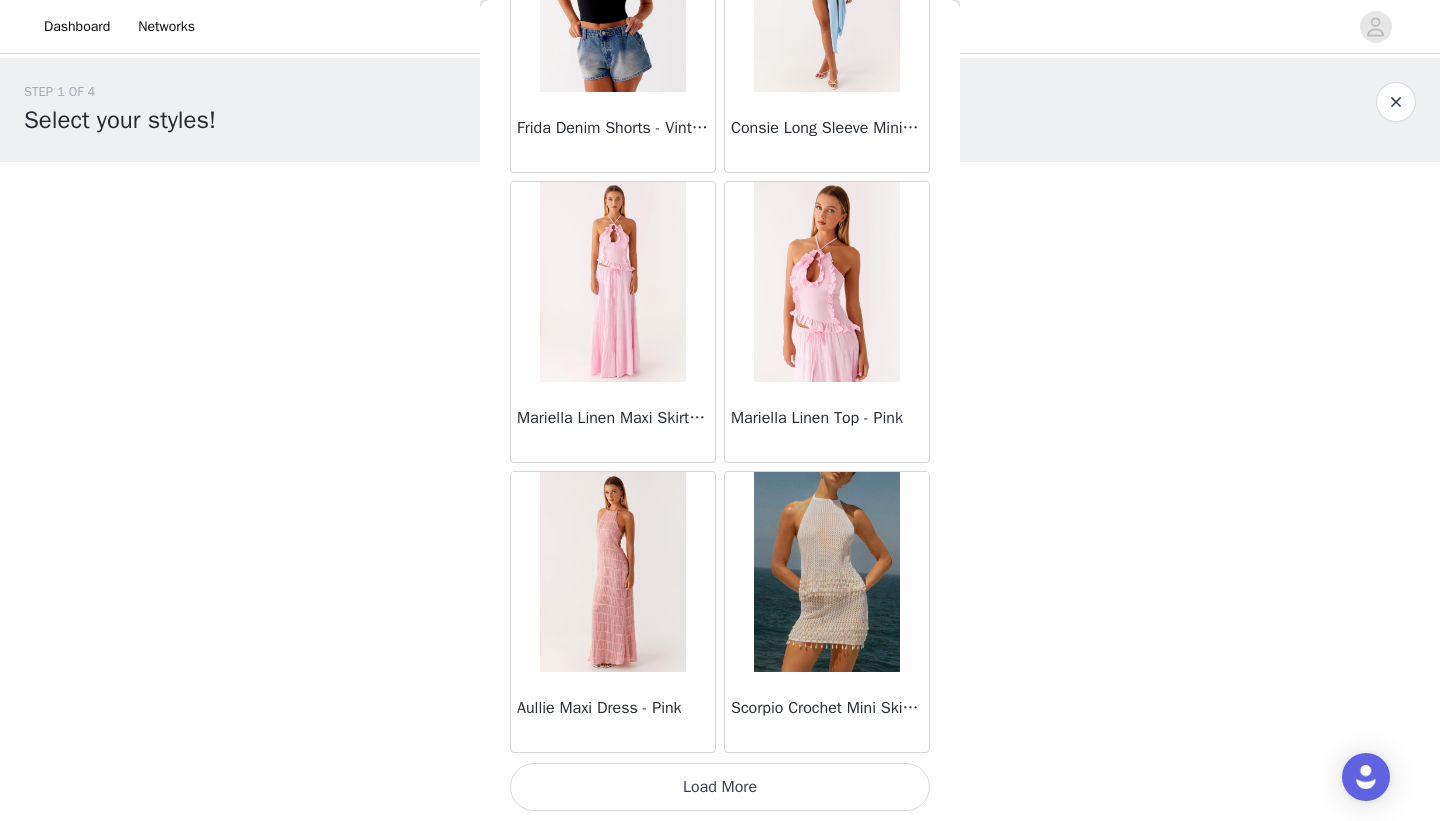 click on "Load More" at bounding box center [720, 787] 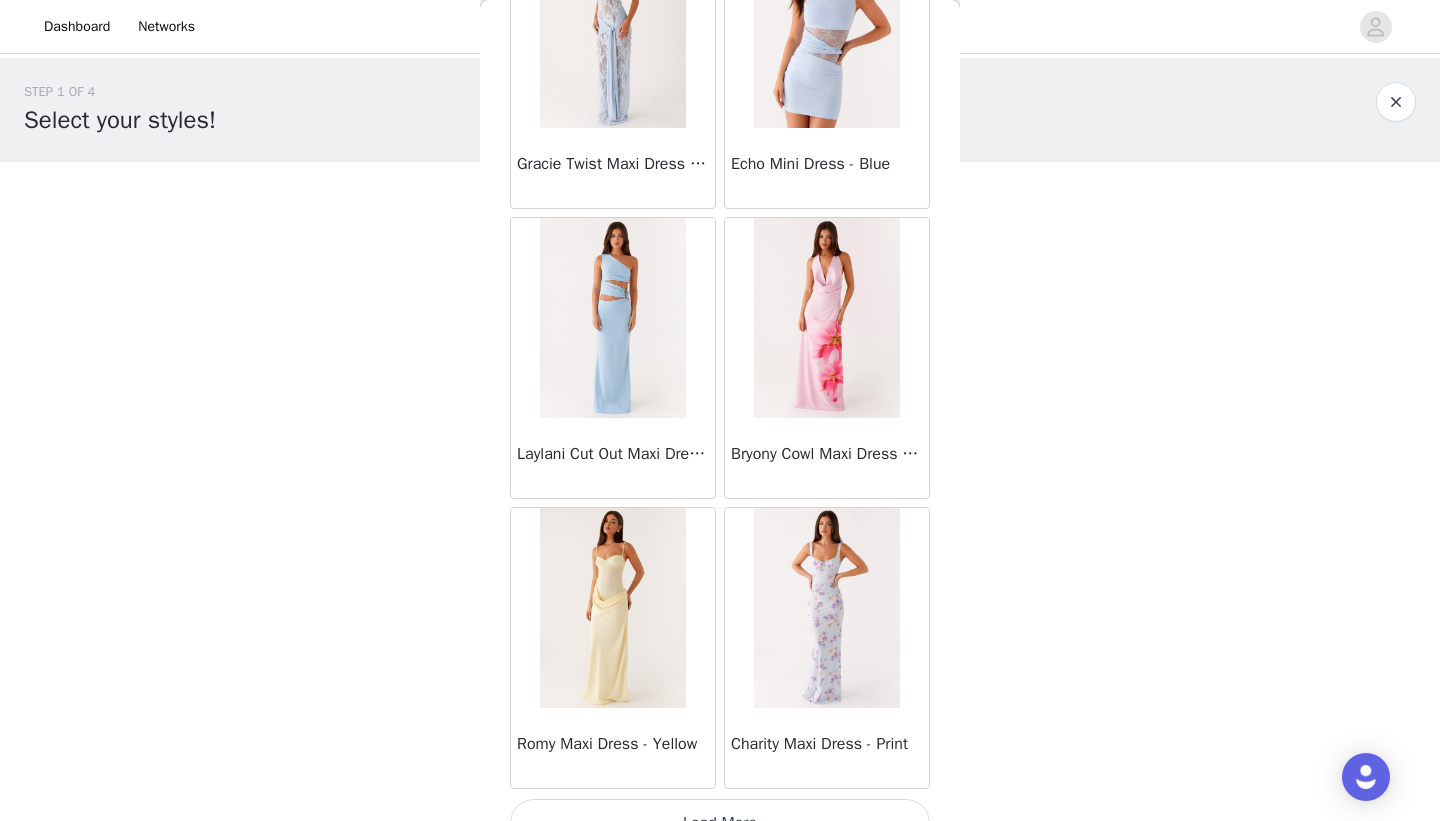 scroll, scrollTop: 5139, scrollLeft: 0, axis: vertical 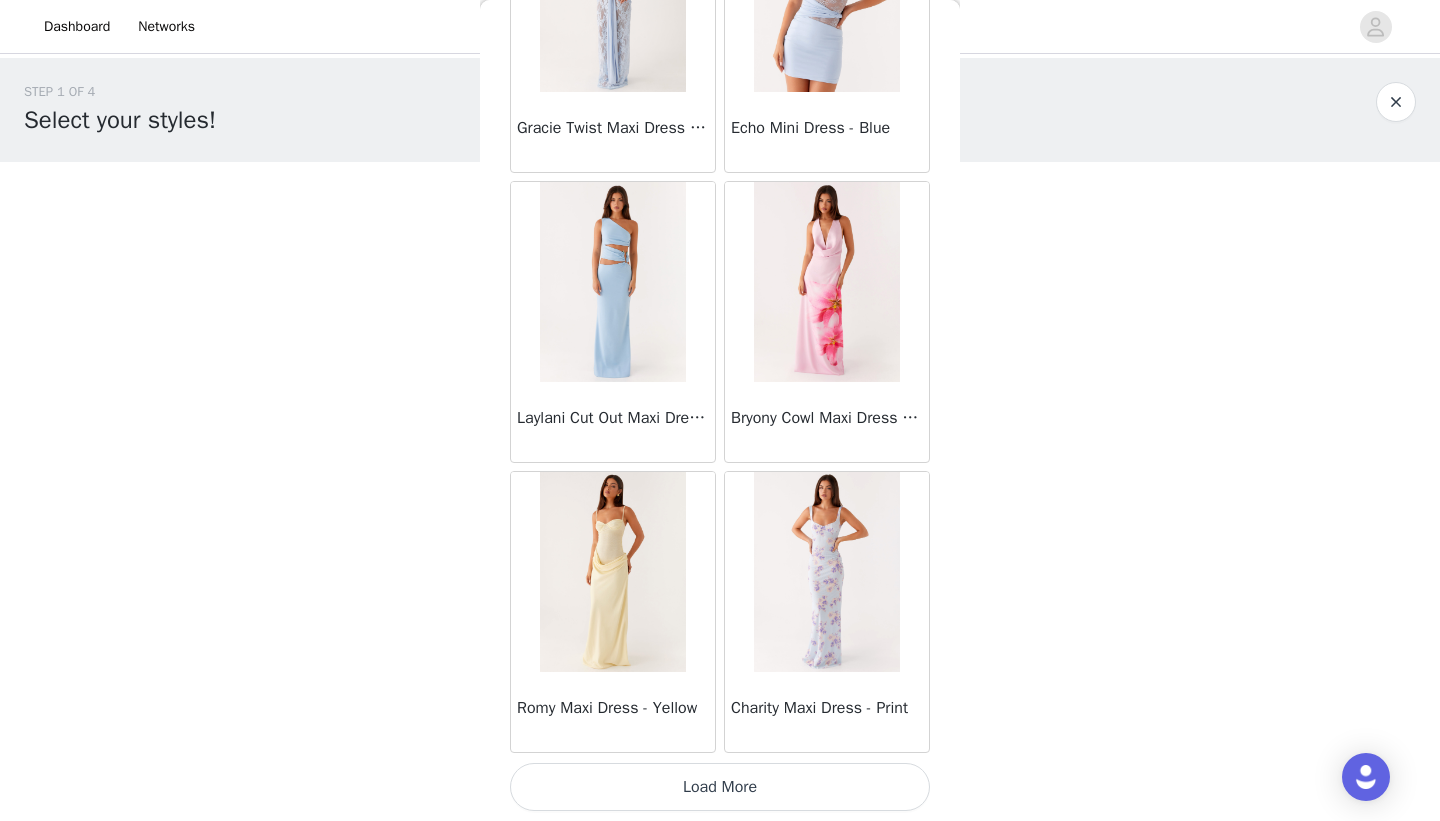 click on "Load More" at bounding box center [720, 787] 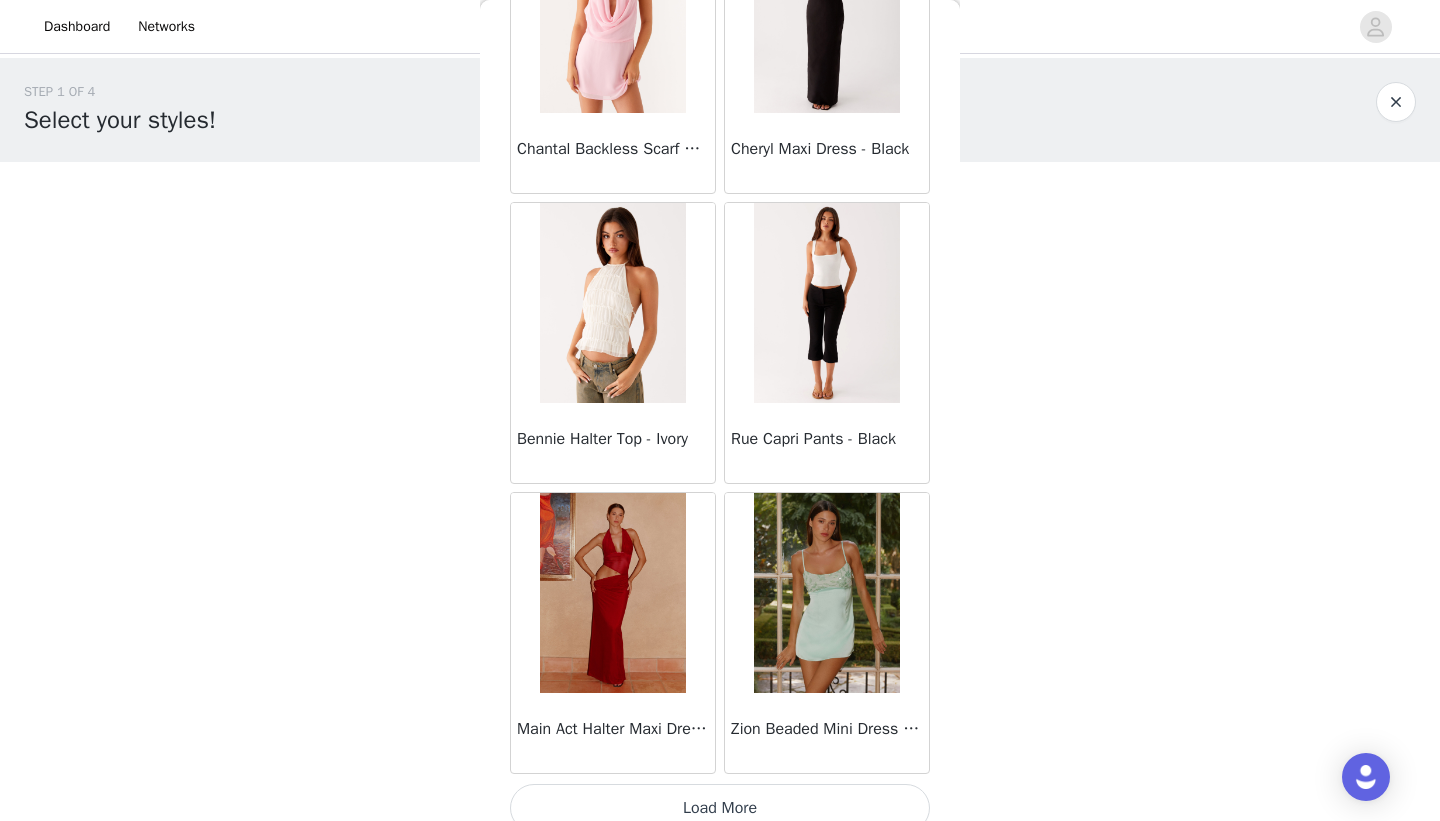 scroll, scrollTop: 8039, scrollLeft: 0, axis: vertical 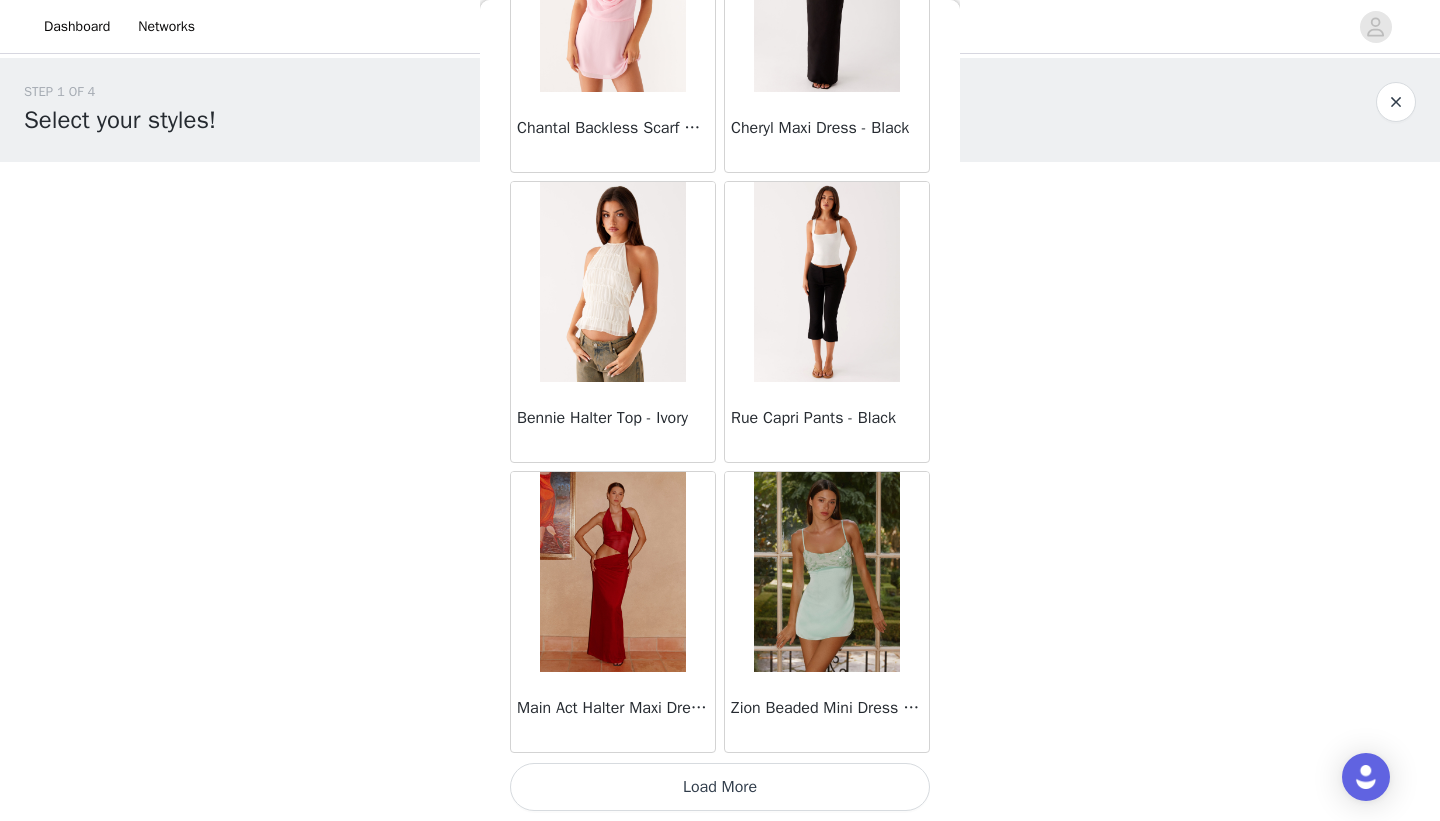 click on "Load More" at bounding box center [720, 787] 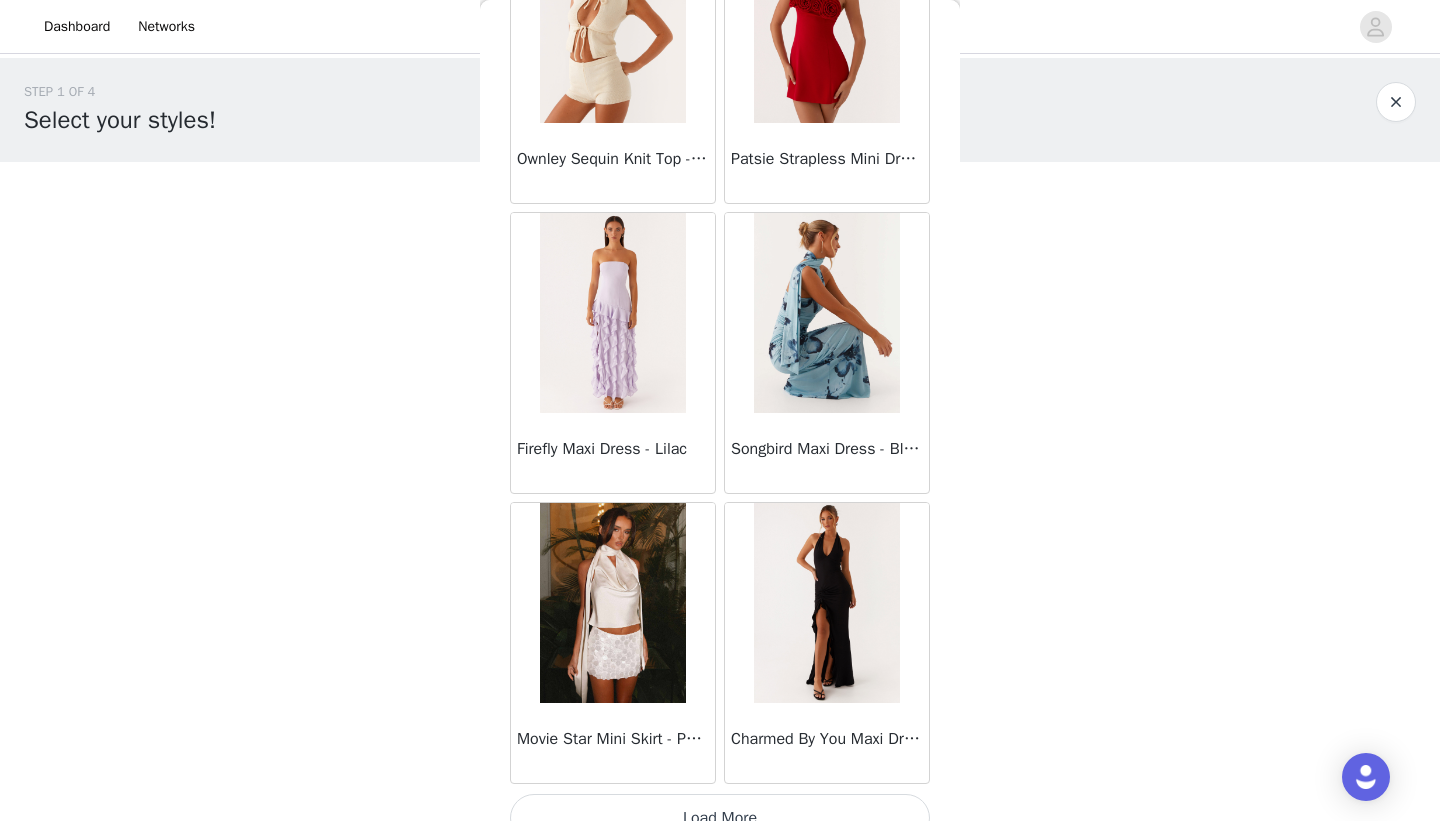 scroll, scrollTop: 10939, scrollLeft: 0, axis: vertical 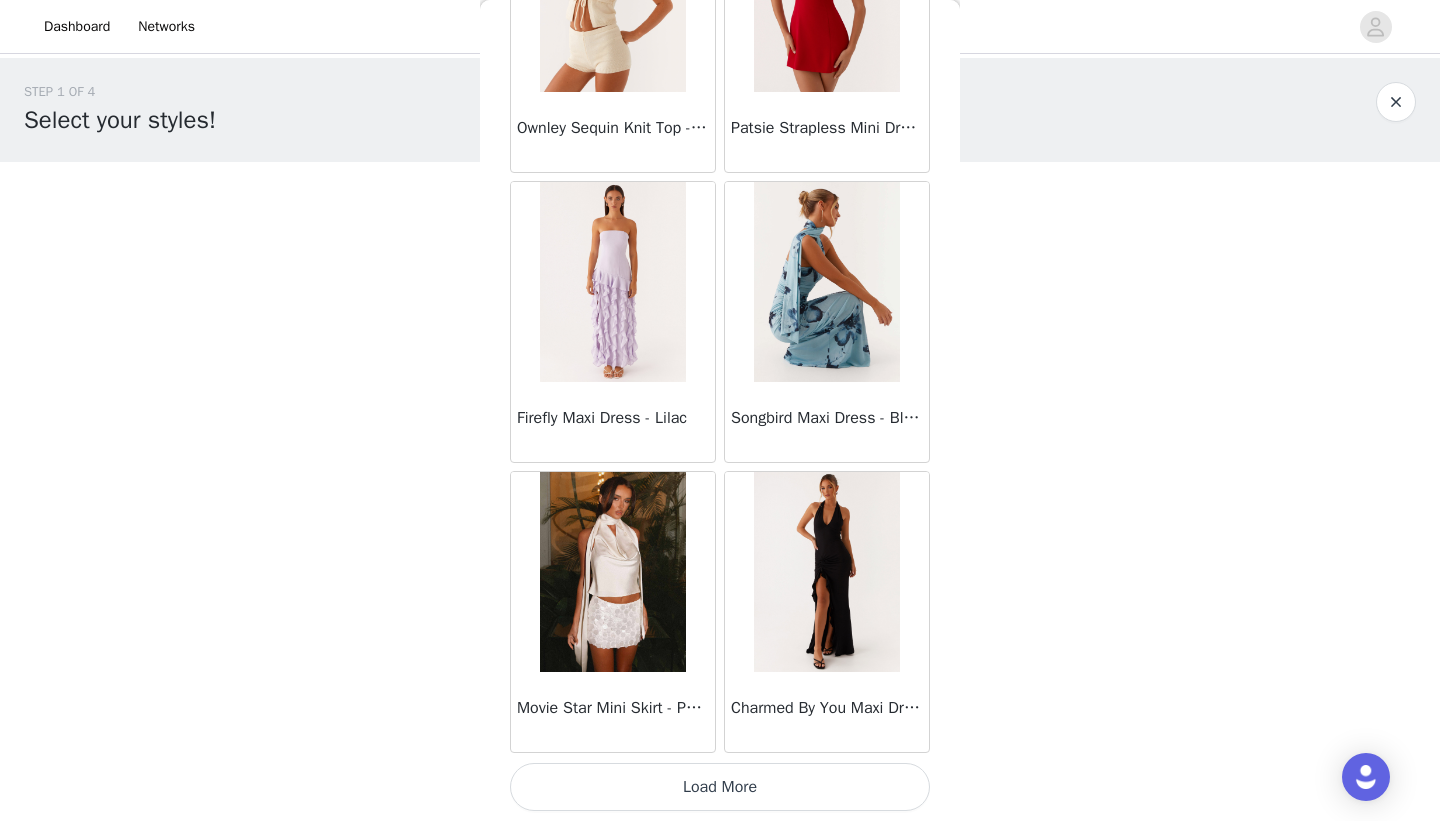 click on "Load More" at bounding box center (720, 787) 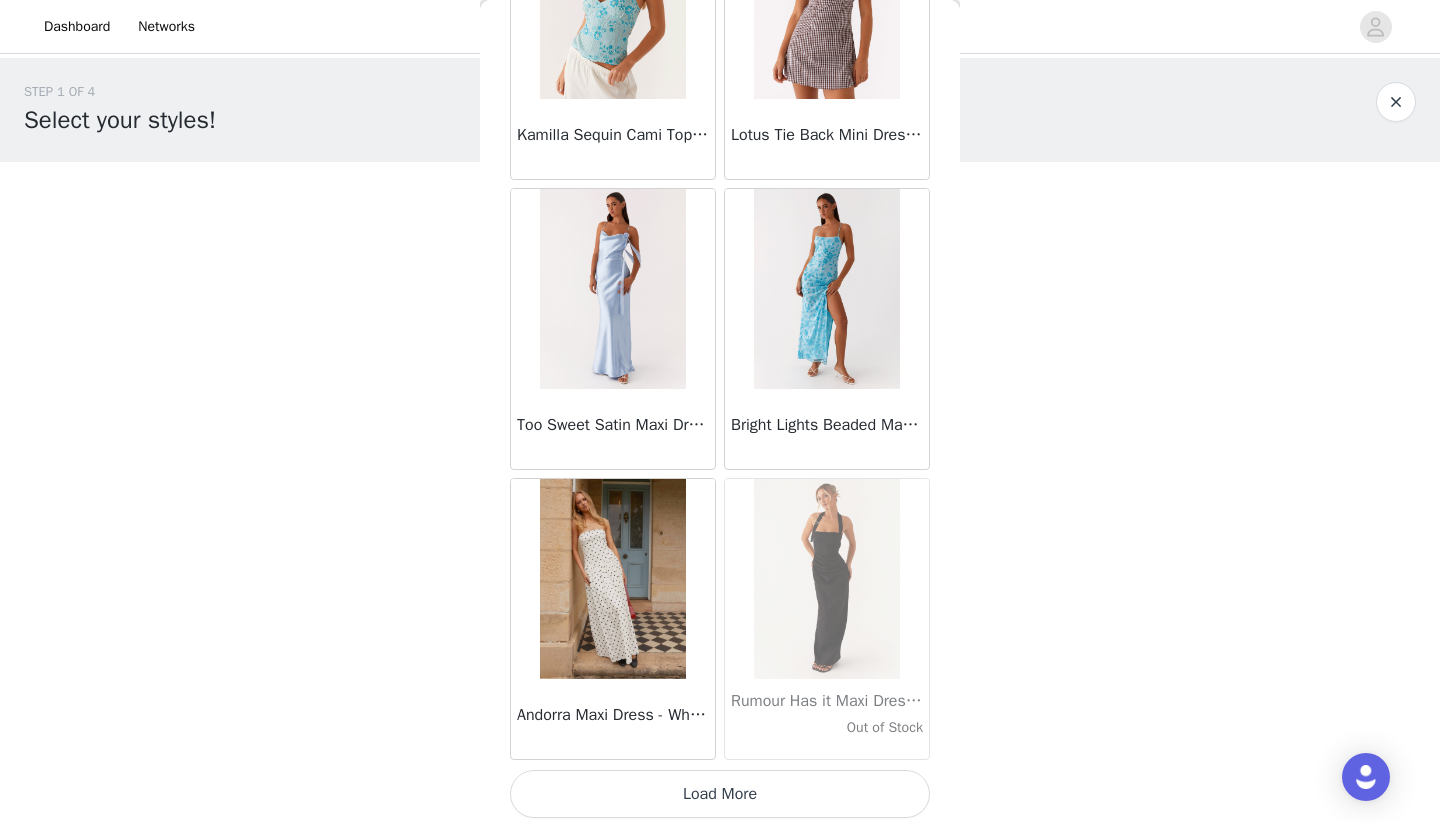 scroll, scrollTop: 13839, scrollLeft: 0, axis: vertical 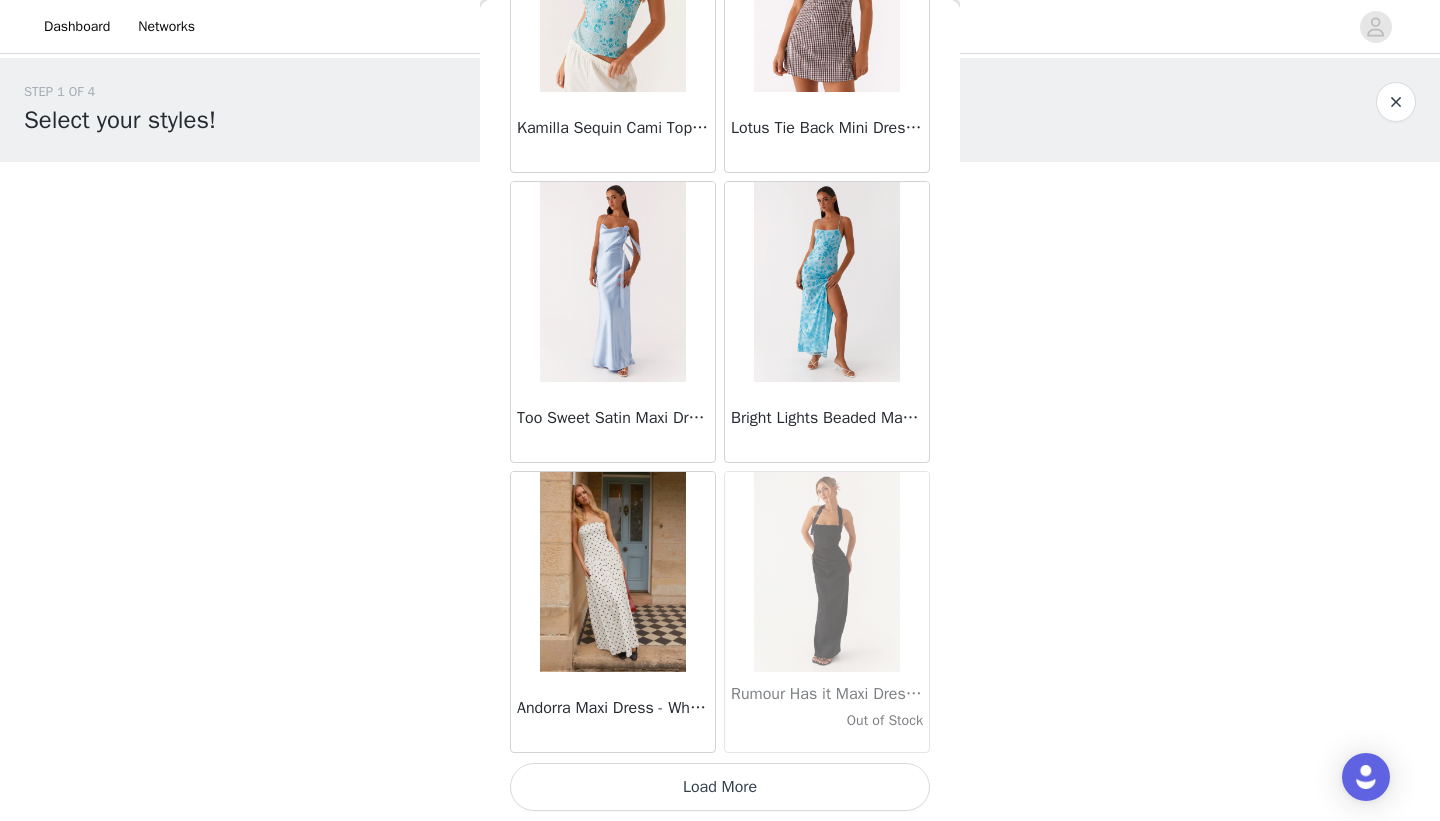 click on "Load More" at bounding box center (720, 787) 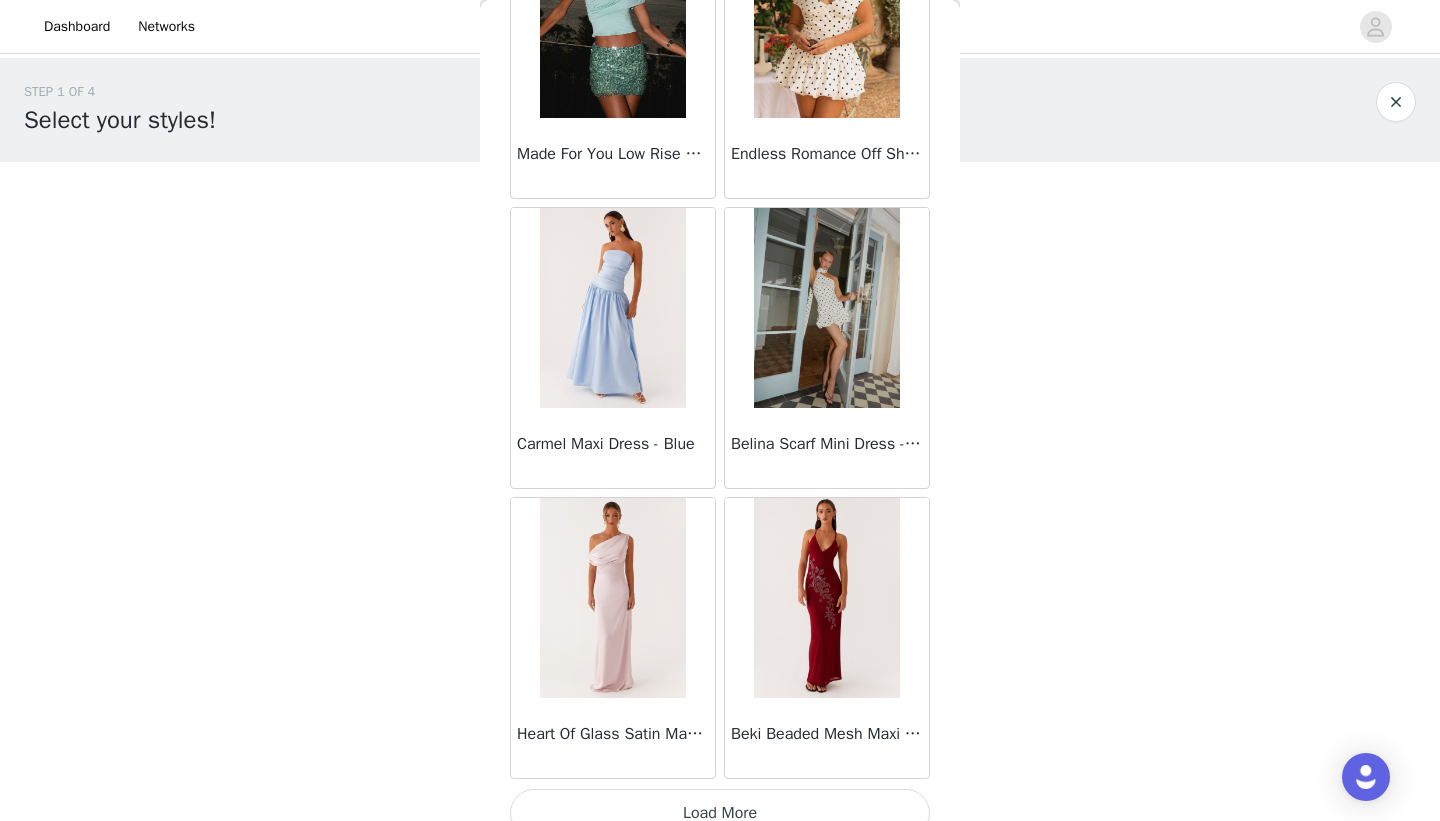 scroll, scrollTop: 16739, scrollLeft: 0, axis: vertical 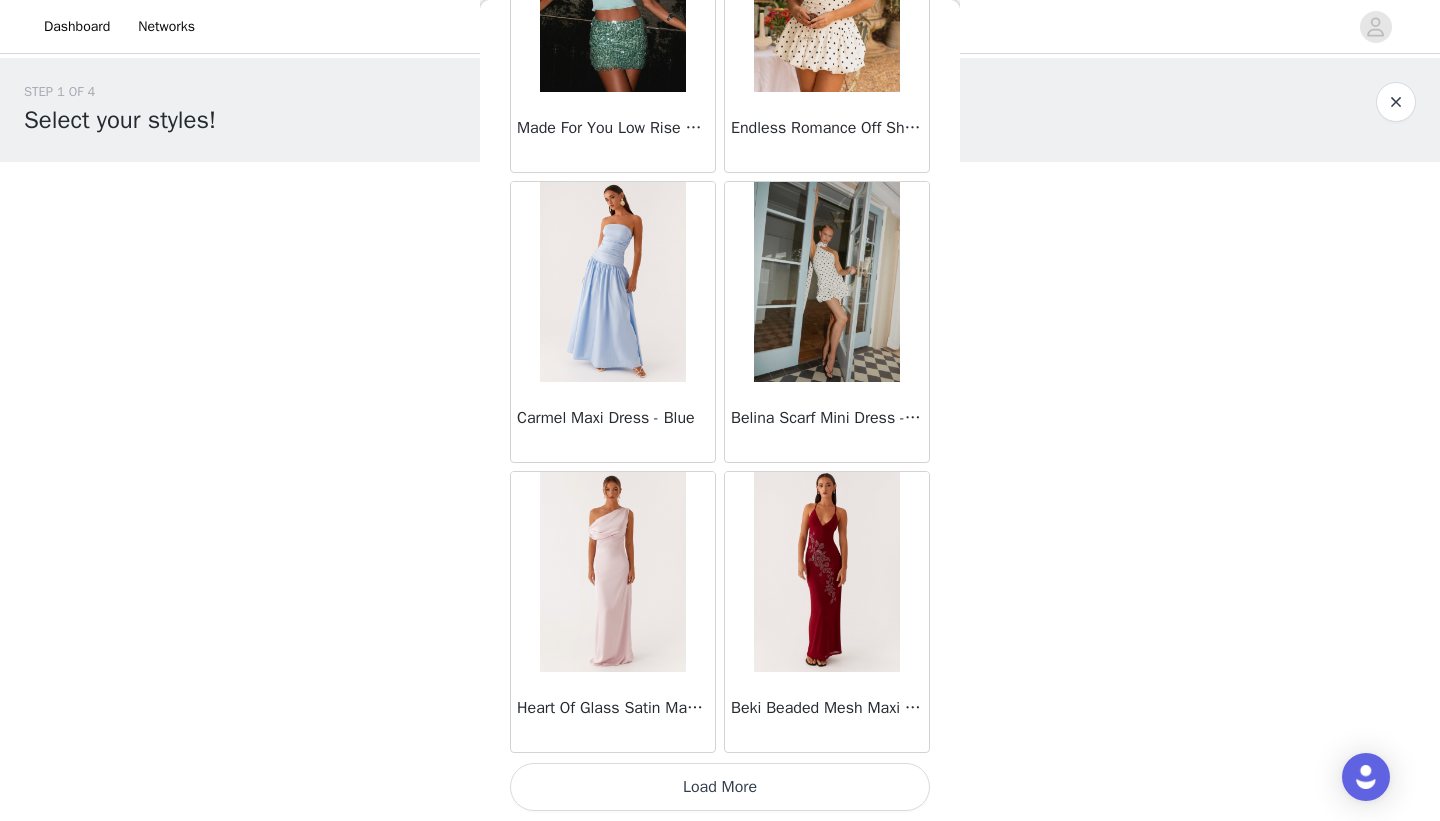 click on "Load More" at bounding box center [720, 787] 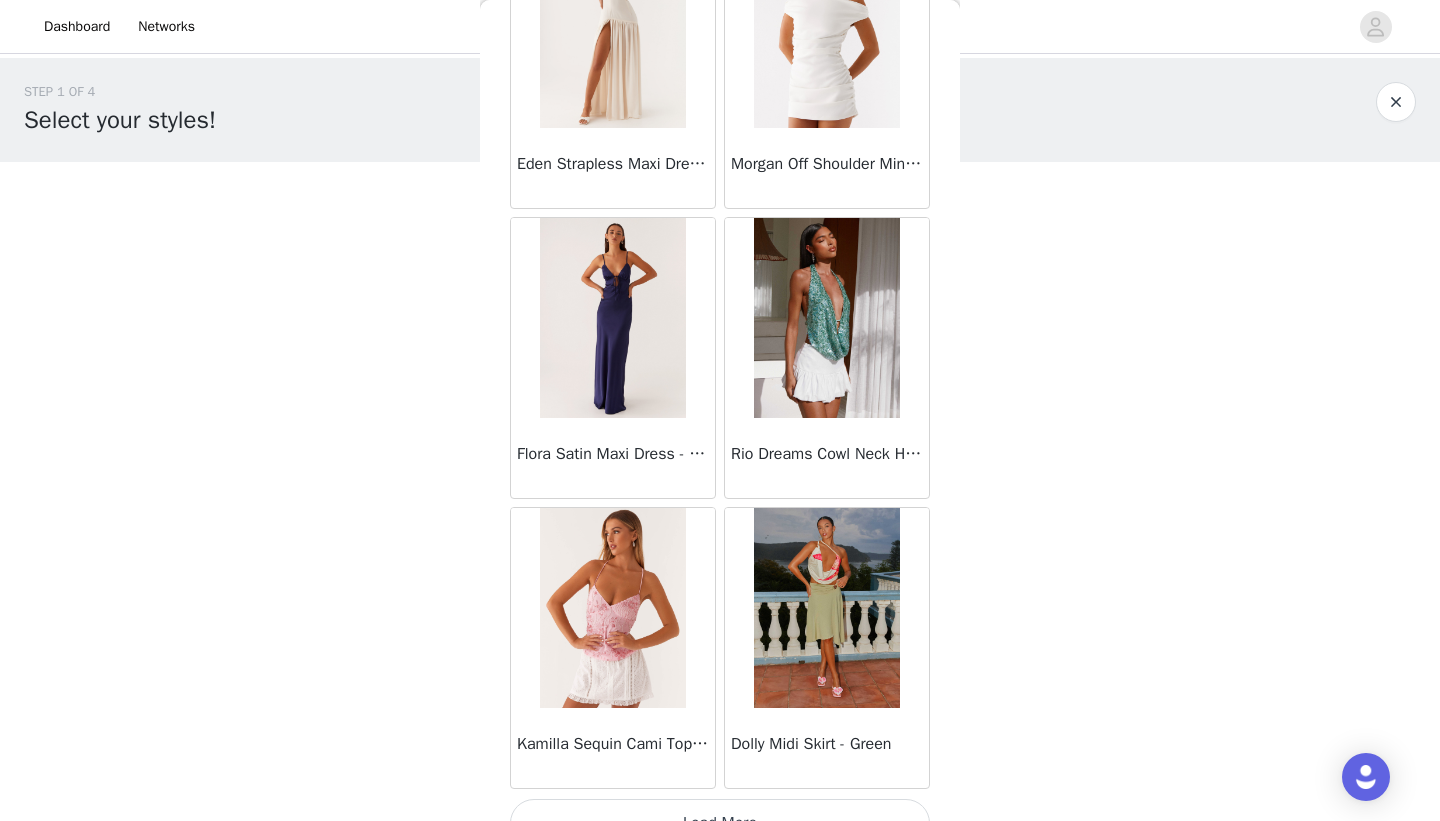 scroll, scrollTop: 19639, scrollLeft: 0, axis: vertical 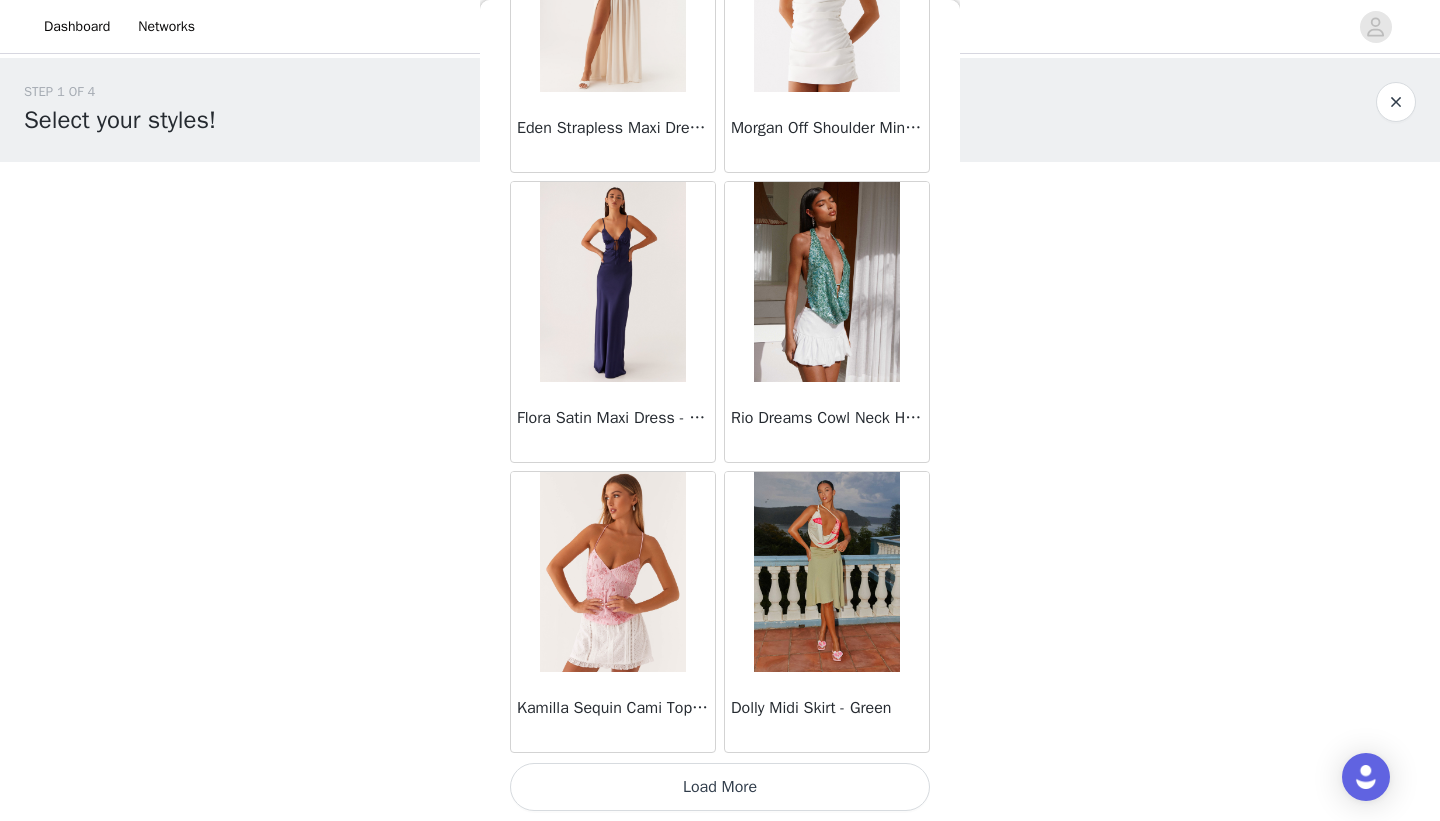 click on "Load More" at bounding box center [720, 787] 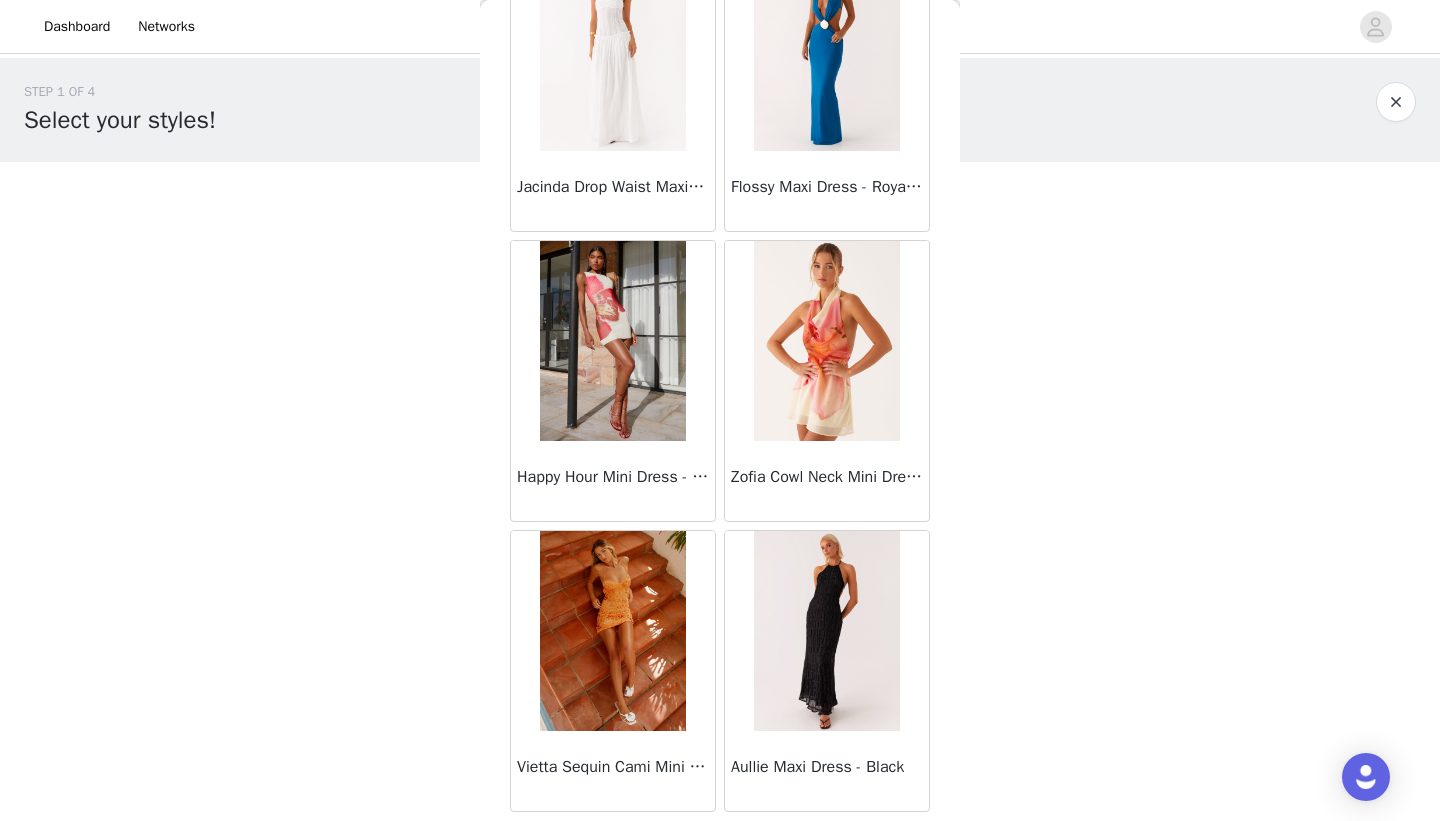 scroll, scrollTop: 22539, scrollLeft: 0, axis: vertical 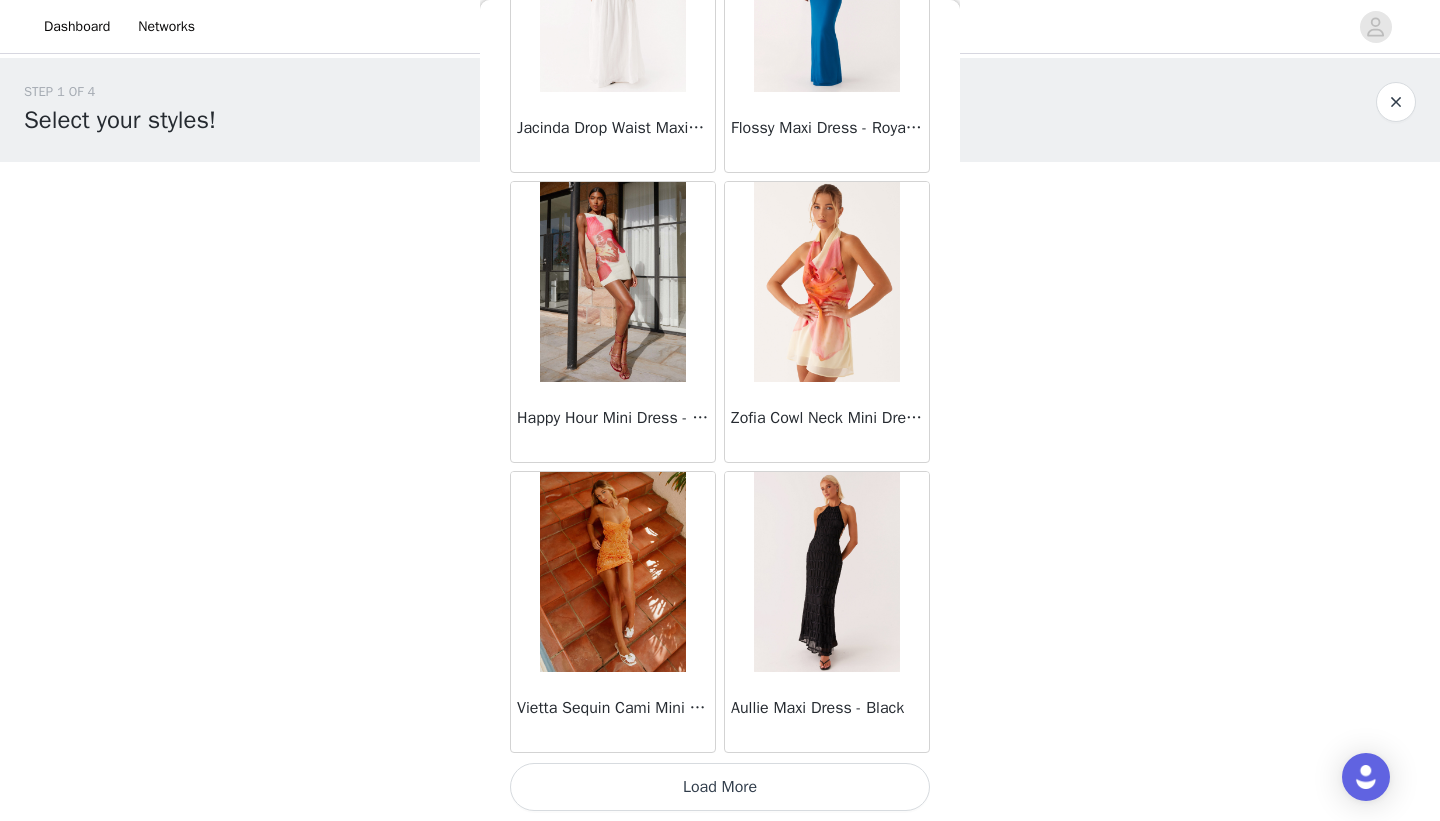 click on "Load More" at bounding box center [720, 787] 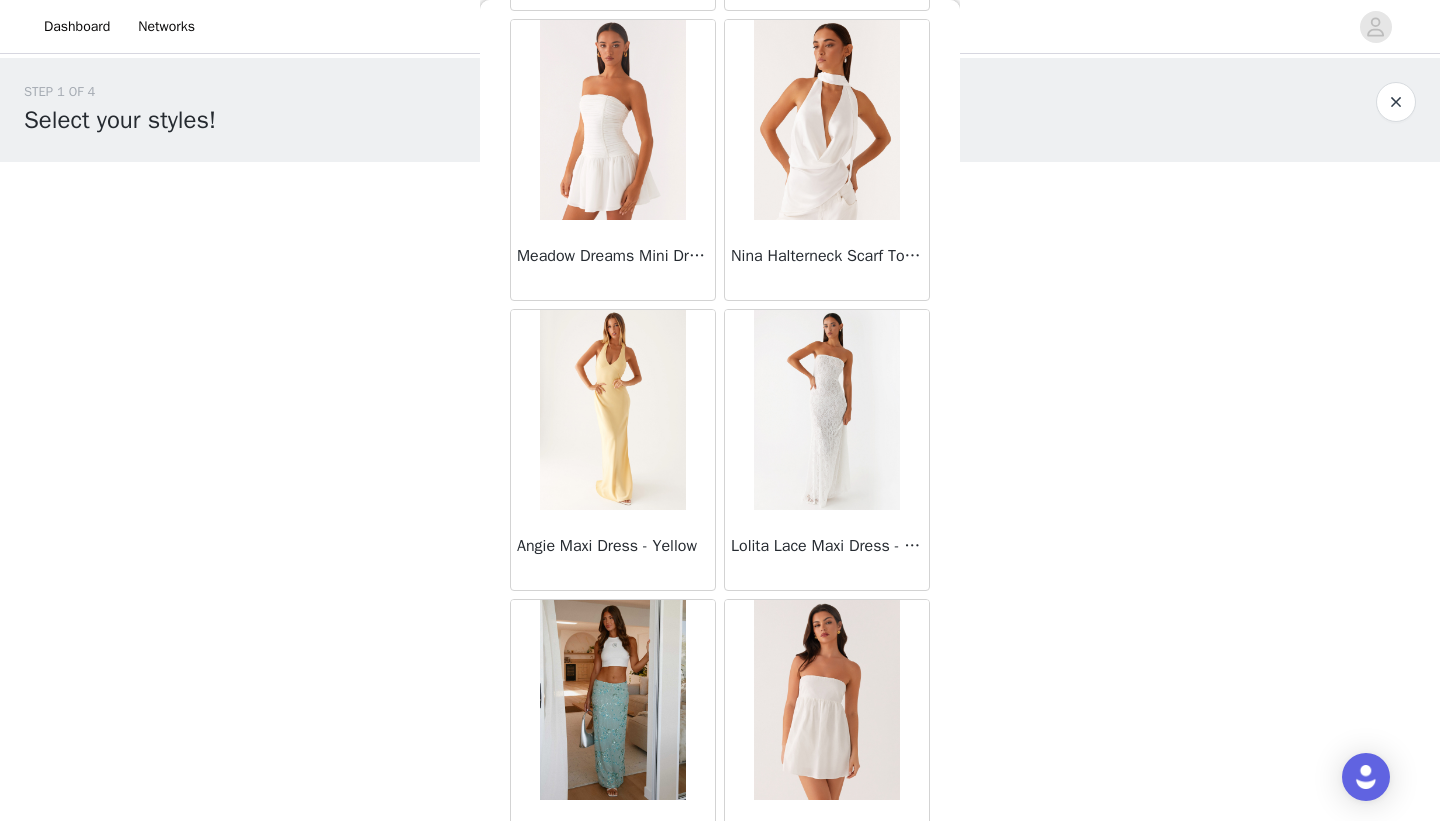 scroll, scrollTop: 25439, scrollLeft: 0, axis: vertical 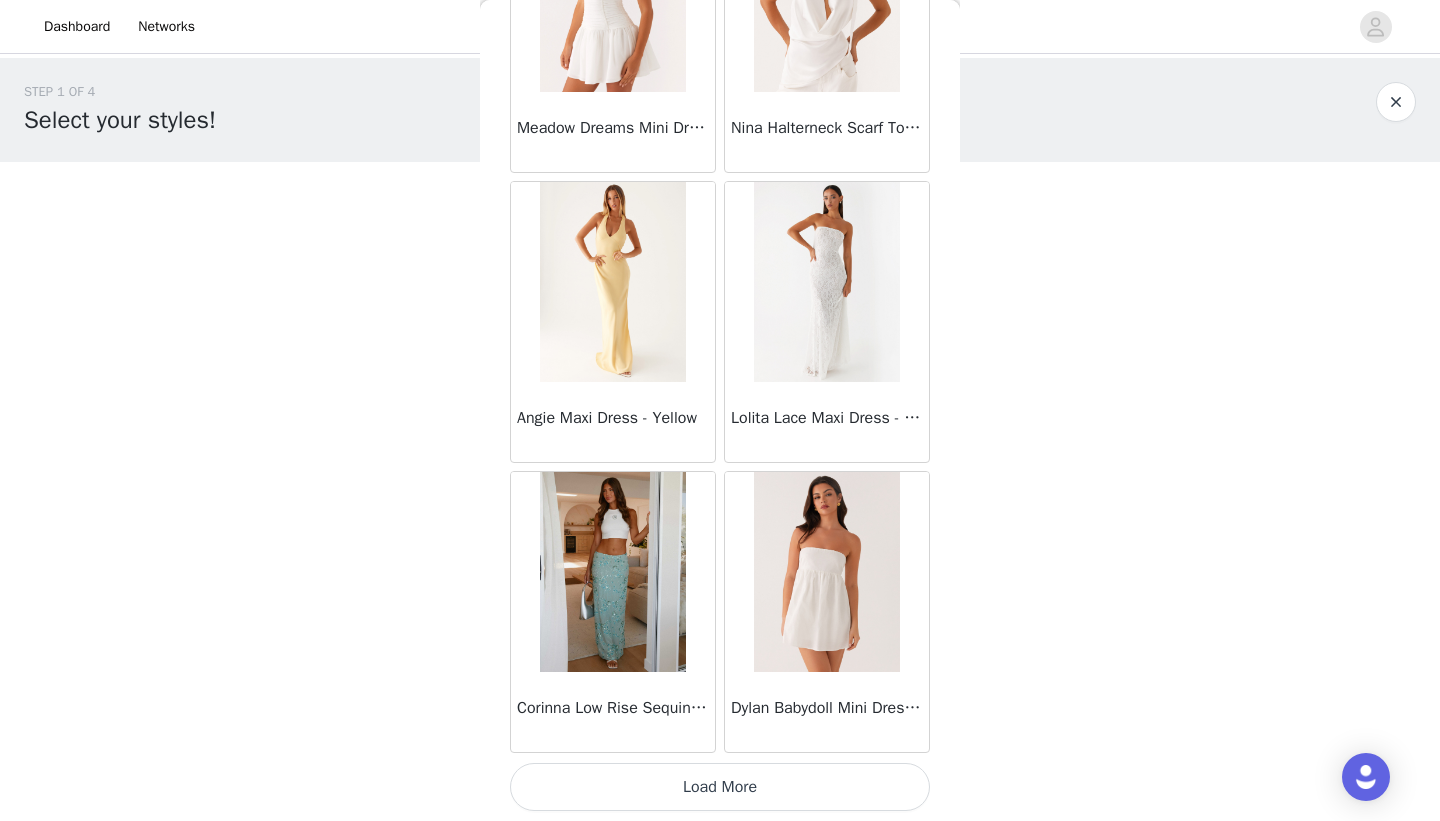 click on "Load More" at bounding box center (720, 787) 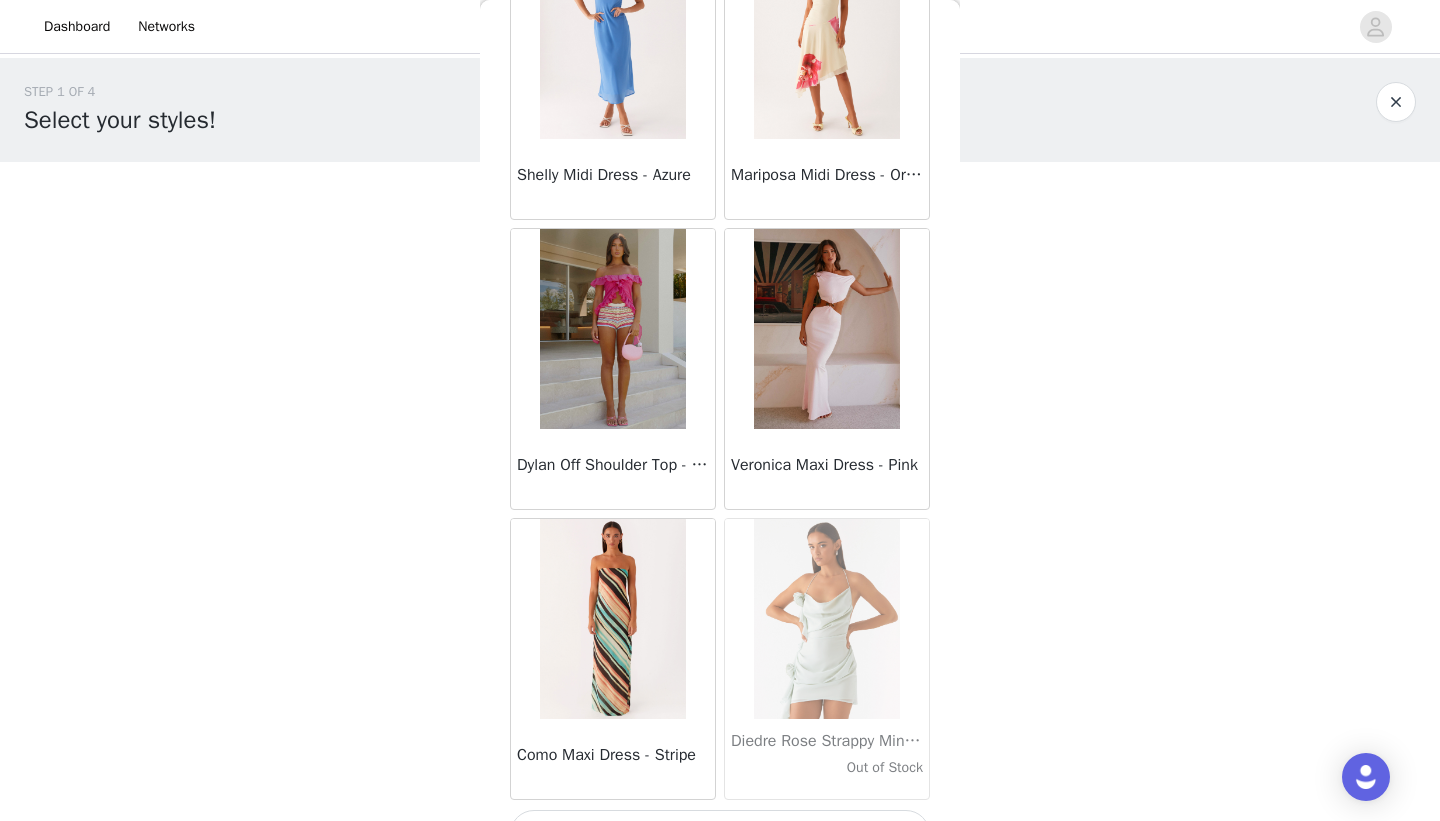 scroll, scrollTop: 28339, scrollLeft: 0, axis: vertical 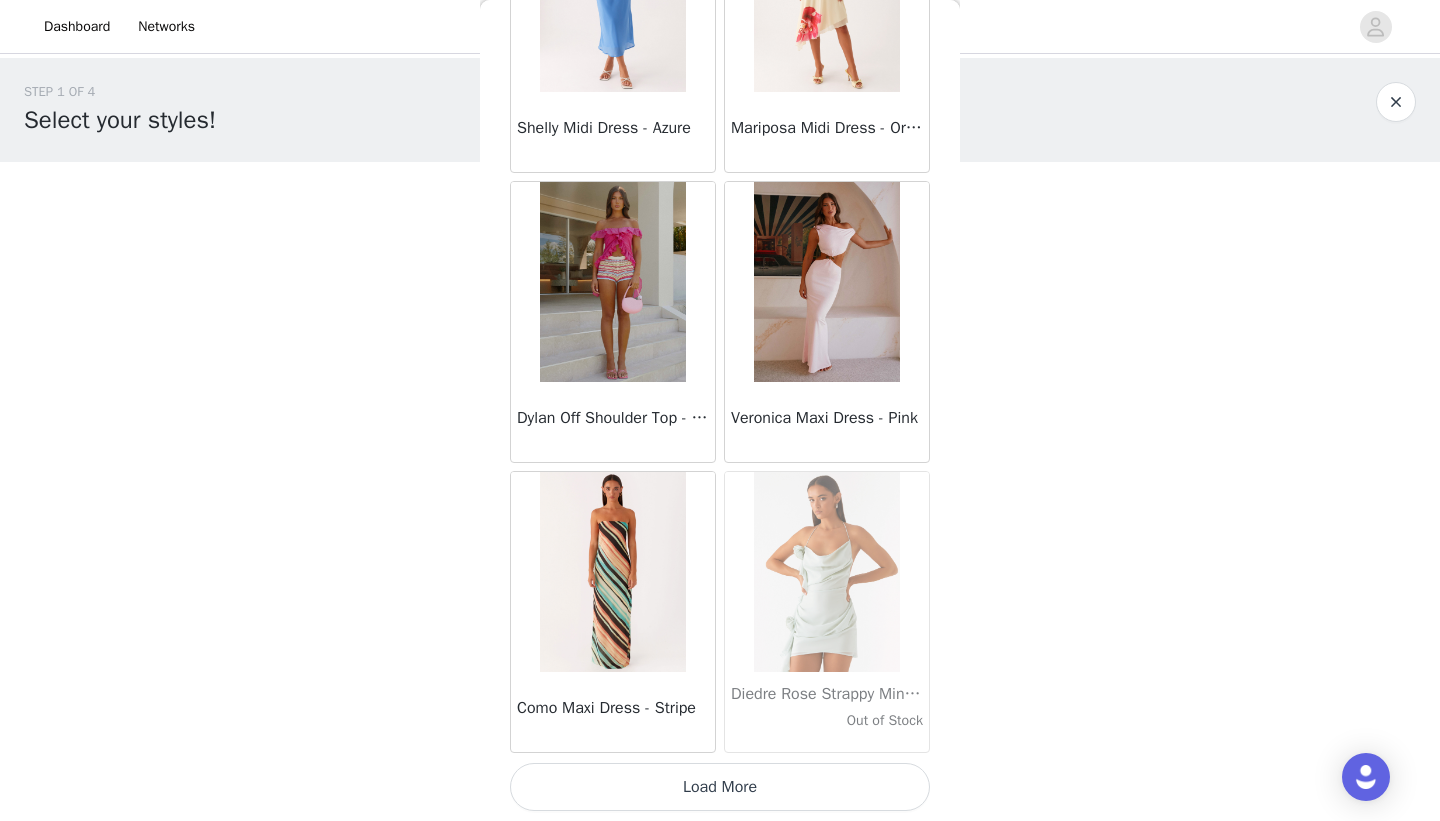 click on "Load More" at bounding box center [720, 787] 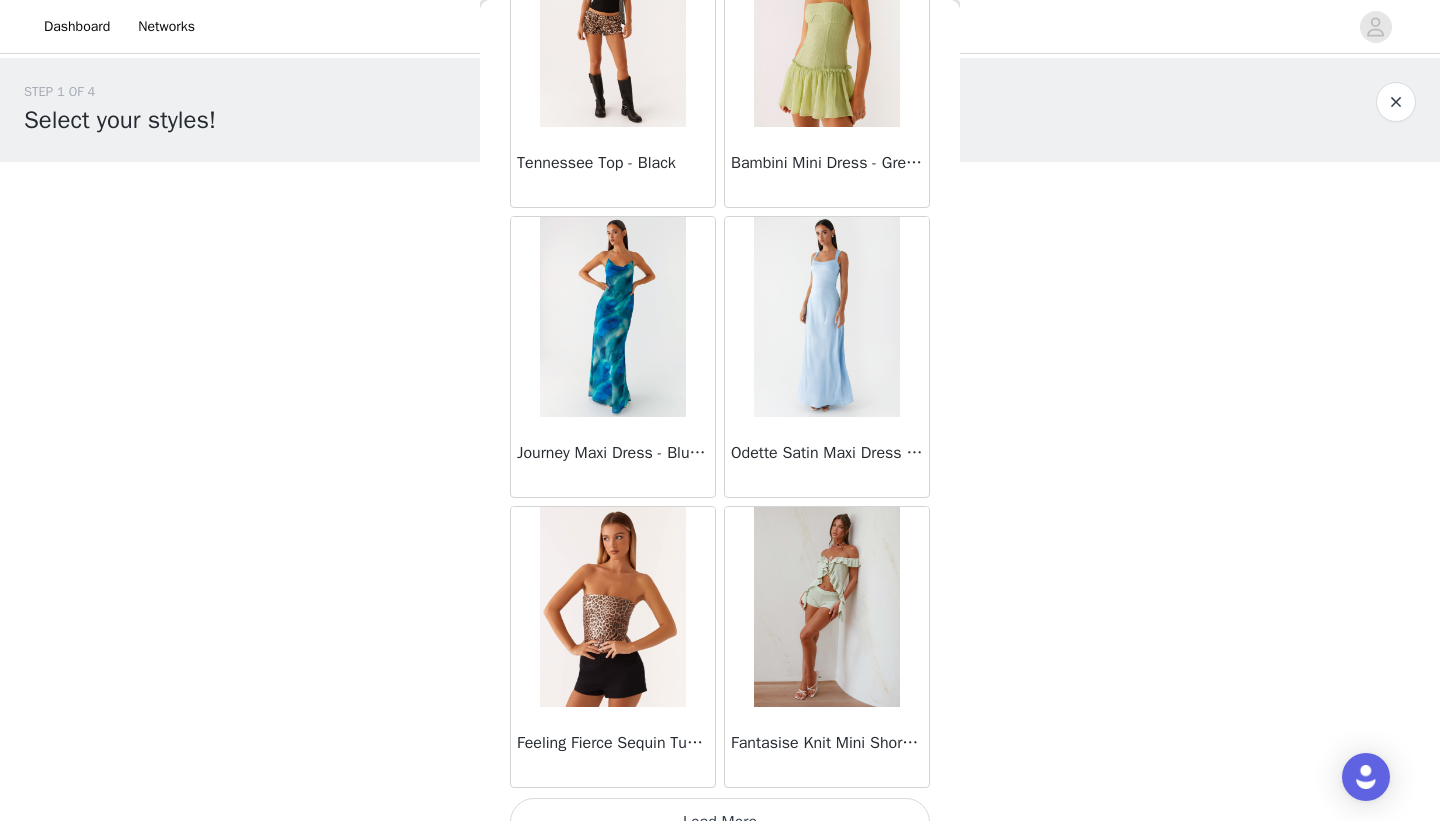 scroll, scrollTop: 31239, scrollLeft: 0, axis: vertical 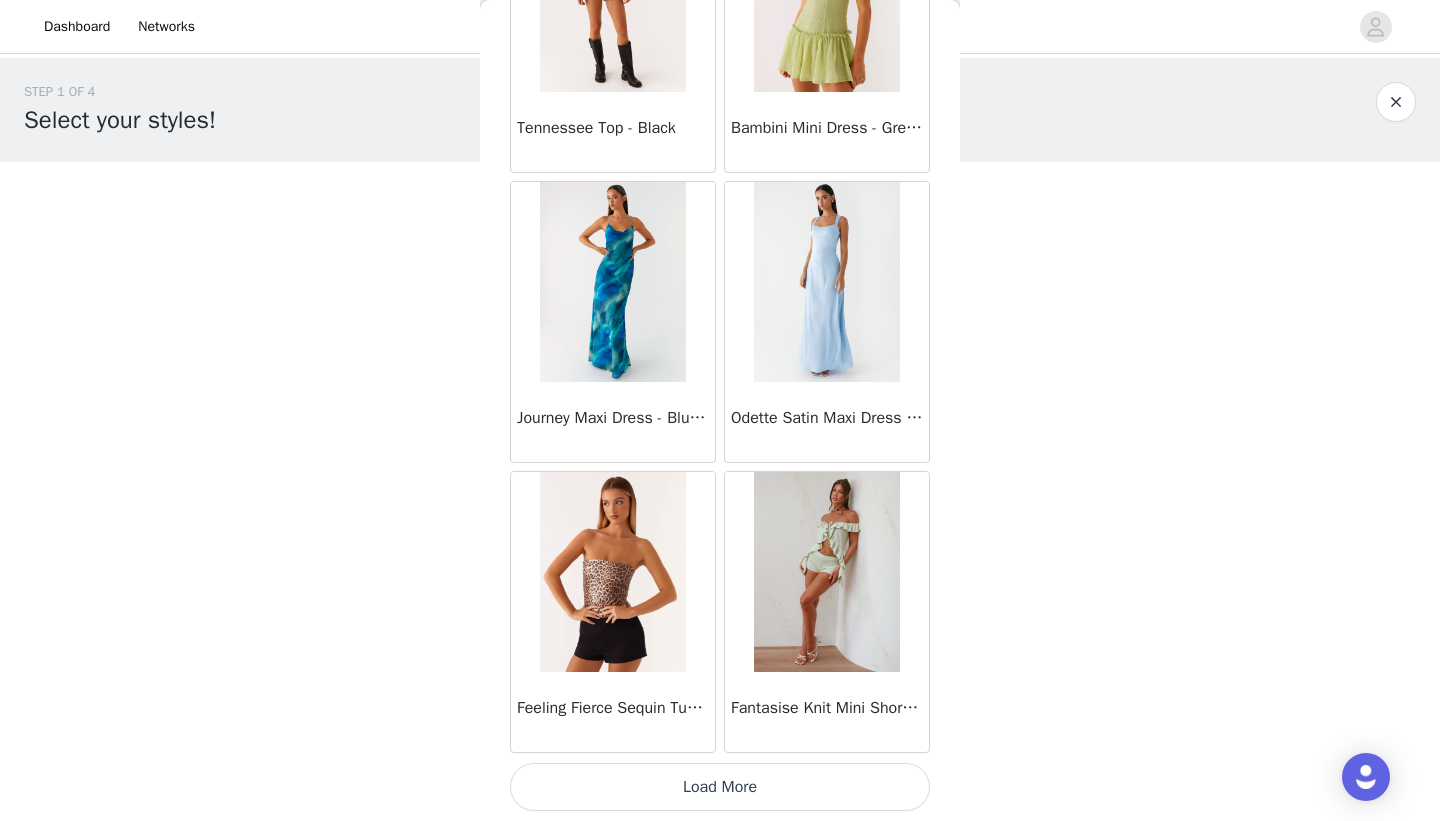 click on "Load More" at bounding box center (720, 787) 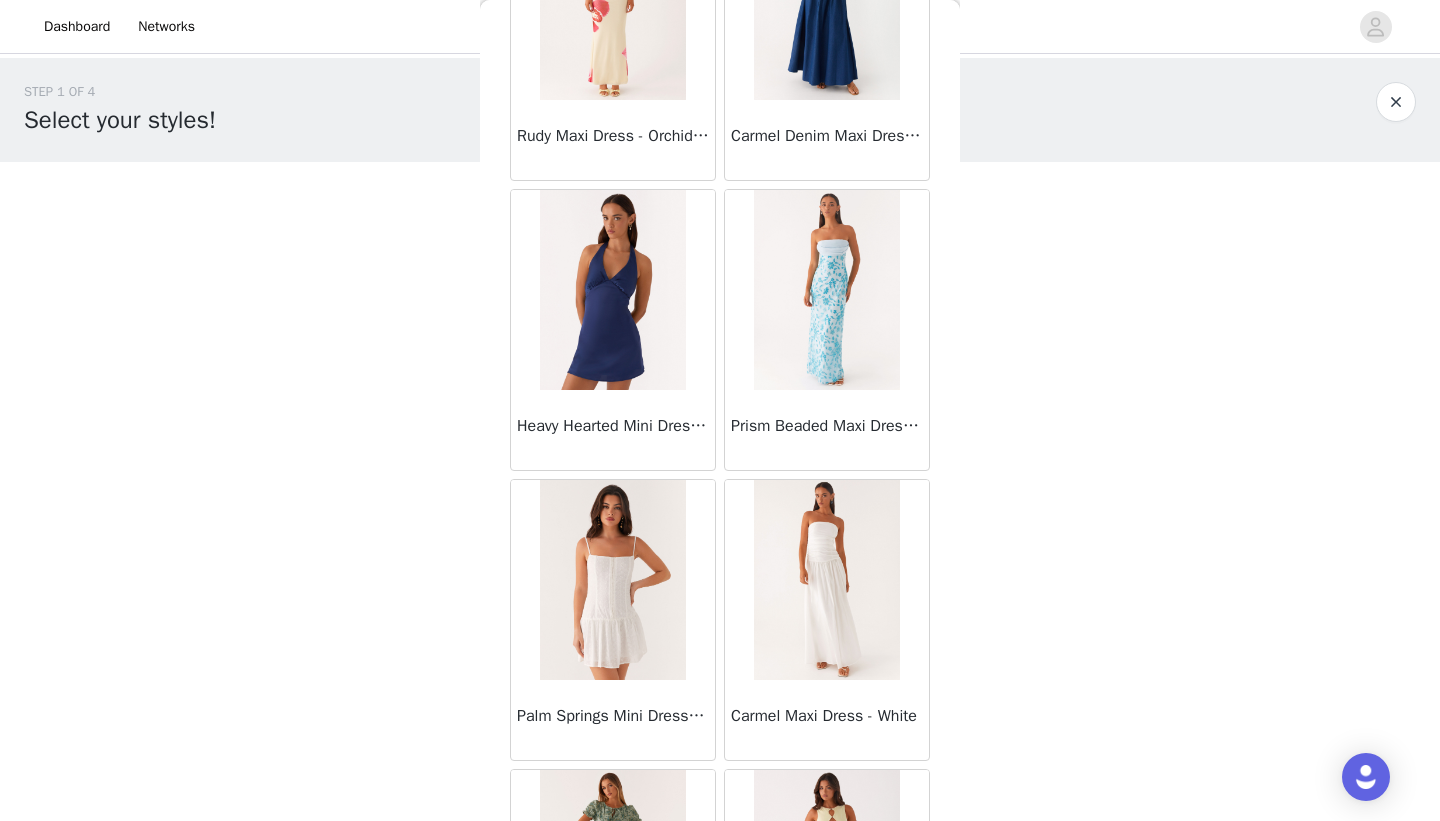scroll, scrollTop: 33262, scrollLeft: 0, axis: vertical 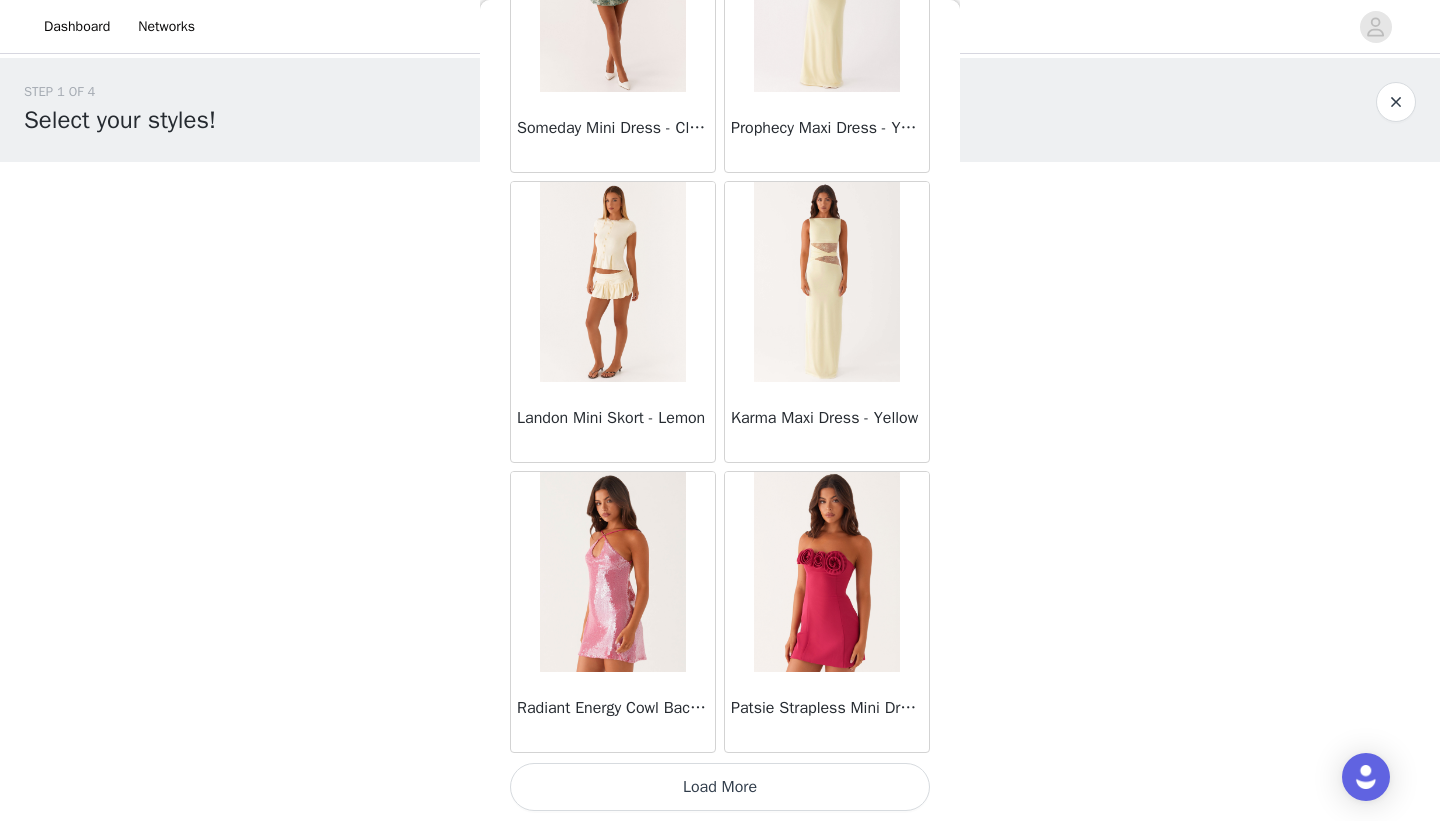 click on "Load More" at bounding box center [720, 787] 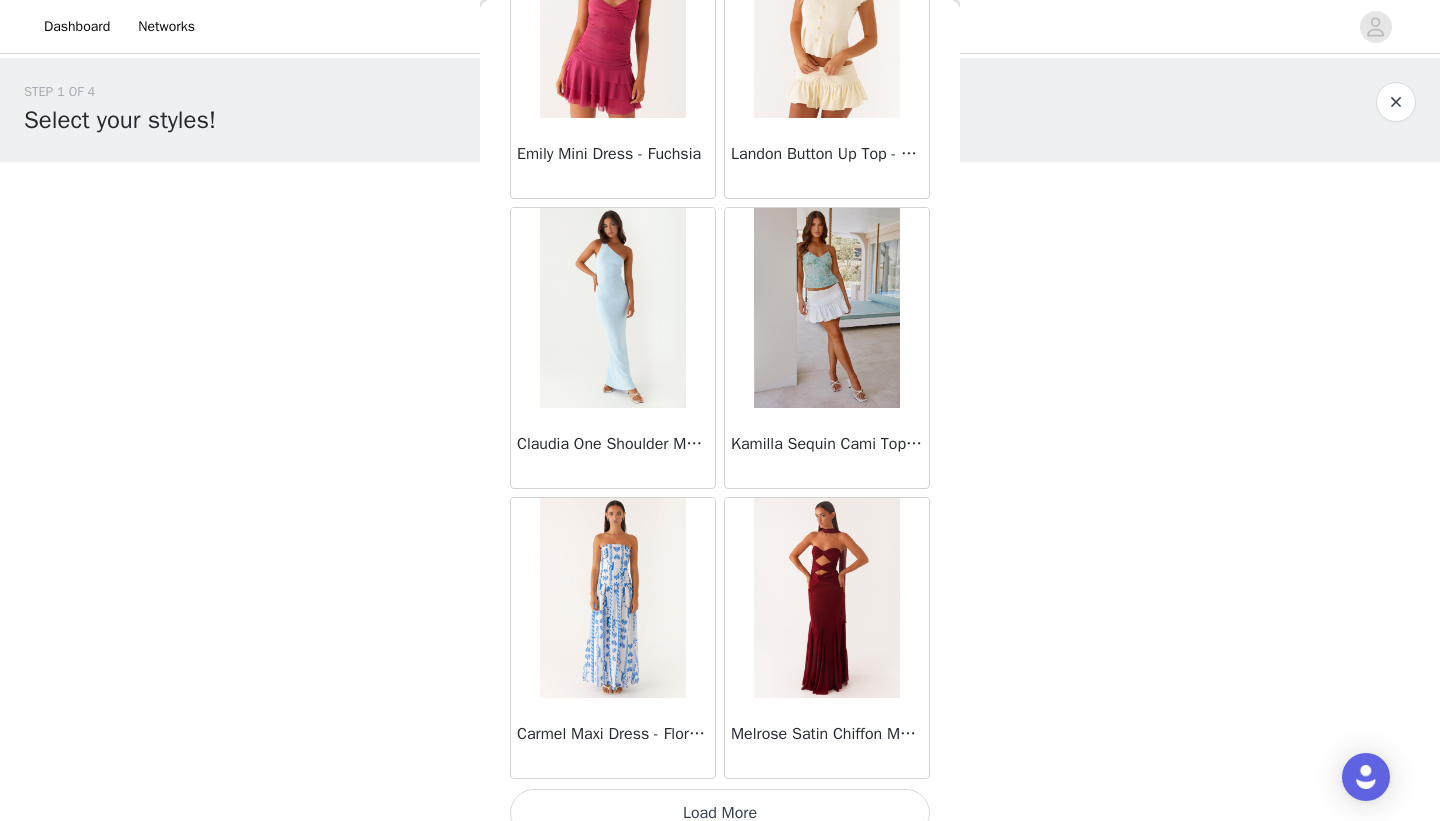 scroll, scrollTop: 37039, scrollLeft: 0, axis: vertical 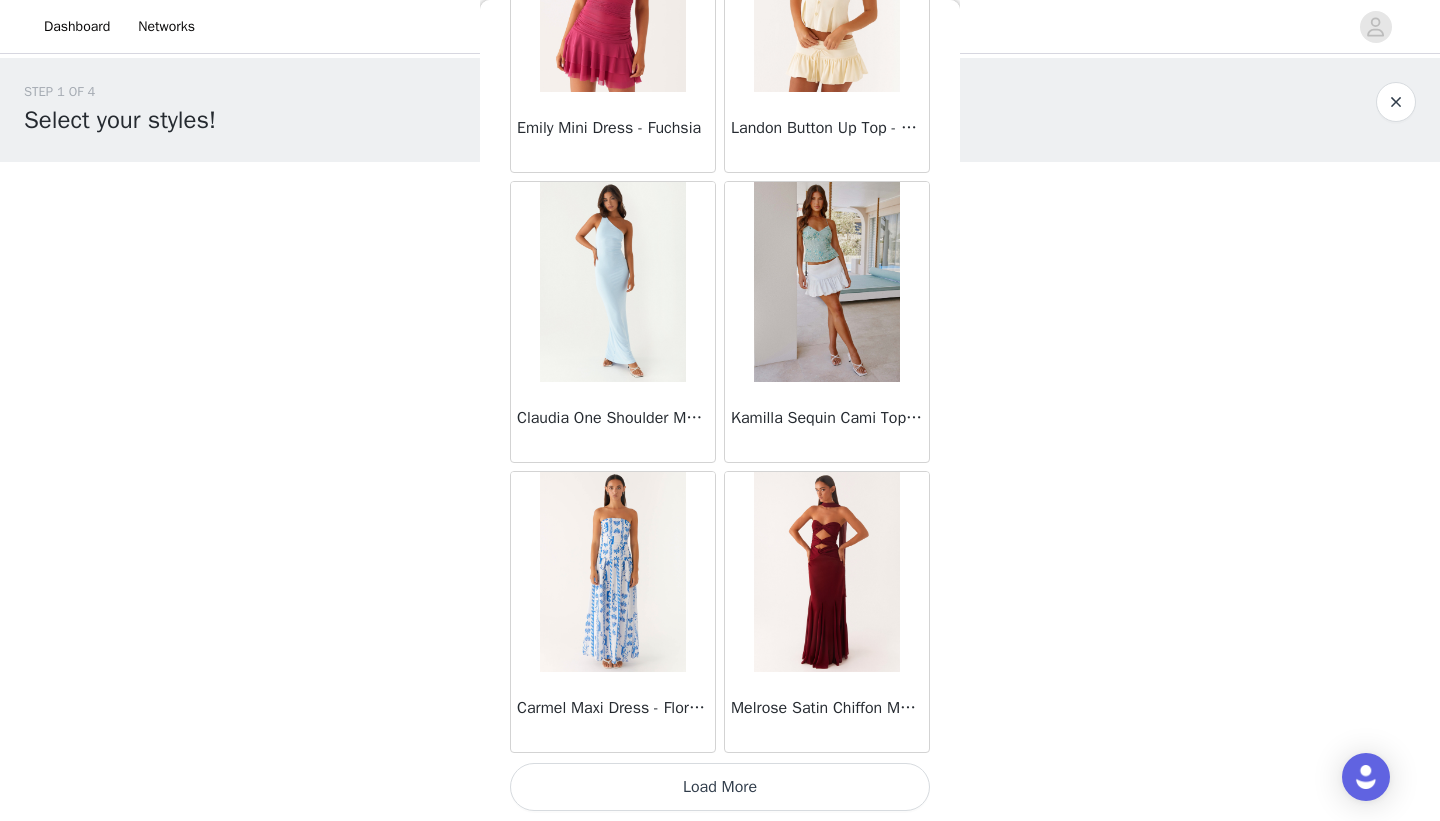 click on "Load More" at bounding box center (720, 787) 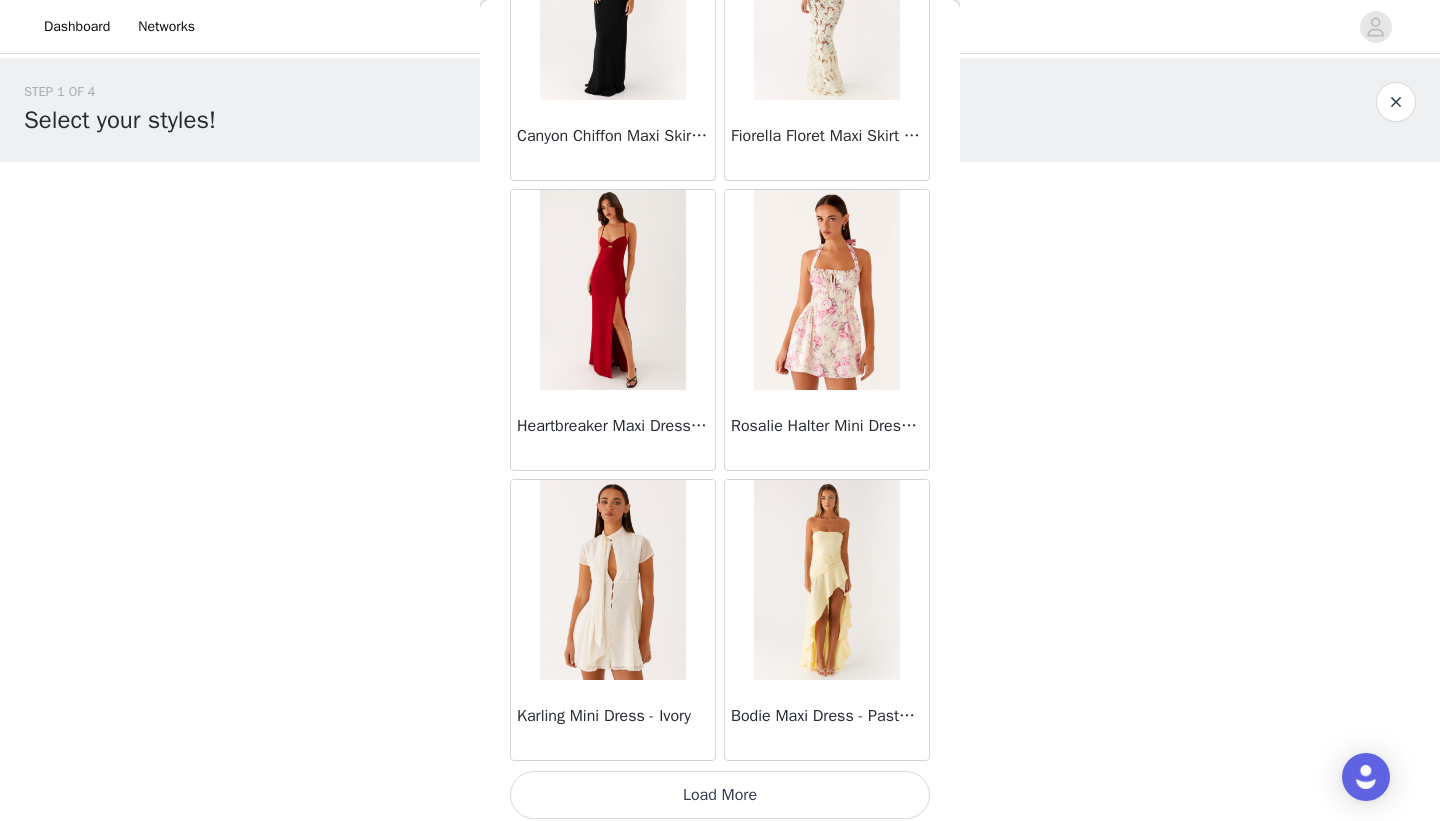 scroll, scrollTop: 39939, scrollLeft: 0, axis: vertical 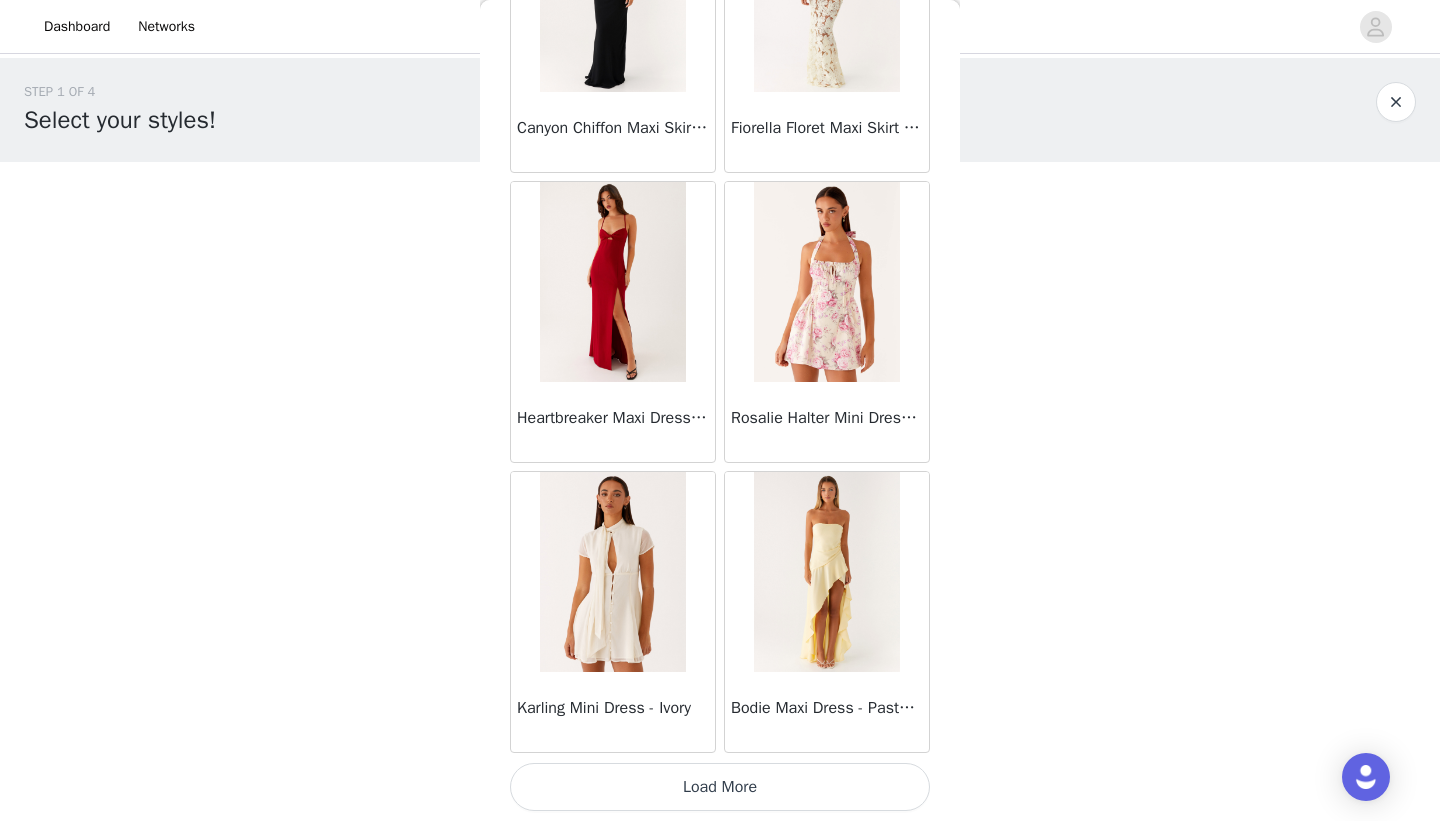 click on "Load More" at bounding box center [720, 787] 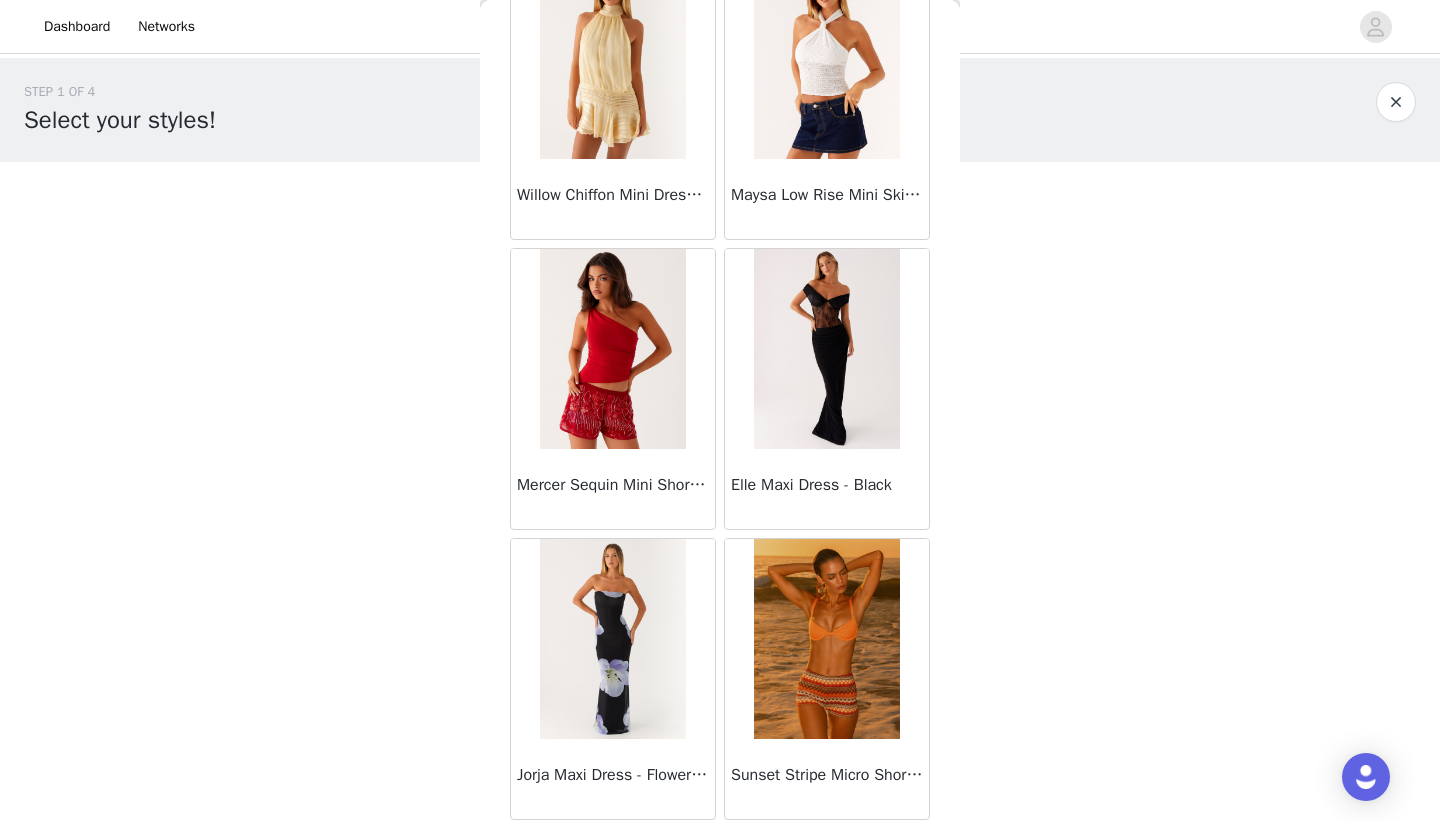 scroll, scrollTop: 42839, scrollLeft: 0, axis: vertical 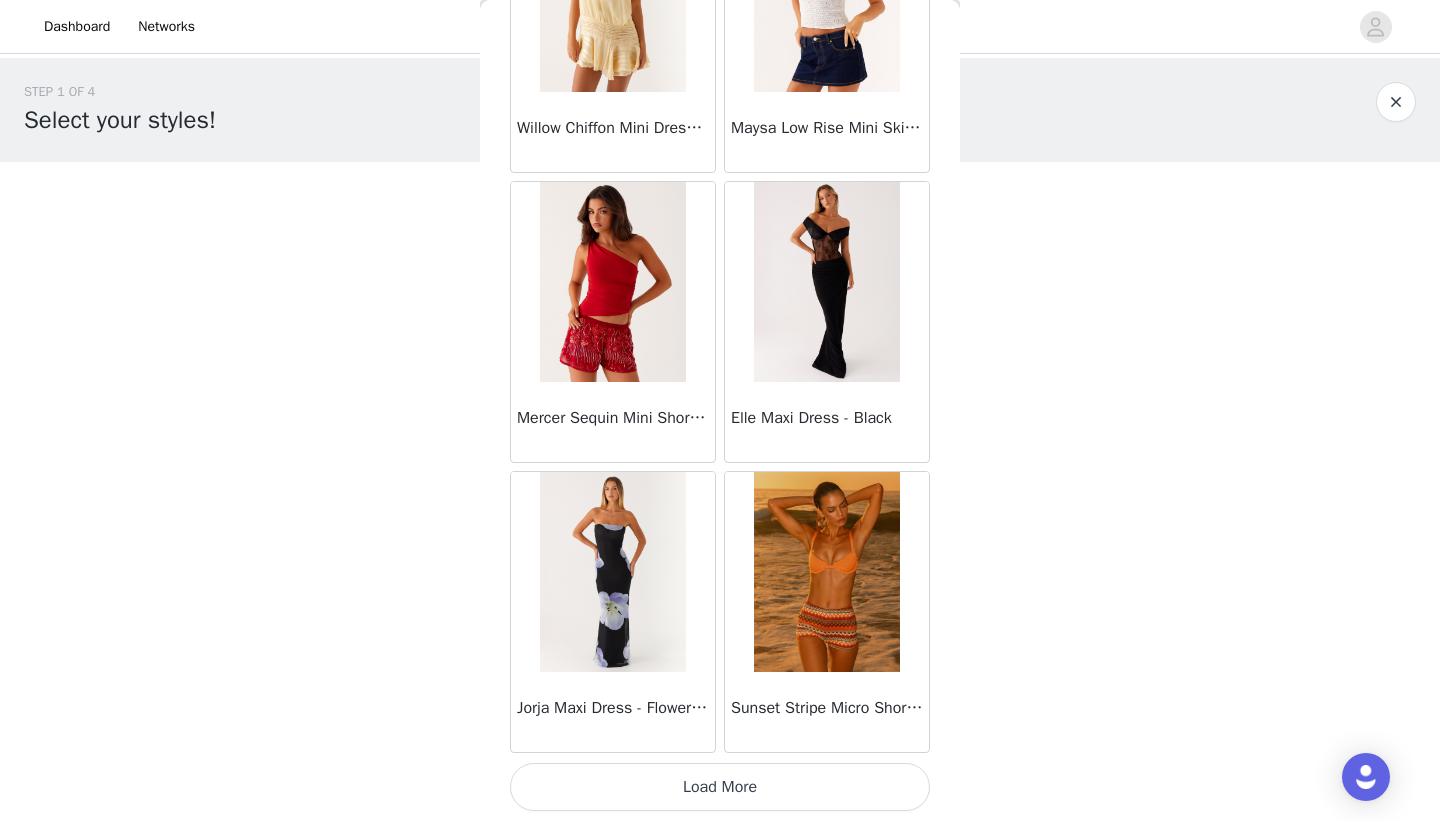 click on "Load More" at bounding box center (720, 787) 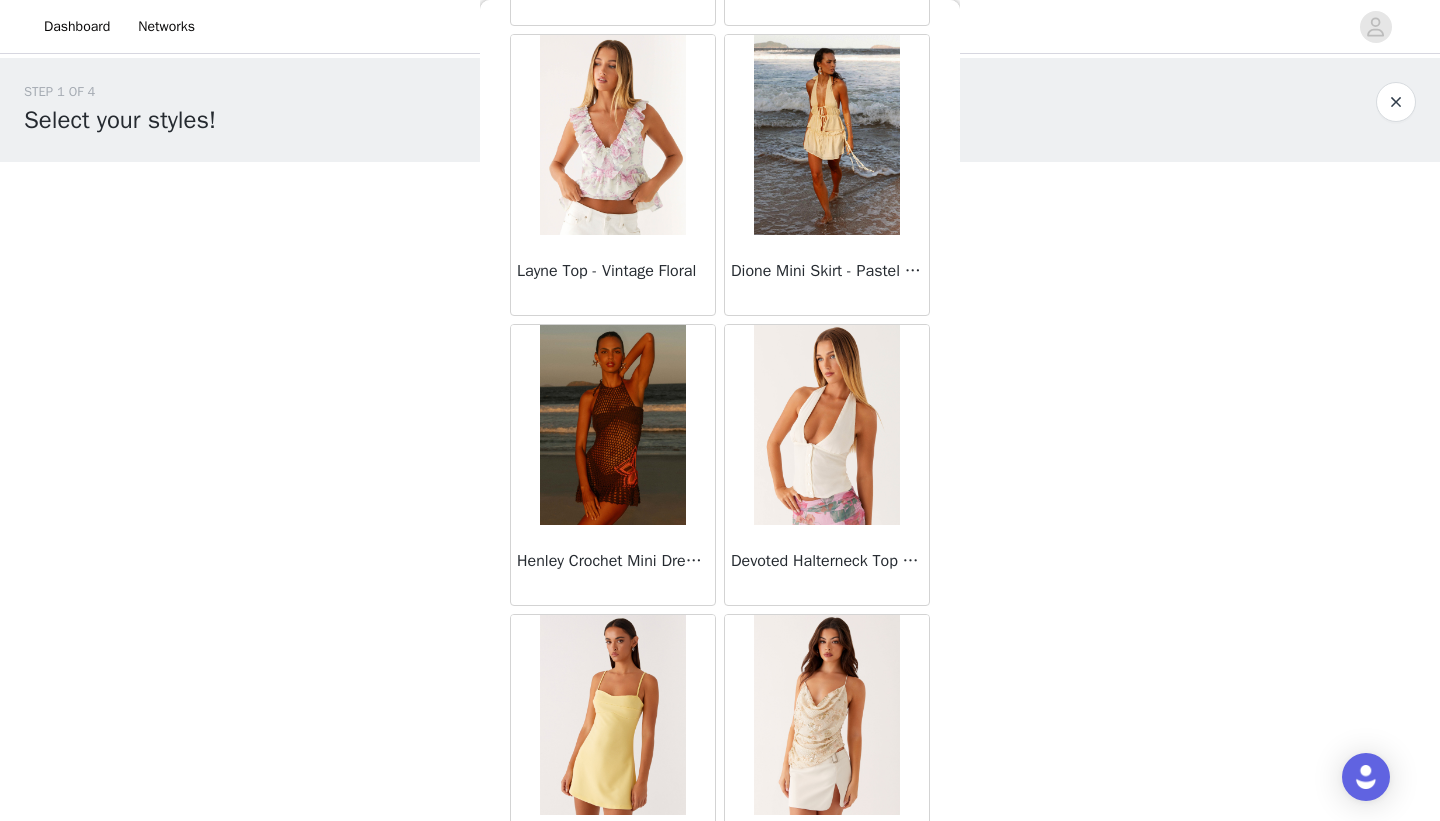 scroll, scrollTop: 45739, scrollLeft: 0, axis: vertical 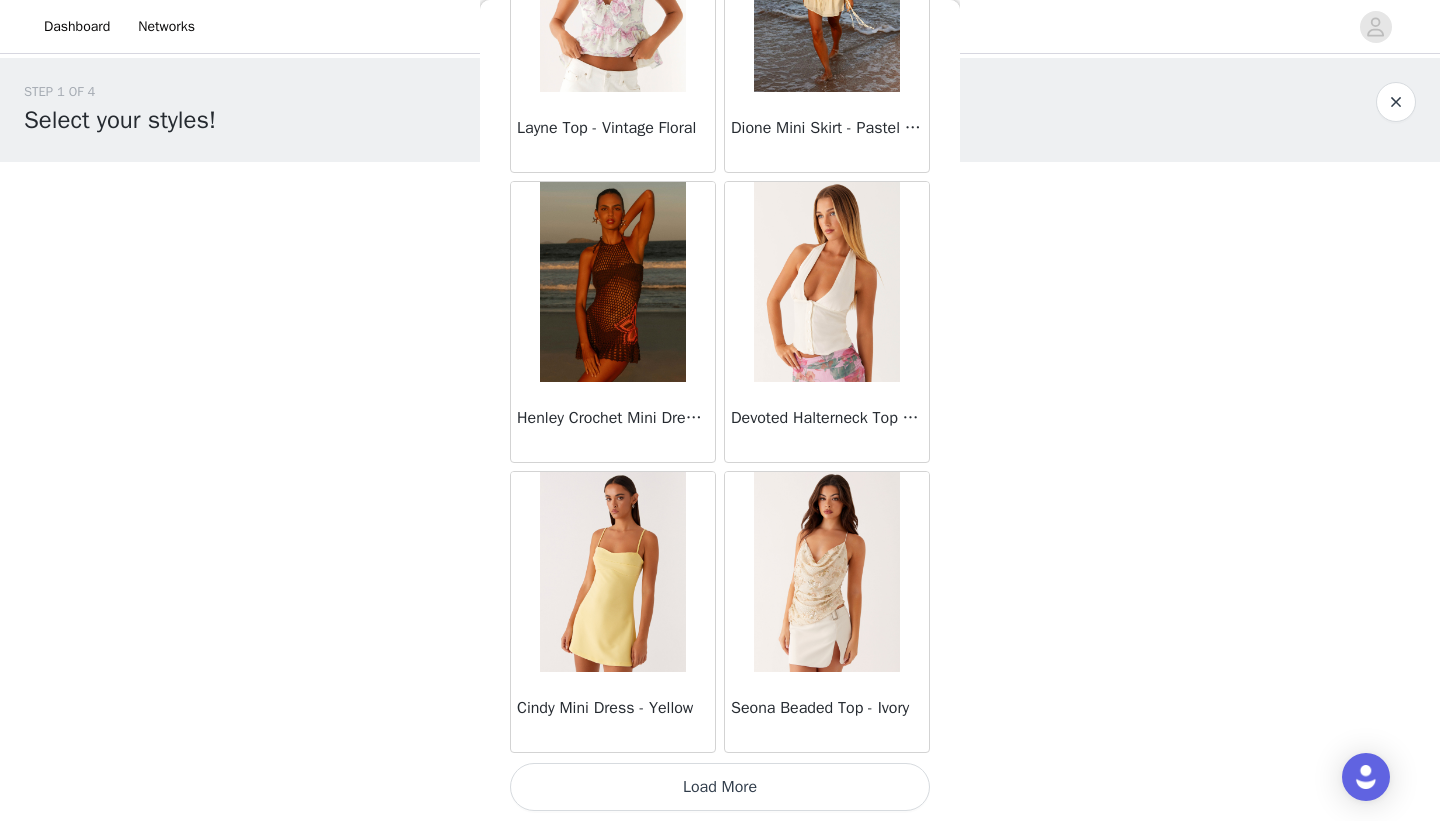 click on "Load More" at bounding box center (720, 787) 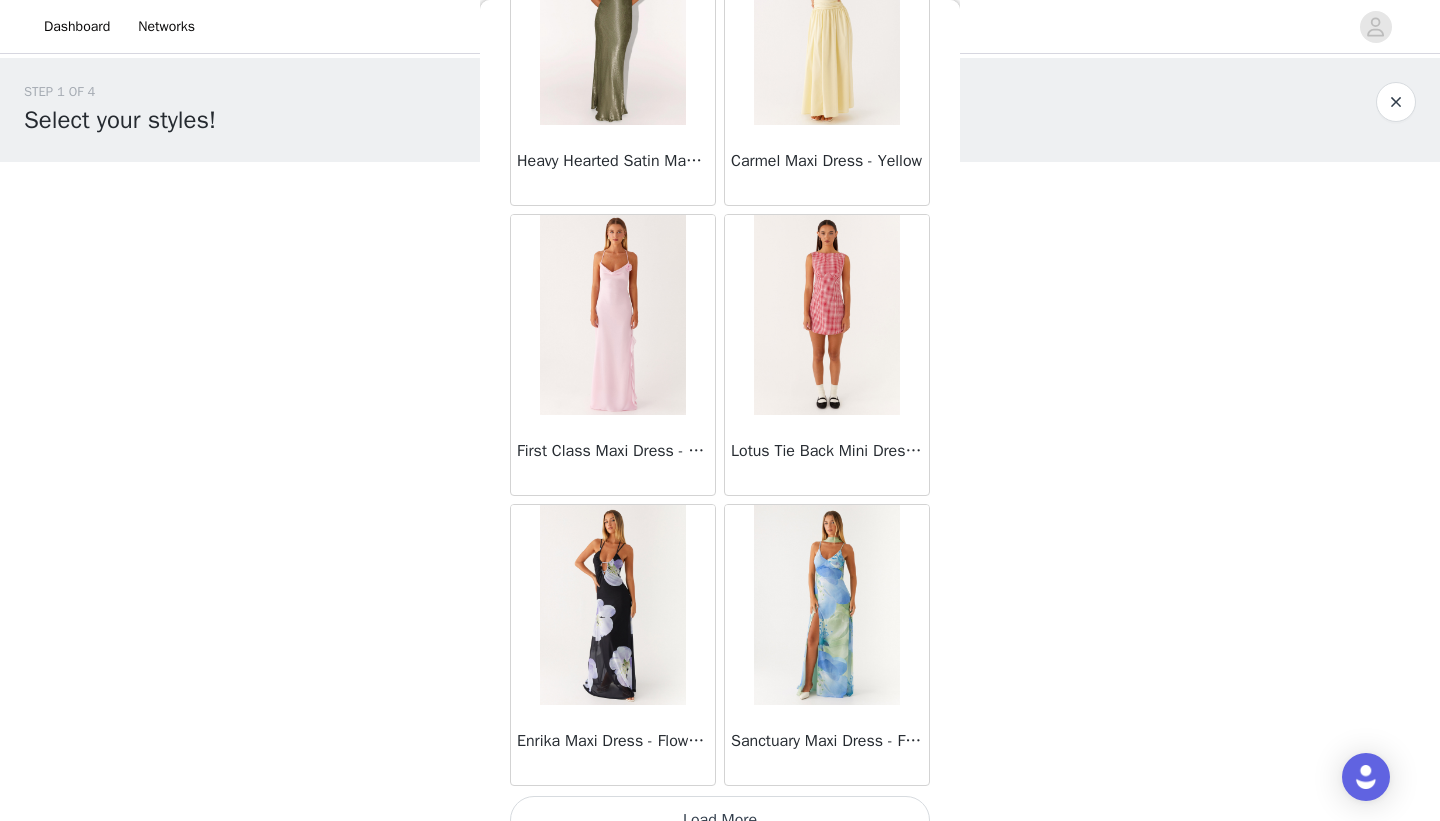 scroll, scrollTop: 48639, scrollLeft: 0, axis: vertical 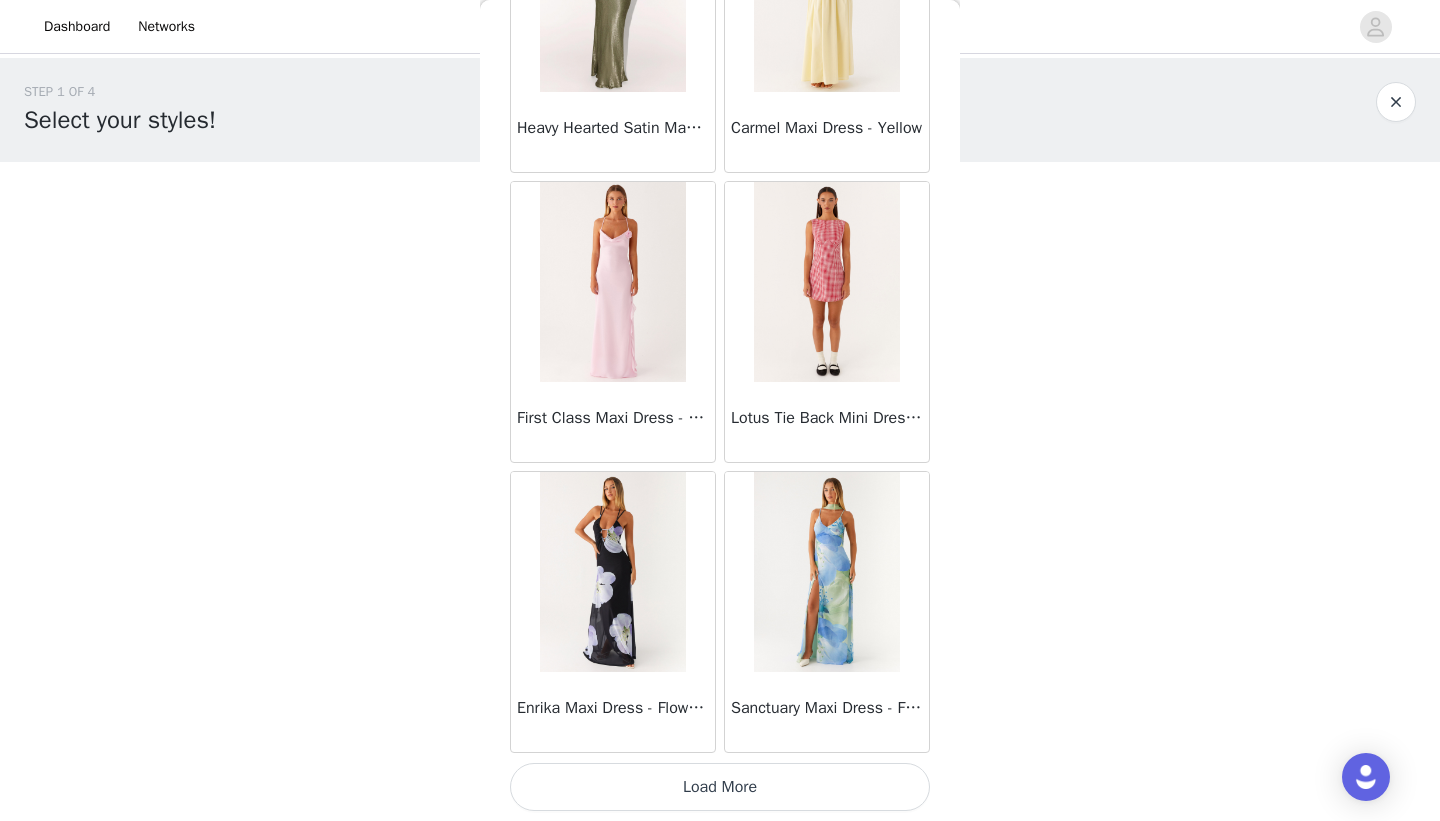 click on "Load More" at bounding box center (720, 787) 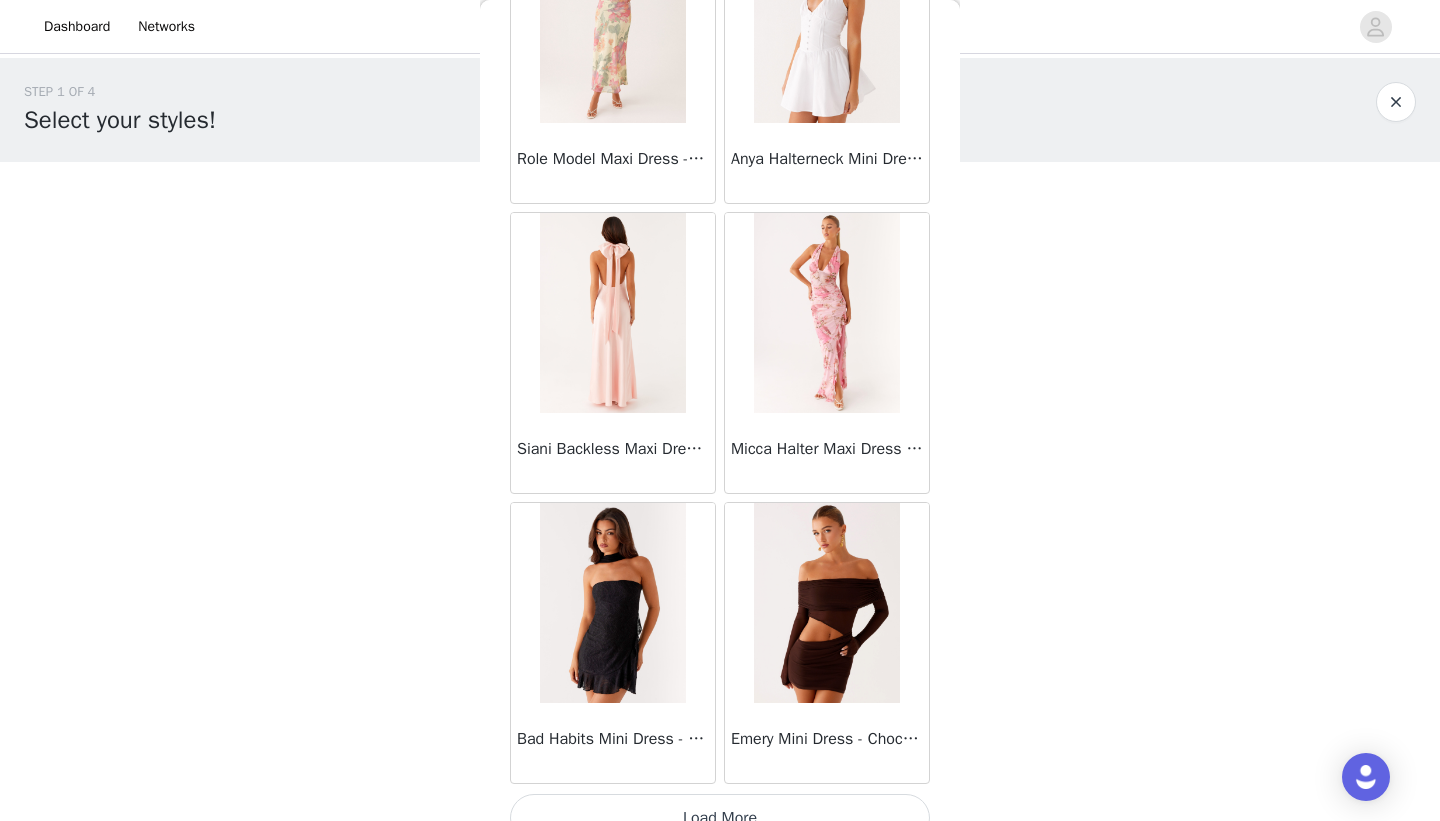 scroll, scrollTop: 51539, scrollLeft: 0, axis: vertical 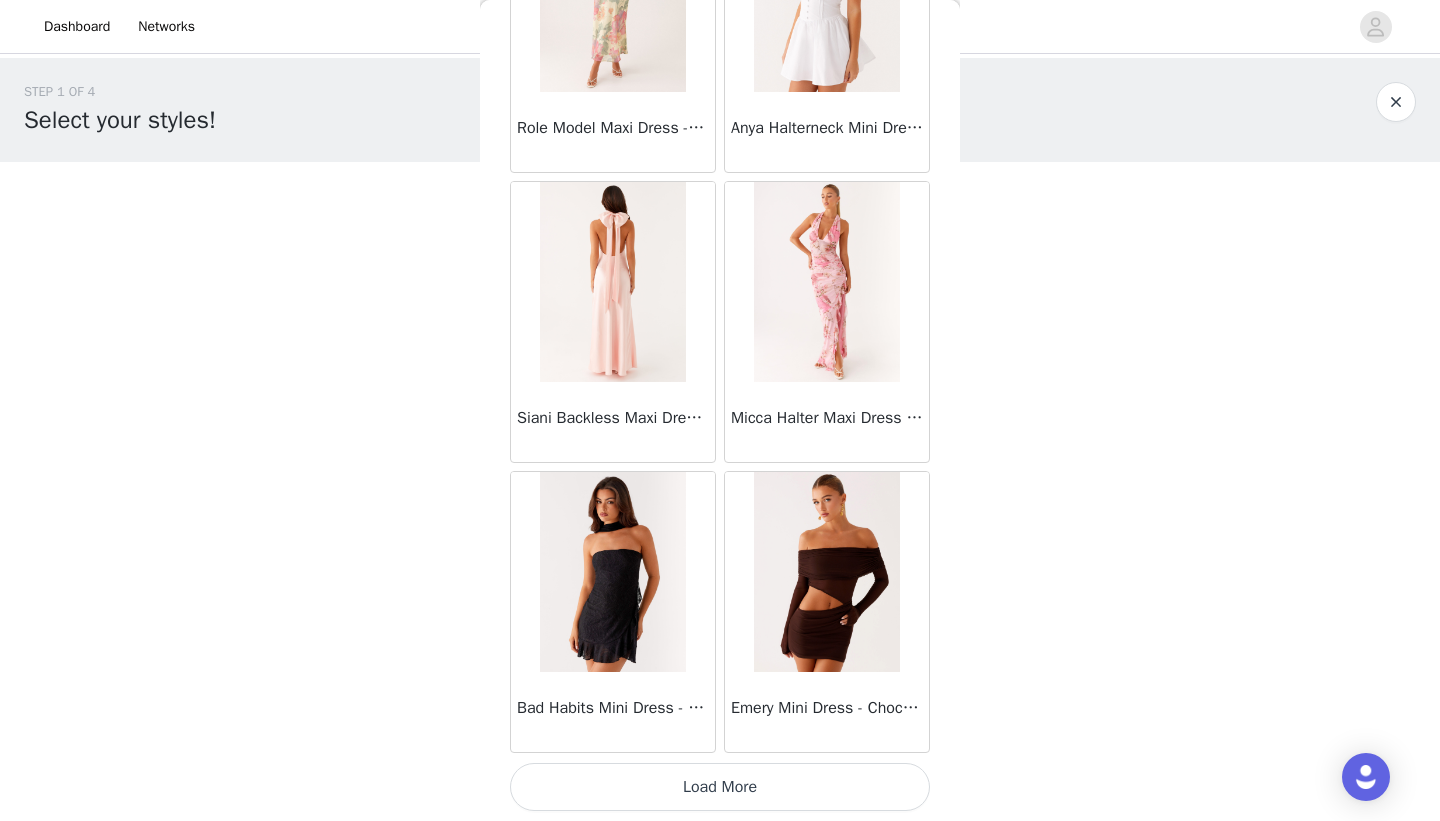 click on "Load More" at bounding box center (720, 787) 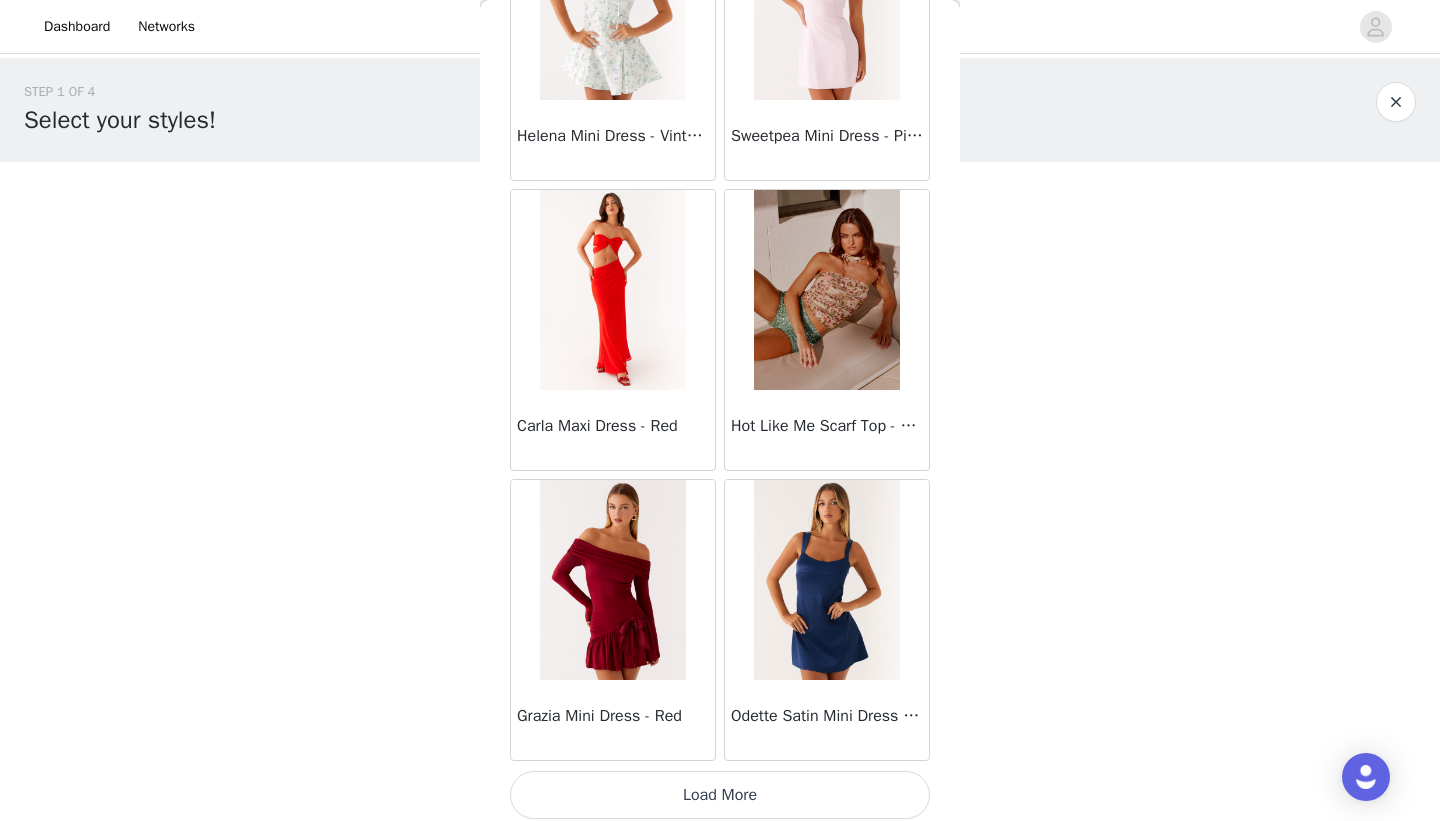 scroll, scrollTop: 54439, scrollLeft: 0, axis: vertical 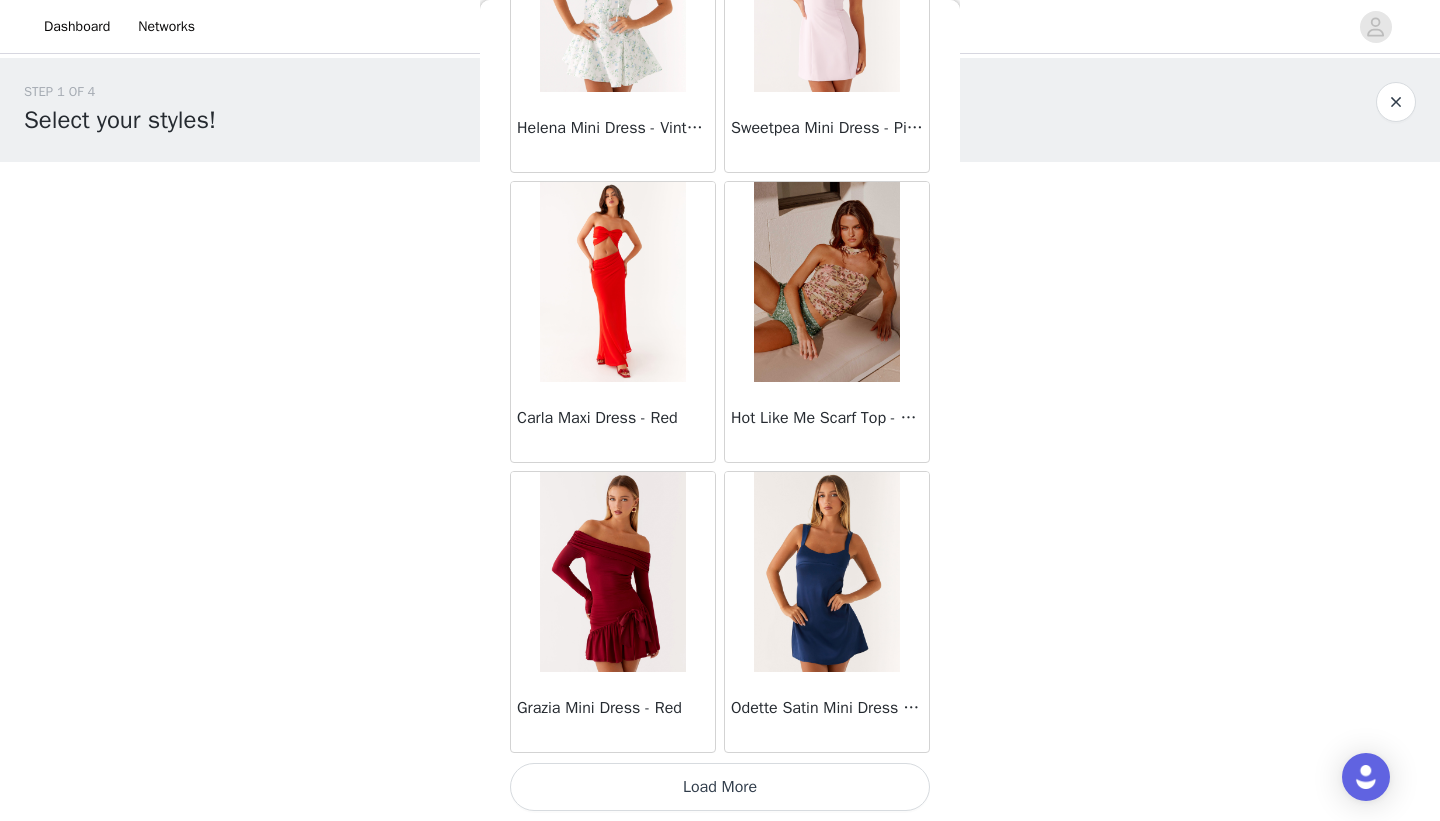 click on "Load More" at bounding box center (720, 787) 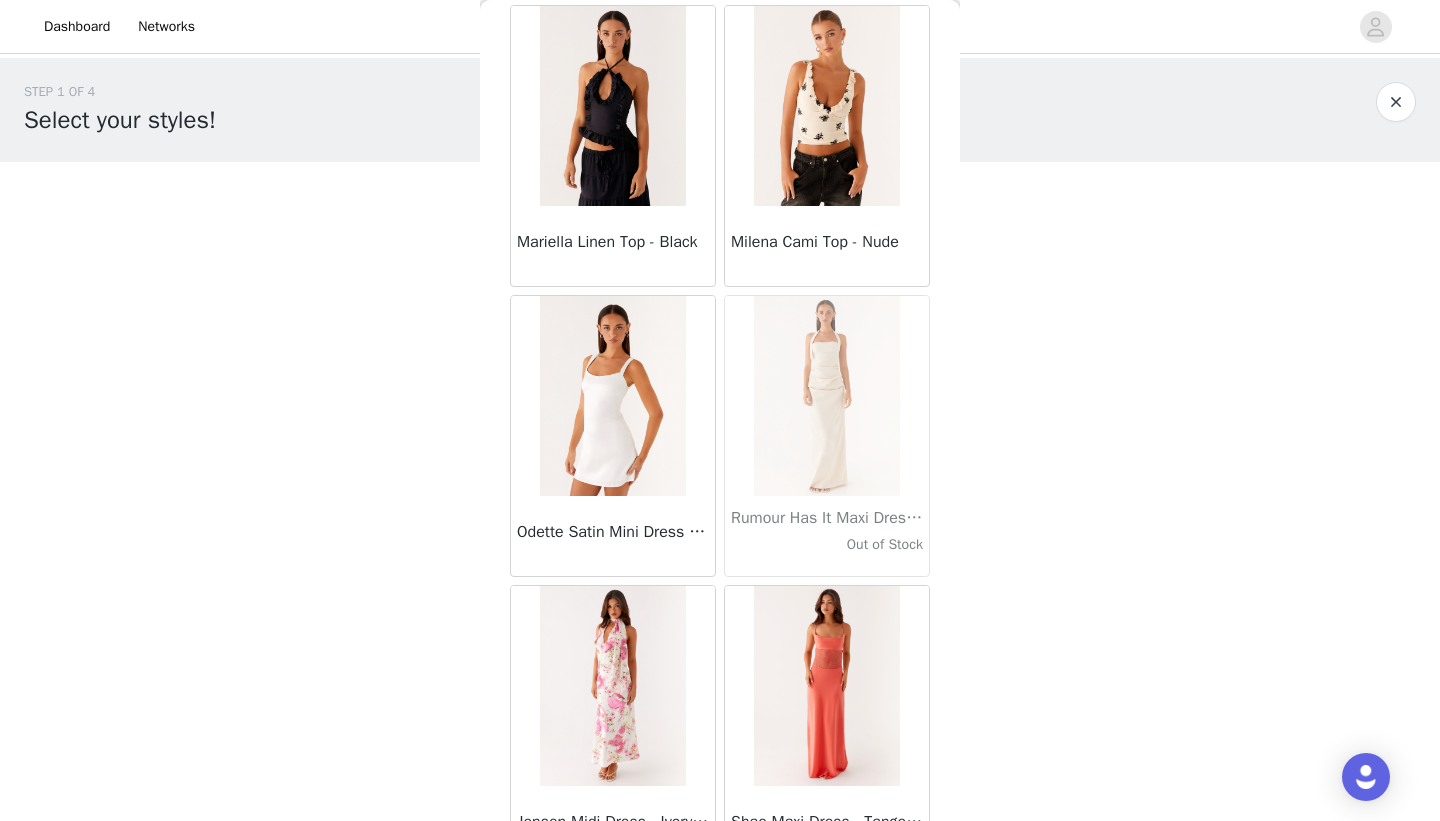 scroll, scrollTop: 57339, scrollLeft: 0, axis: vertical 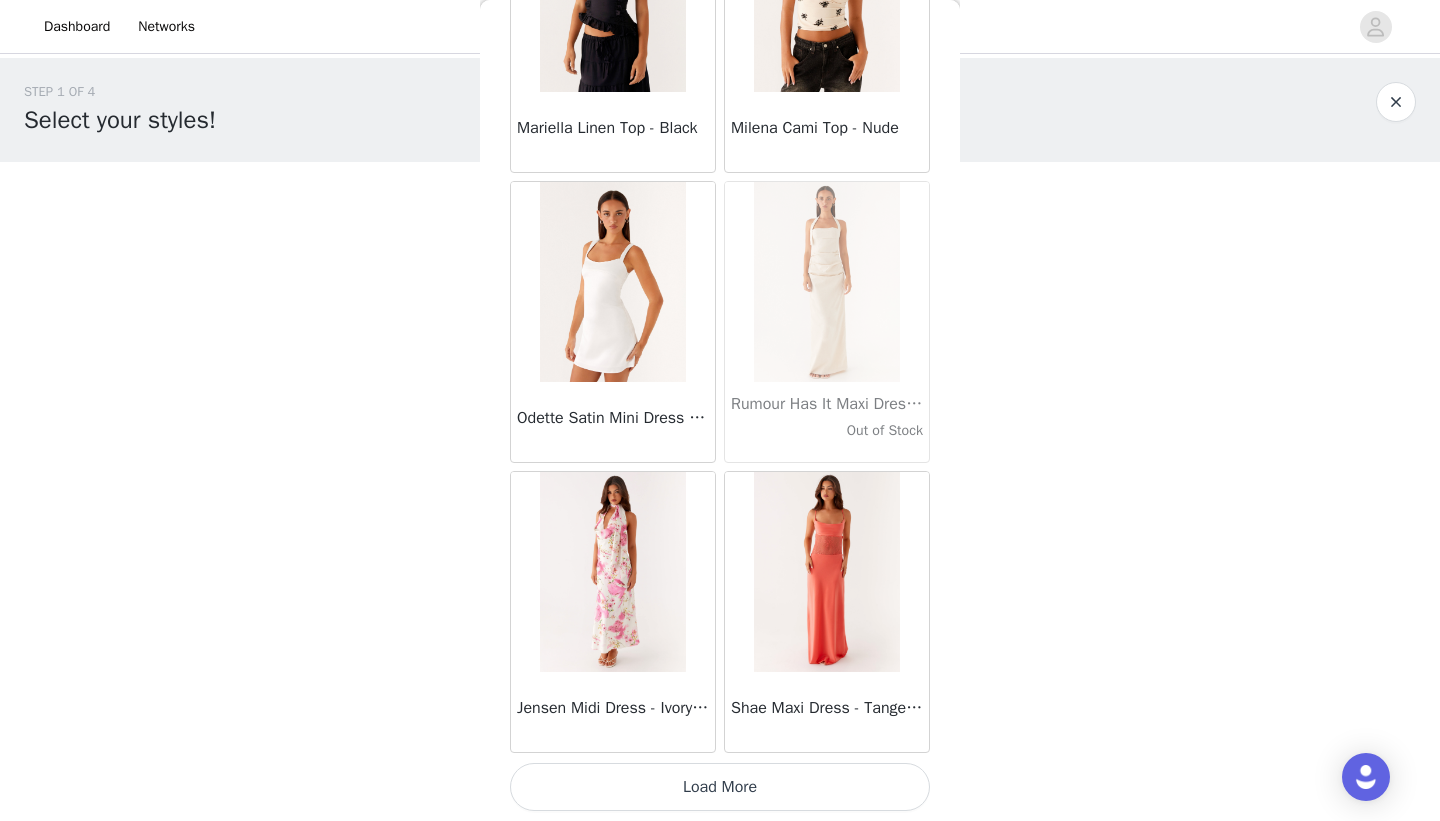 click on "Load More" at bounding box center [720, 787] 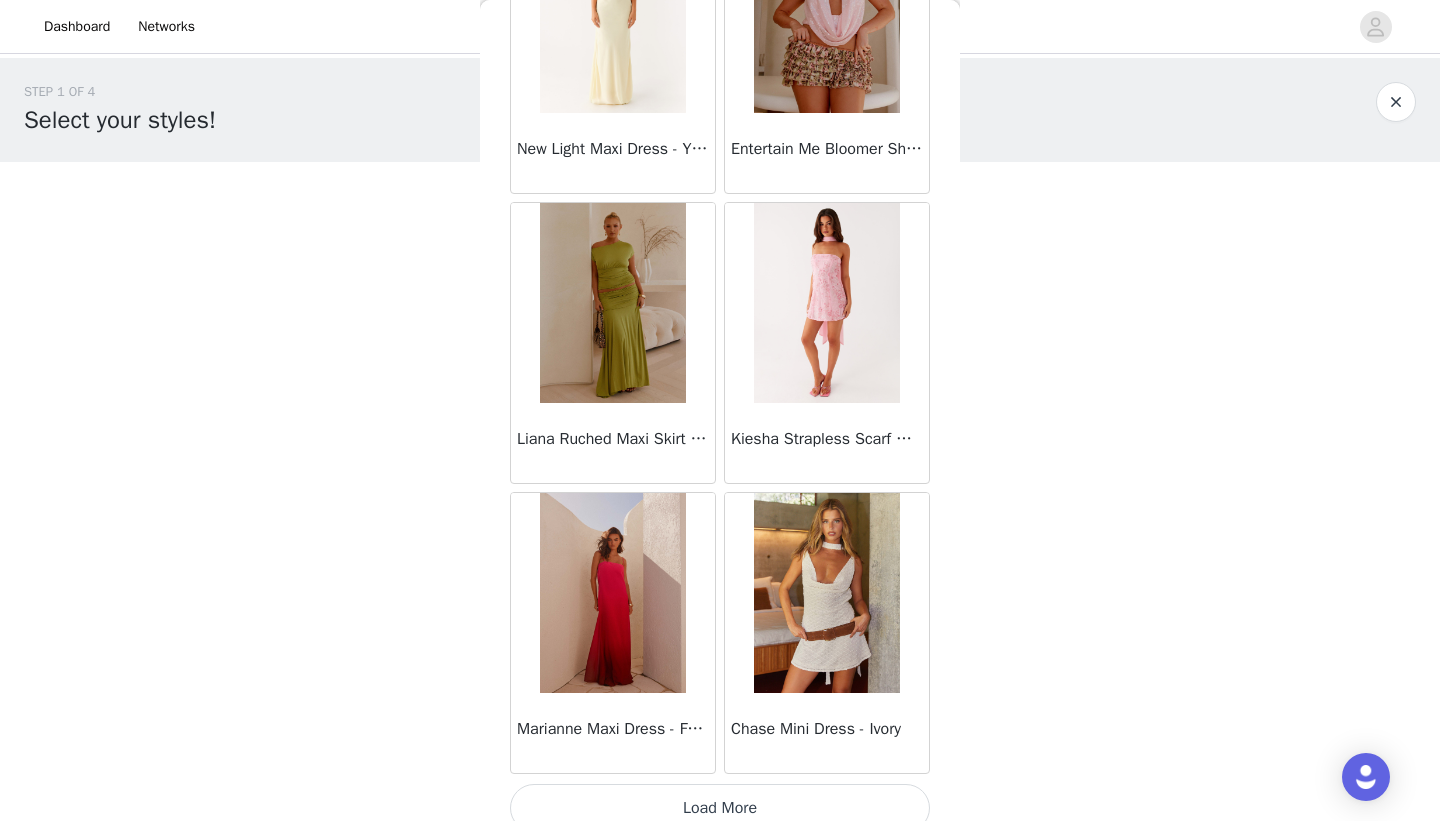 scroll, scrollTop: 60239, scrollLeft: 0, axis: vertical 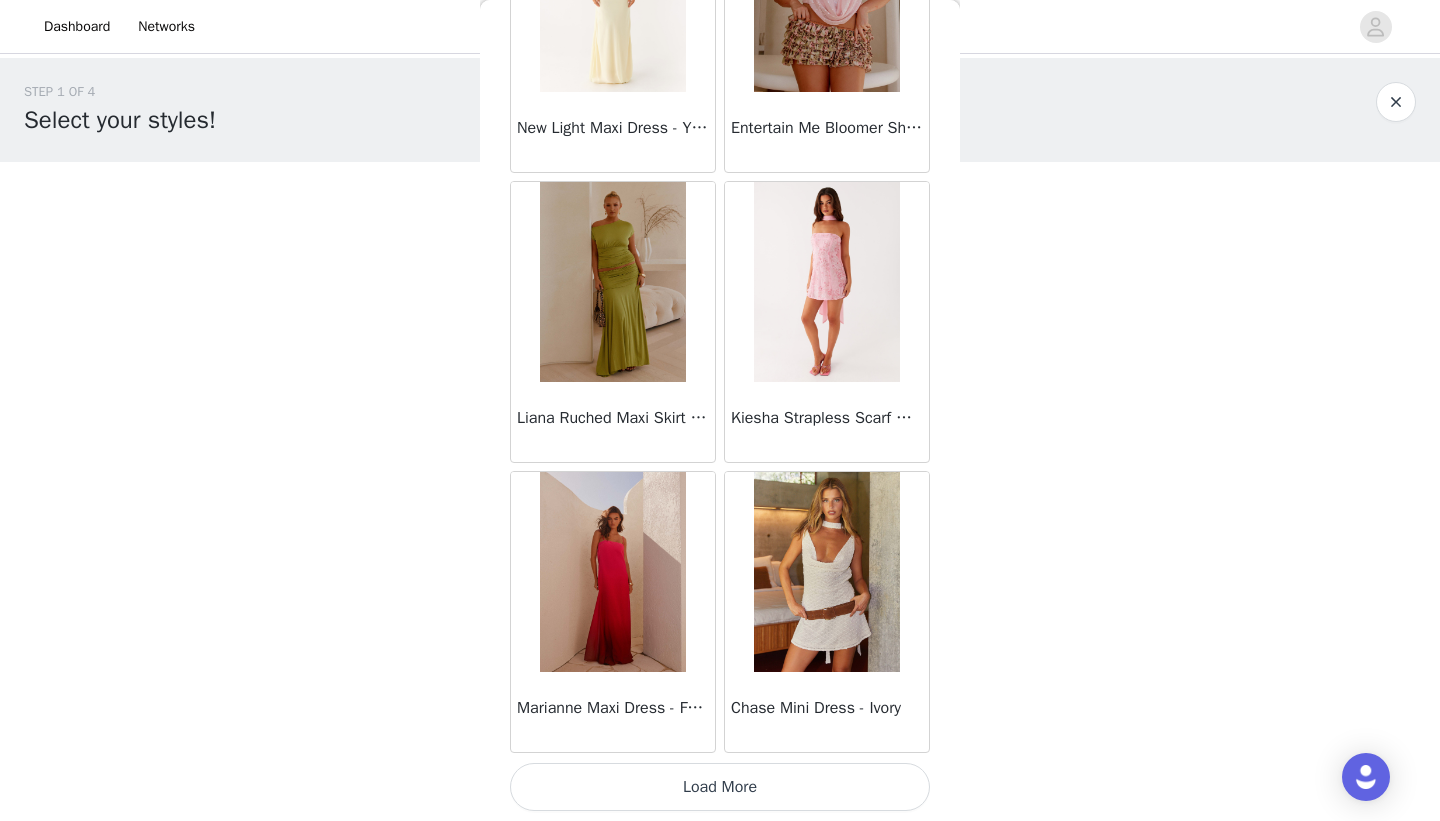 click on "Load More" at bounding box center (720, 787) 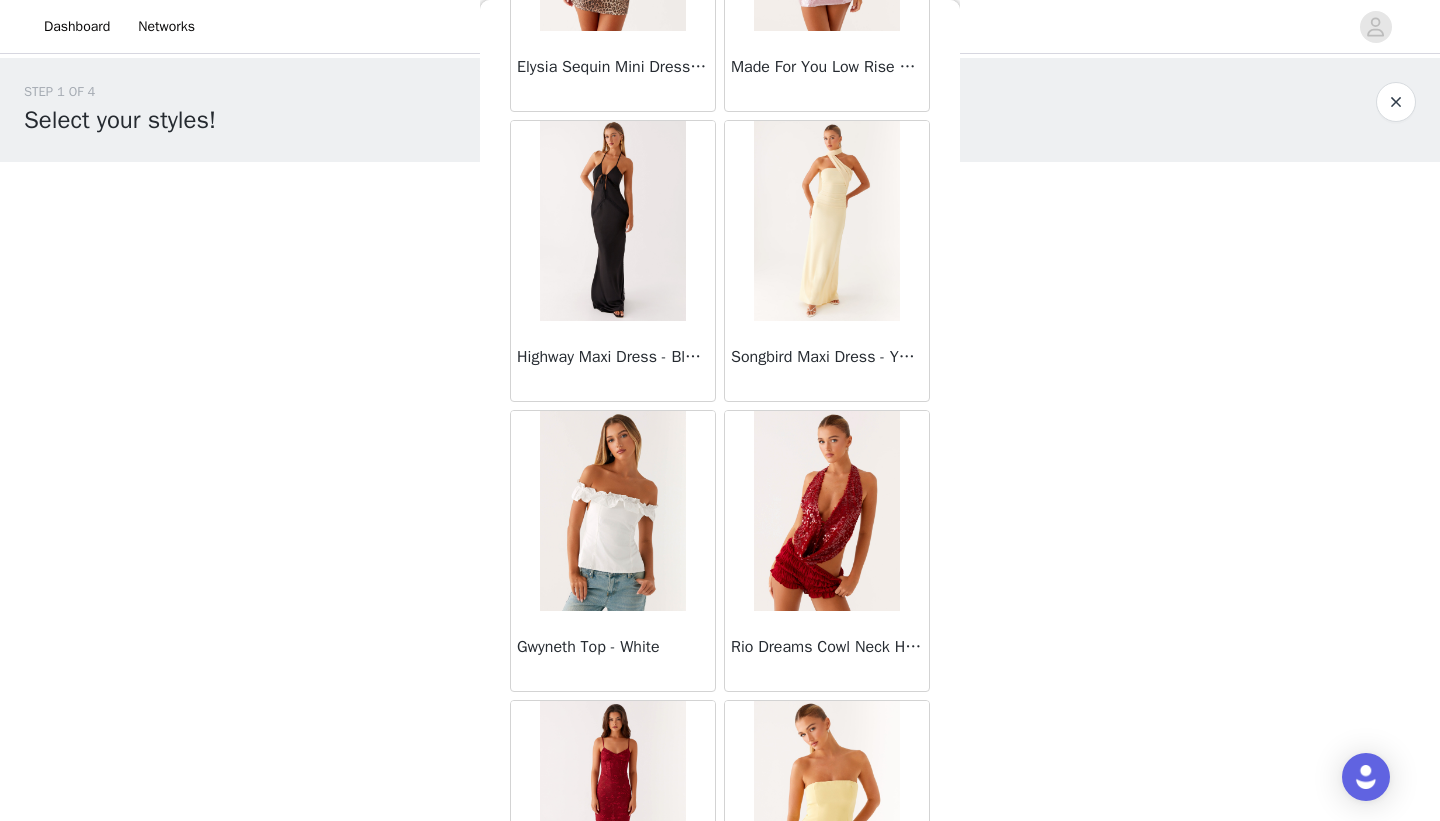 scroll, scrollTop: 61175, scrollLeft: 0, axis: vertical 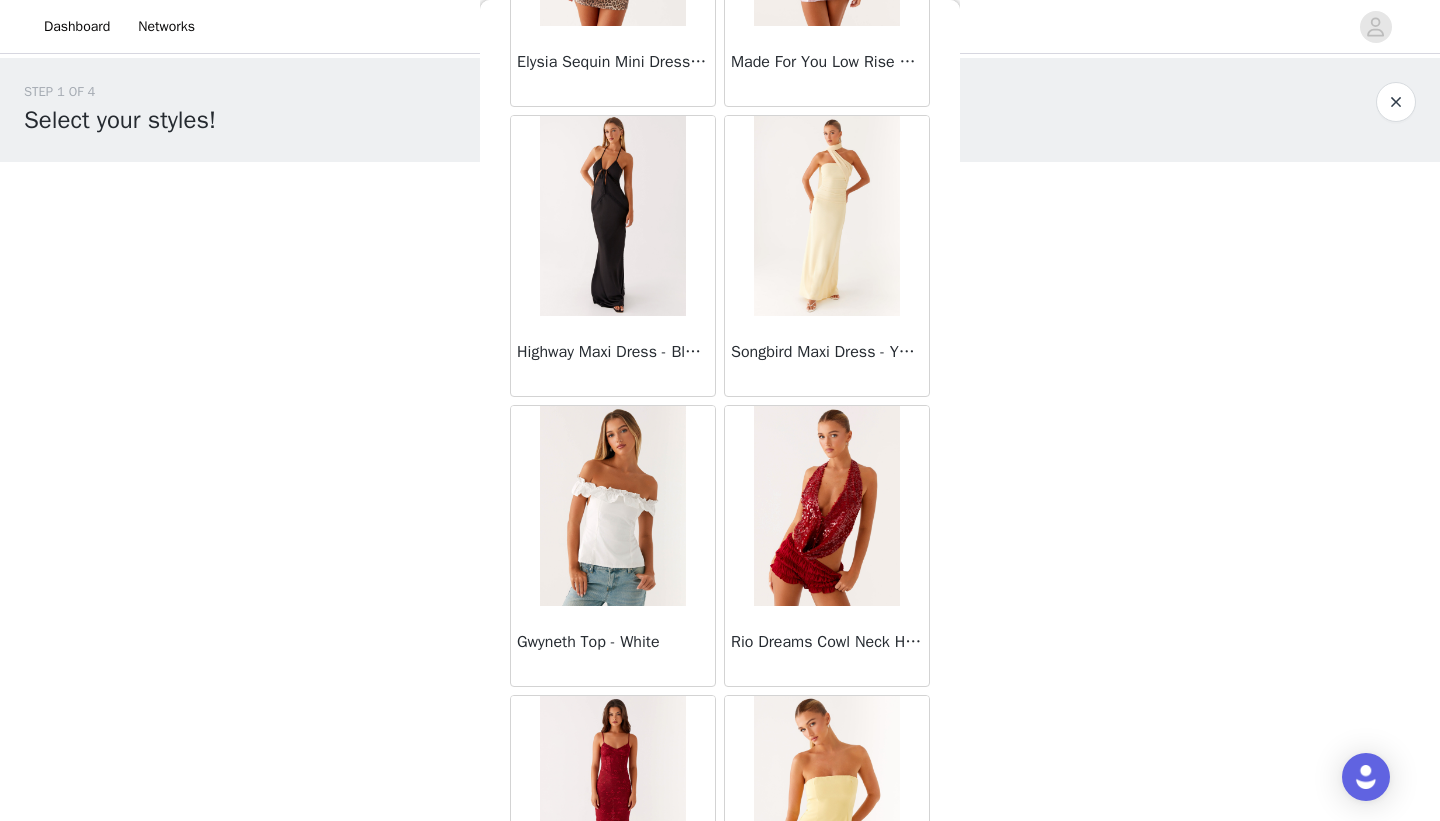 click at bounding box center [612, 506] 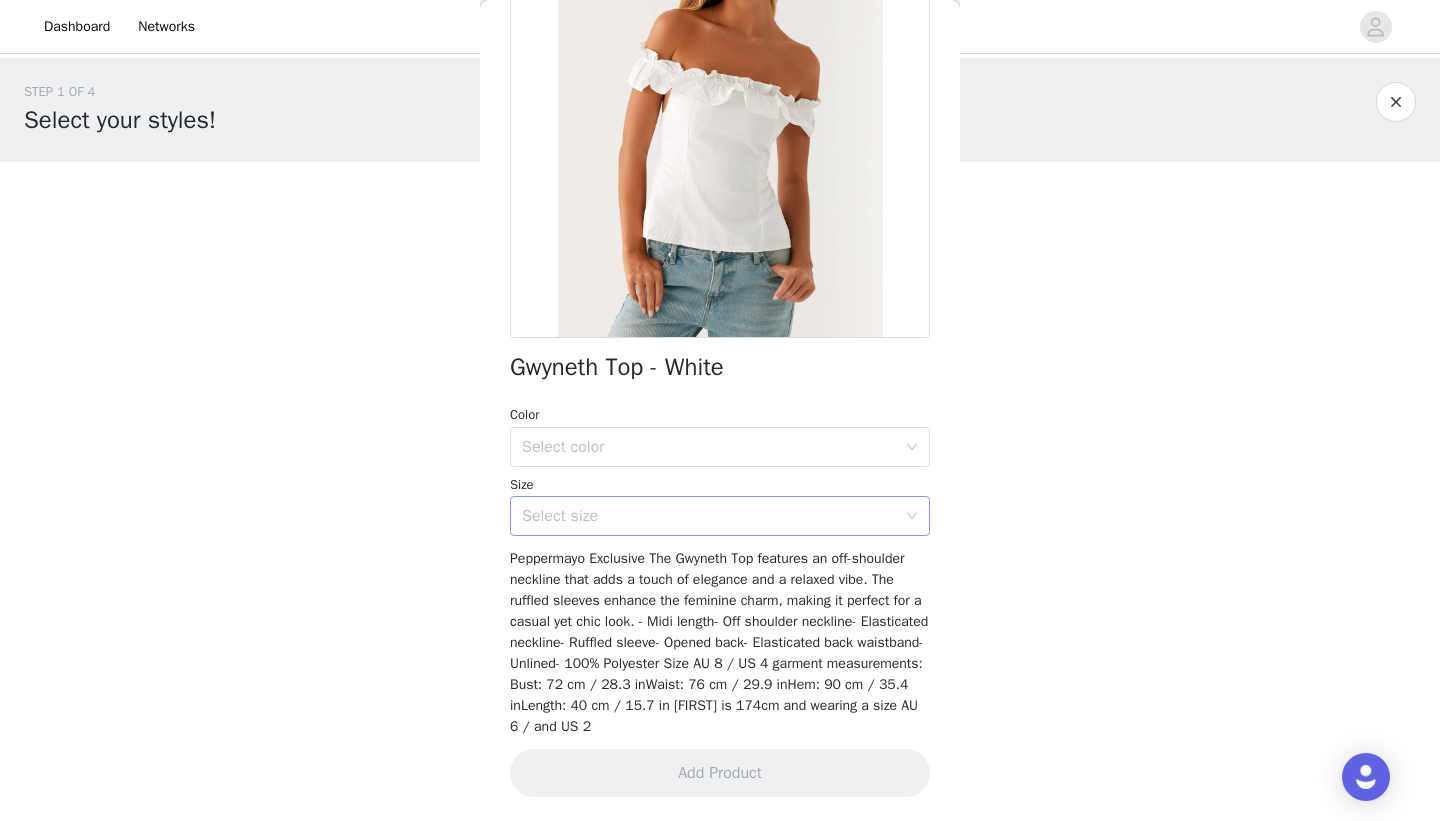 scroll, scrollTop: 217, scrollLeft: 0, axis: vertical 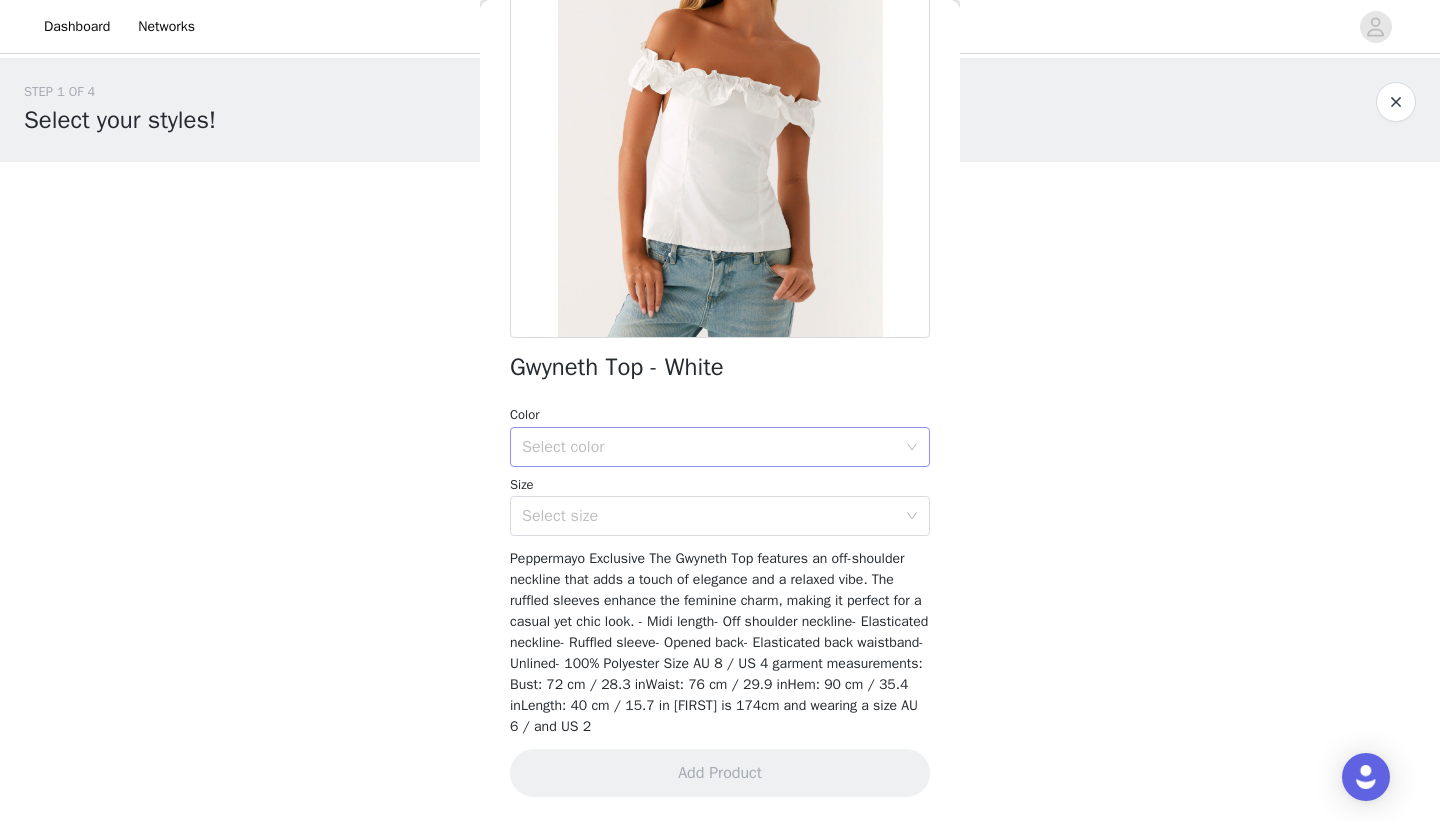click on "Select color" at bounding box center (709, 447) 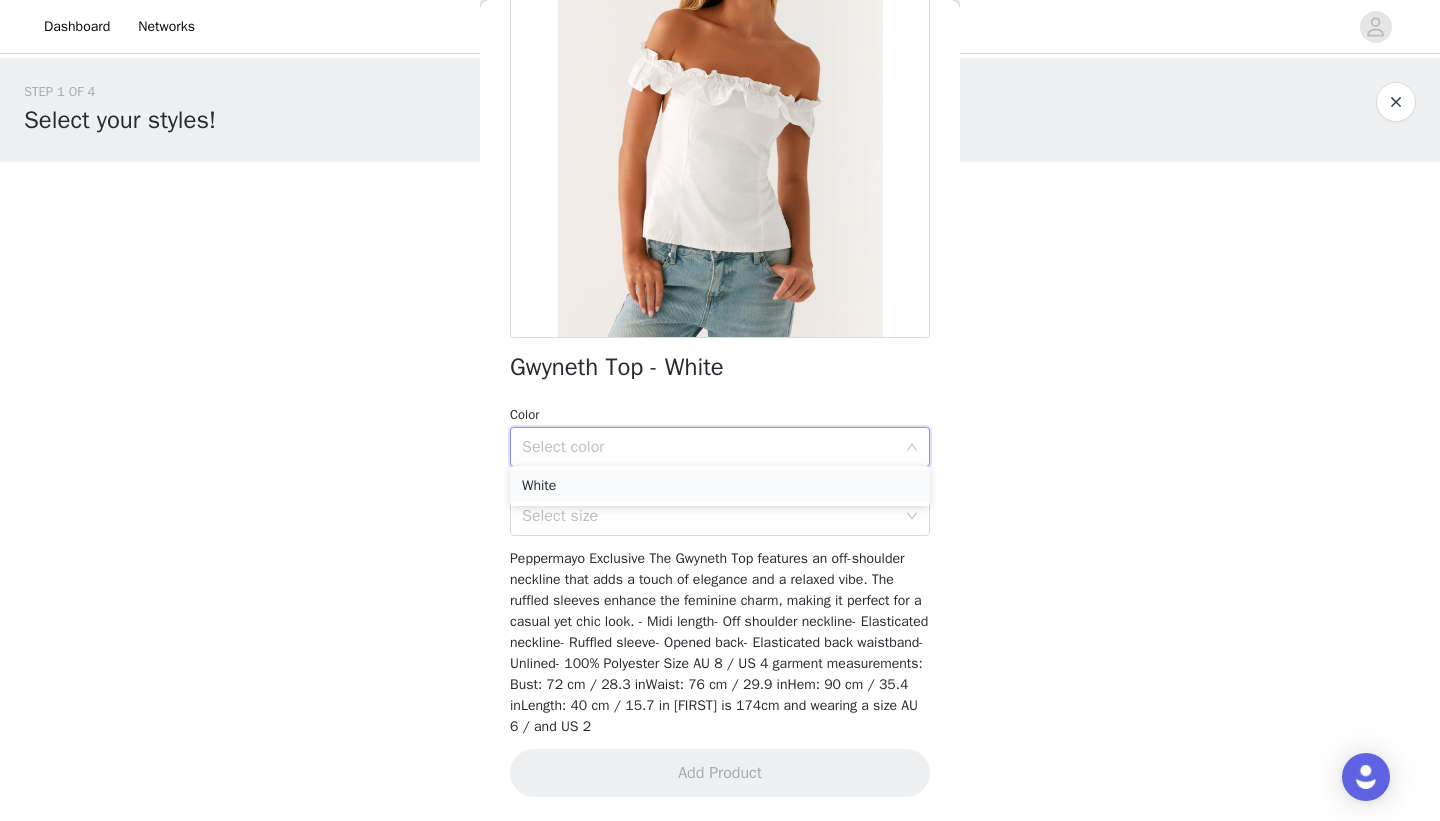 click on "White" at bounding box center (720, 486) 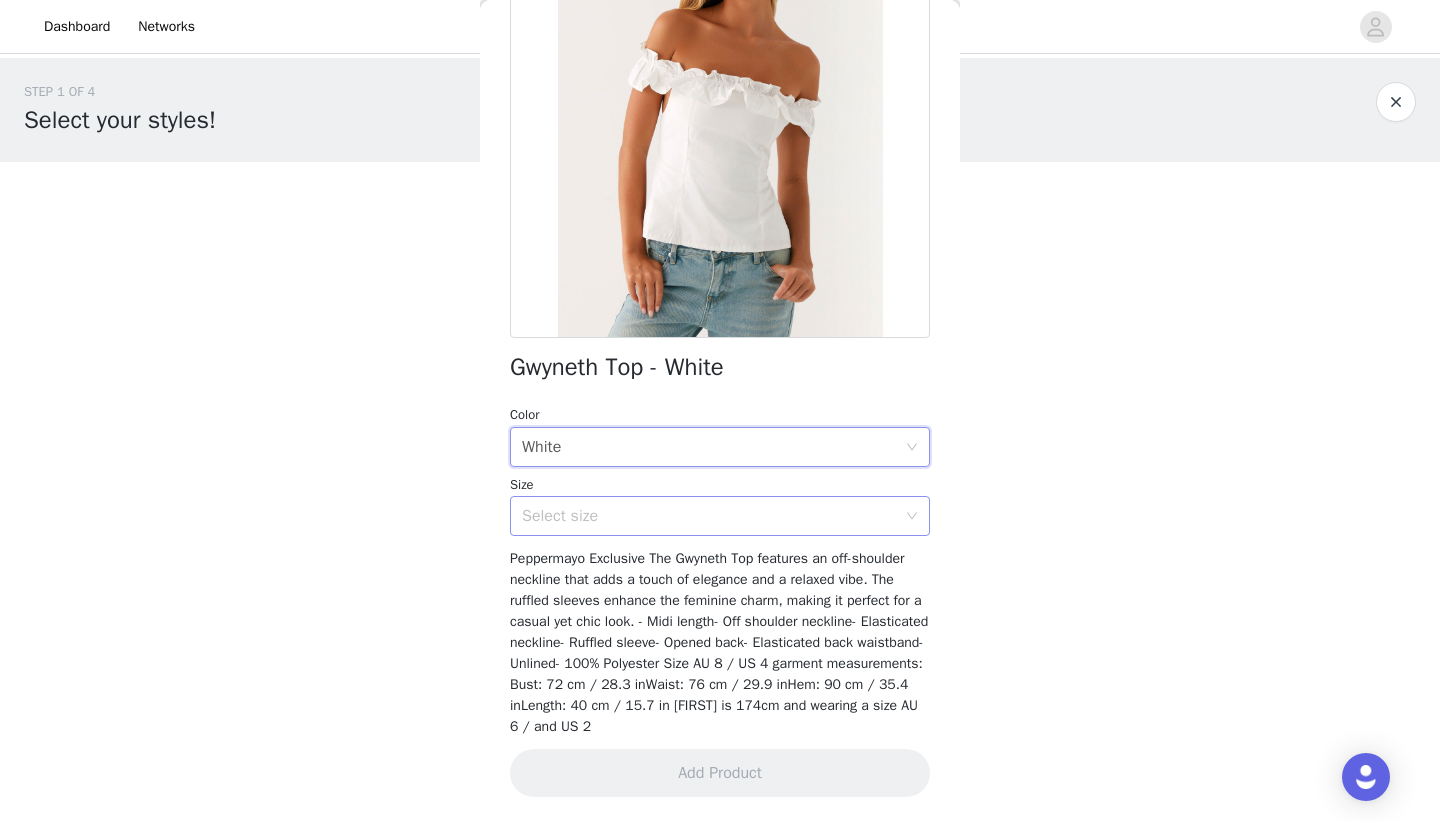 click on "Select size" at bounding box center (709, 516) 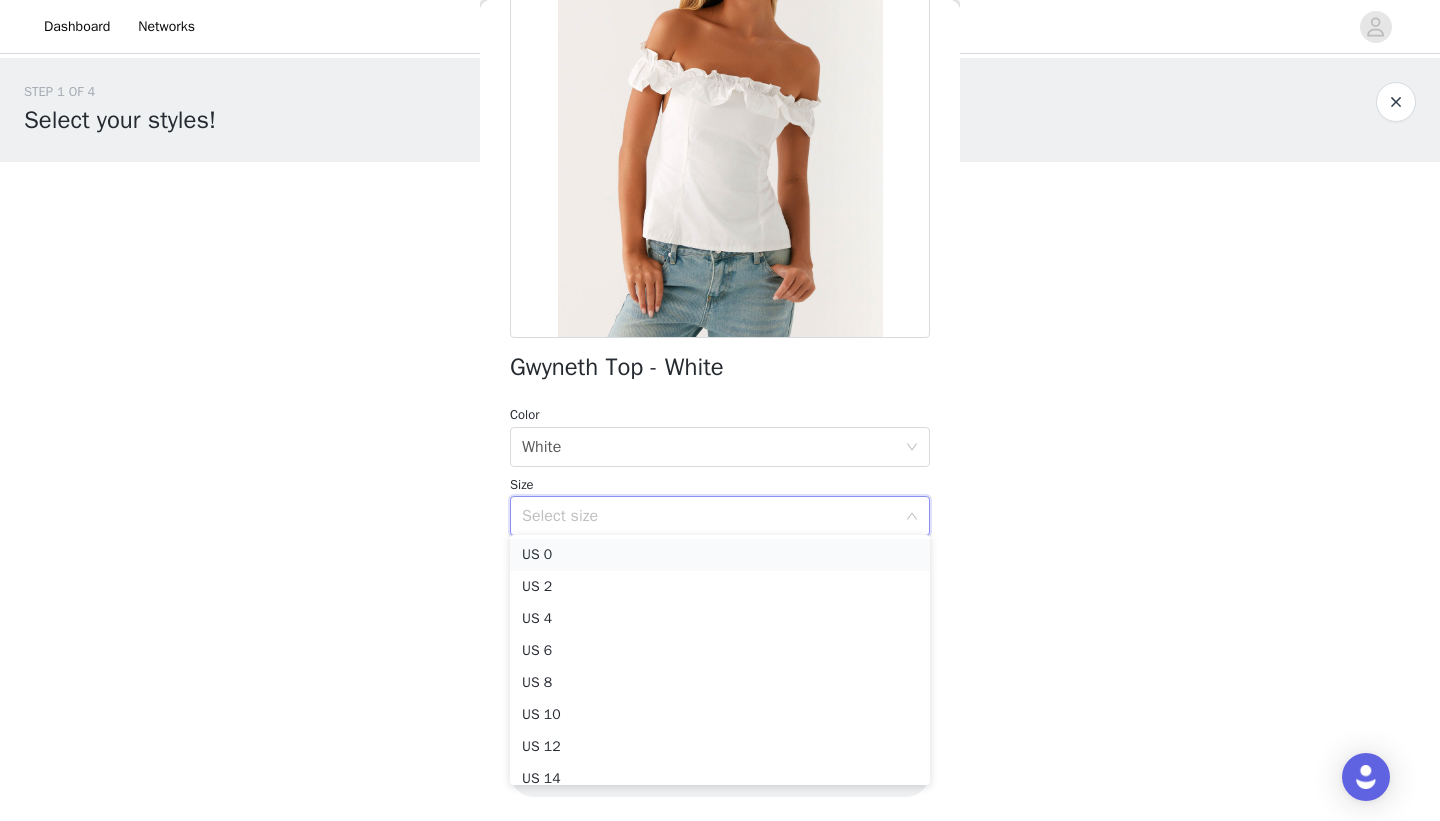 click on "US 0" at bounding box center [720, 555] 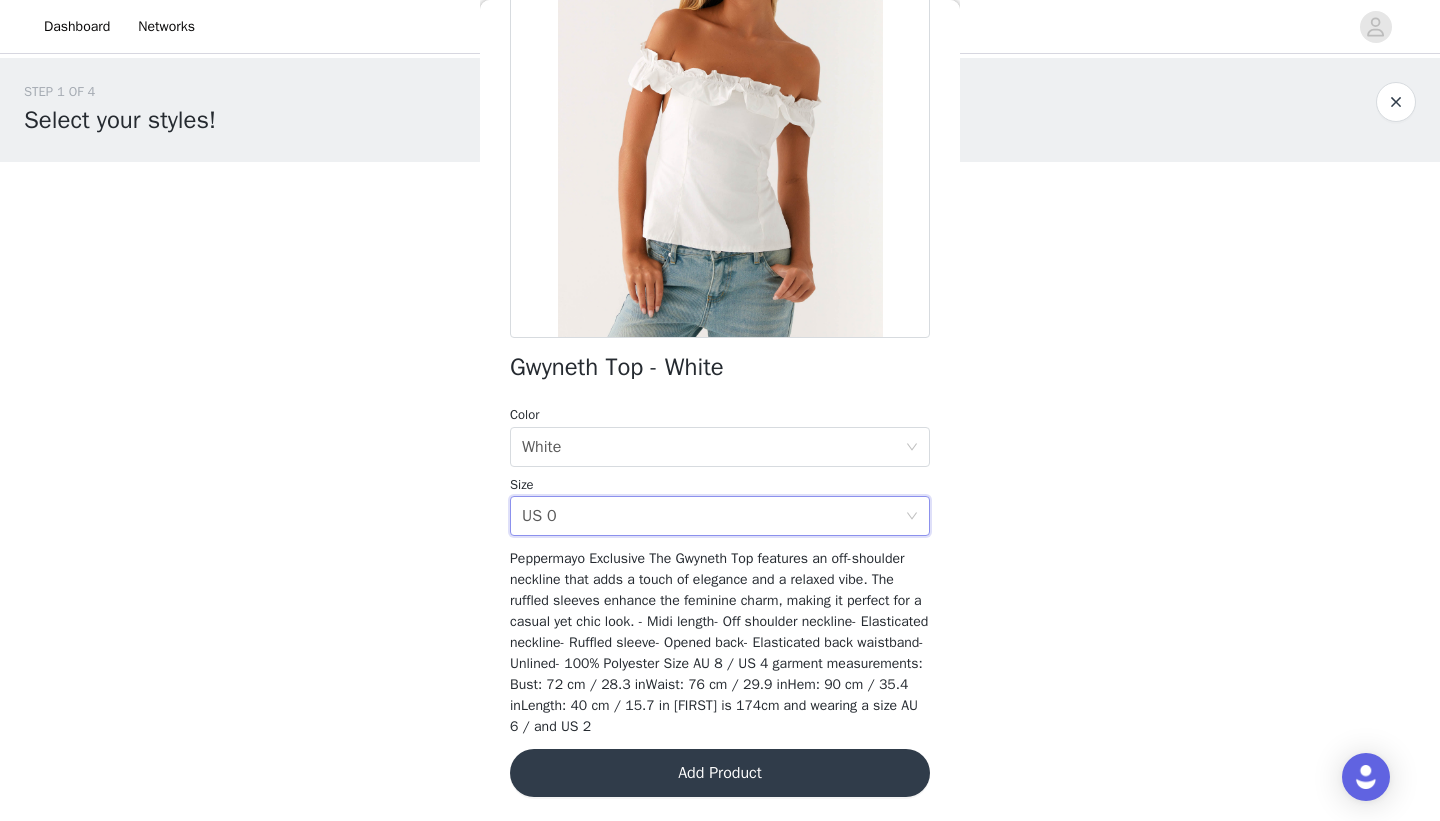 click on "Add Product" at bounding box center [720, 773] 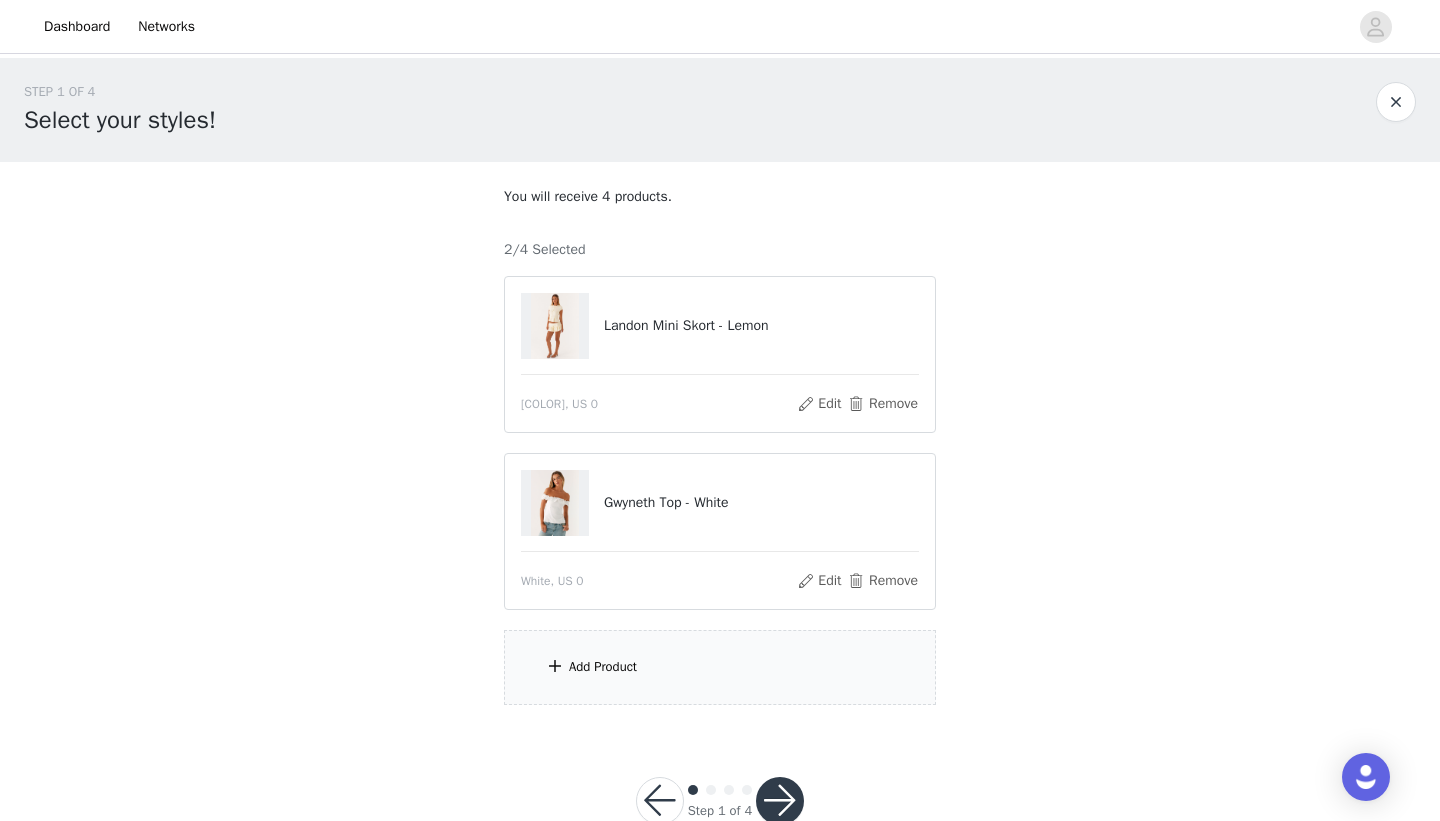 click on "Add Product" at bounding box center [720, 667] 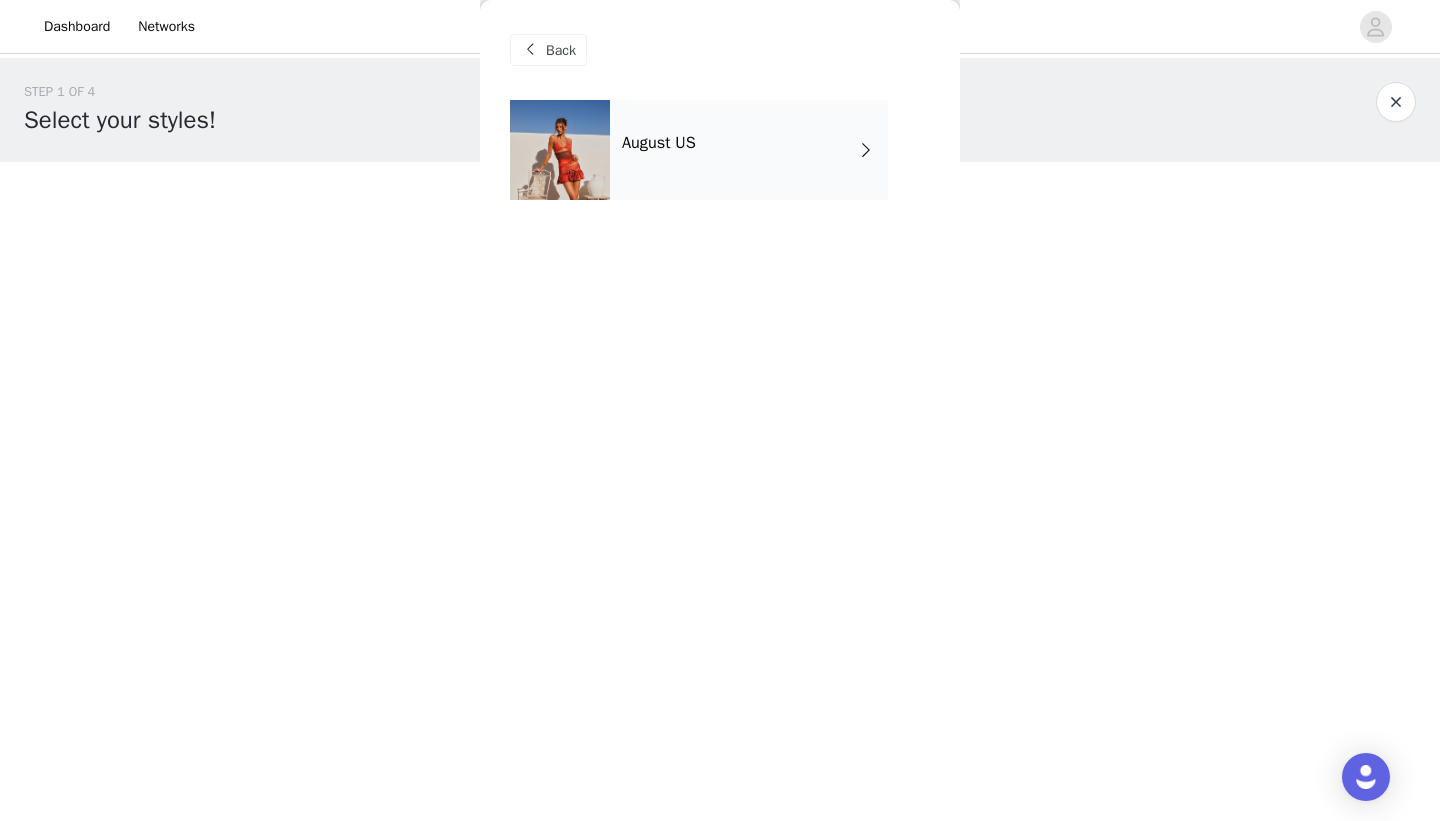 click on "August US" at bounding box center [749, 150] 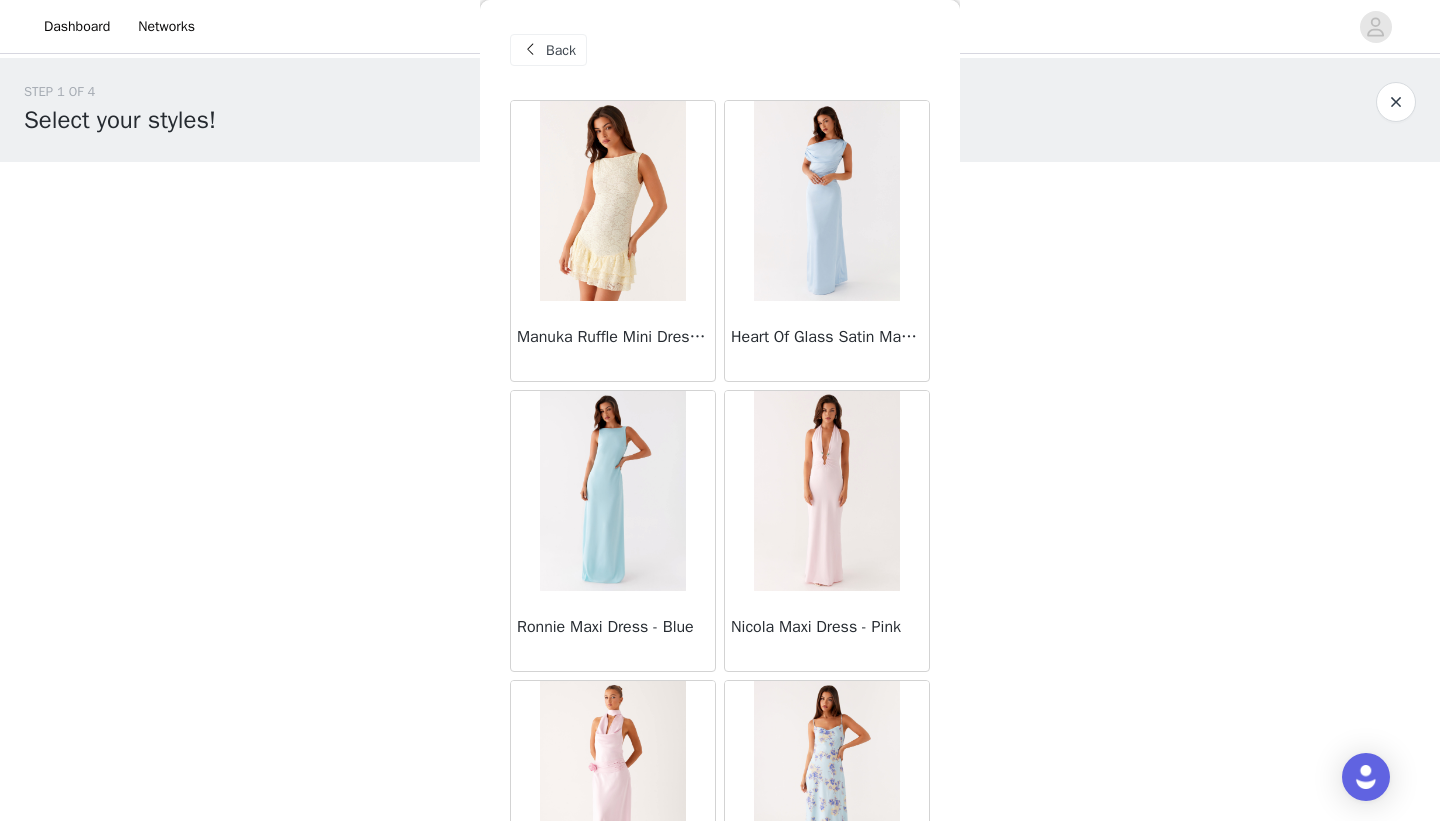 scroll, scrollTop: 2239, scrollLeft: 0, axis: vertical 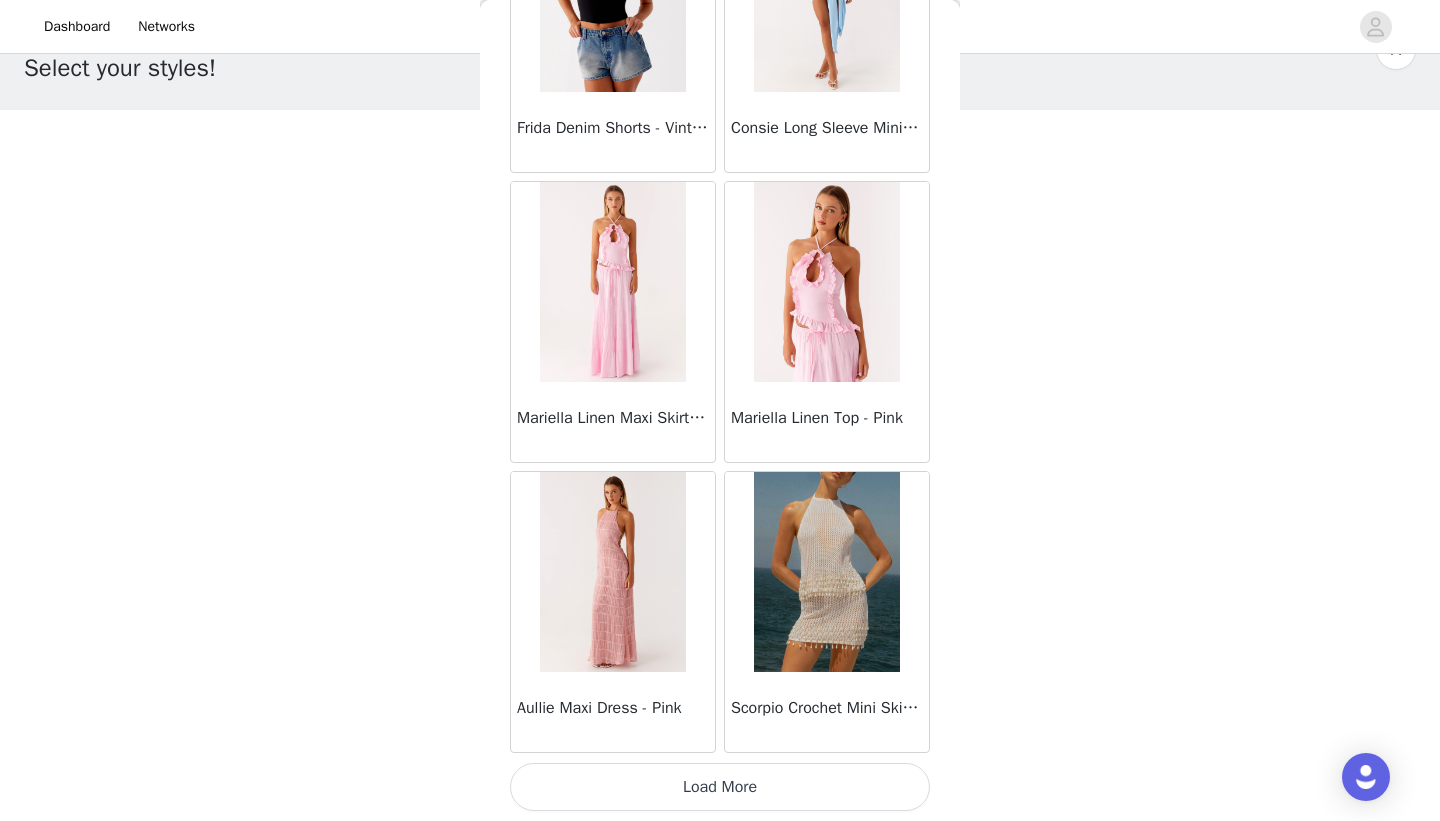click on "Load More" at bounding box center (720, 787) 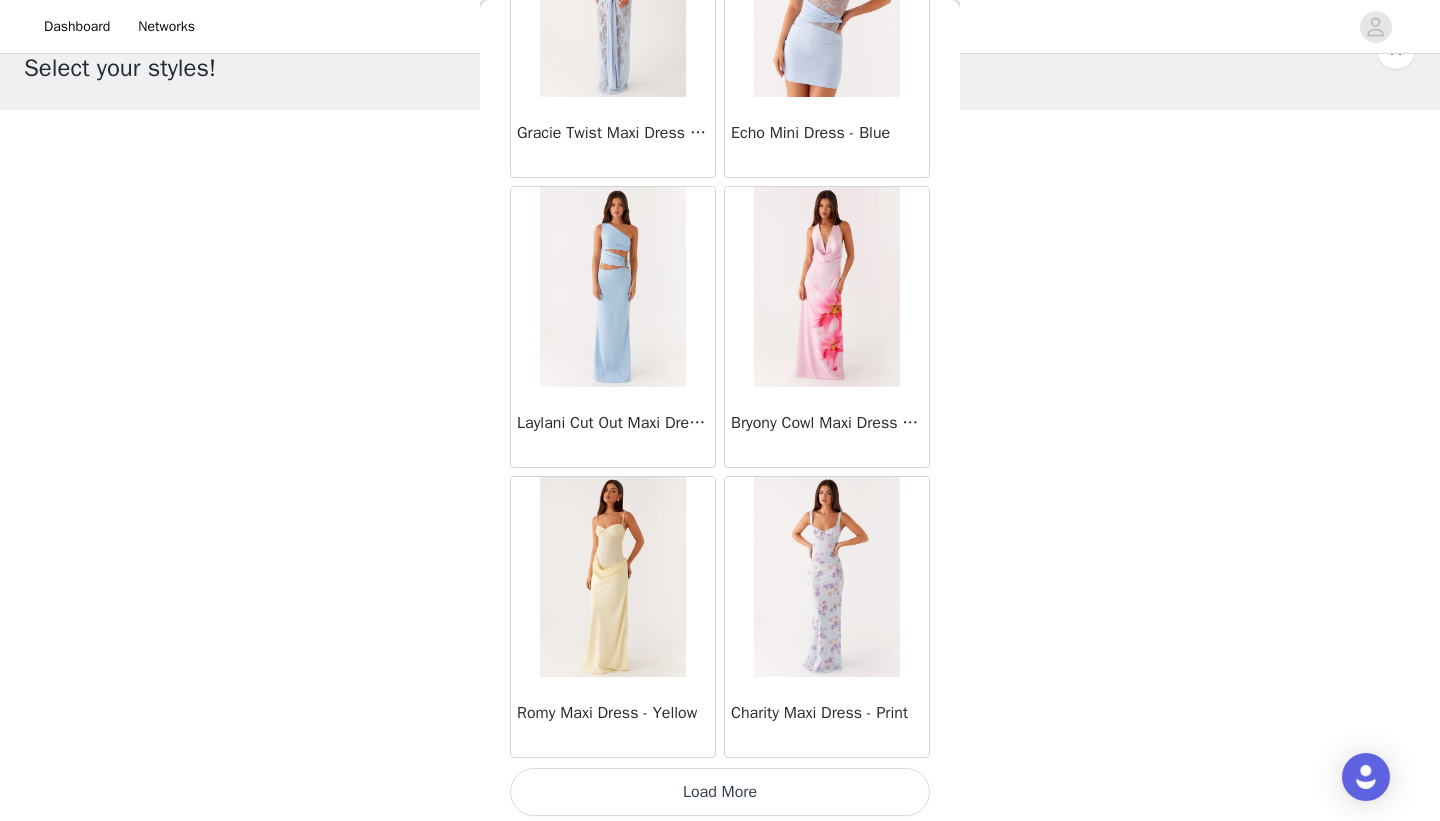 scroll, scrollTop: 5139, scrollLeft: 0, axis: vertical 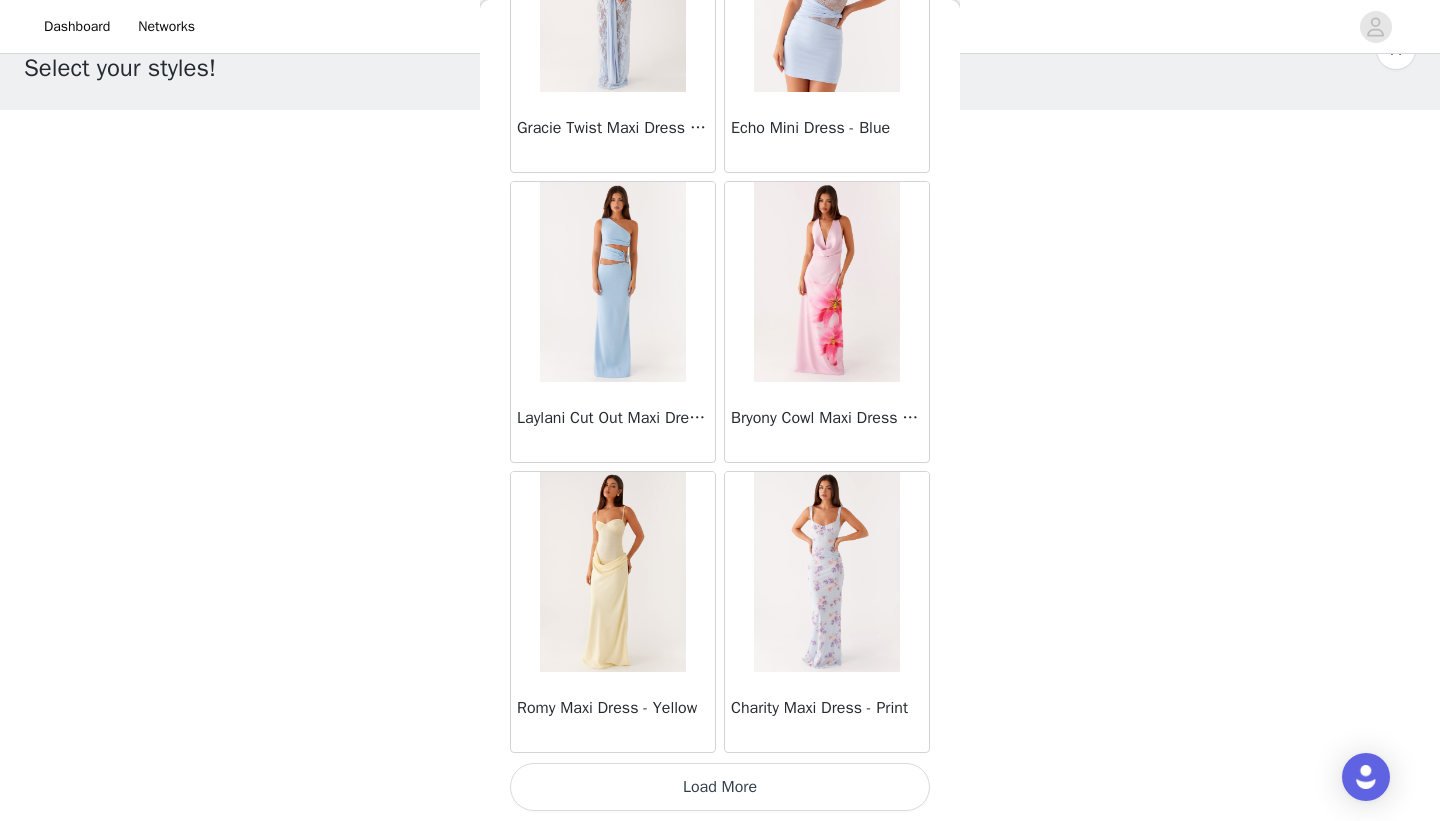 click on "Load More" at bounding box center (720, 787) 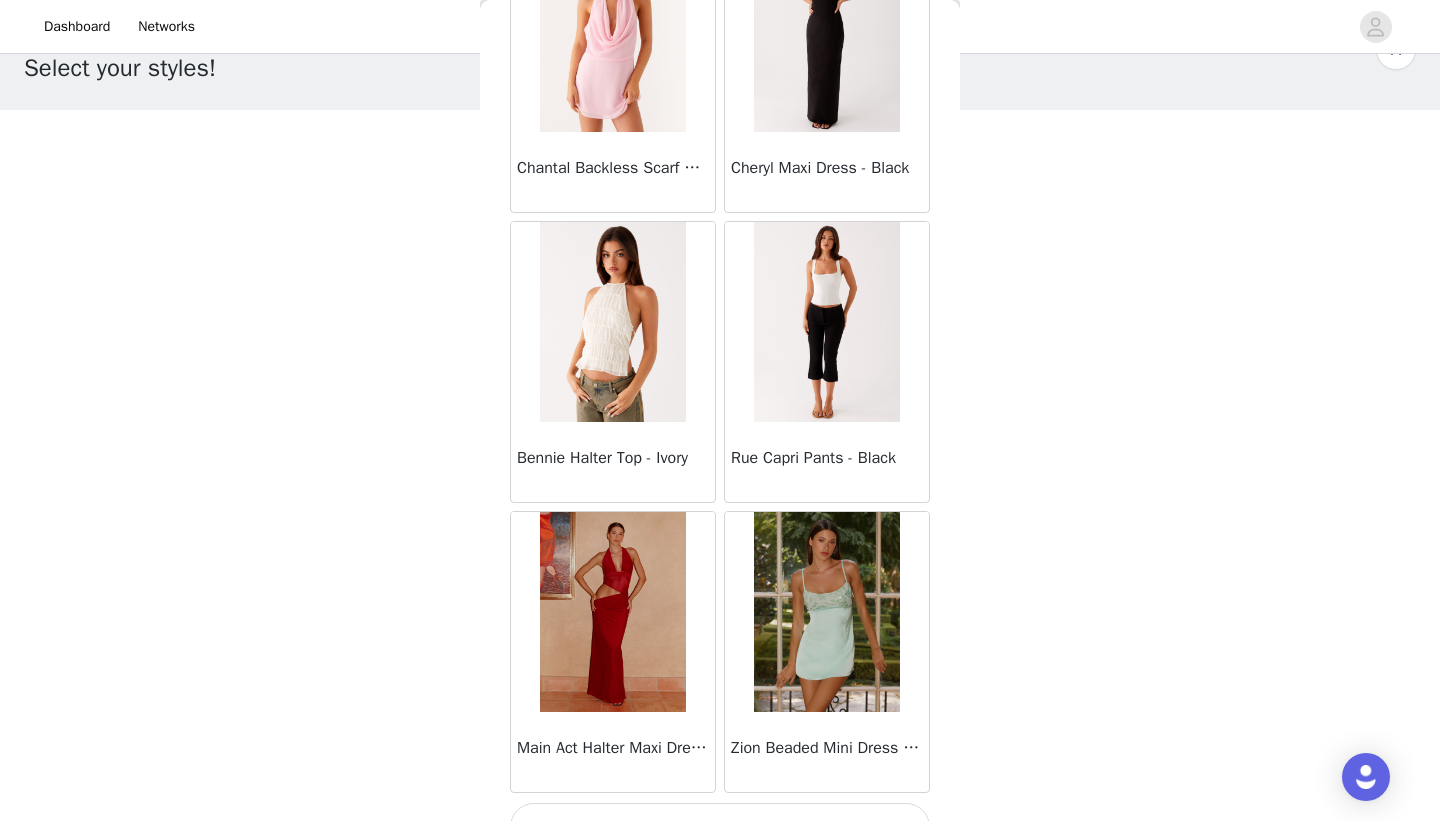 scroll, scrollTop: 8039, scrollLeft: 0, axis: vertical 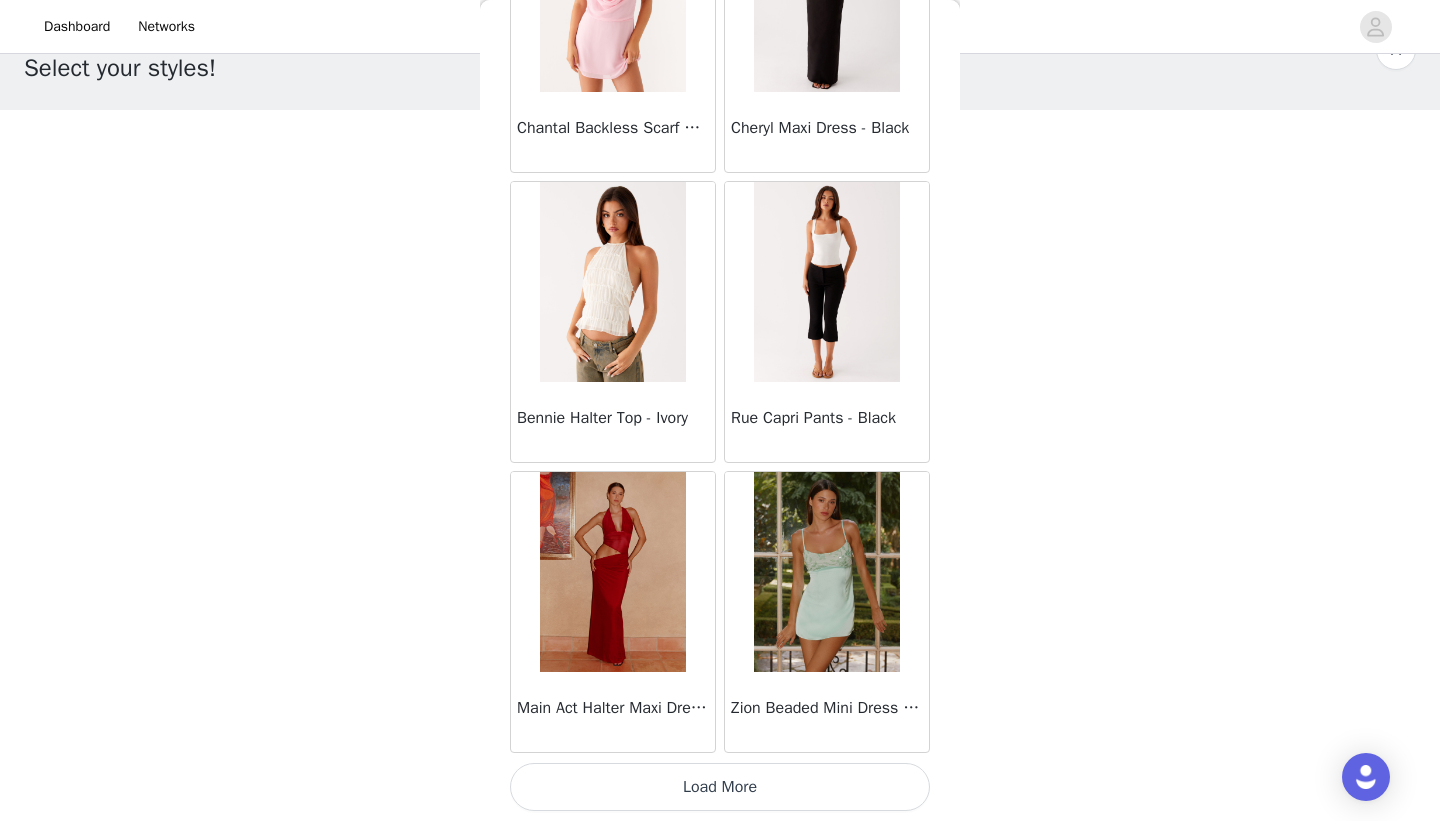 click on "Load More" at bounding box center (720, 787) 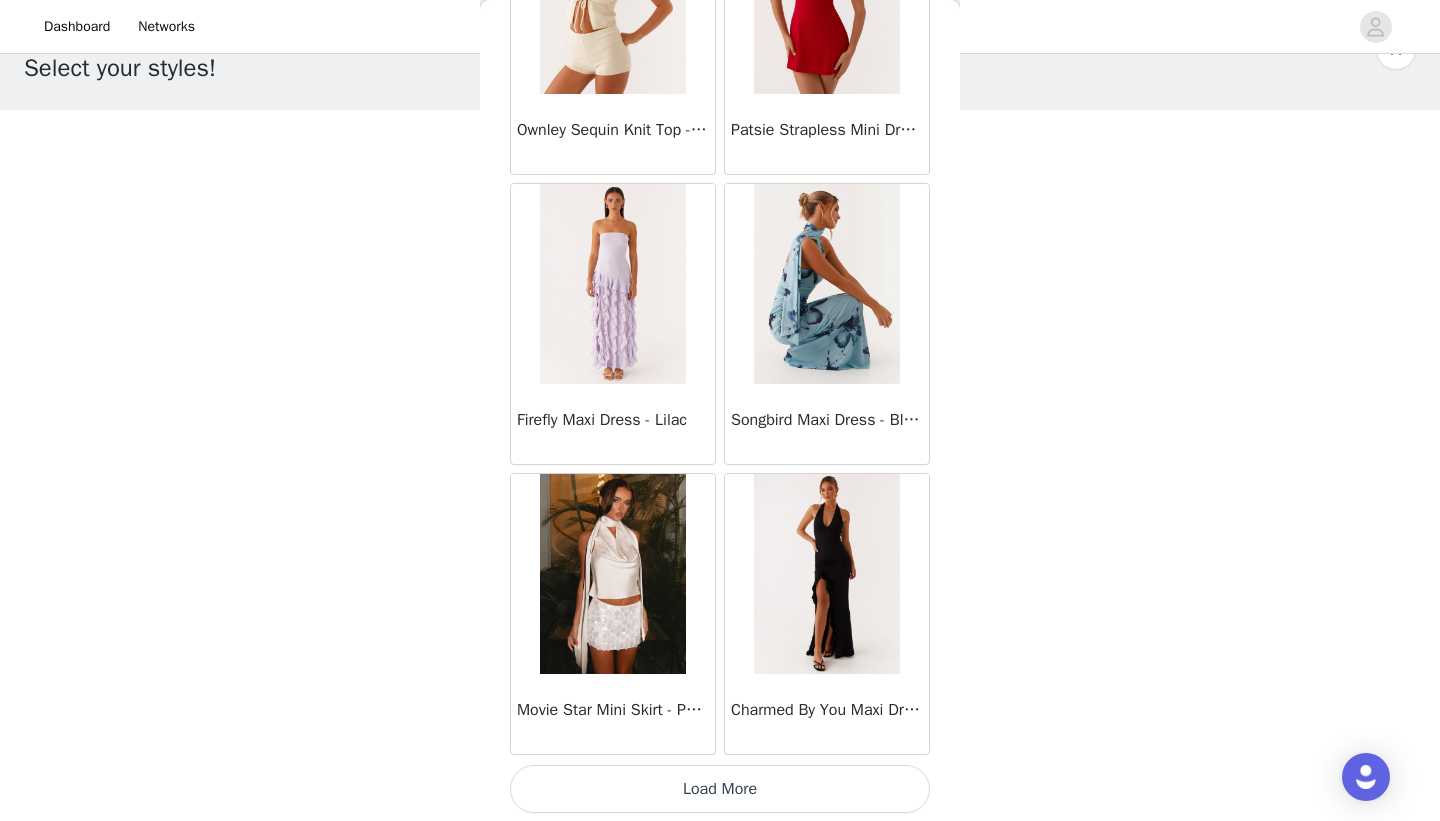 scroll, scrollTop: 10939, scrollLeft: 0, axis: vertical 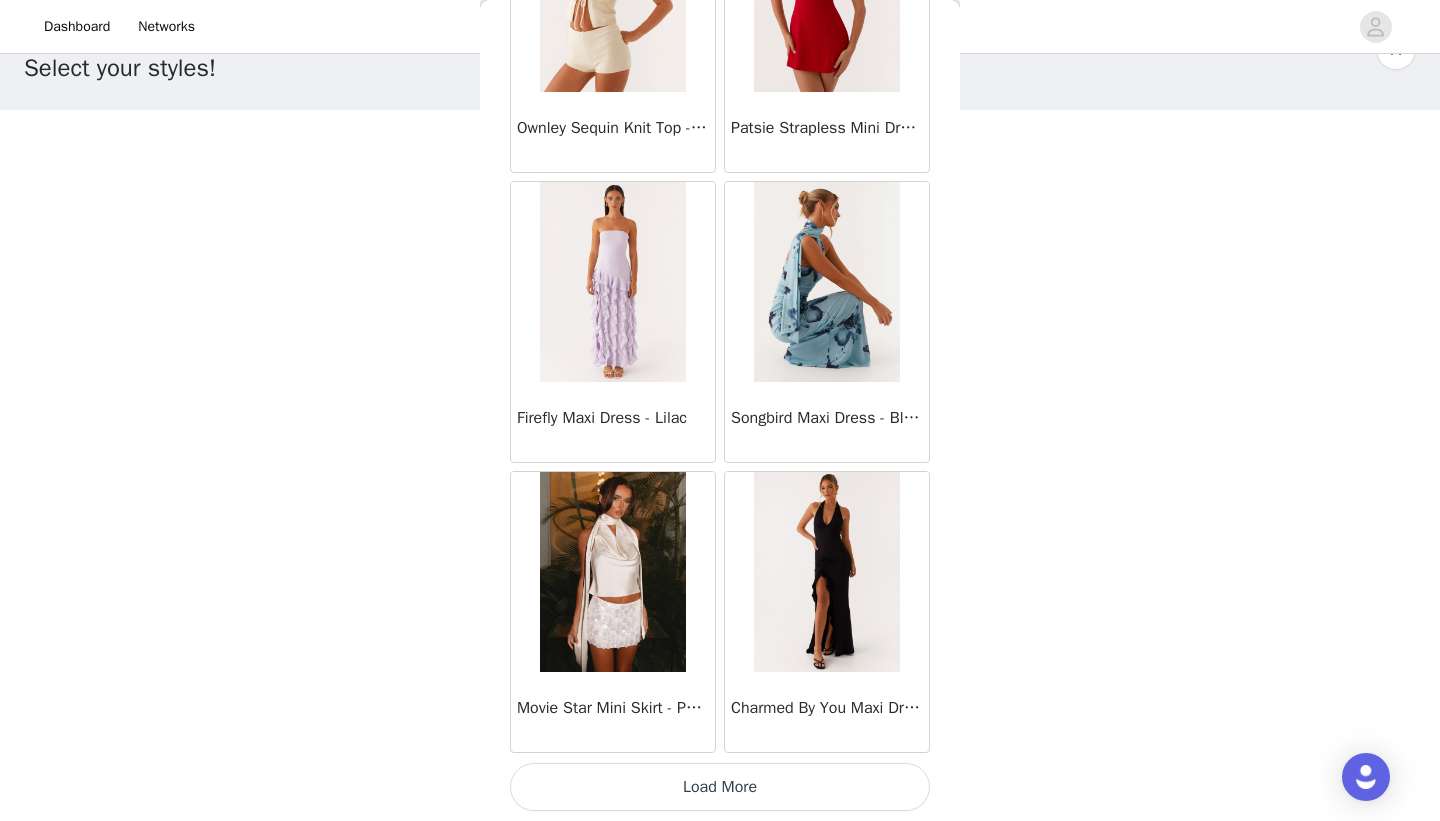 click on "Load More" at bounding box center [720, 787] 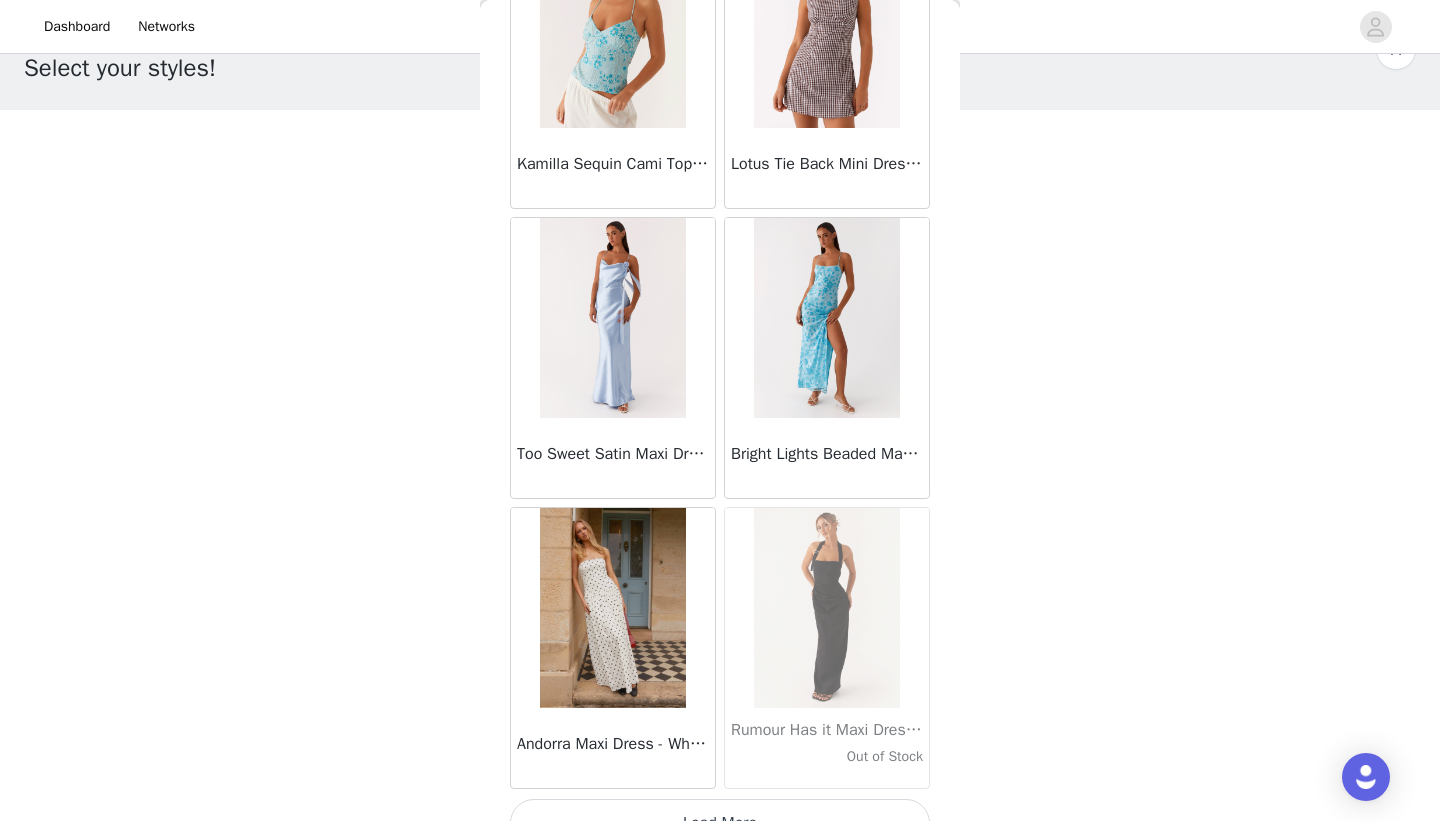 scroll, scrollTop: 13839, scrollLeft: 0, axis: vertical 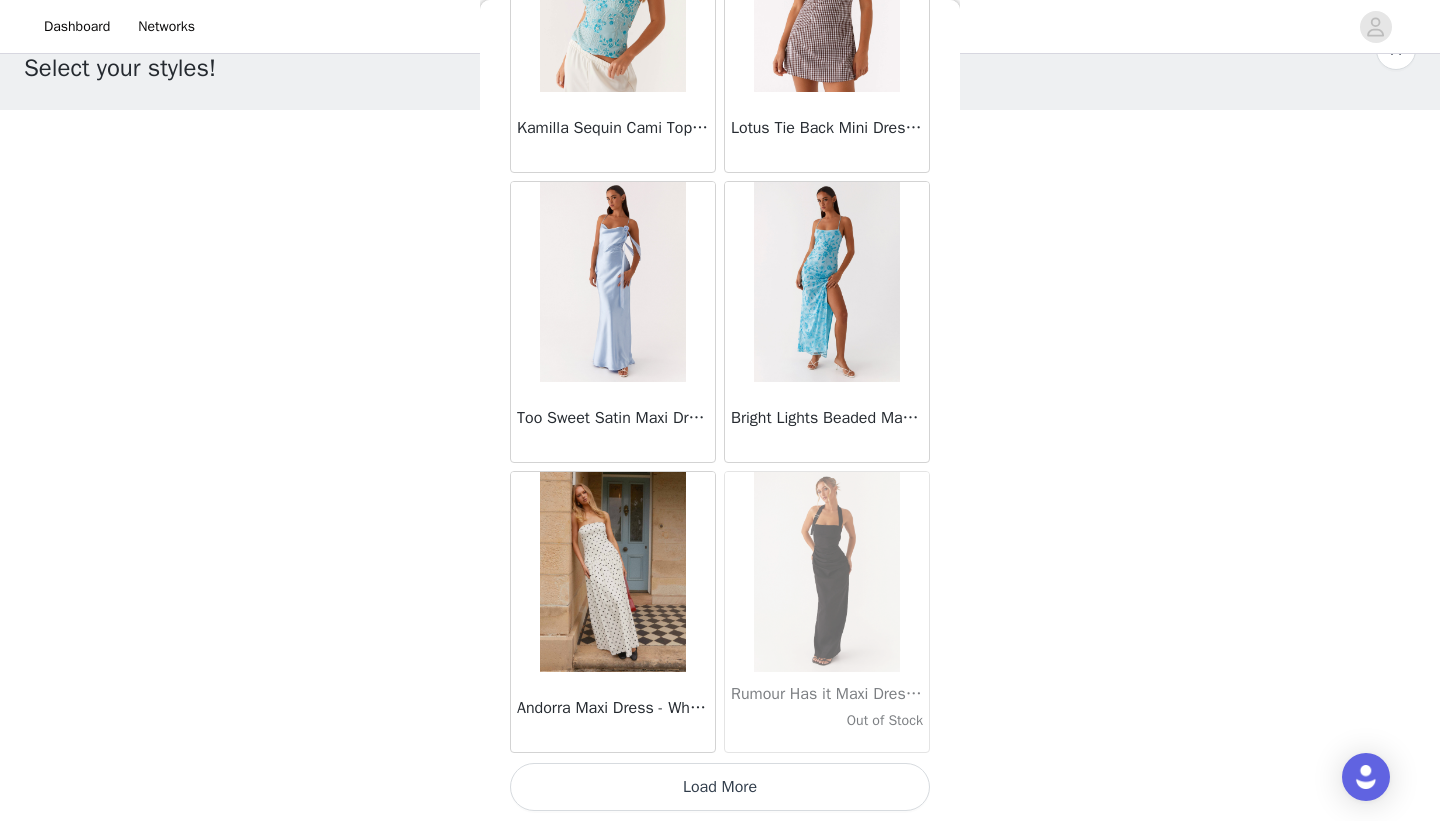 click on "Load More" at bounding box center (720, 787) 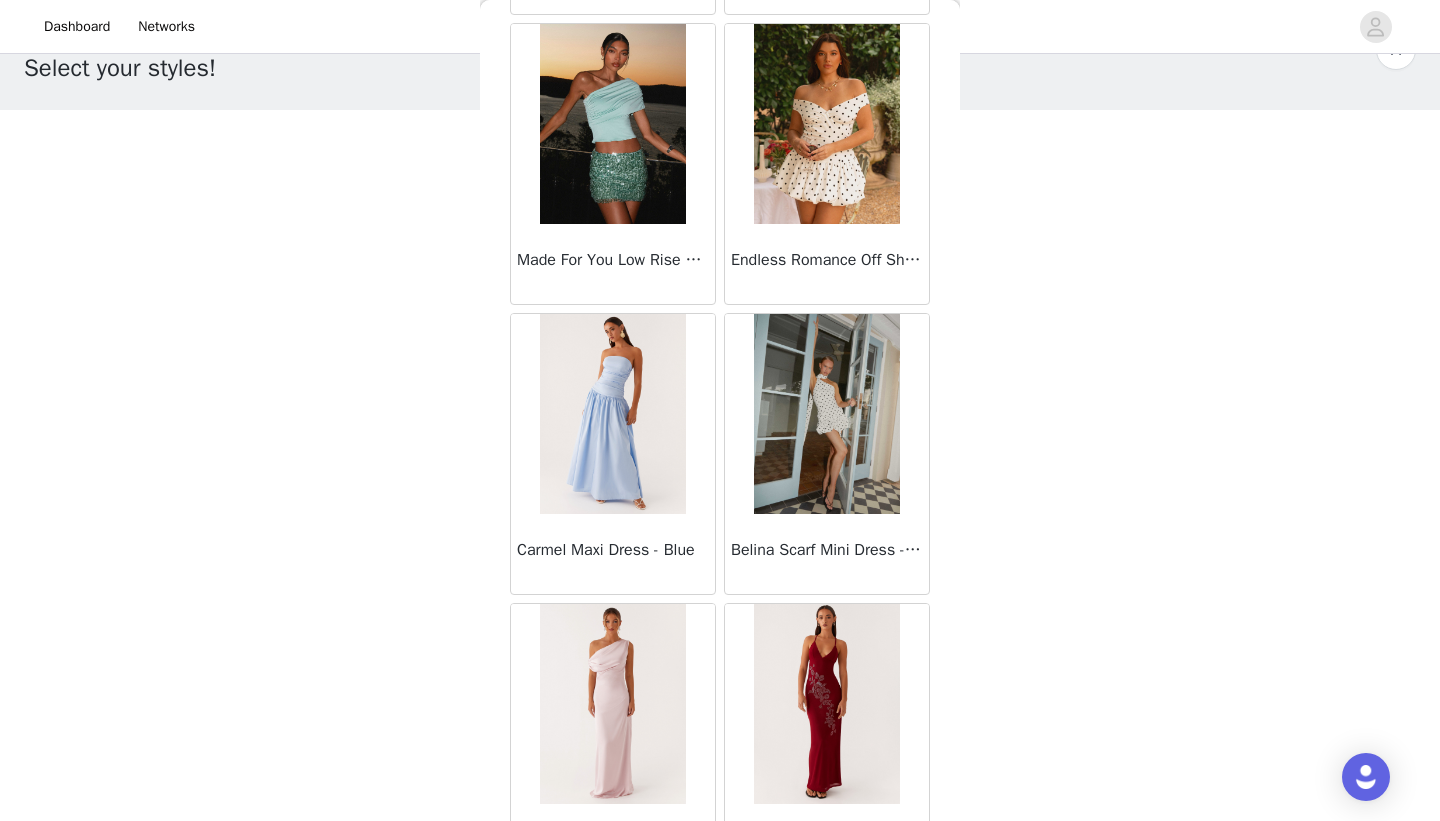 scroll, scrollTop: 16739, scrollLeft: 0, axis: vertical 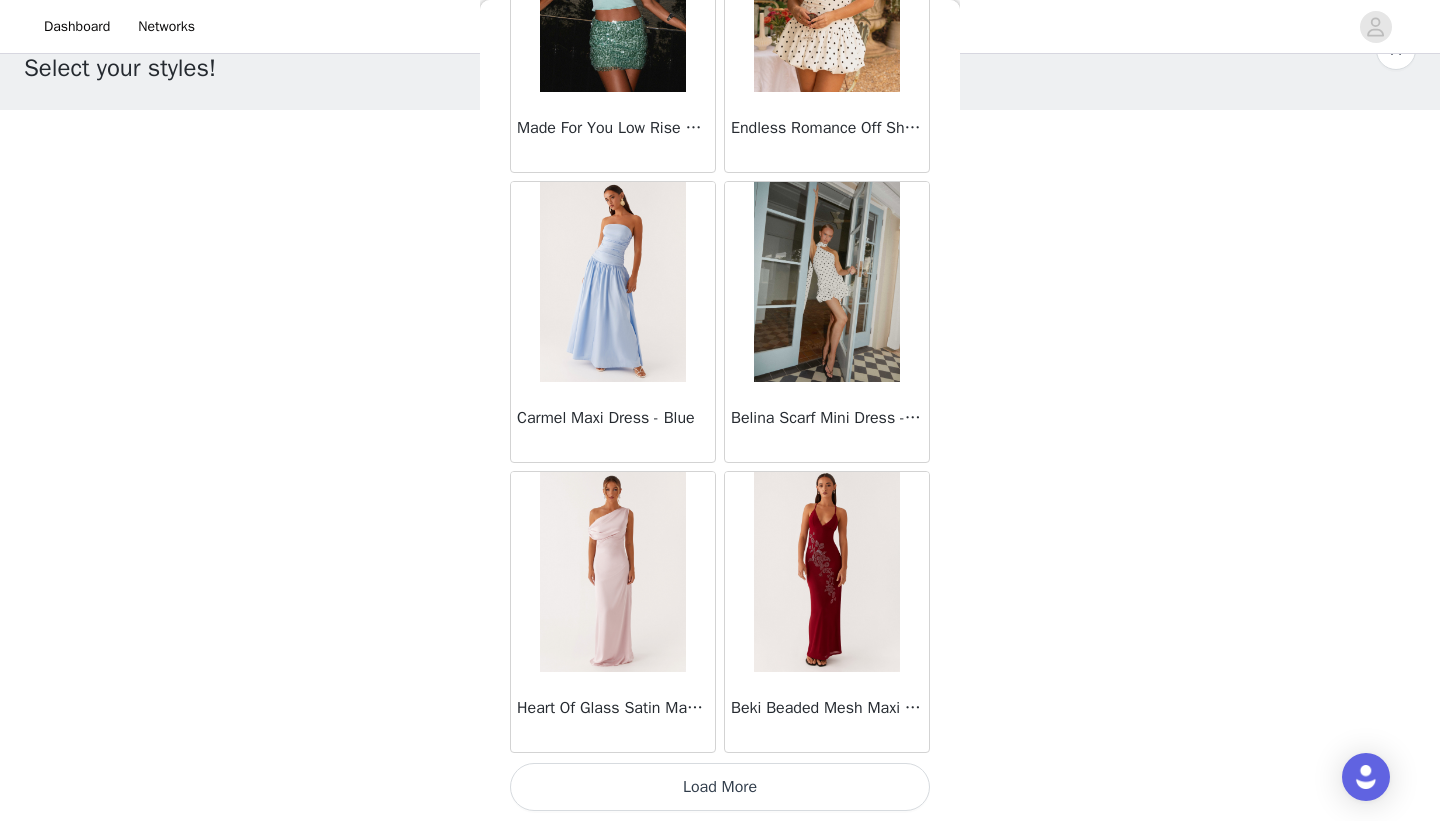 click on "Load More" at bounding box center [720, 787] 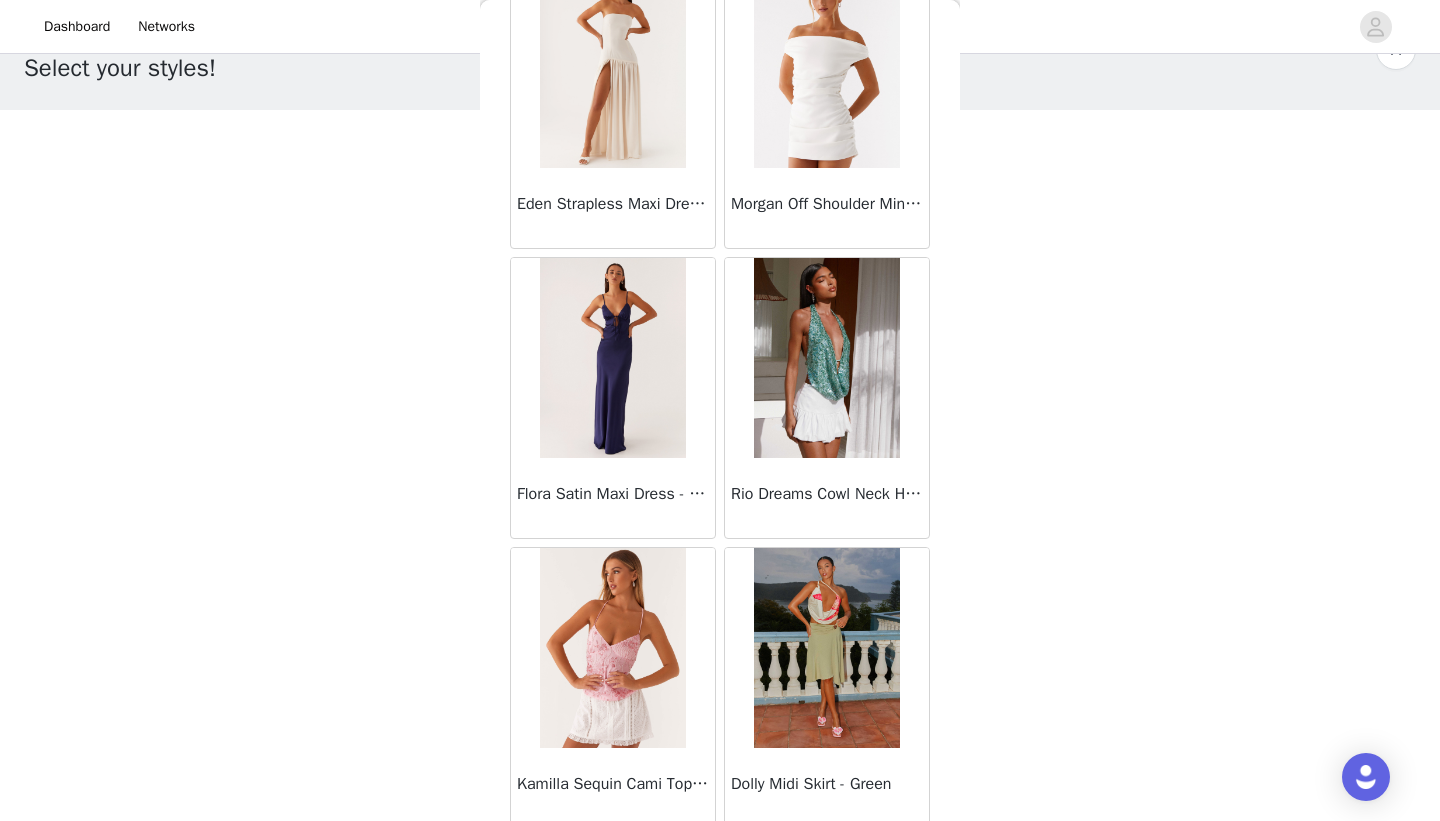 scroll, scrollTop: 19639, scrollLeft: 0, axis: vertical 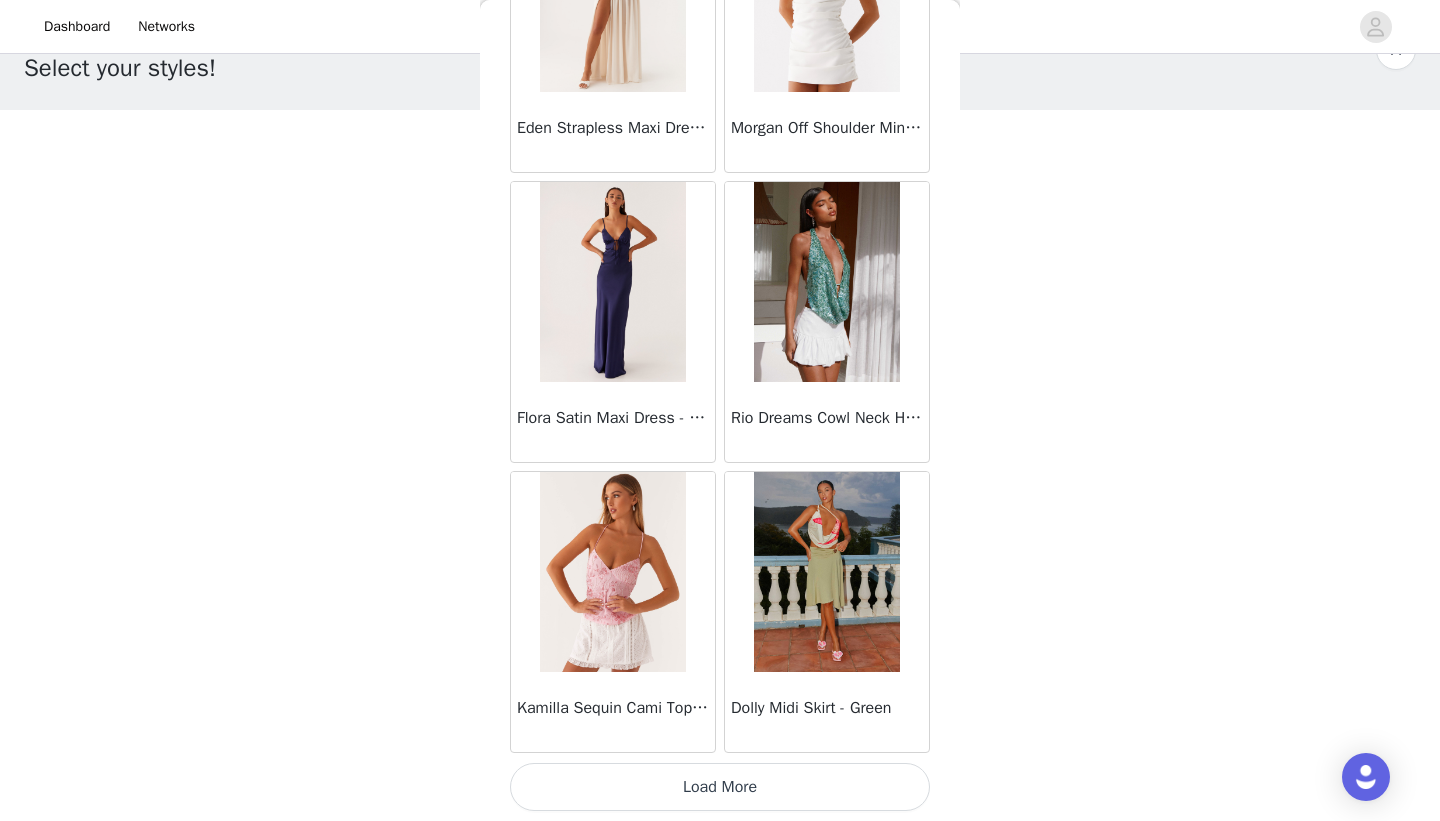 click on "Load More" at bounding box center (720, 787) 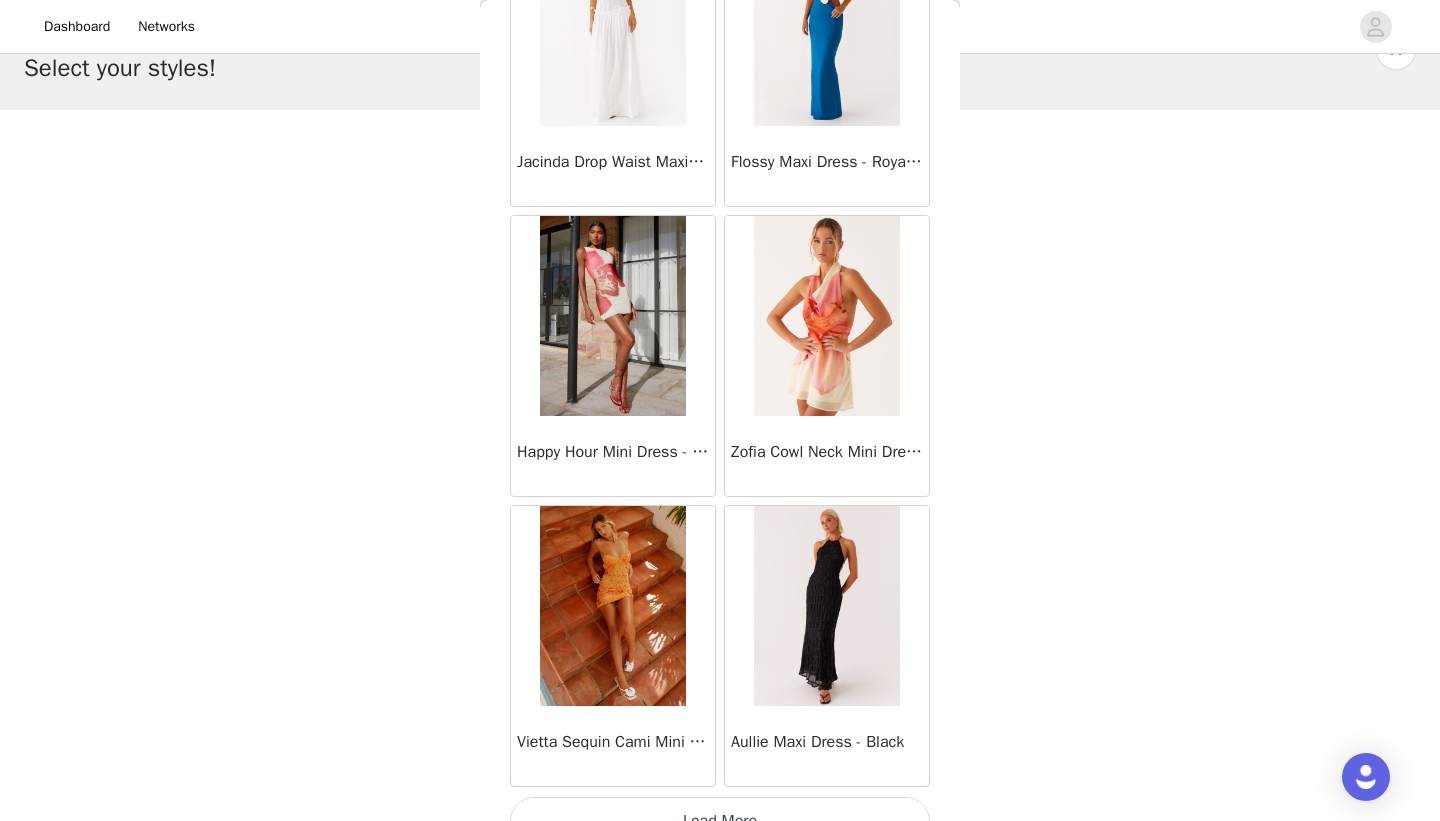 scroll, scrollTop: 22539, scrollLeft: 0, axis: vertical 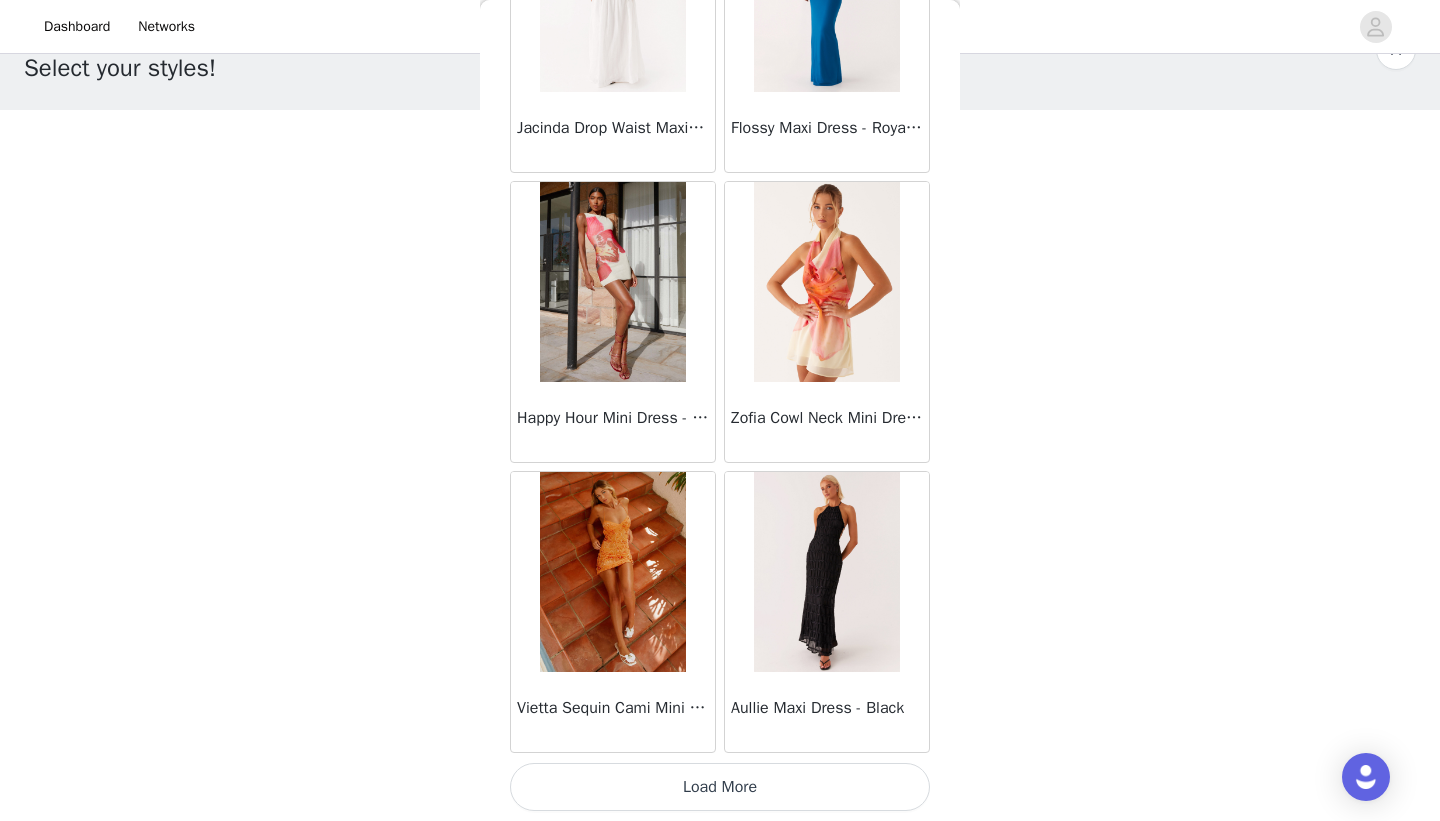 click on "Load More" at bounding box center [720, 787] 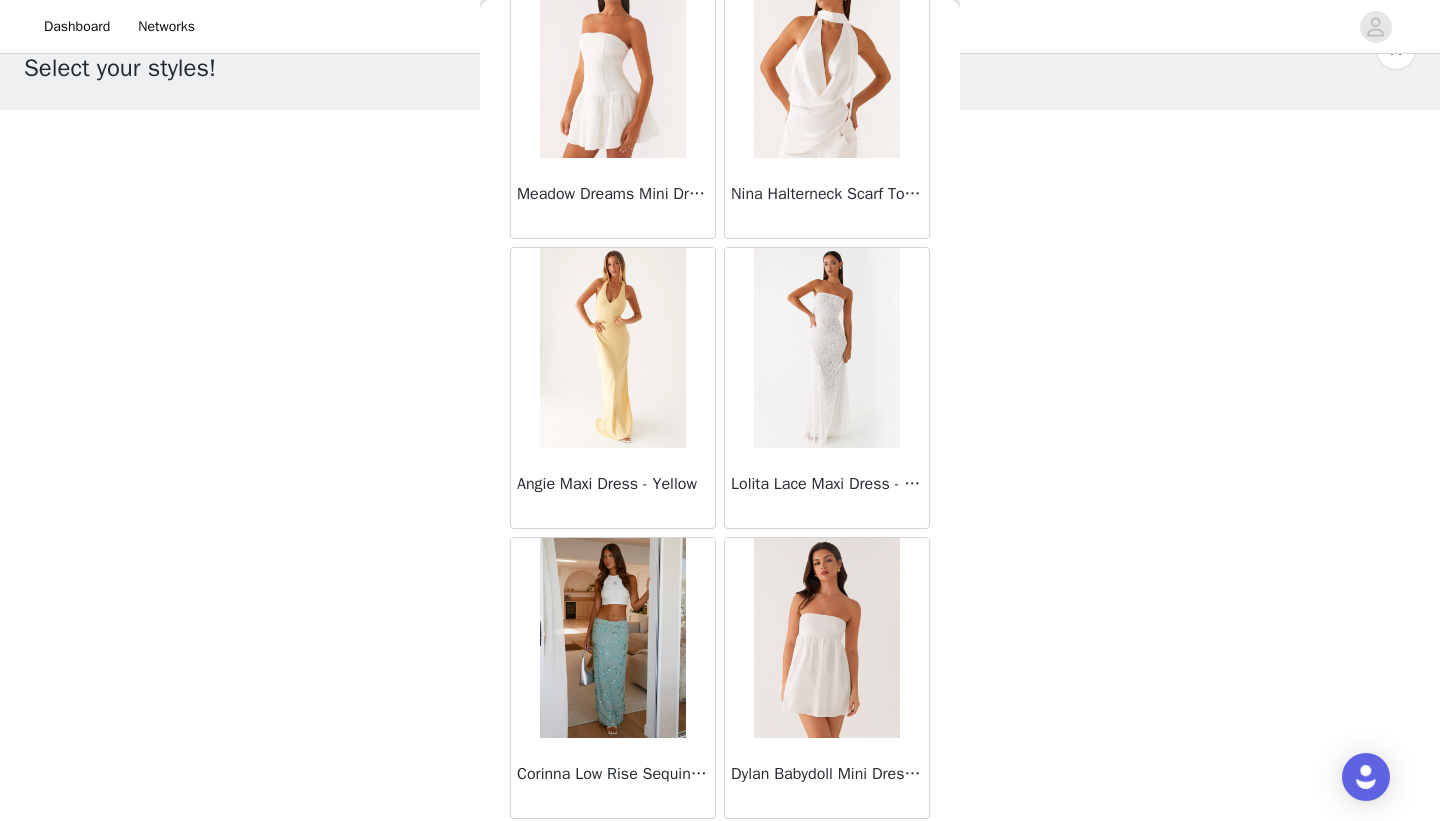 scroll, scrollTop: 25439, scrollLeft: 0, axis: vertical 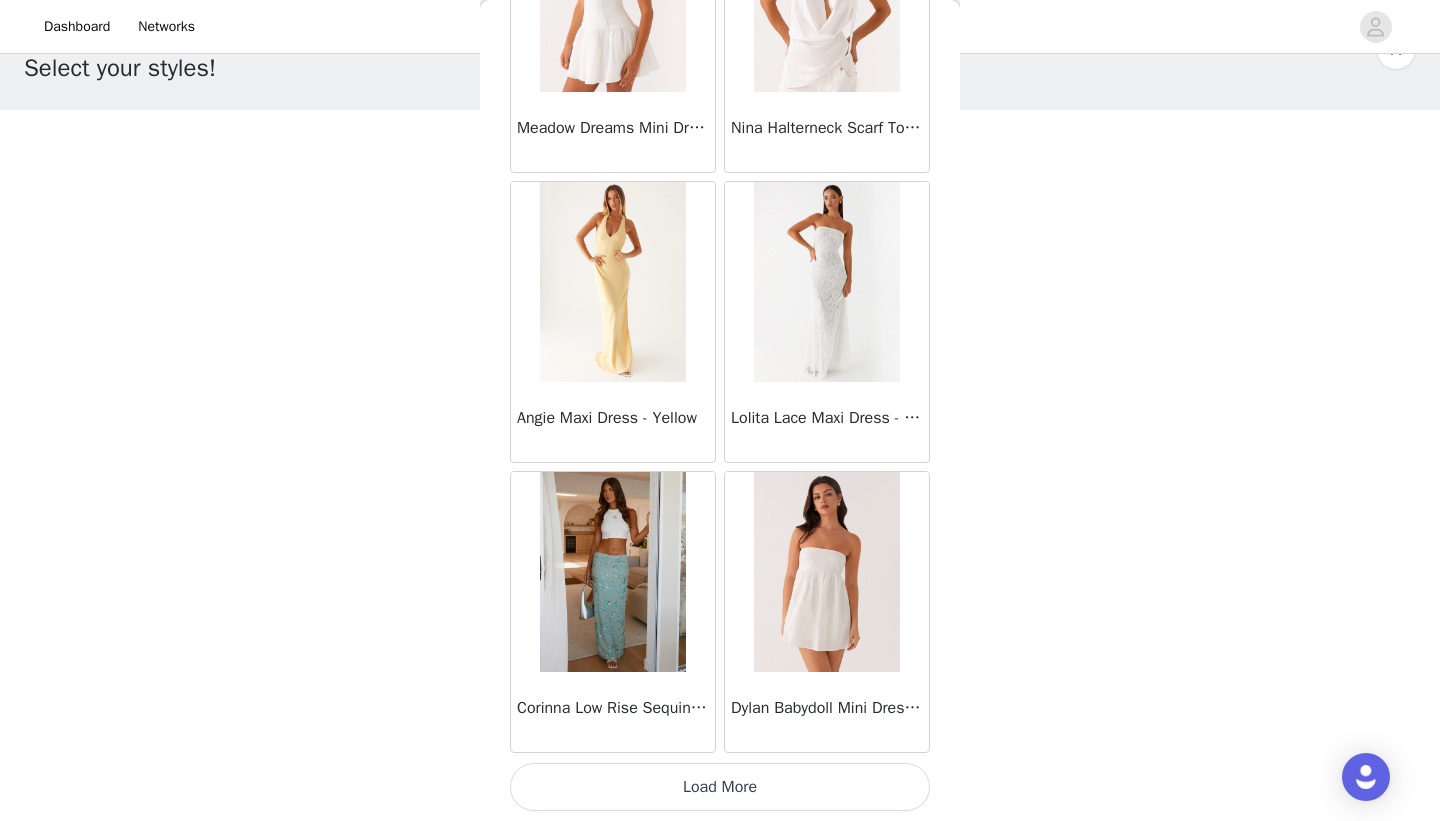 click on "Load More" at bounding box center [720, 787] 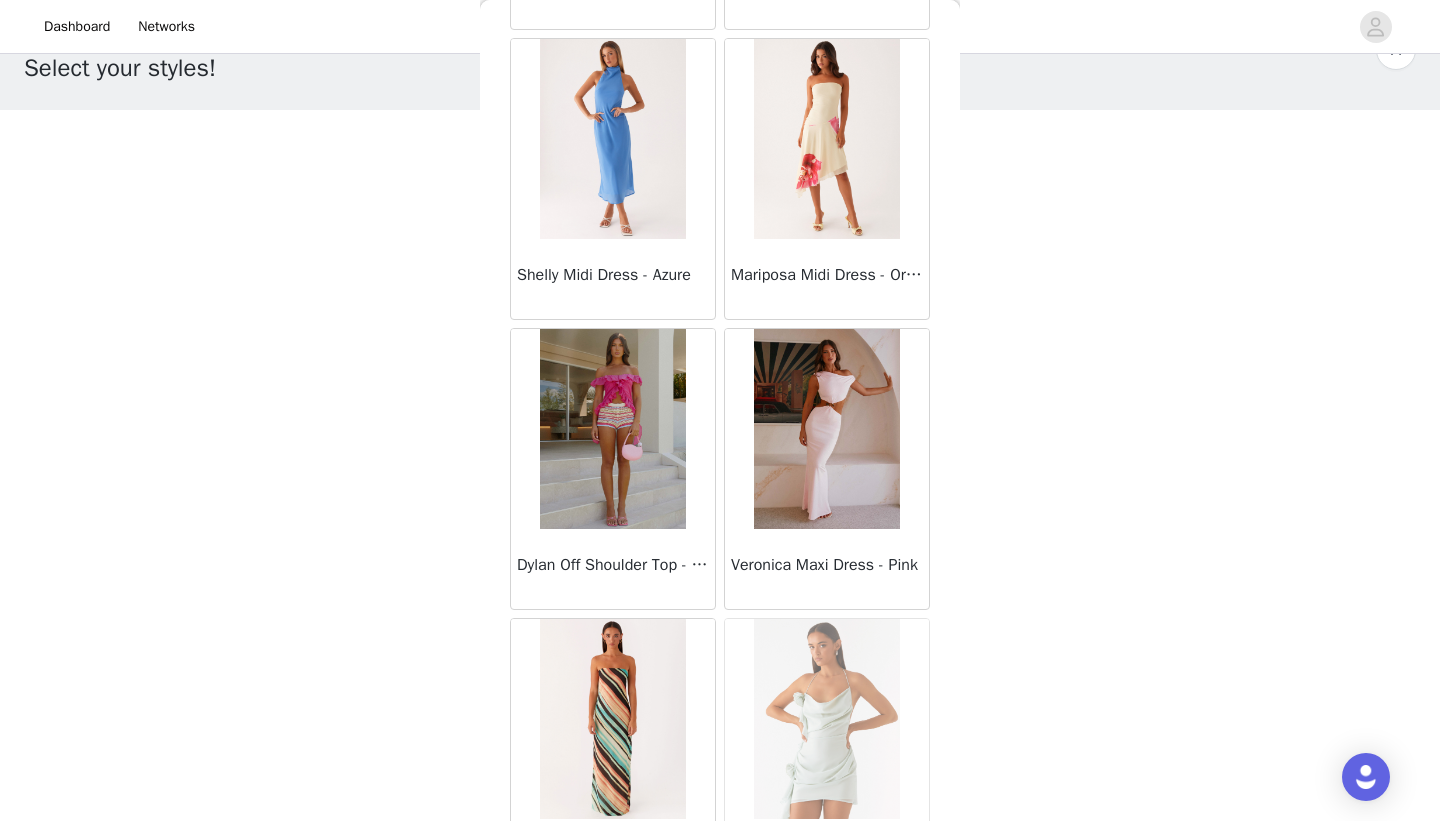 scroll, scrollTop: 28339, scrollLeft: 0, axis: vertical 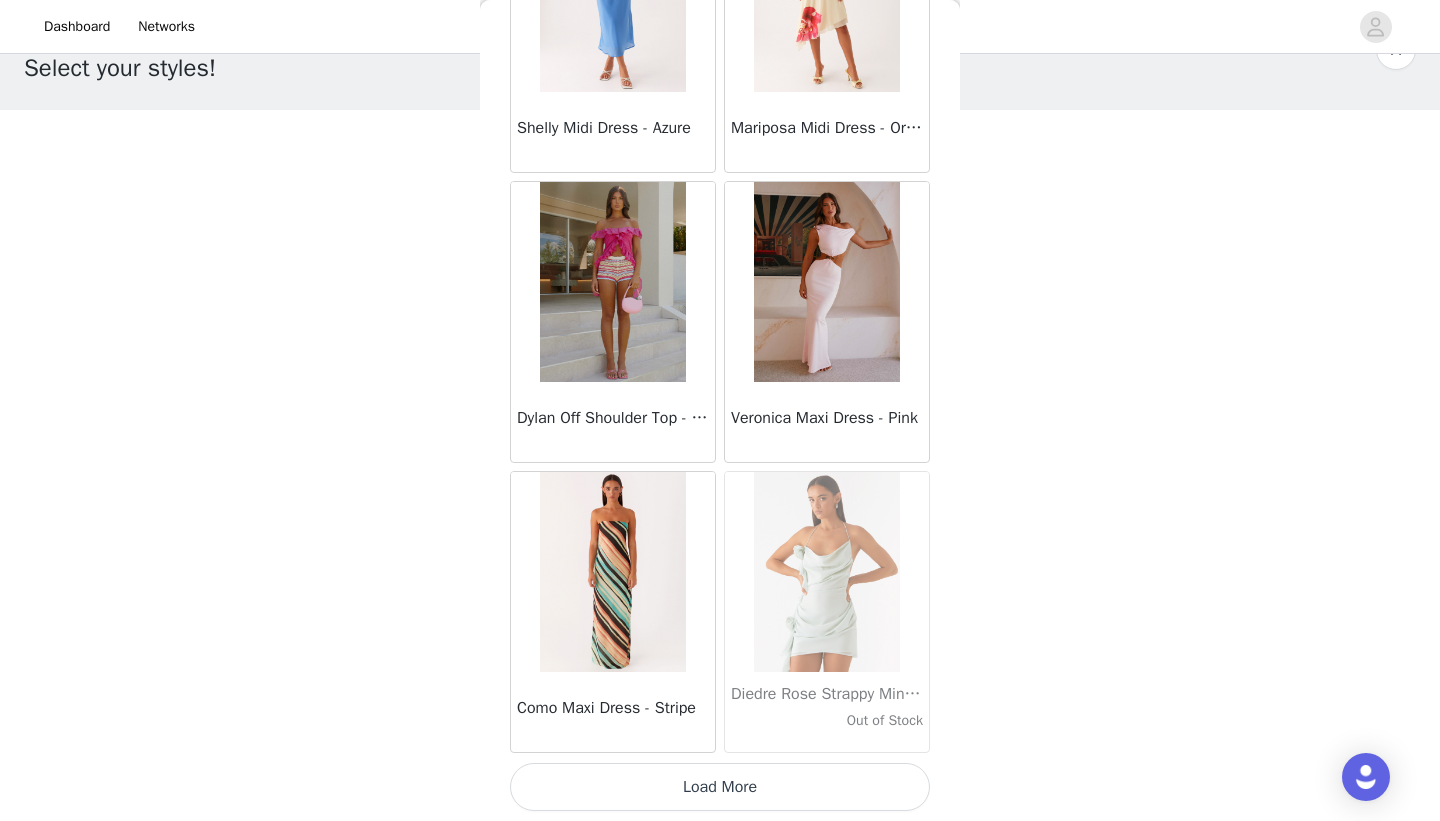 click on "Load More" at bounding box center [720, 787] 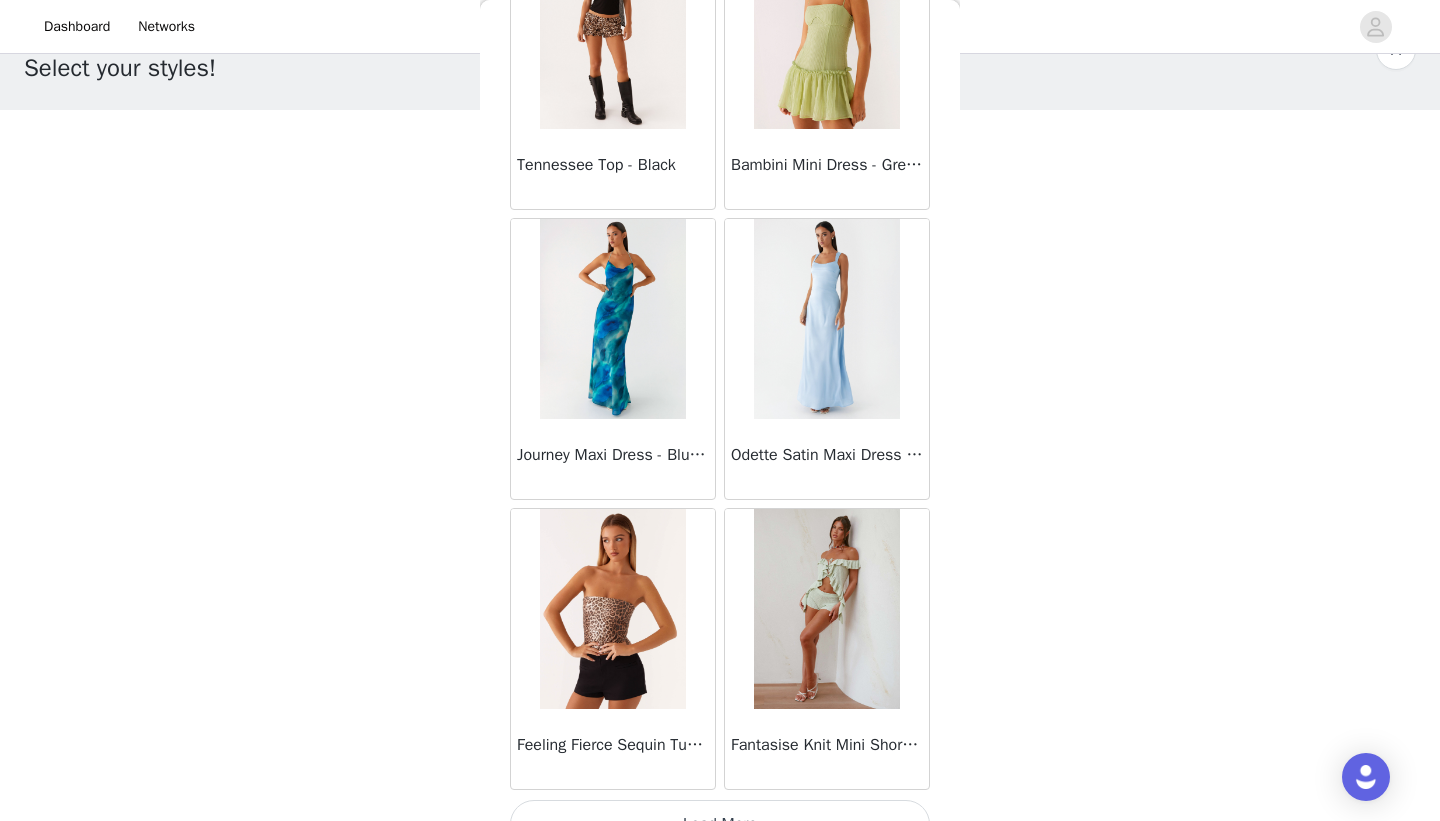 scroll, scrollTop: 31239, scrollLeft: 0, axis: vertical 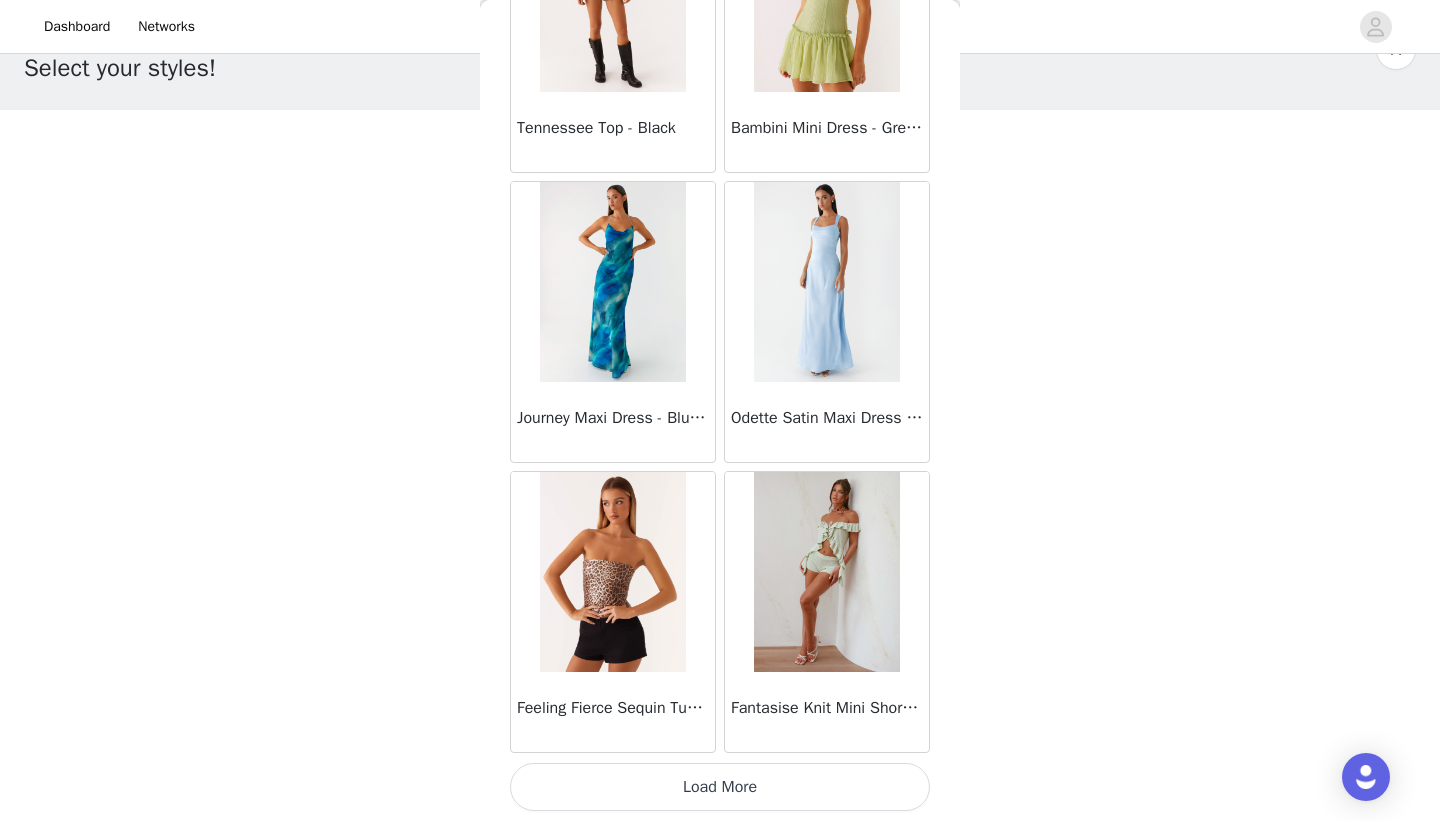 click on "Load More" at bounding box center (720, 787) 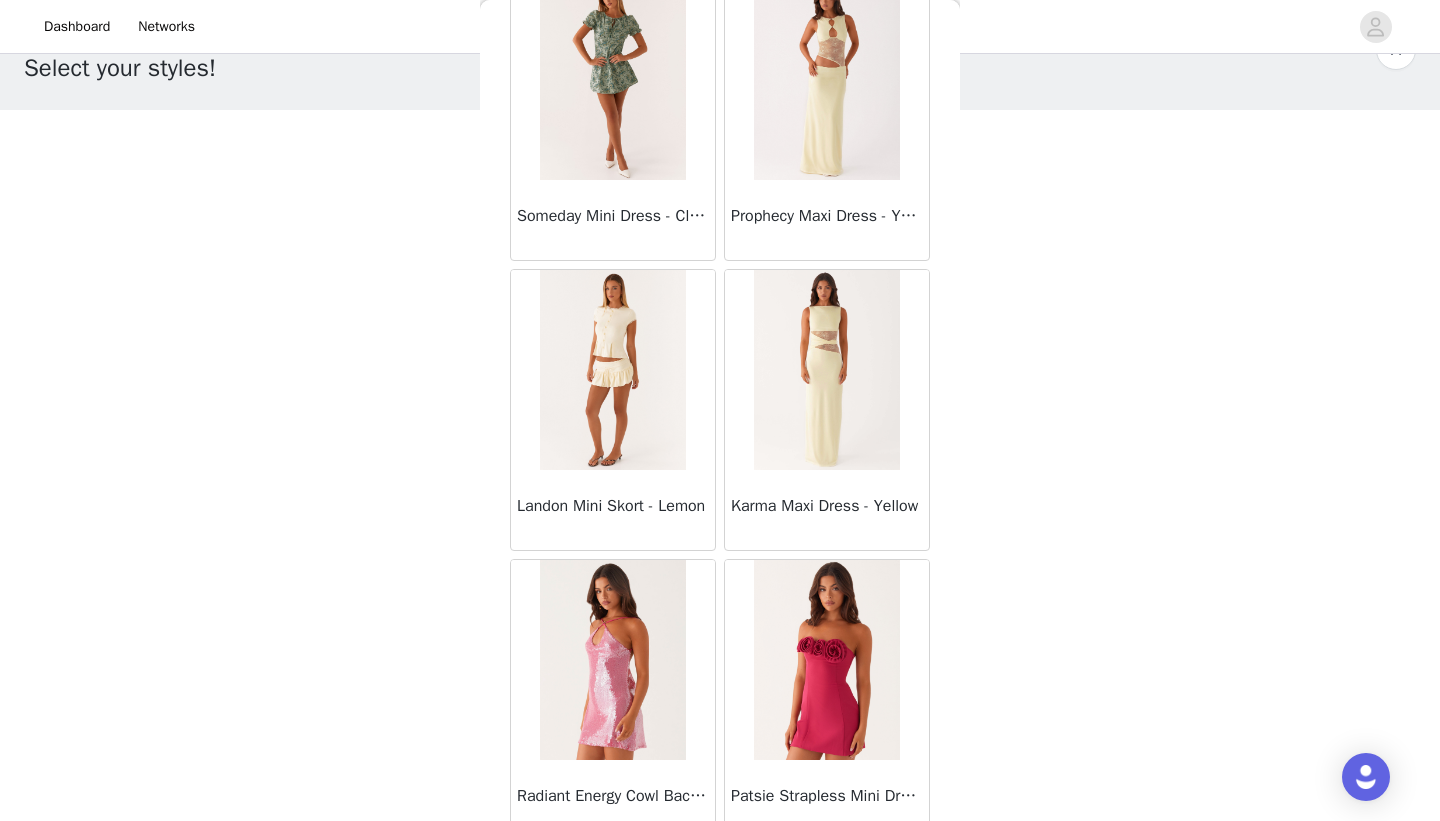 scroll, scrollTop: 34139, scrollLeft: 0, axis: vertical 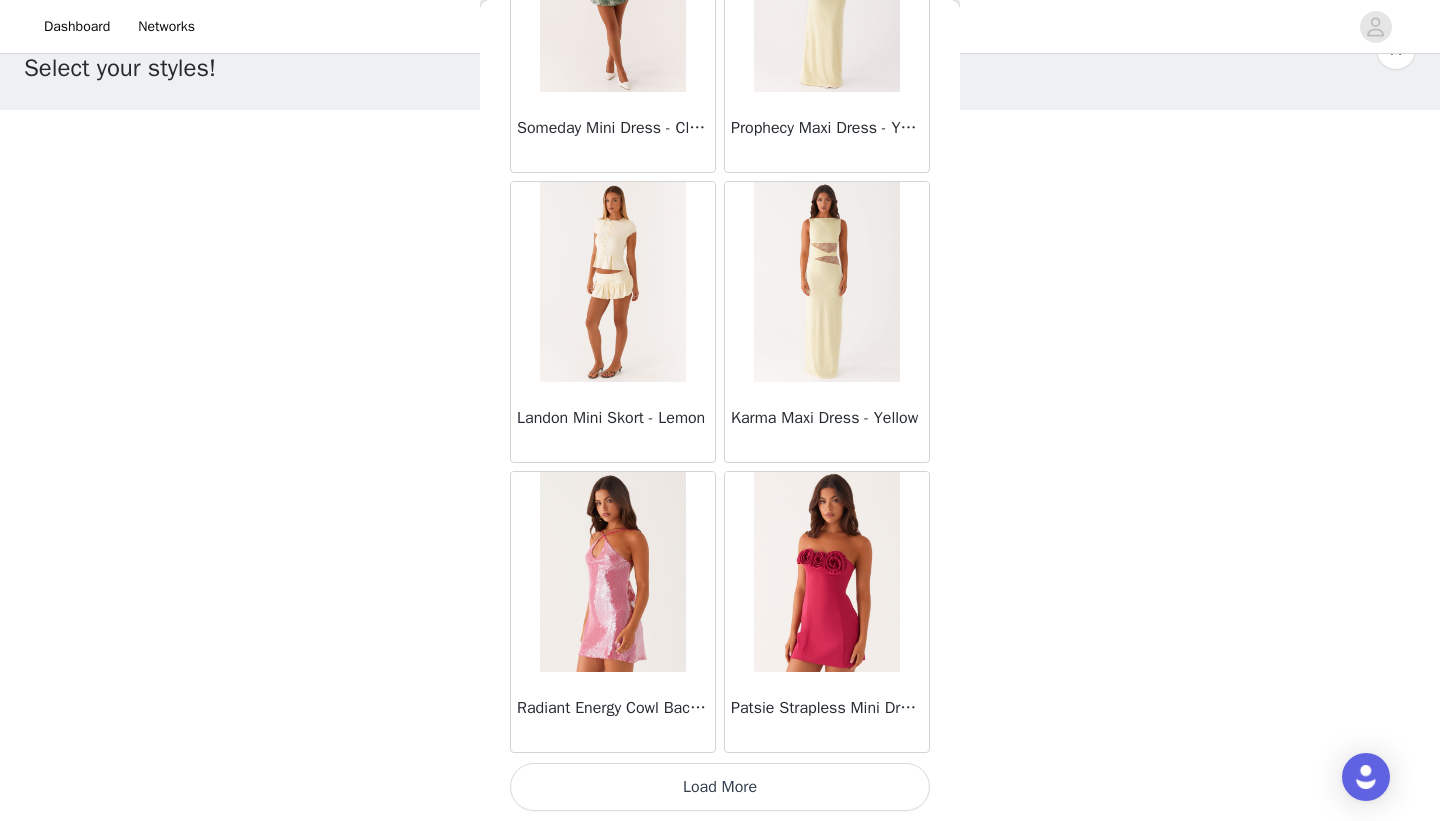click on "Load More" at bounding box center (720, 787) 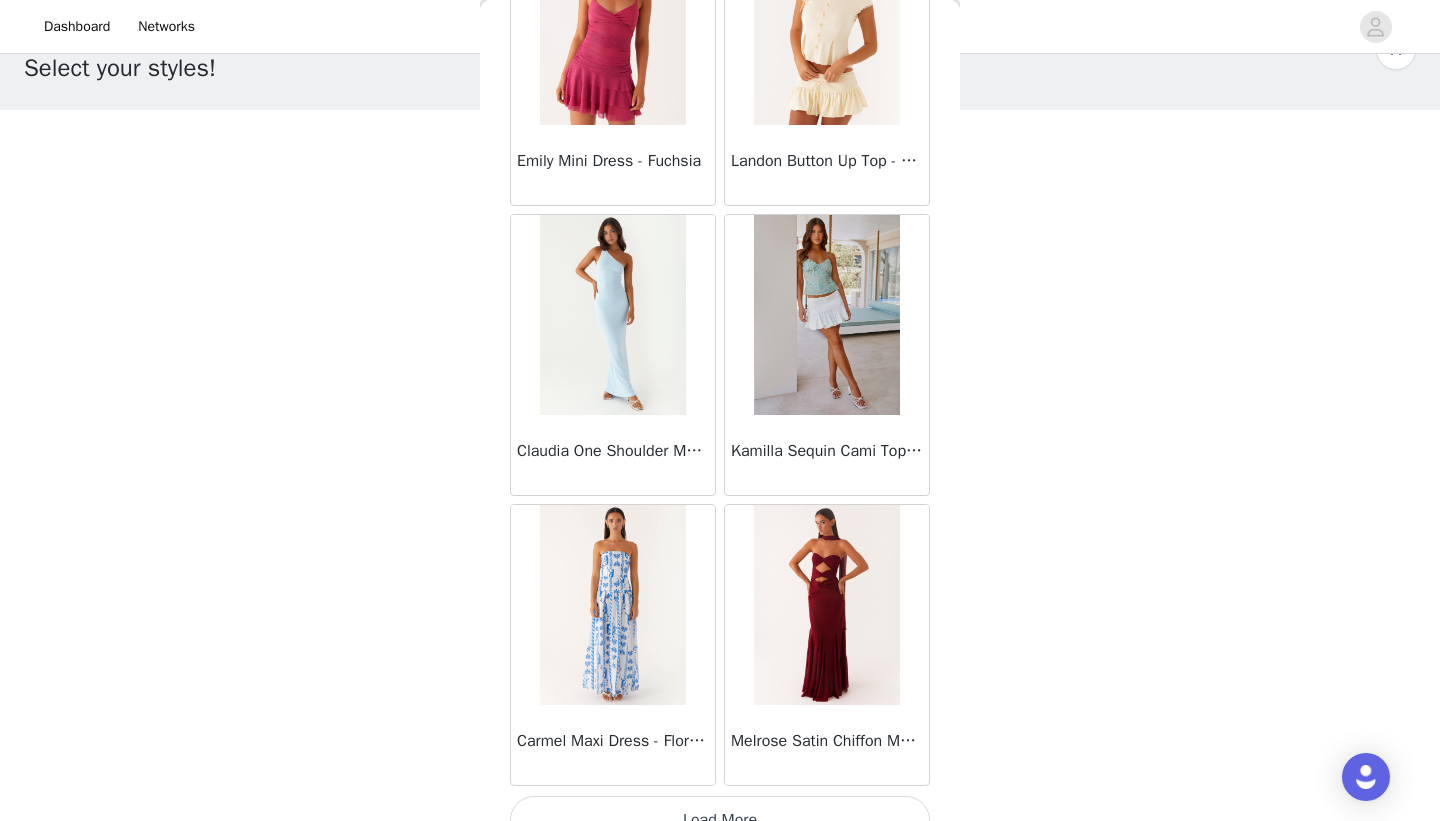 scroll, scrollTop: 37039, scrollLeft: 0, axis: vertical 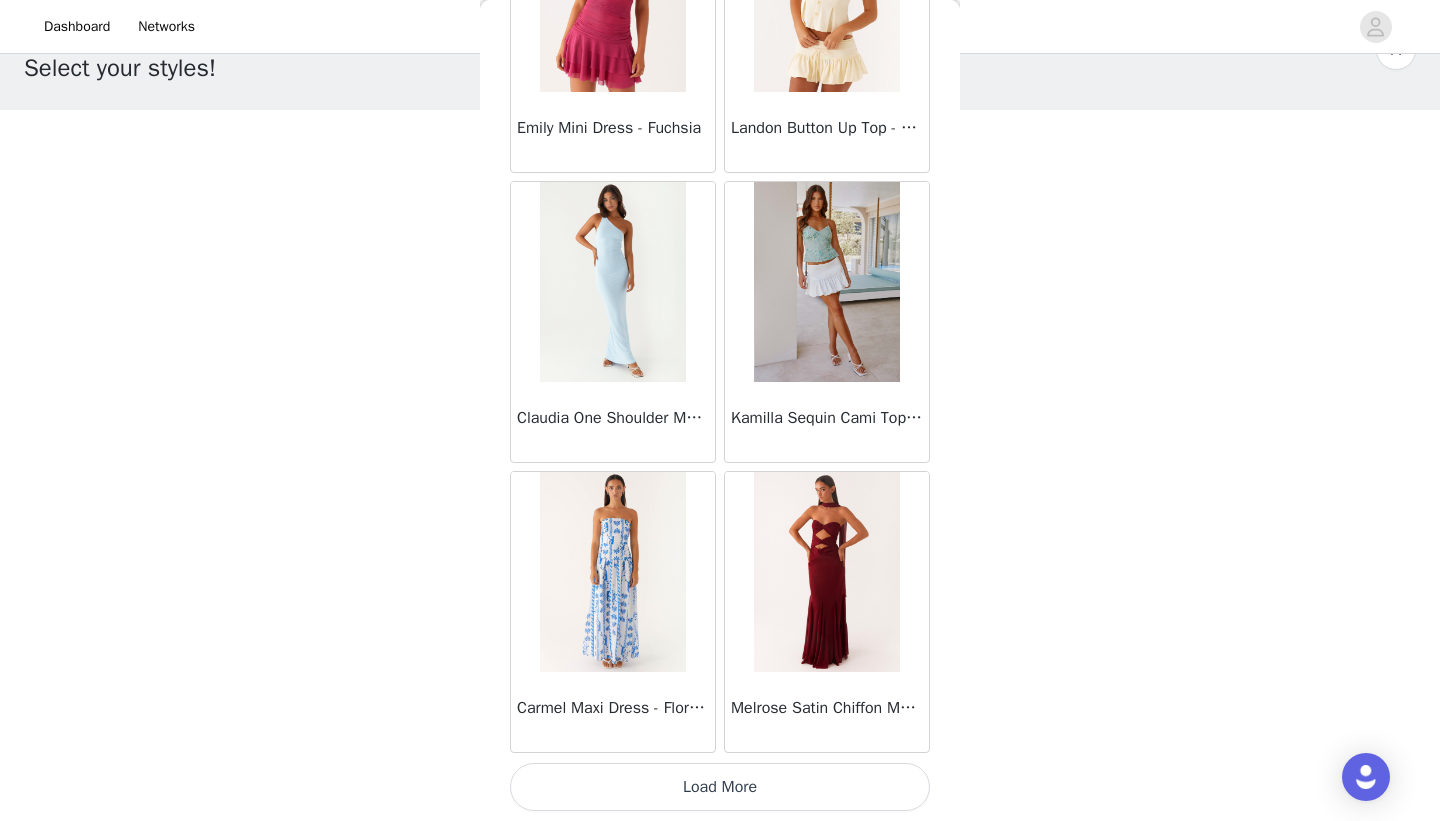 click on "Load More" at bounding box center (720, 787) 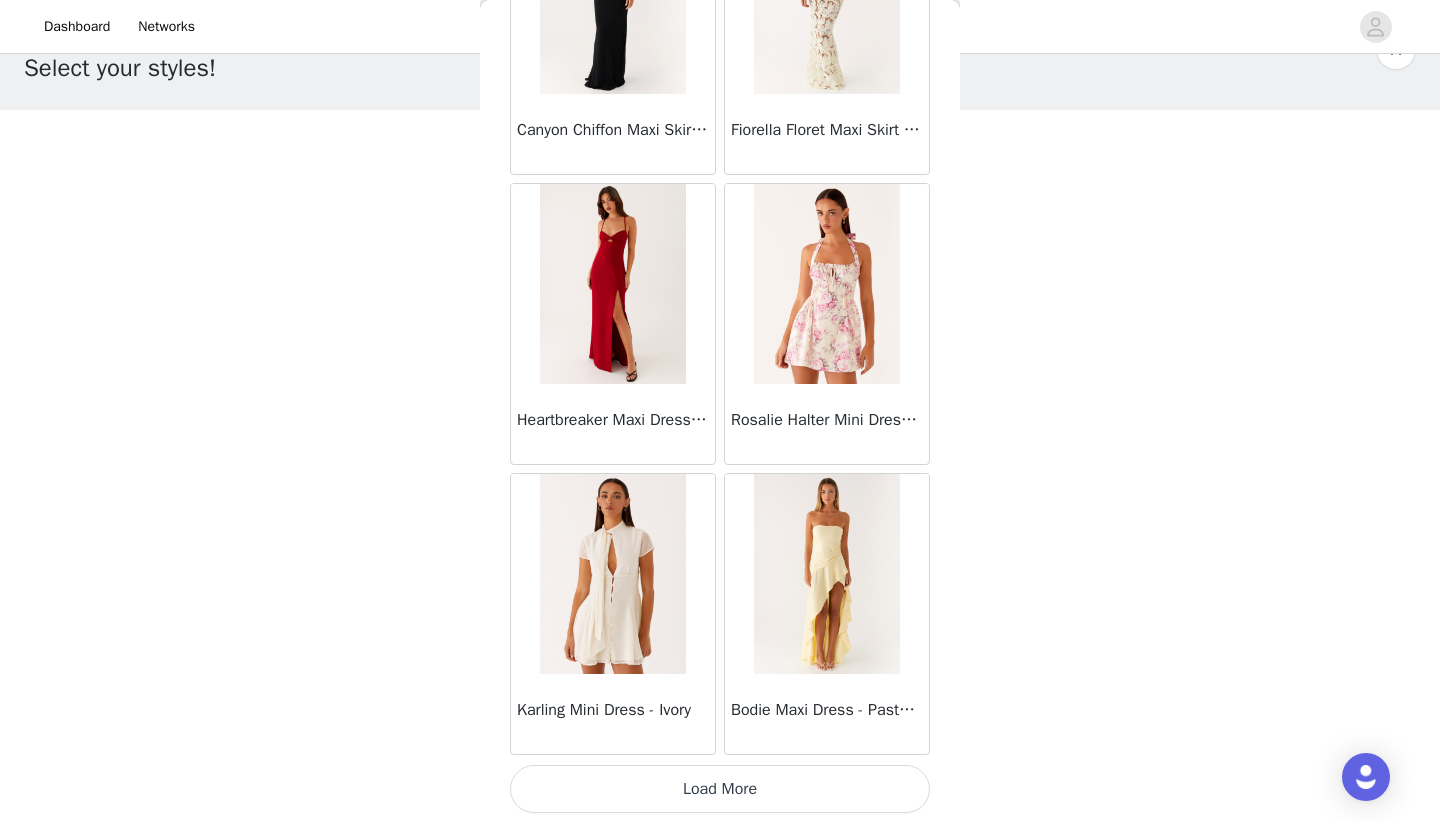 scroll, scrollTop: 39939, scrollLeft: 0, axis: vertical 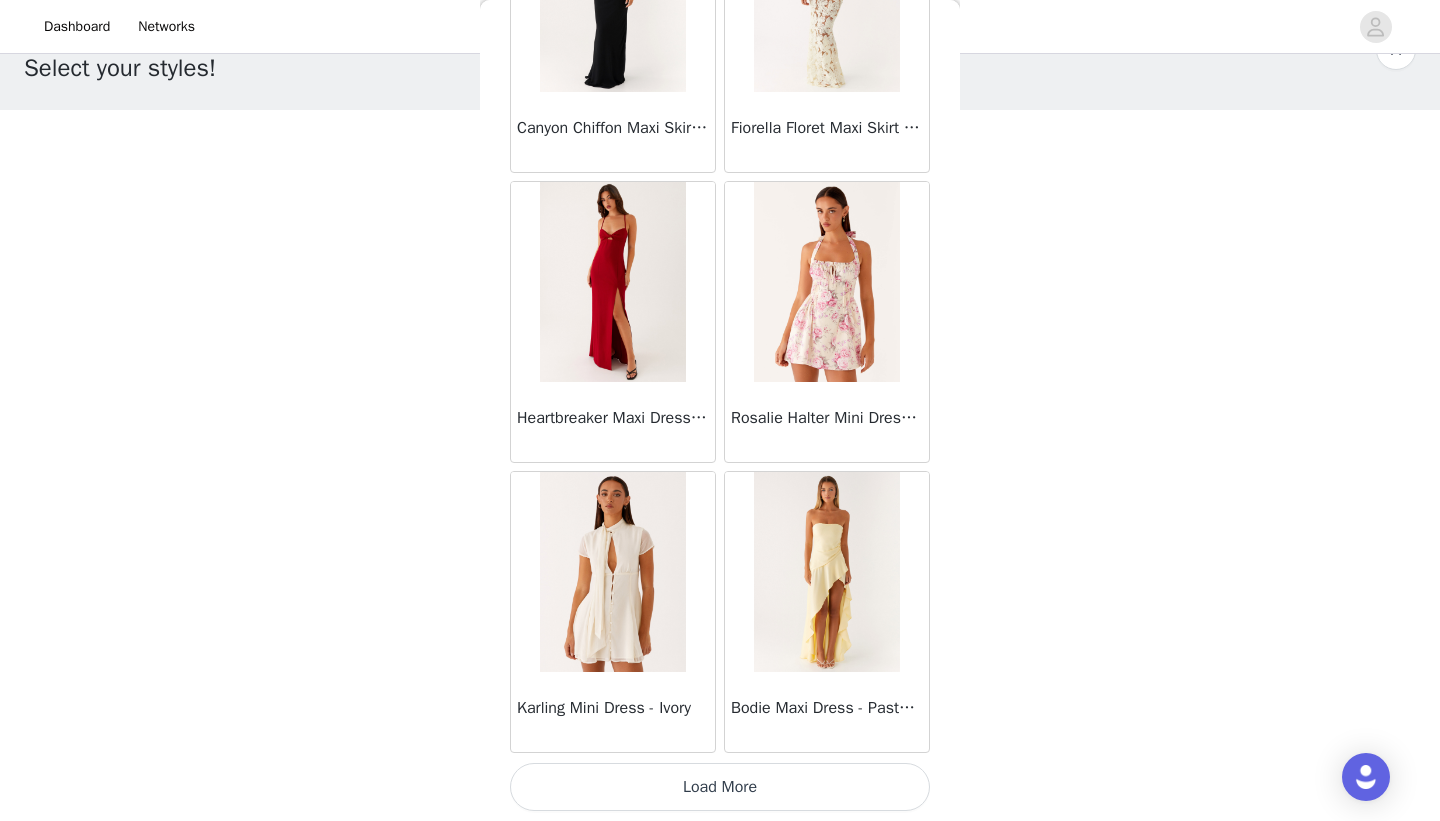 click on "Load More" at bounding box center [720, 787] 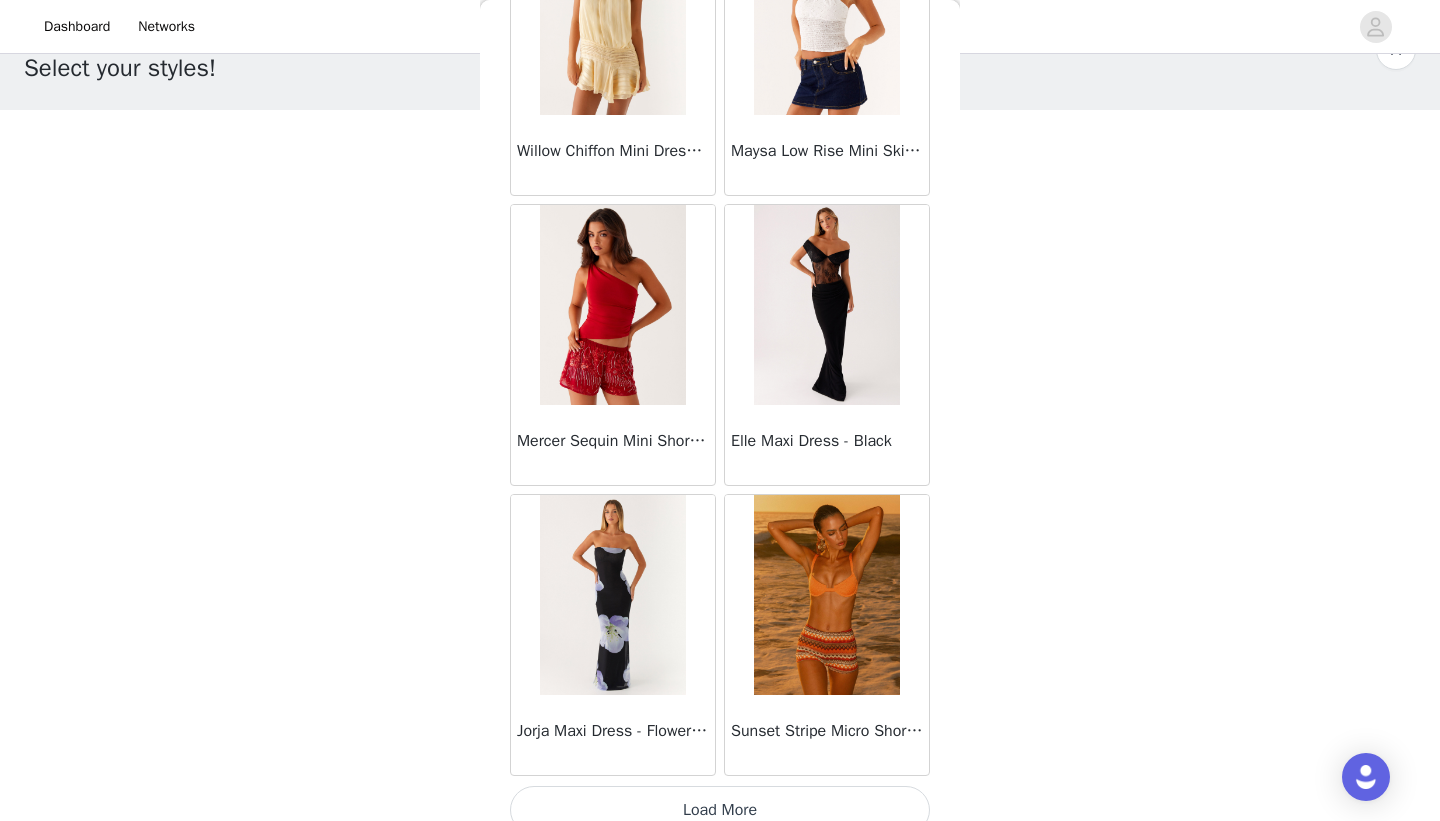 scroll, scrollTop: 42839, scrollLeft: 0, axis: vertical 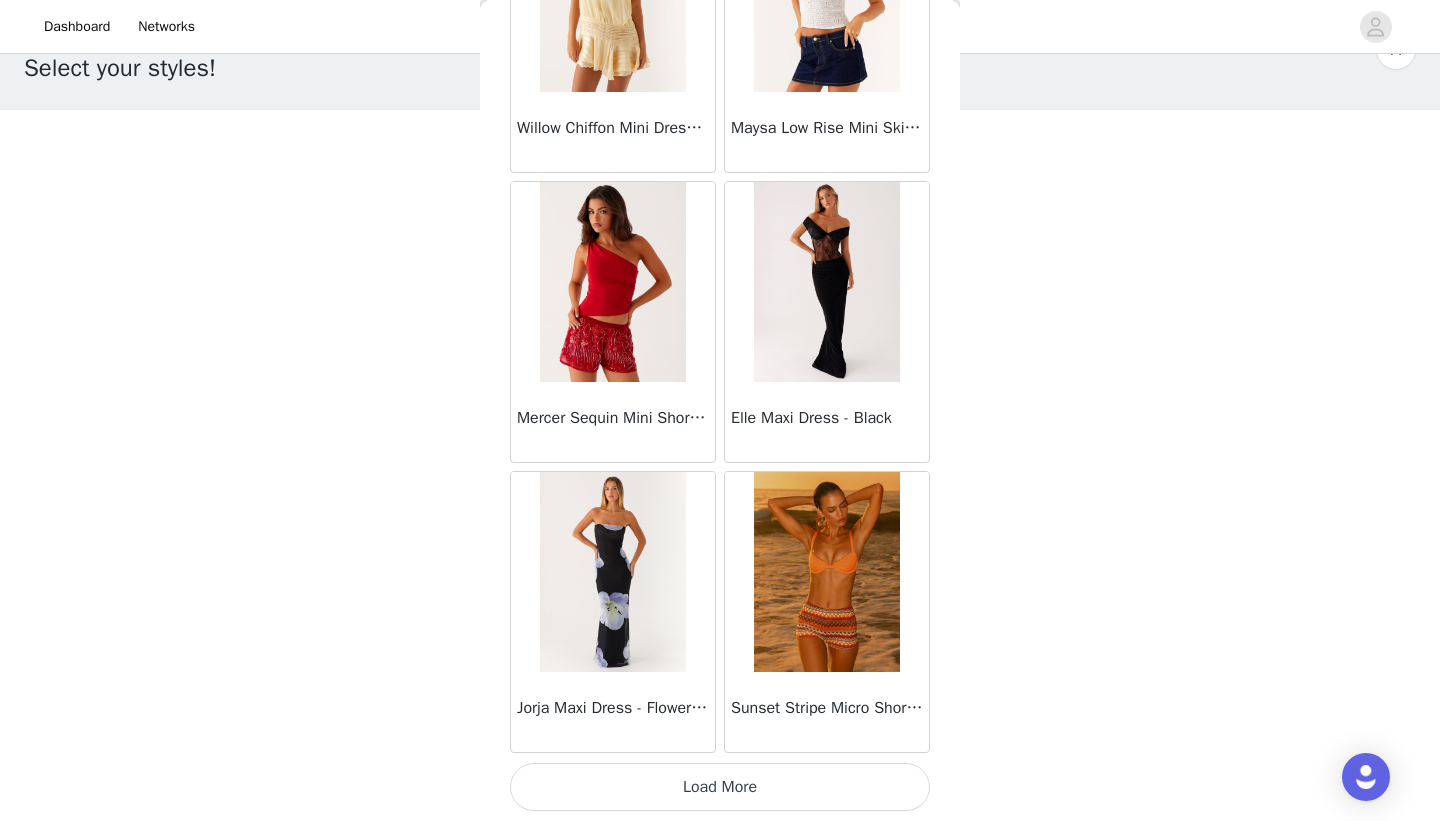 click on "Load More" at bounding box center [720, 787] 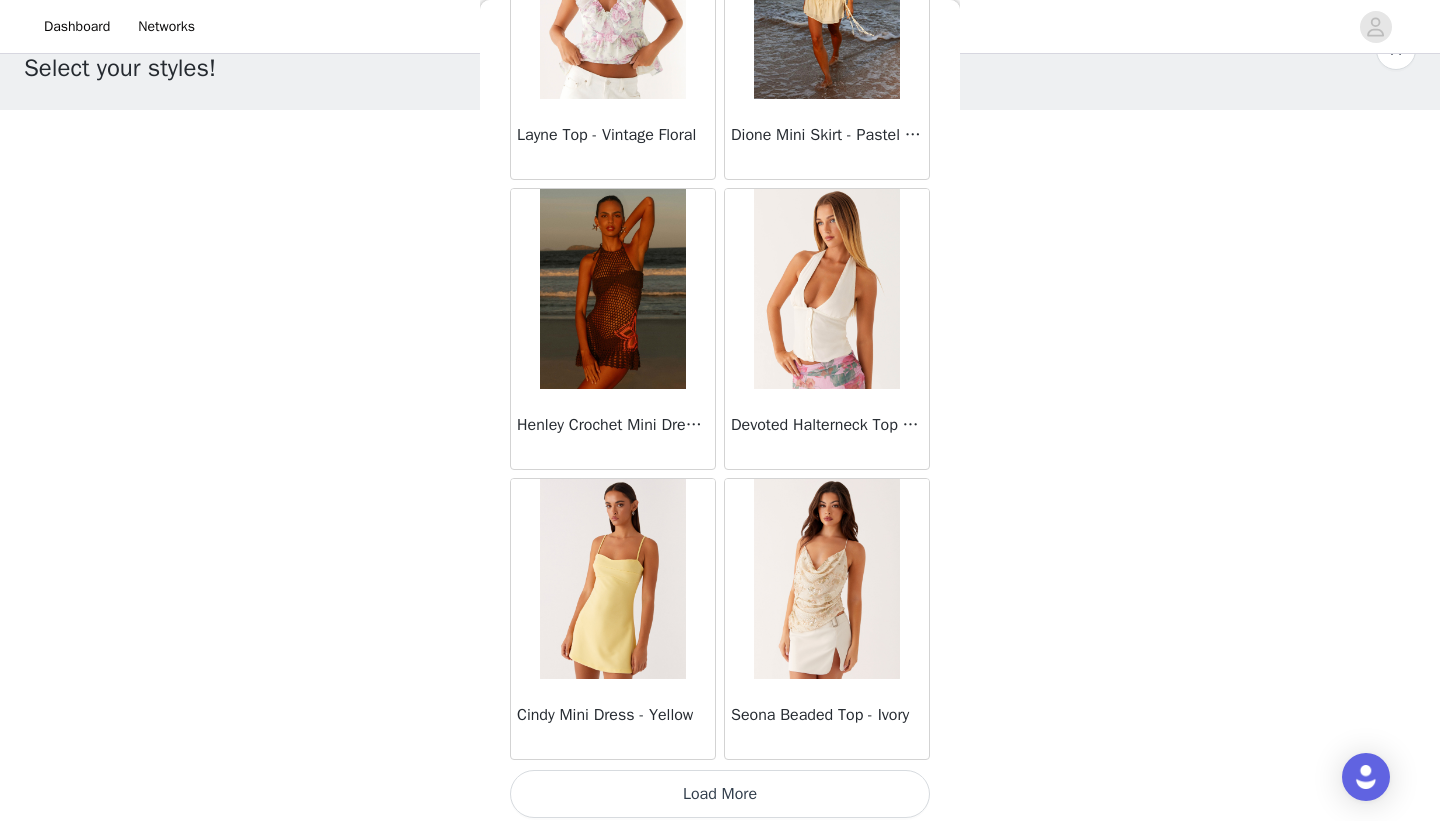 scroll, scrollTop: 45739, scrollLeft: 0, axis: vertical 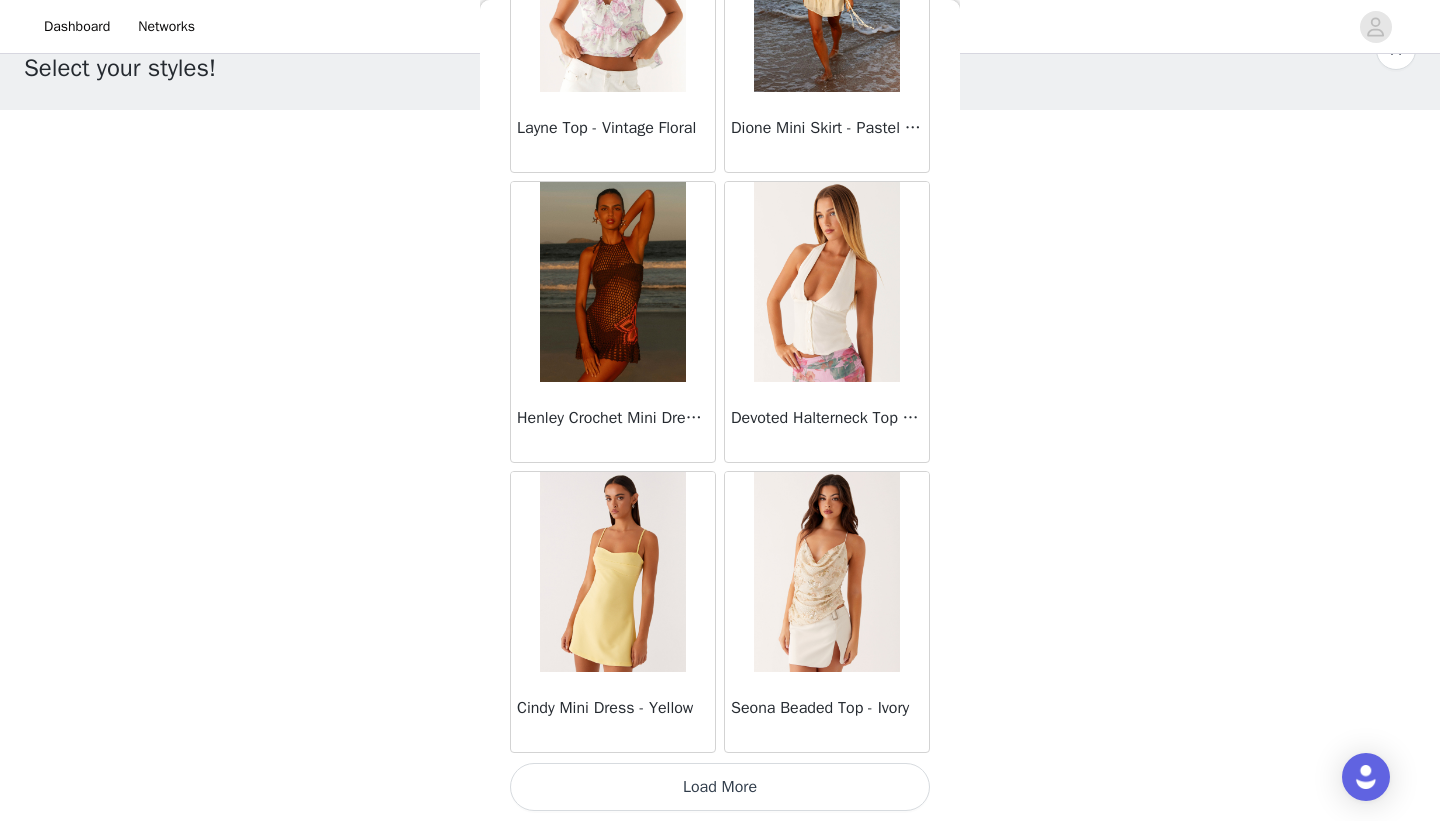 click on "Load More" at bounding box center (720, 787) 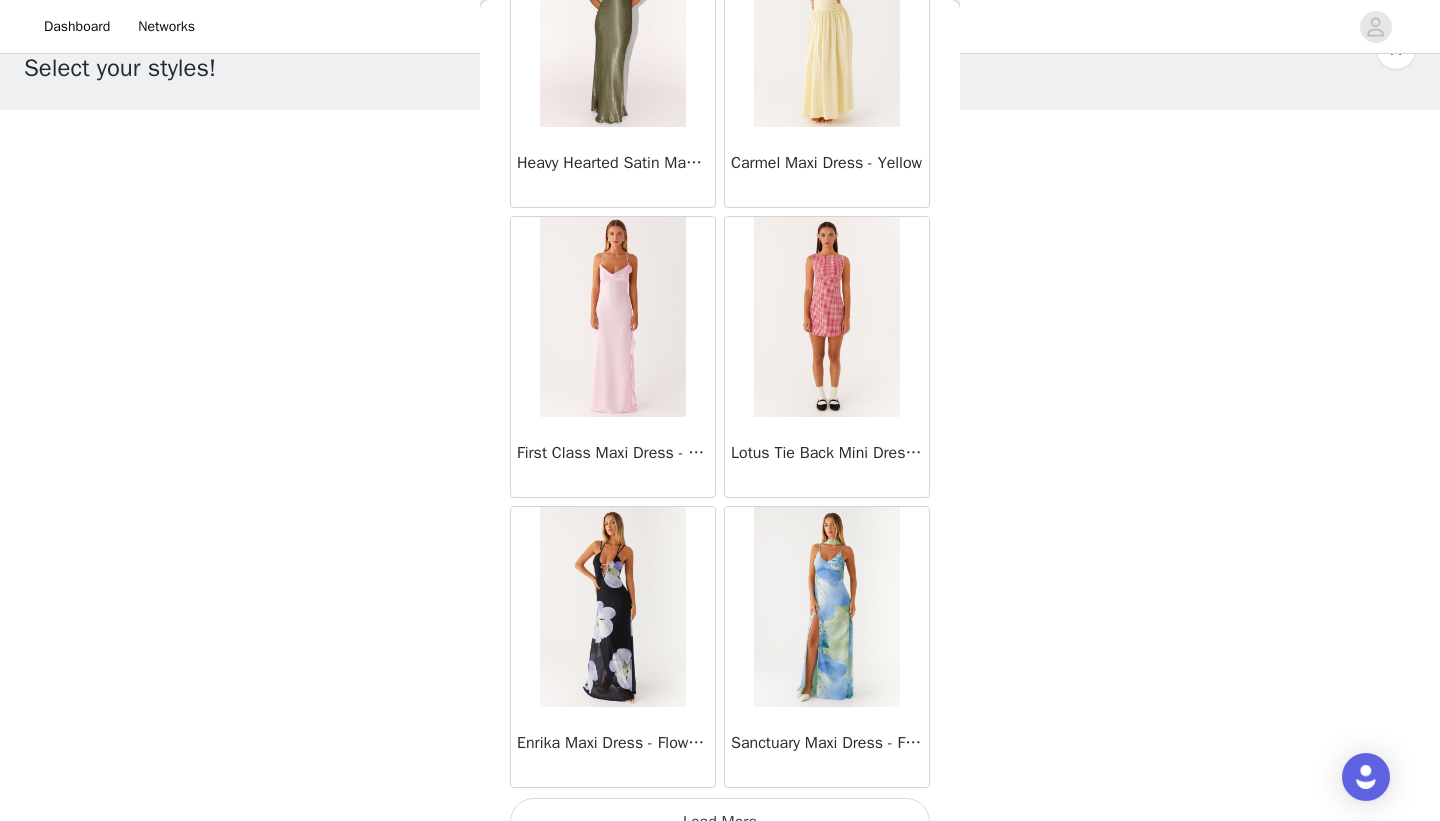 scroll, scrollTop: 48639, scrollLeft: 0, axis: vertical 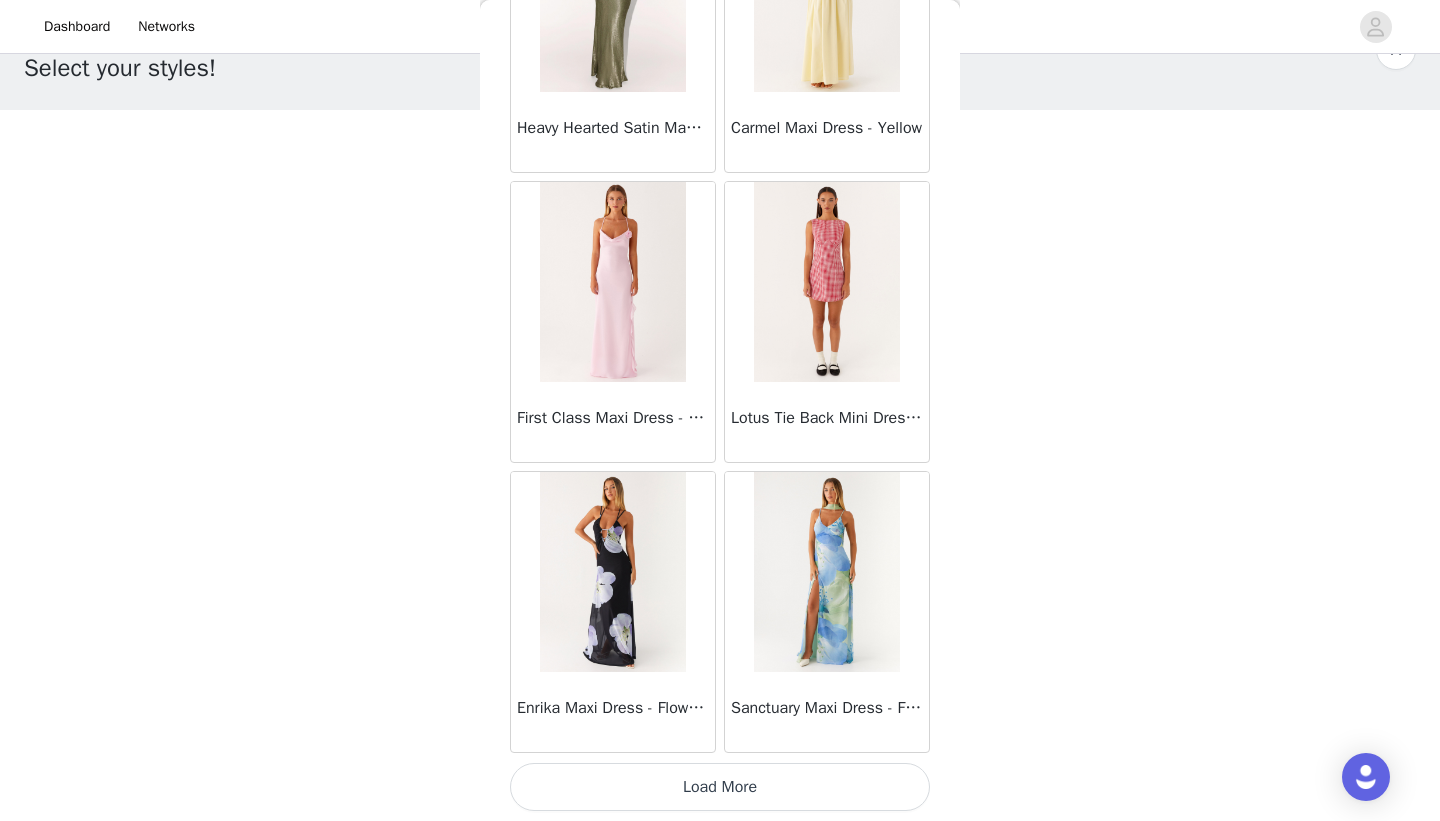 click on "Load More" at bounding box center (720, 787) 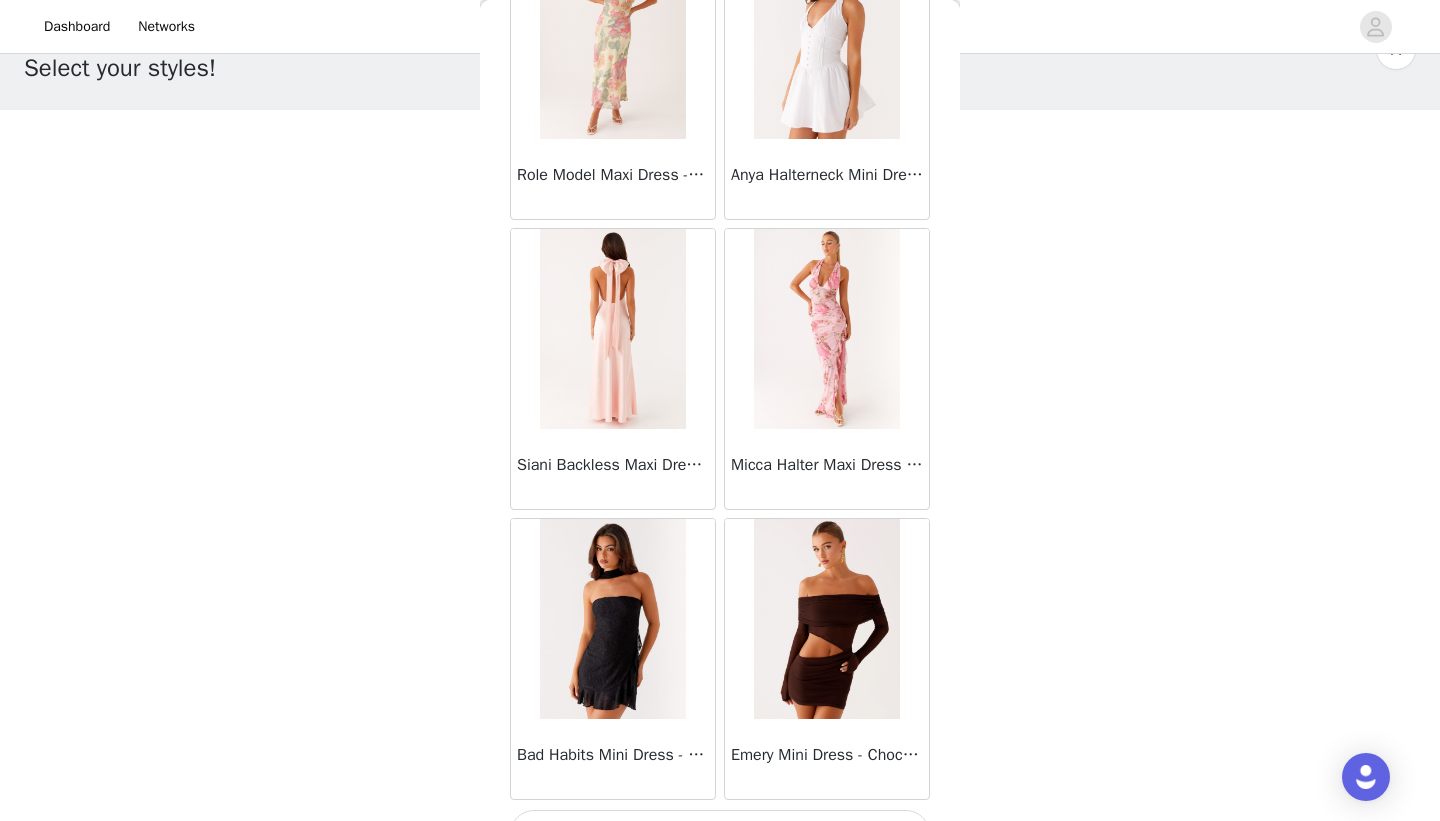 scroll, scrollTop: 51539, scrollLeft: 0, axis: vertical 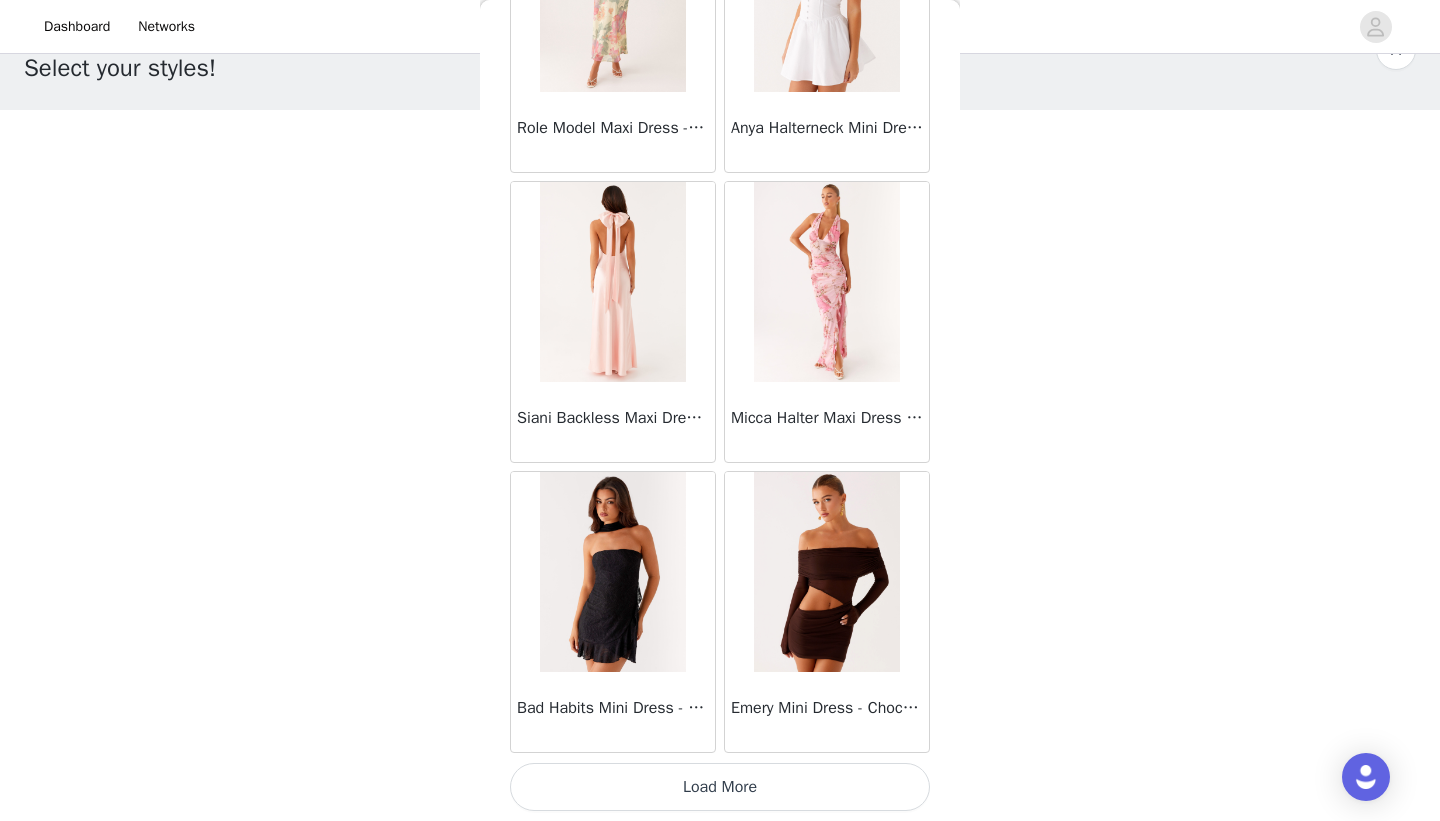 click on "Load More" at bounding box center (720, 787) 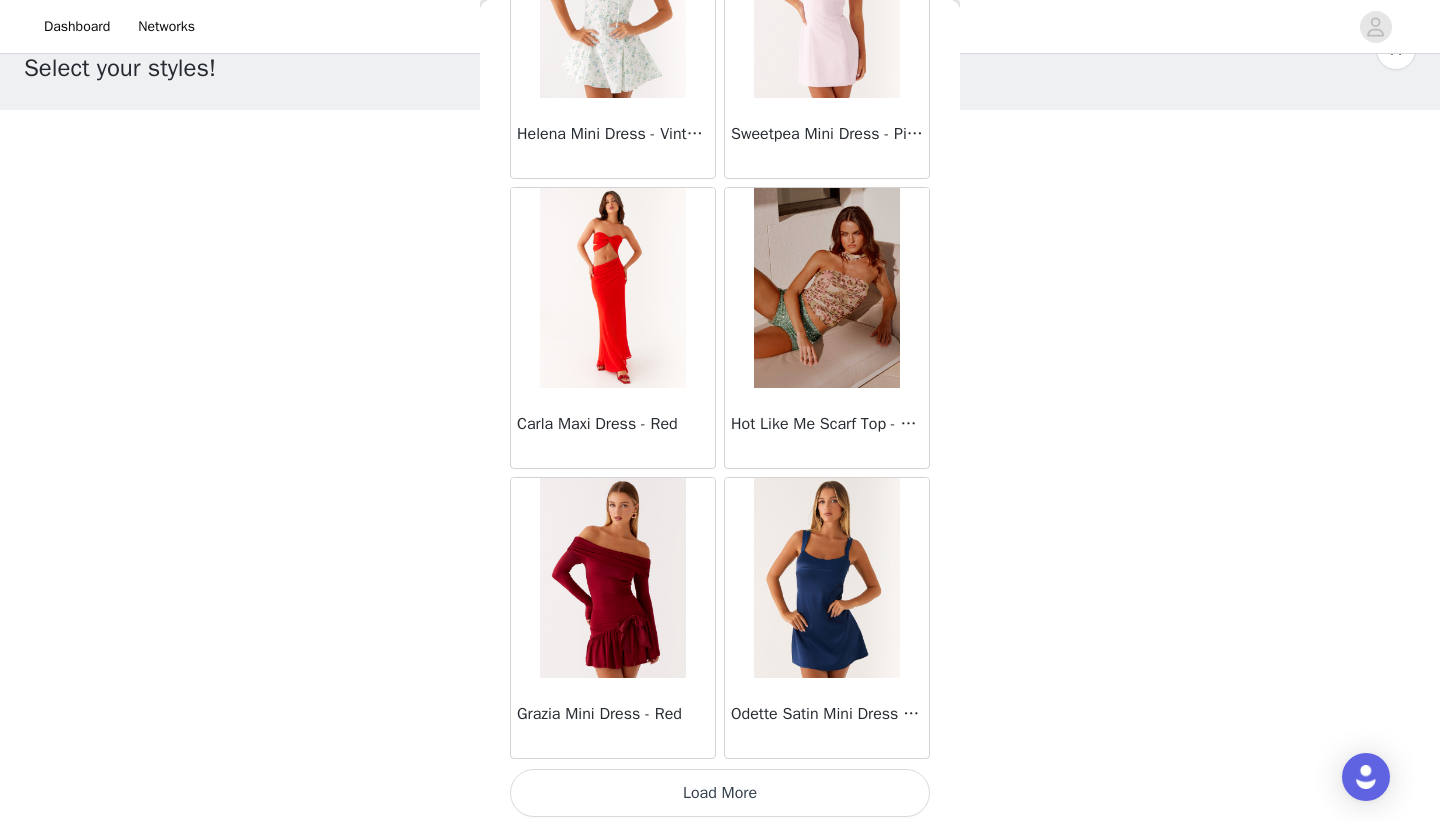 scroll, scrollTop: 54439, scrollLeft: 0, axis: vertical 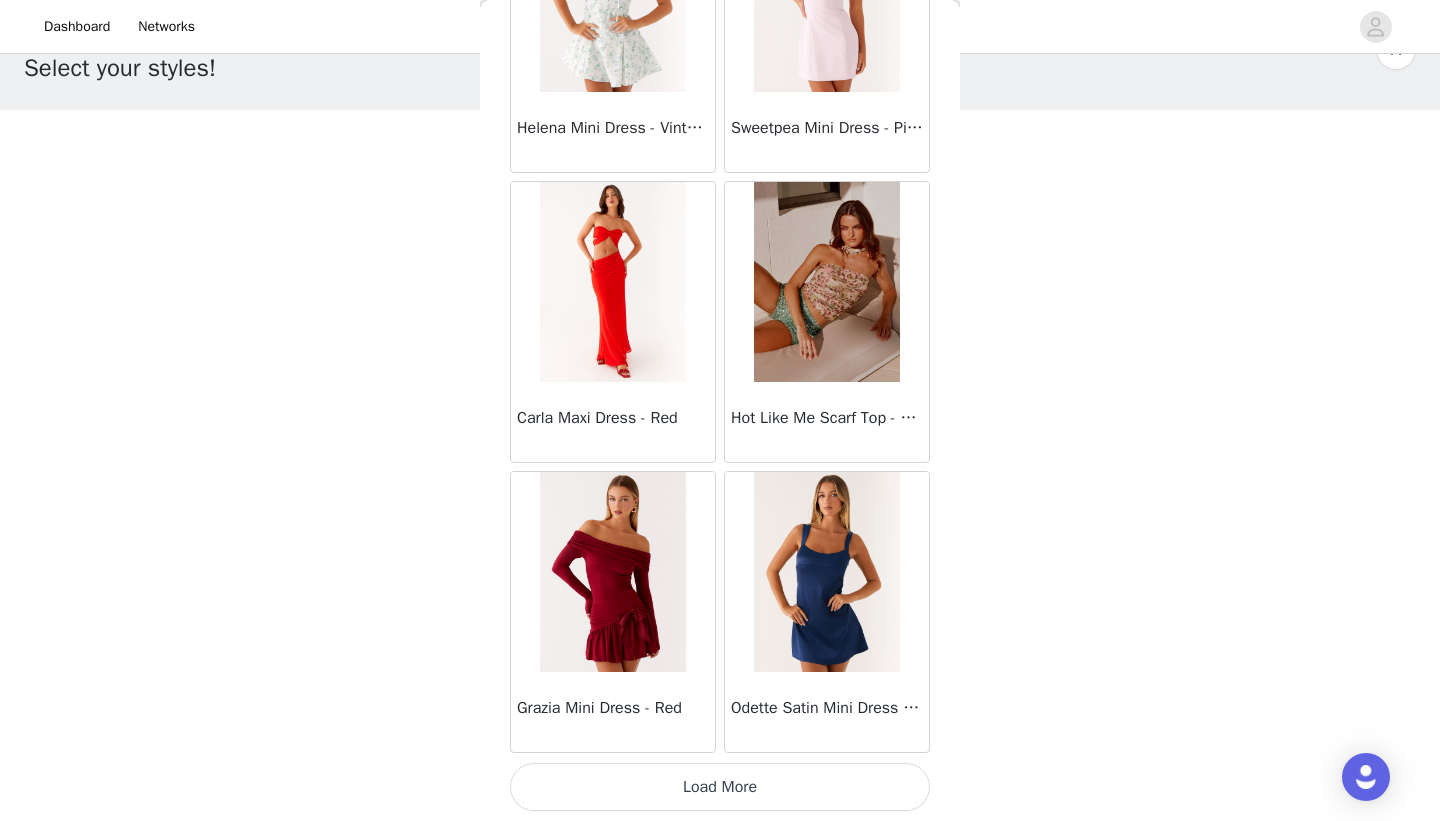 click on "Load More" at bounding box center (720, 787) 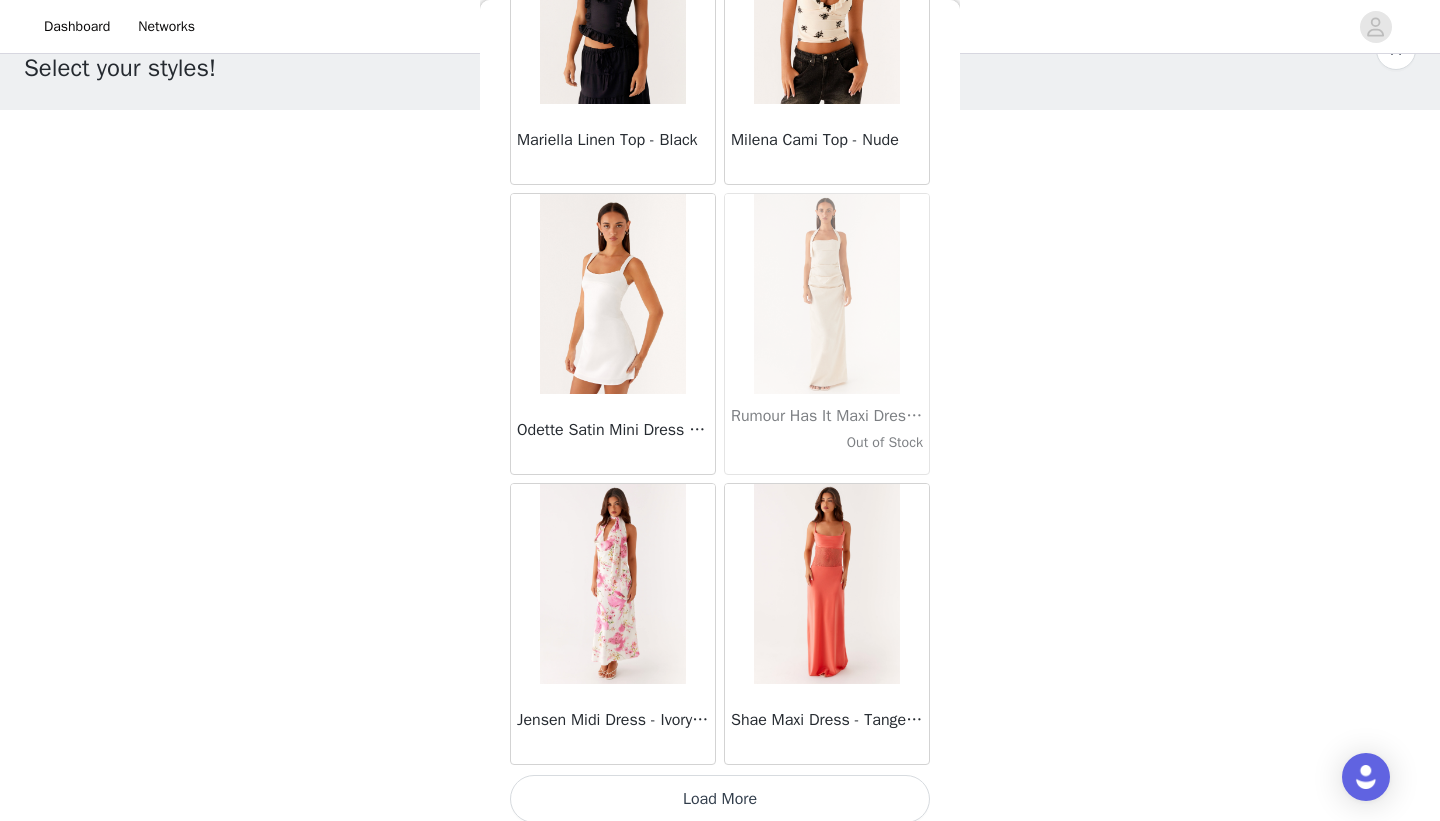 scroll, scrollTop: 57339, scrollLeft: 0, axis: vertical 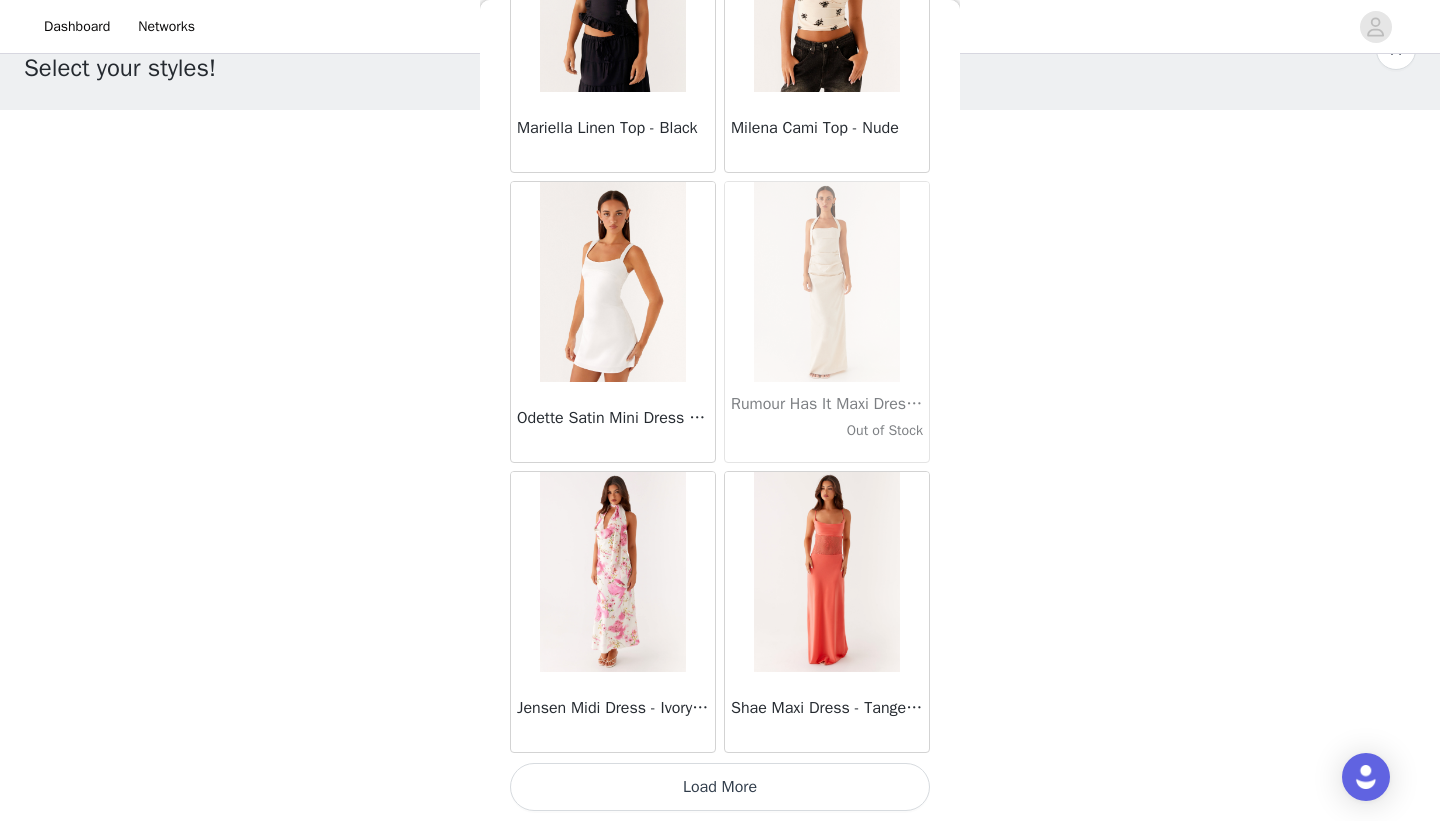 click on "Load More" at bounding box center (720, 787) 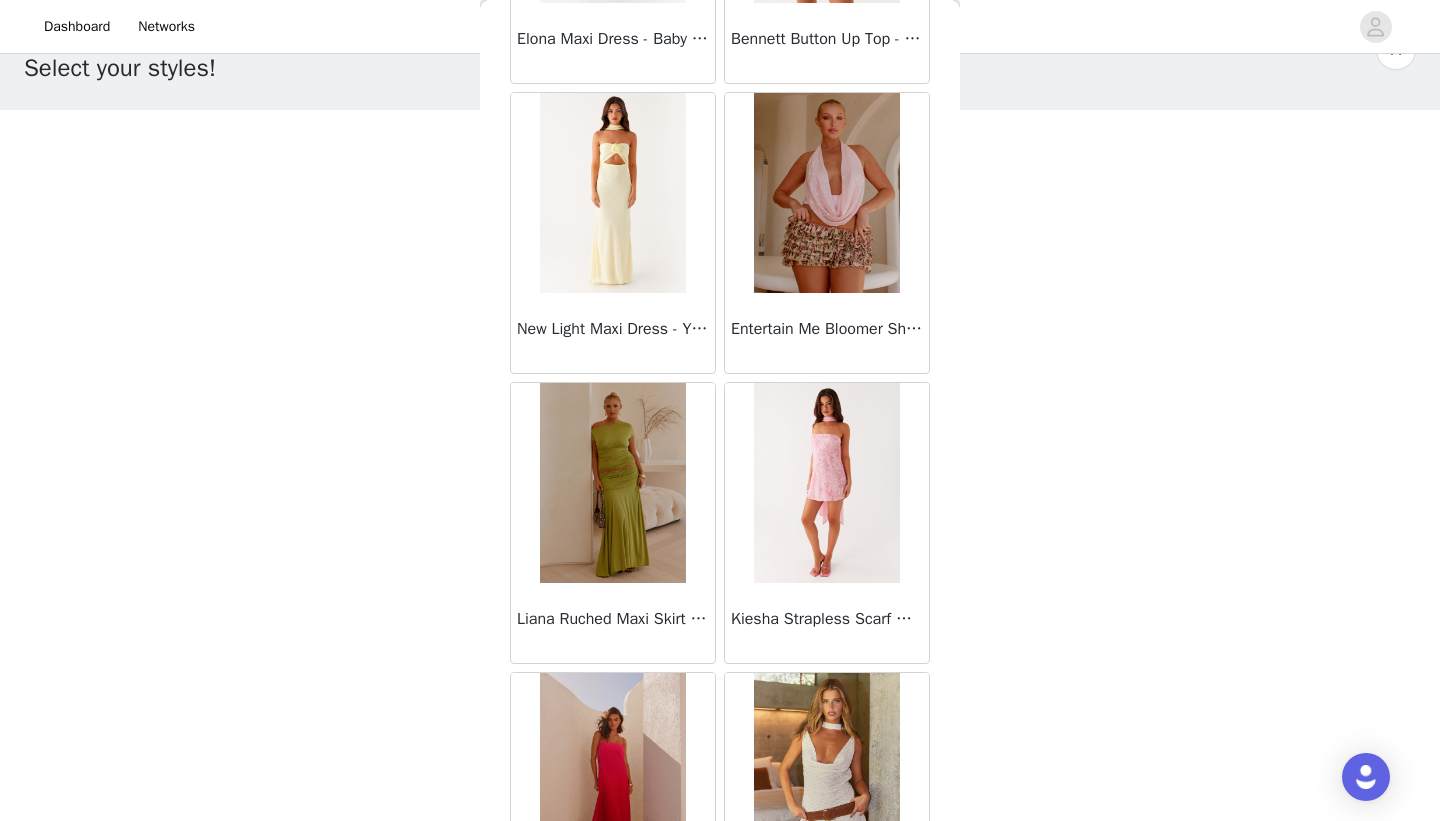scroll, scrollTop: 60239, scrollLeft: 0, axis: vertical 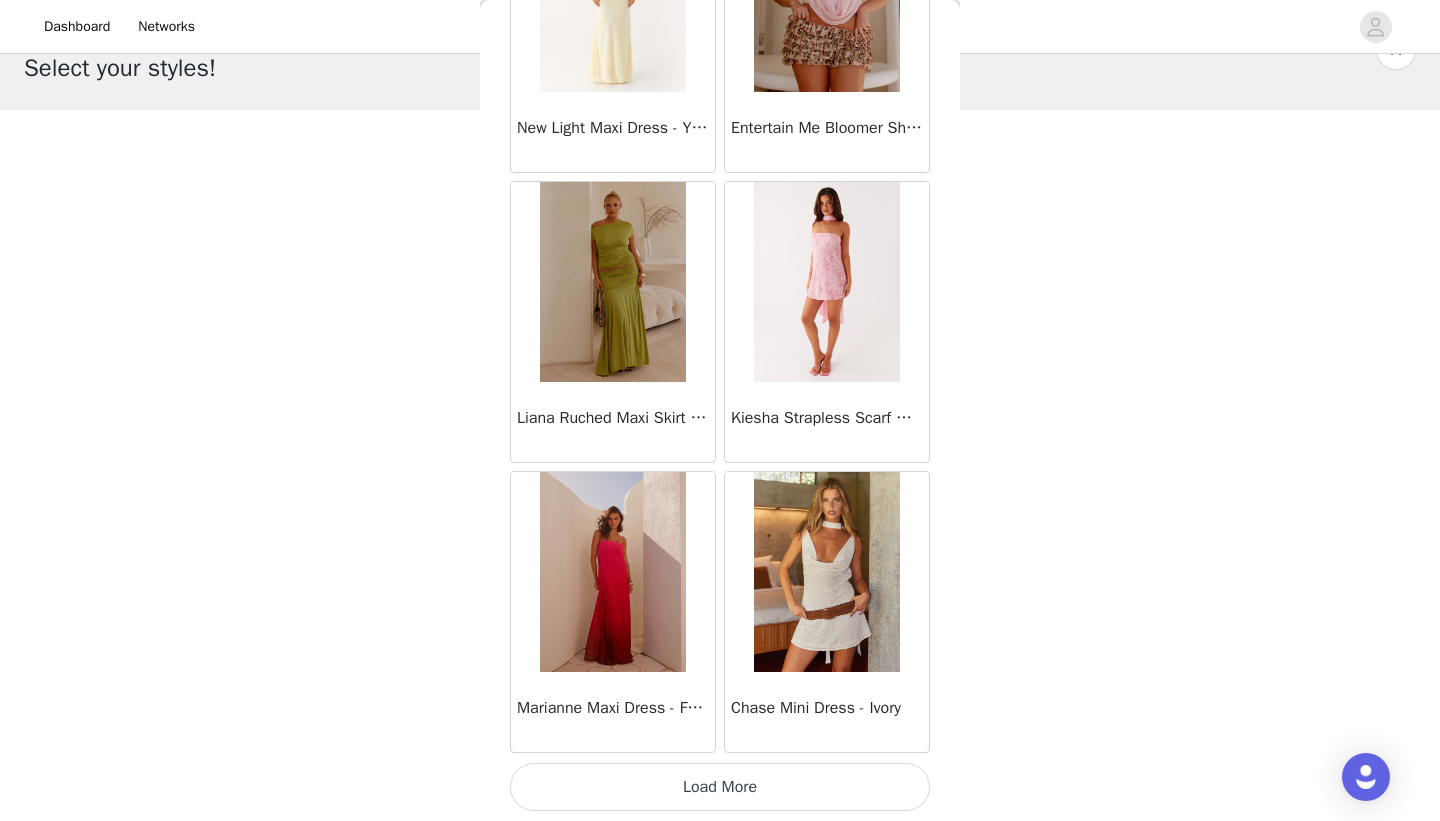 click on "Load More" at bounding box center [720, 787] 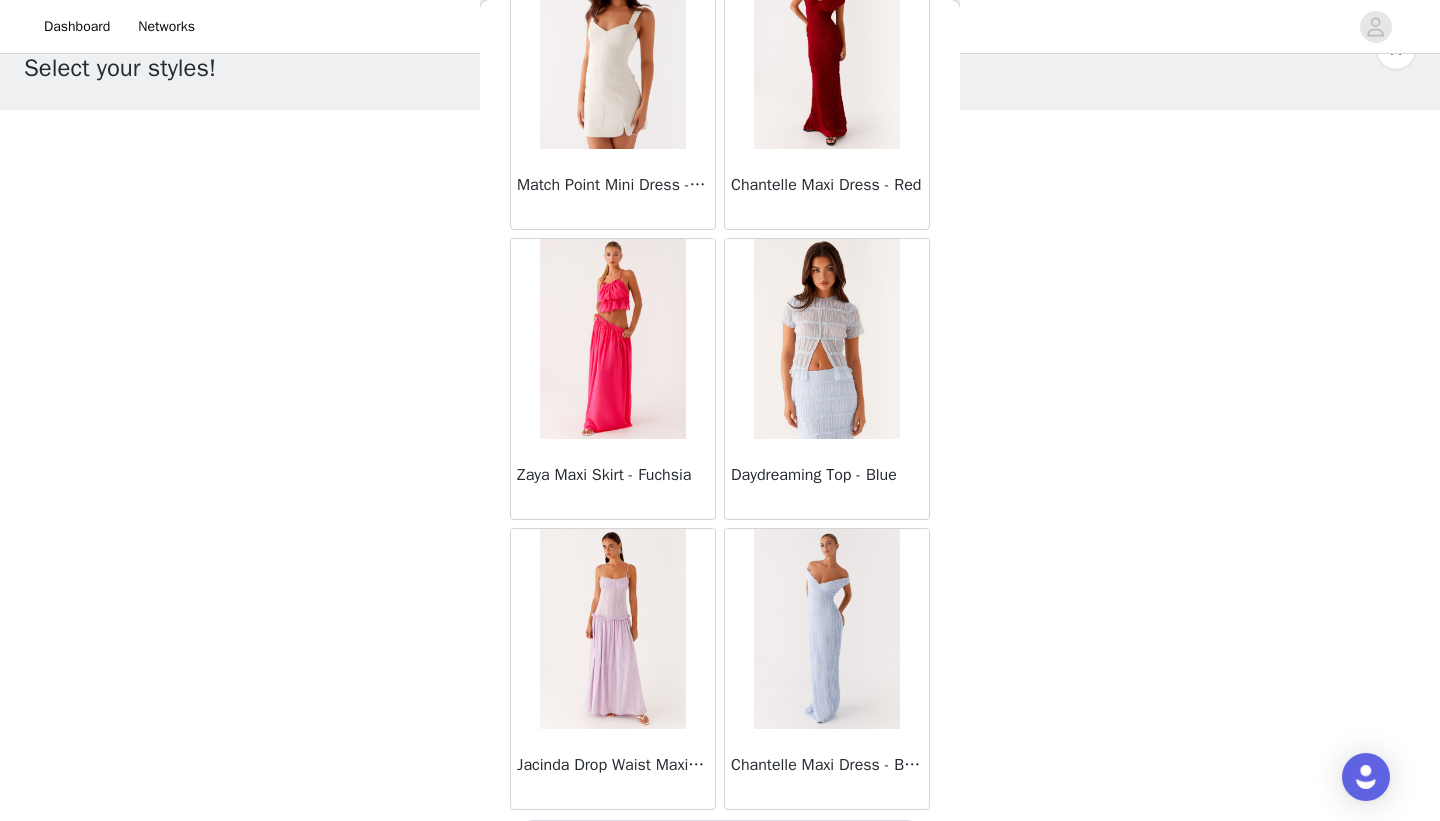 scroll, scrollTop: 63139, scrollLeft: 0, axis: vertical 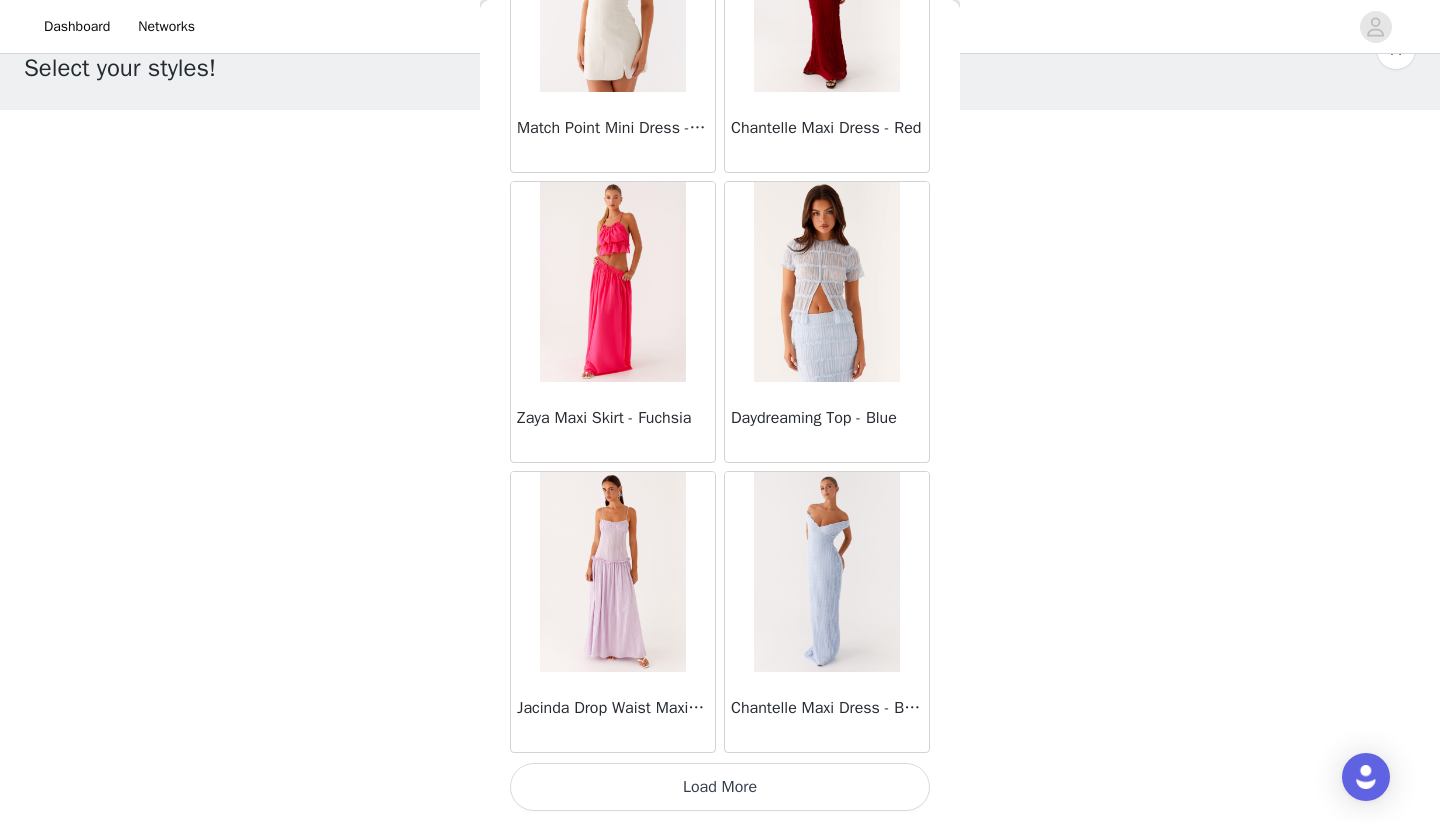 click on "Load More" at bounding box center (720, 787) 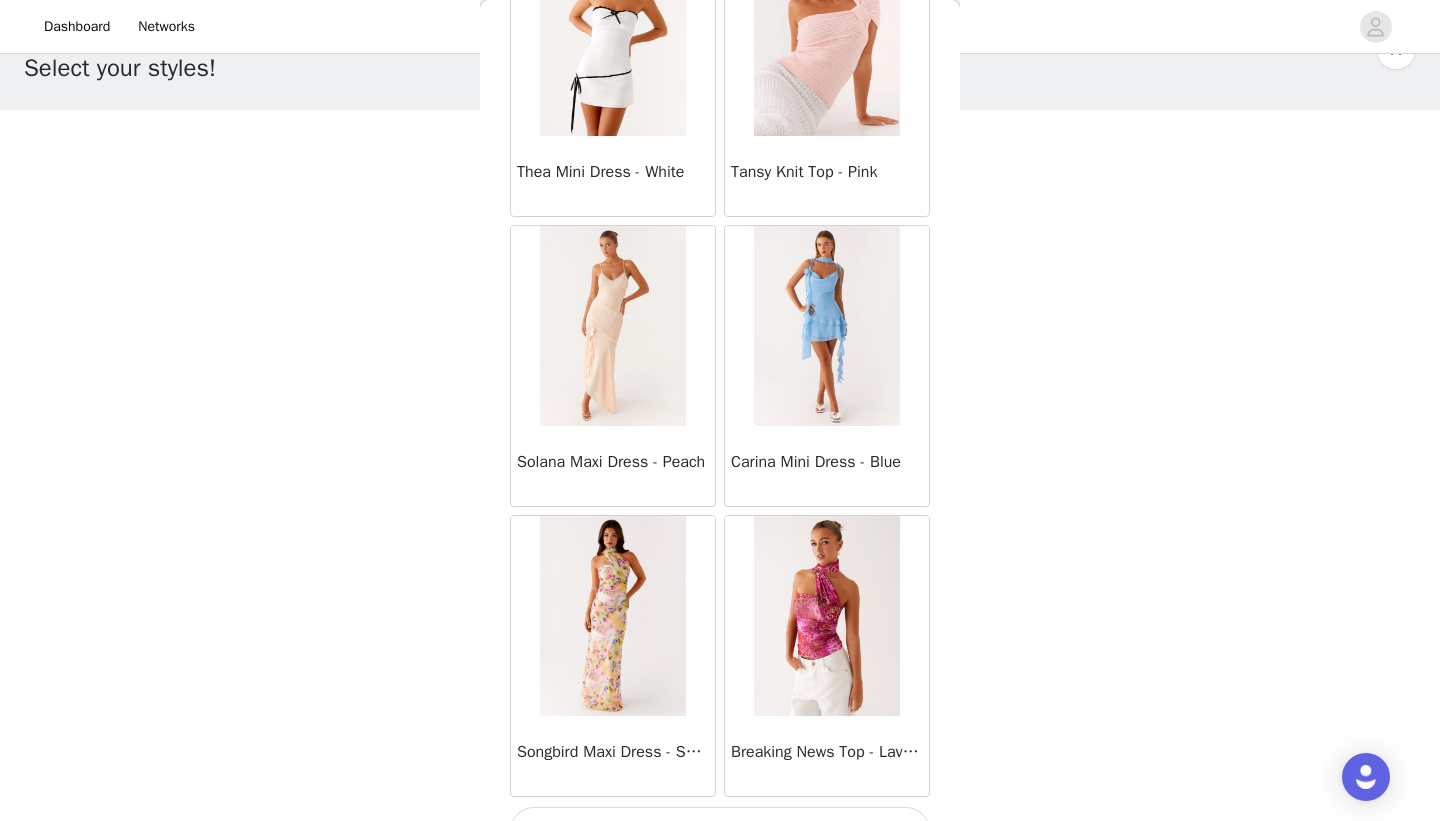 scroll, scrollTop: 66039, scrollLeft: 0, axis: vertical 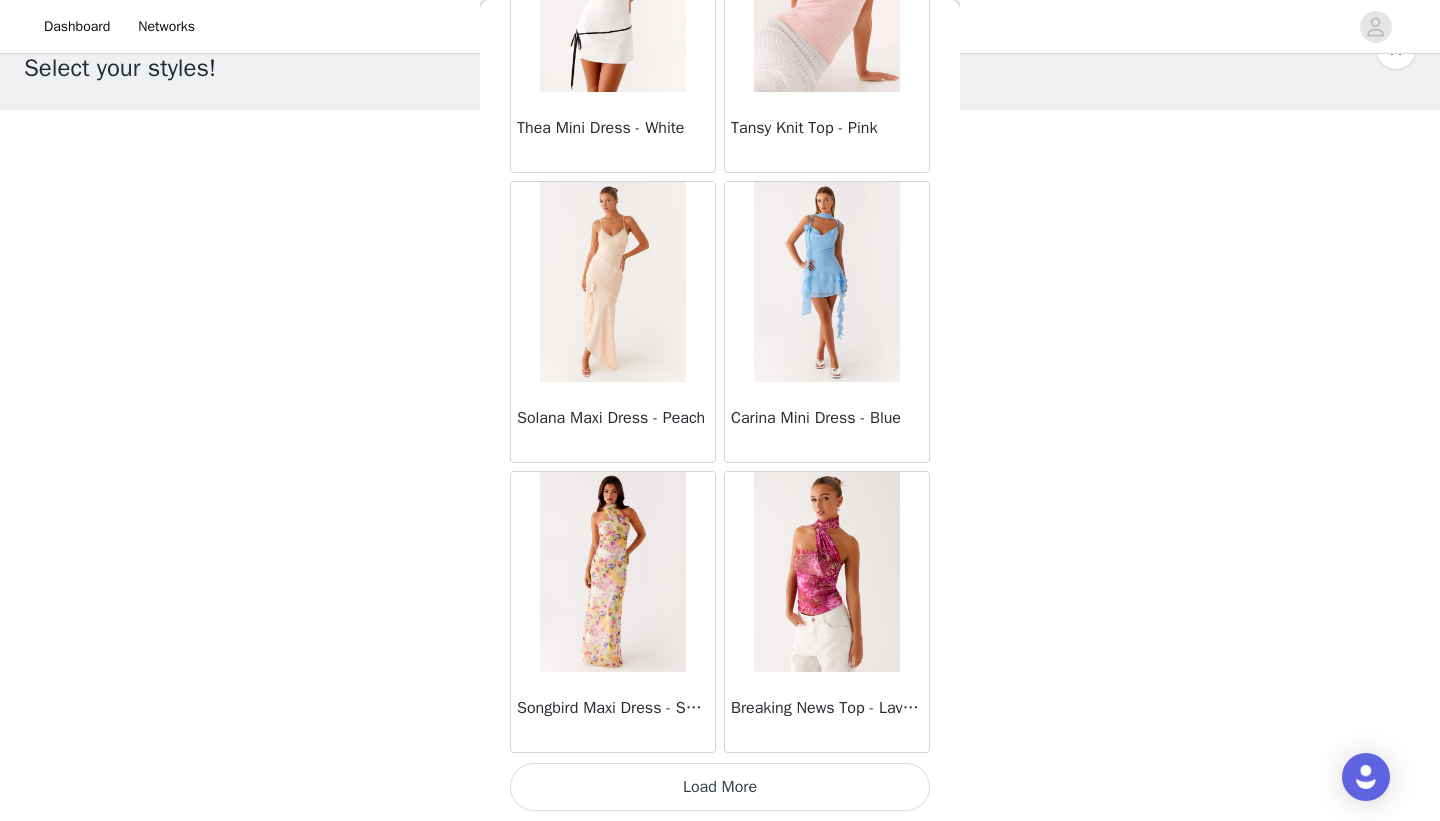 click on "Load More" at bounding box center (720, 787) 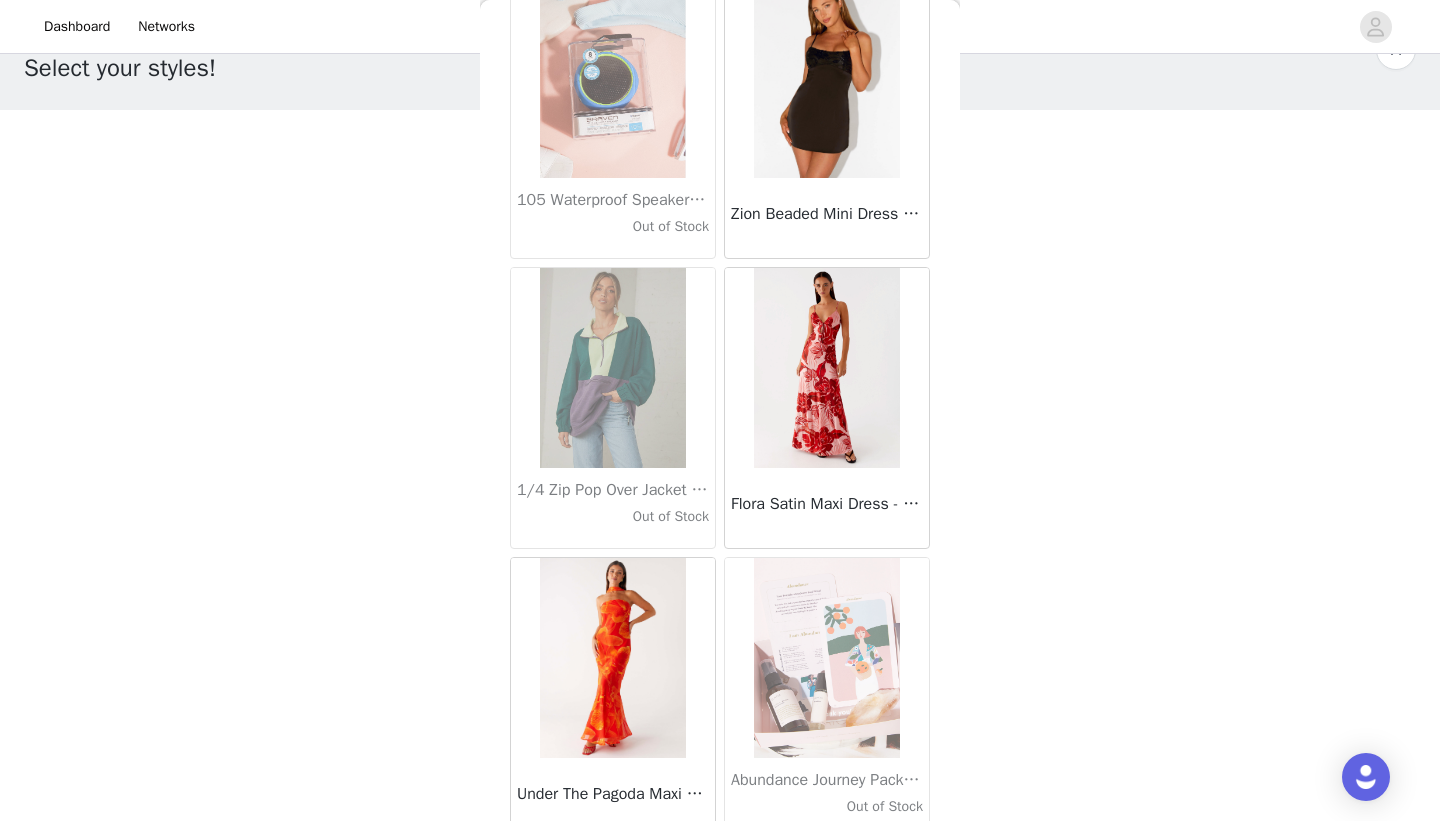 scroll, scrollTop: 68939, scrollLeft: 0, axis: vertical 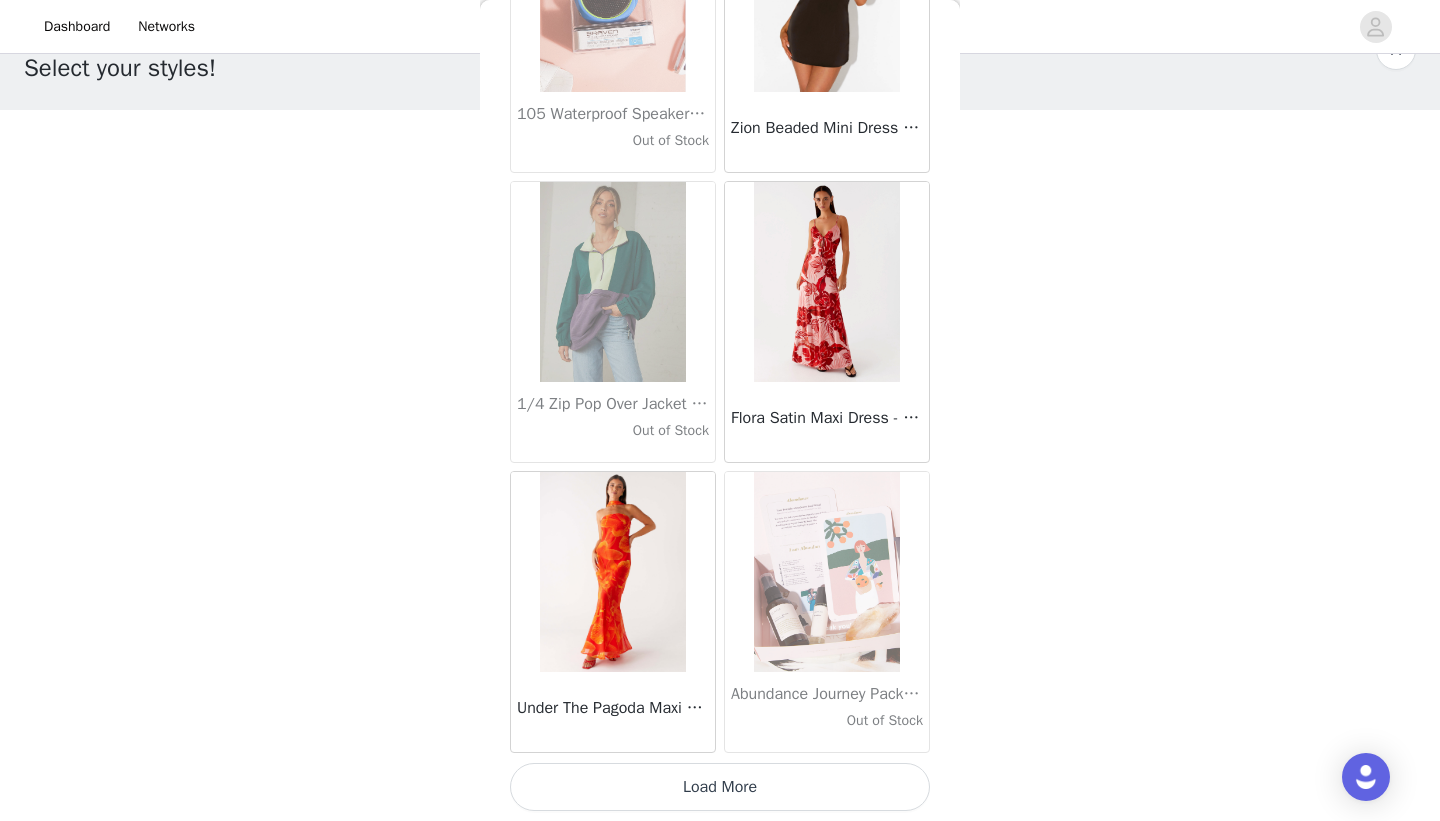 click on "Load More" at bounding box center (720, 787) 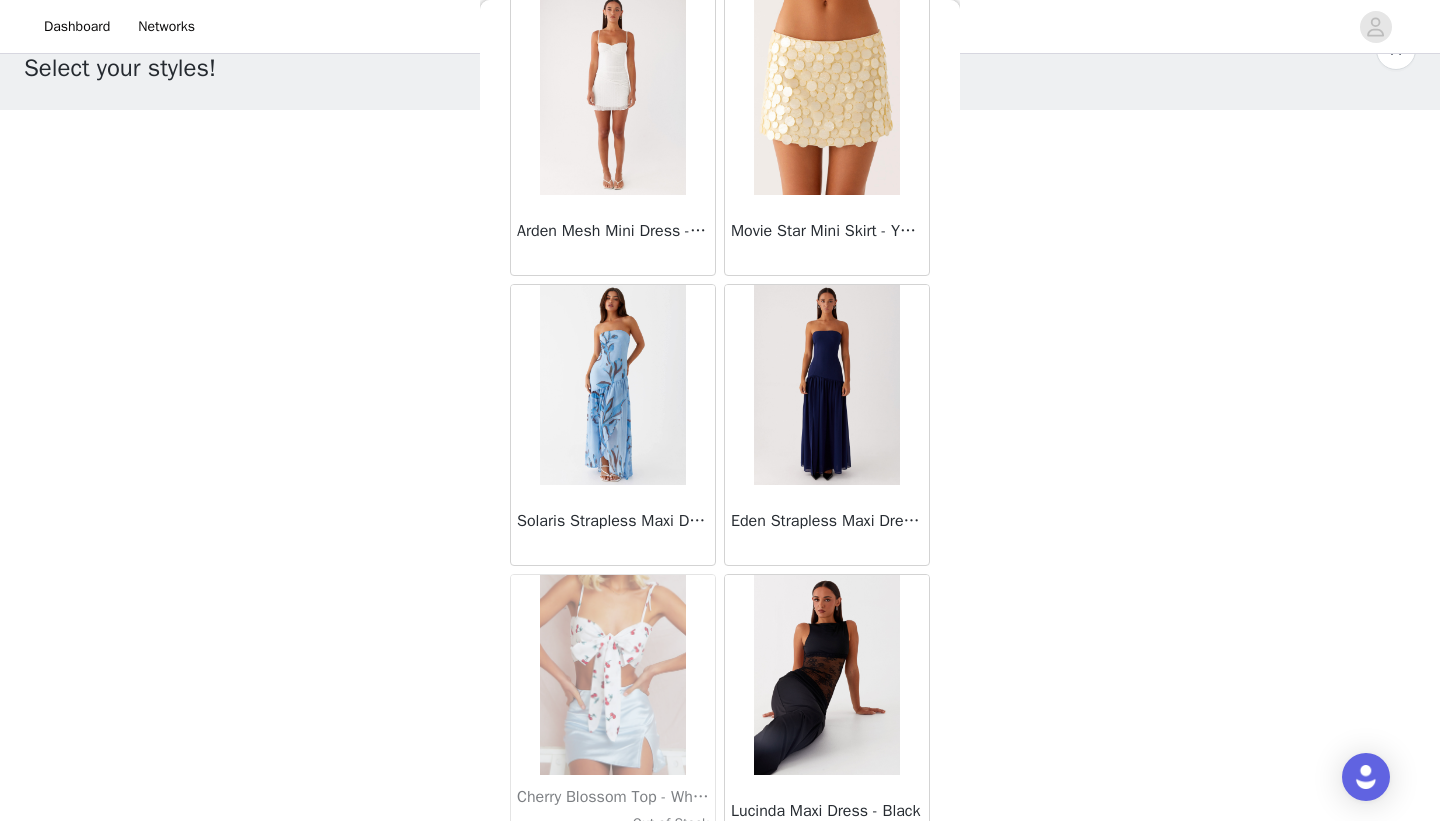 scroll, scrollTop: 71839, scrollLeft: 0, axis: vertical 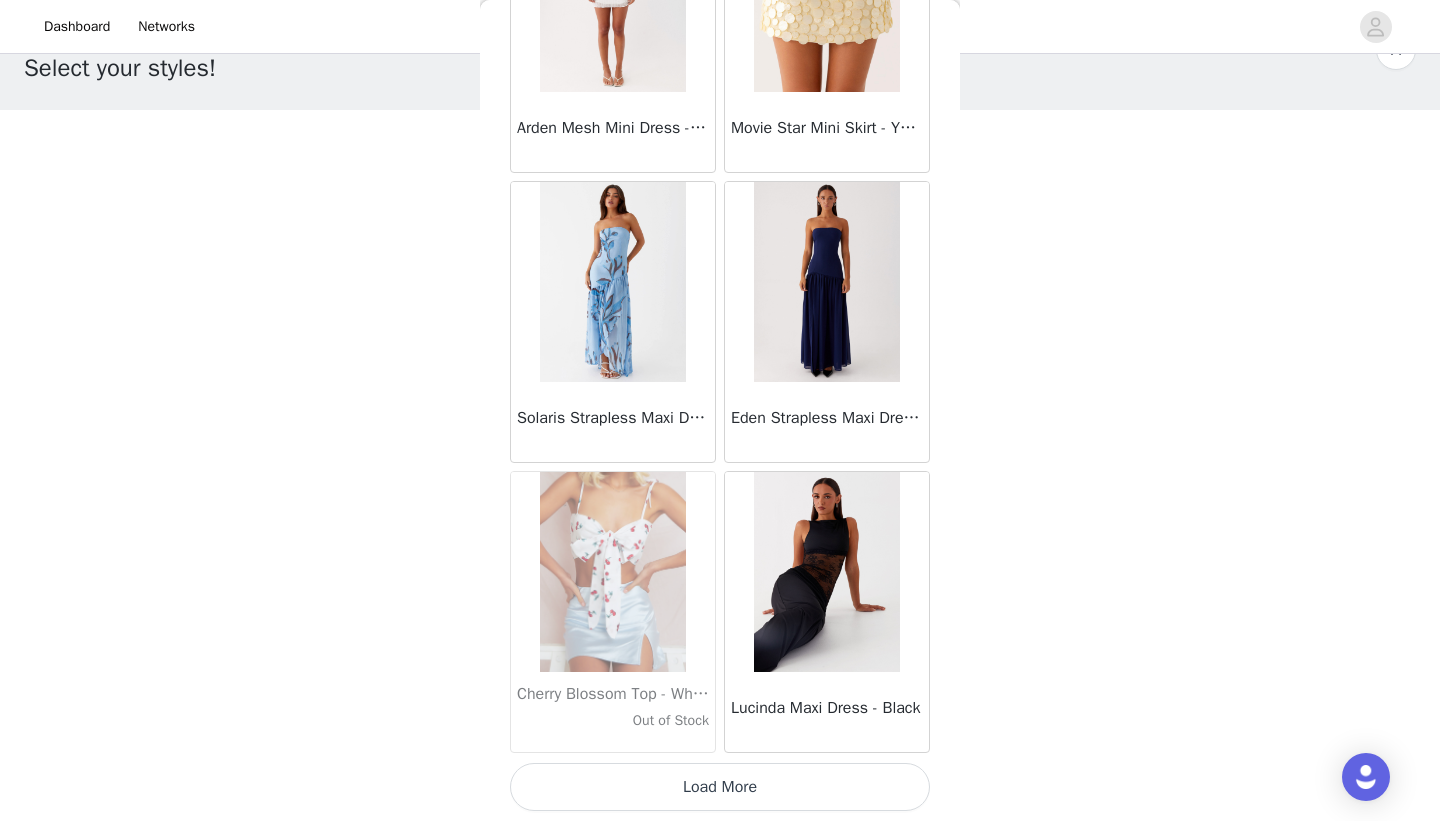 click on "Load More" at bounding box center (720, 787) 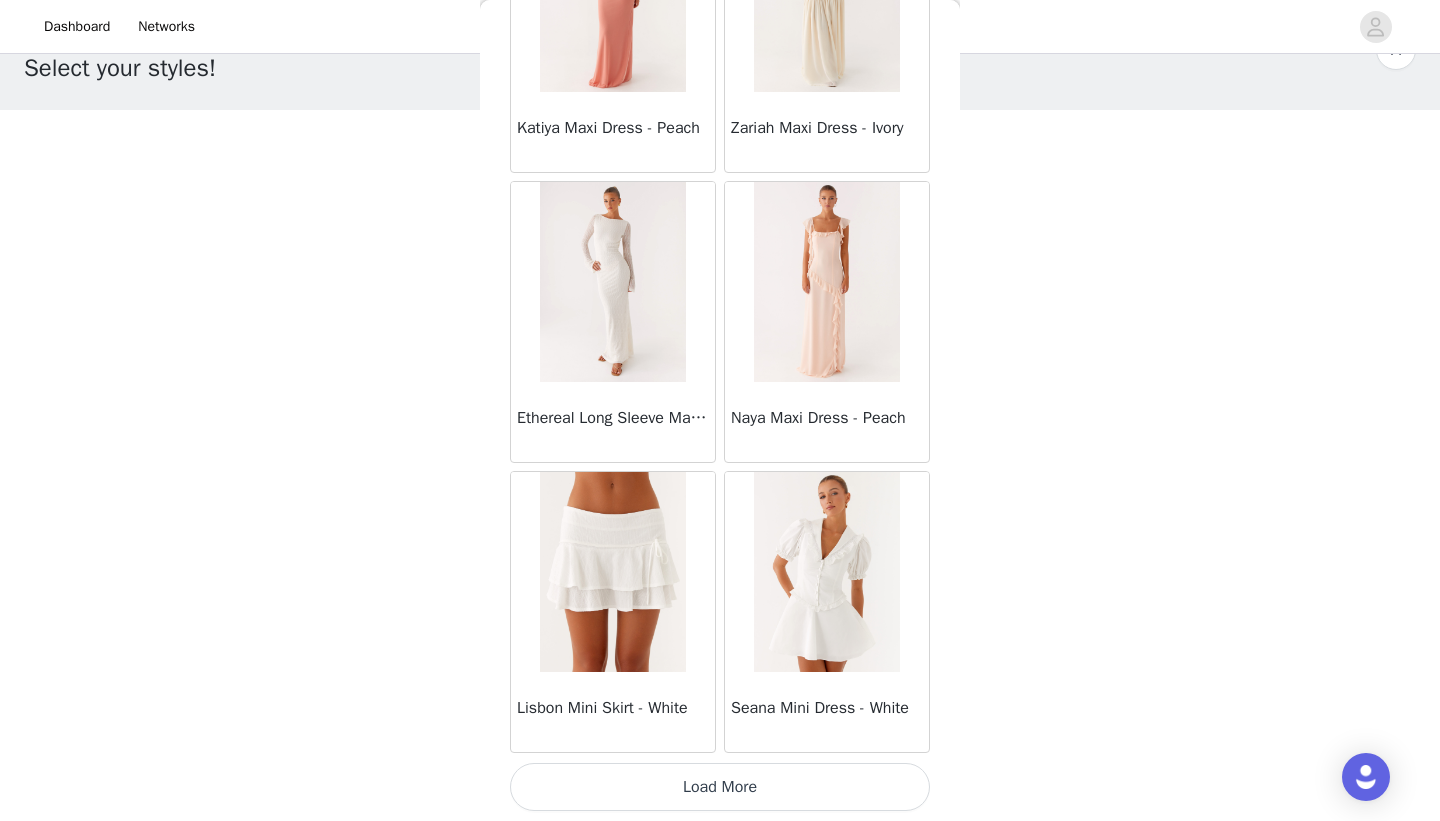 scroll, scrollTop: 74738, scrollLeft: 0, axis: vertical 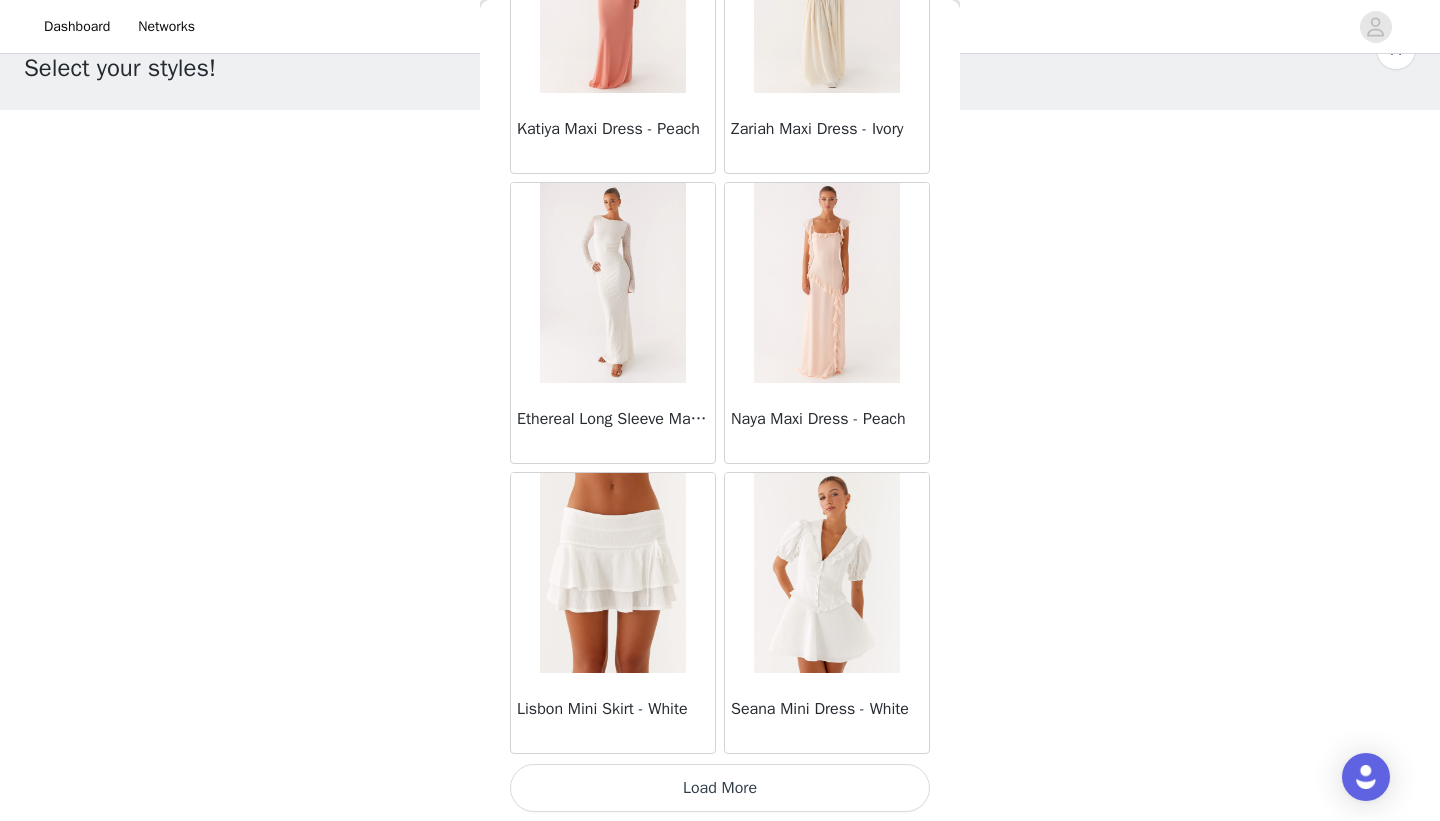click on "Load More" at bounding box center [720, 788] 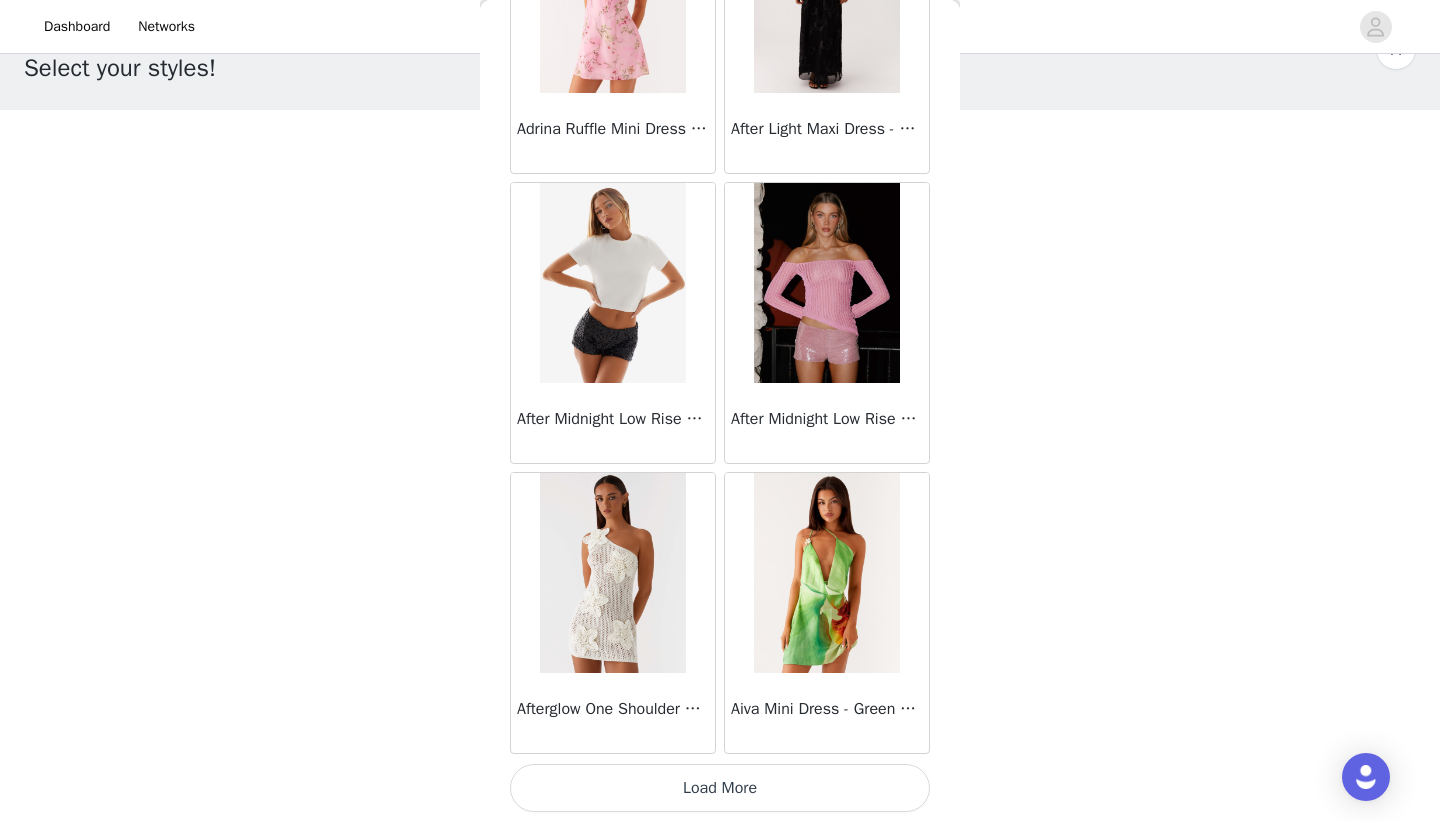 scroll, scrollTop: 77639, scrollLeft: 0, axis: vertical 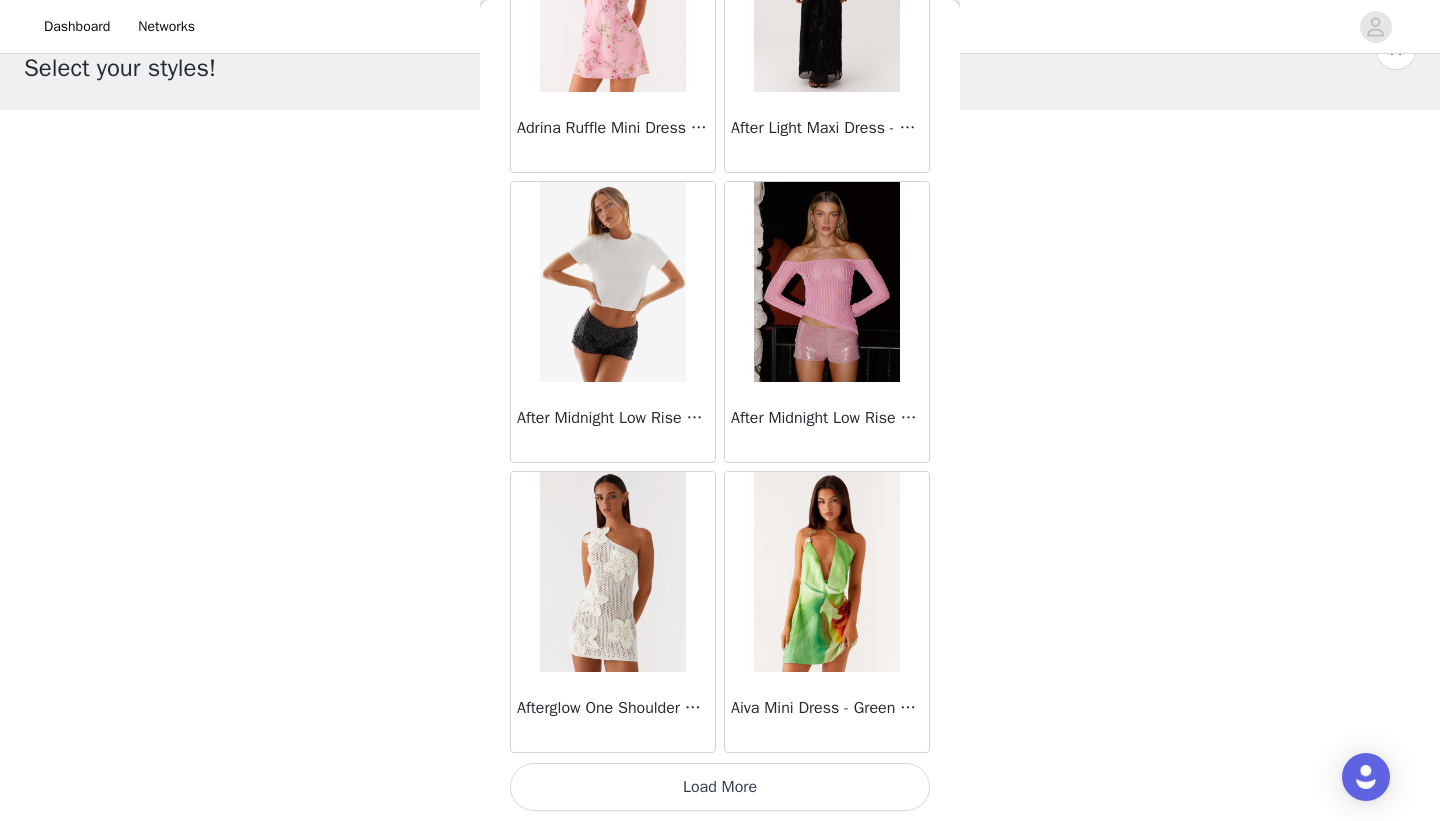 click on "Load More" at bounding box center (720, 787) 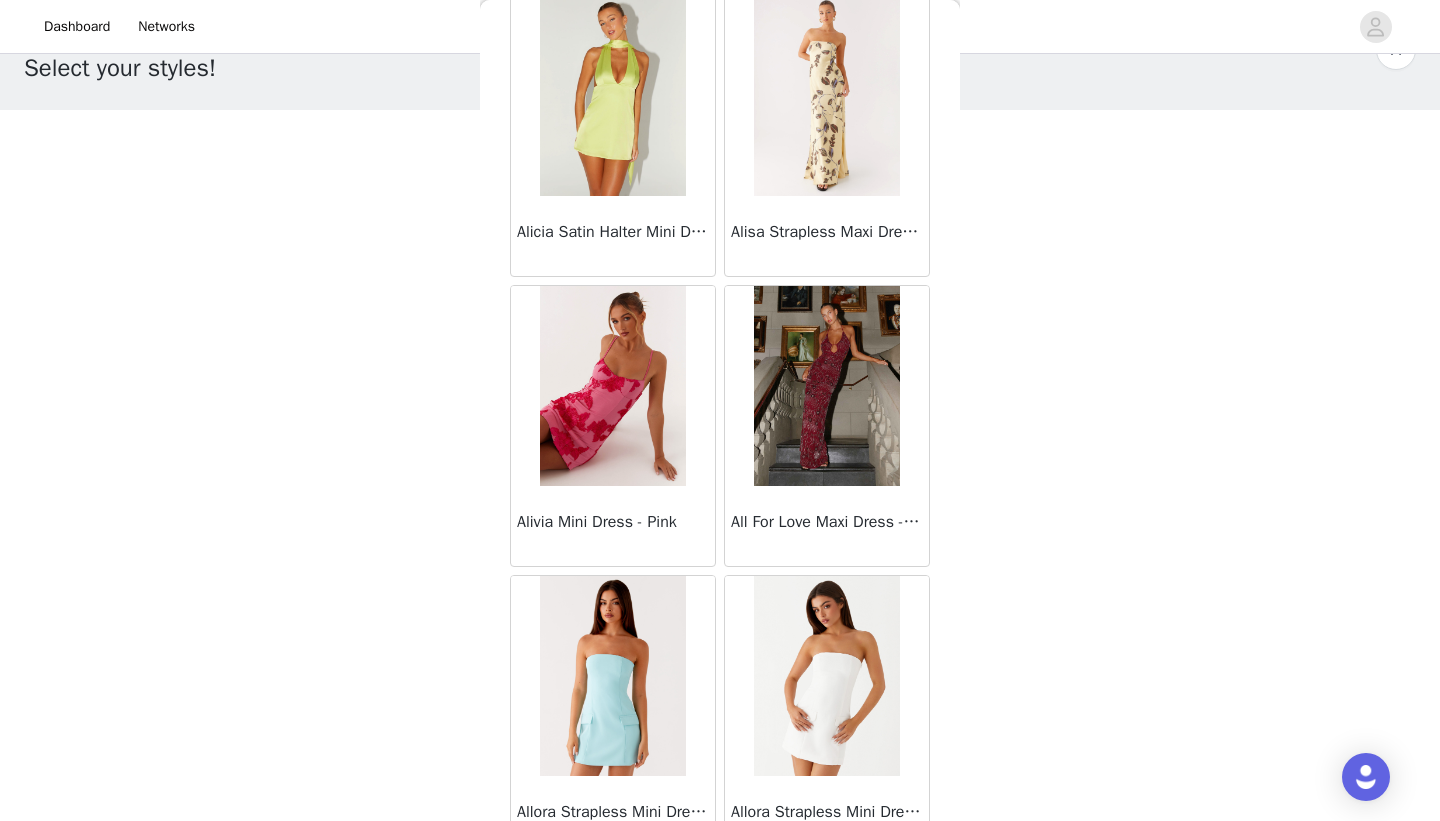 scroll, scrollTop: 80539, scrollLeft: 0, axis: vertical 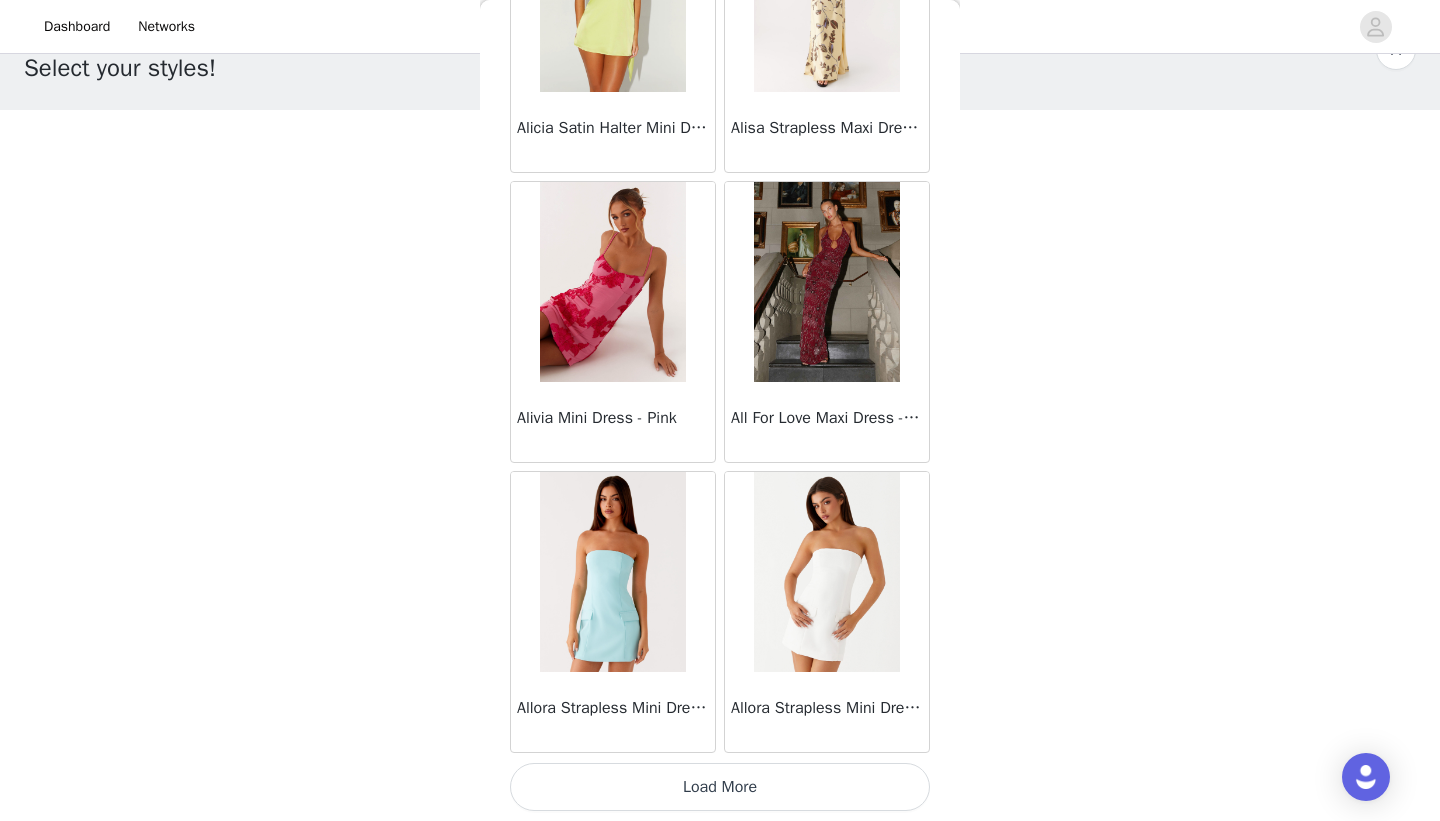click on "Load More" at bounding box center (720, 787) 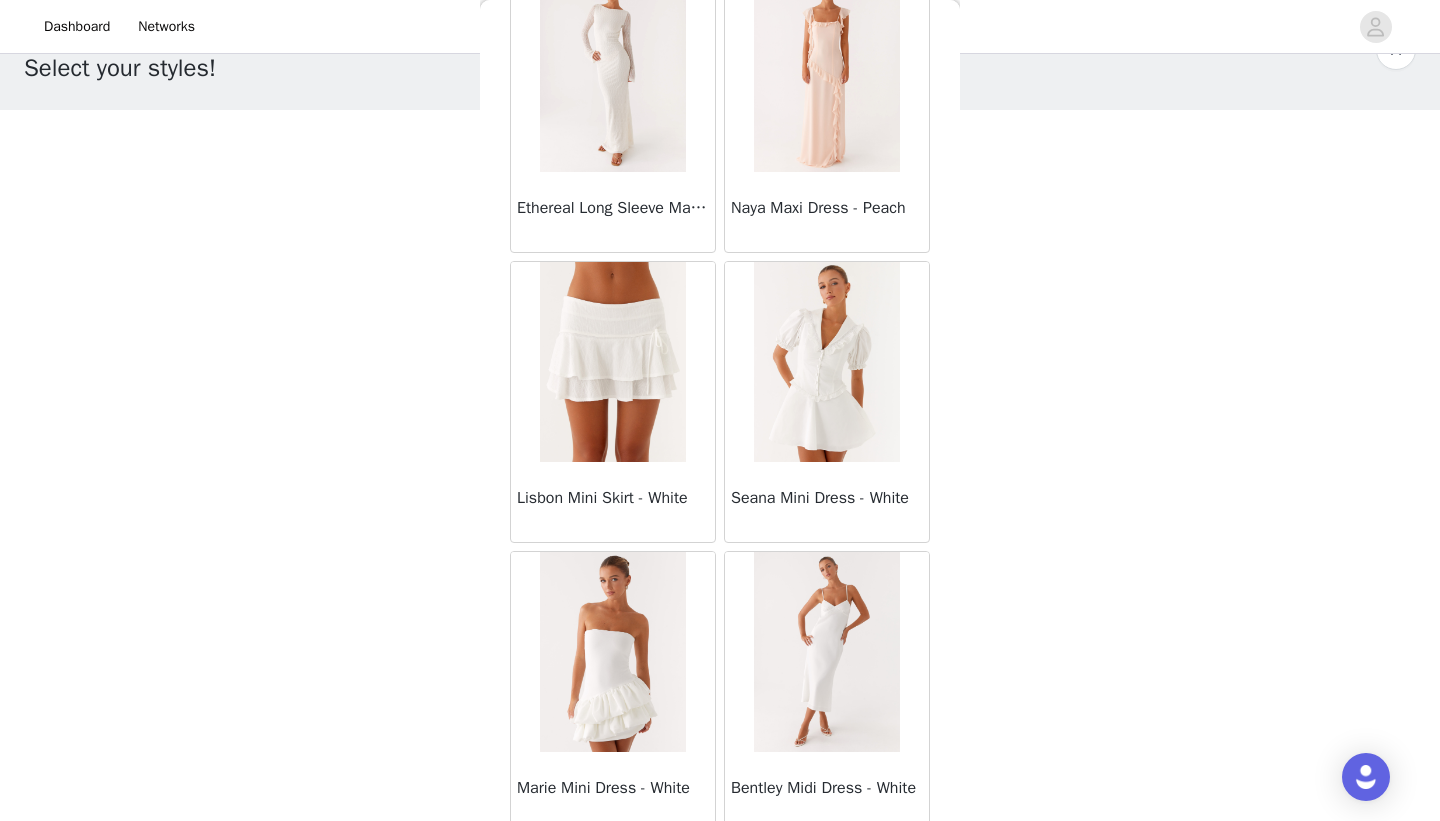scroll, scrollTop: 74966, scrollLeft: 0, axis: vertical 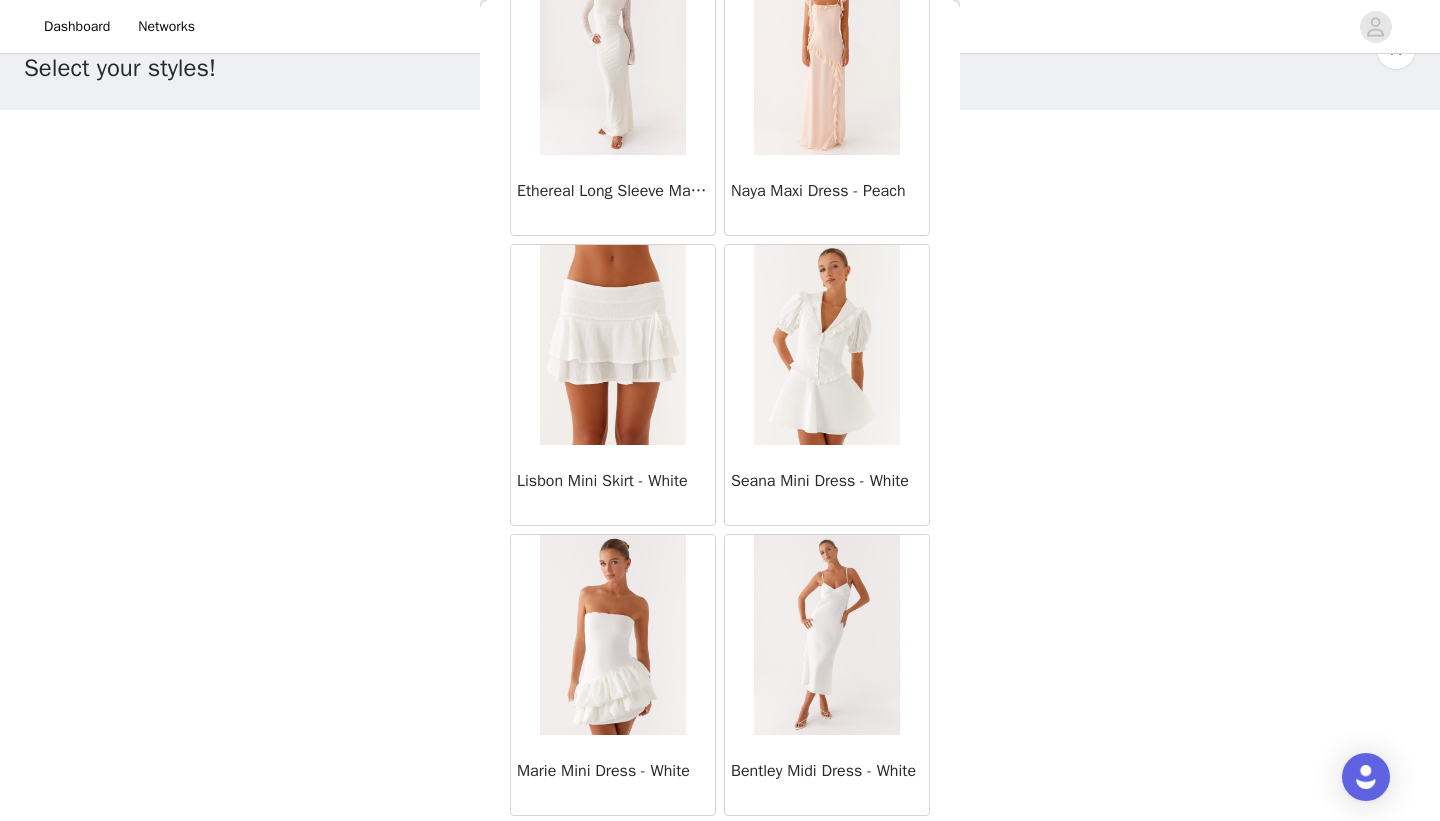 click at bounding box center (612, 345) 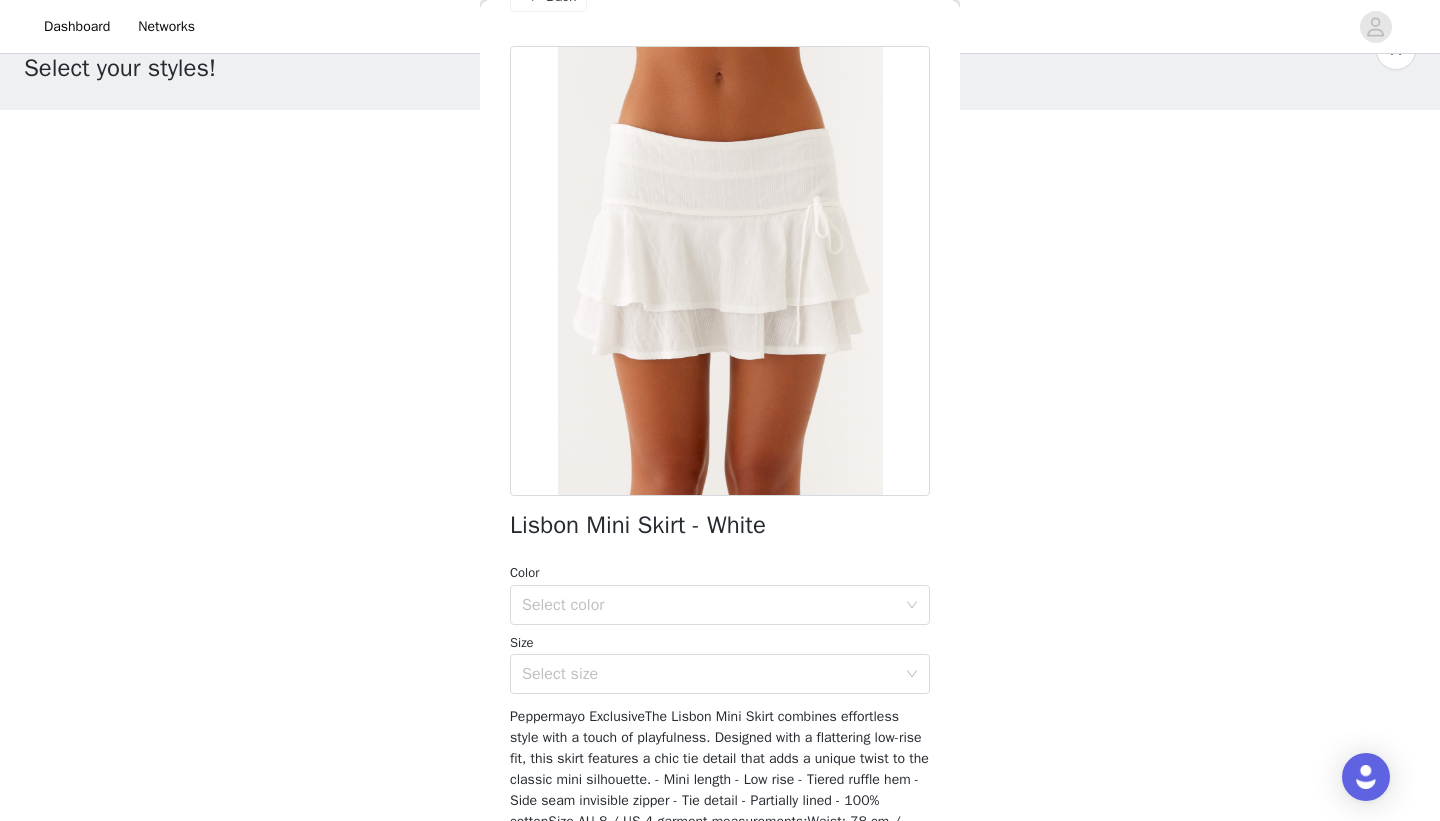 scroll, scrollTop: 53, scrollLeft: 0, axis: vertical 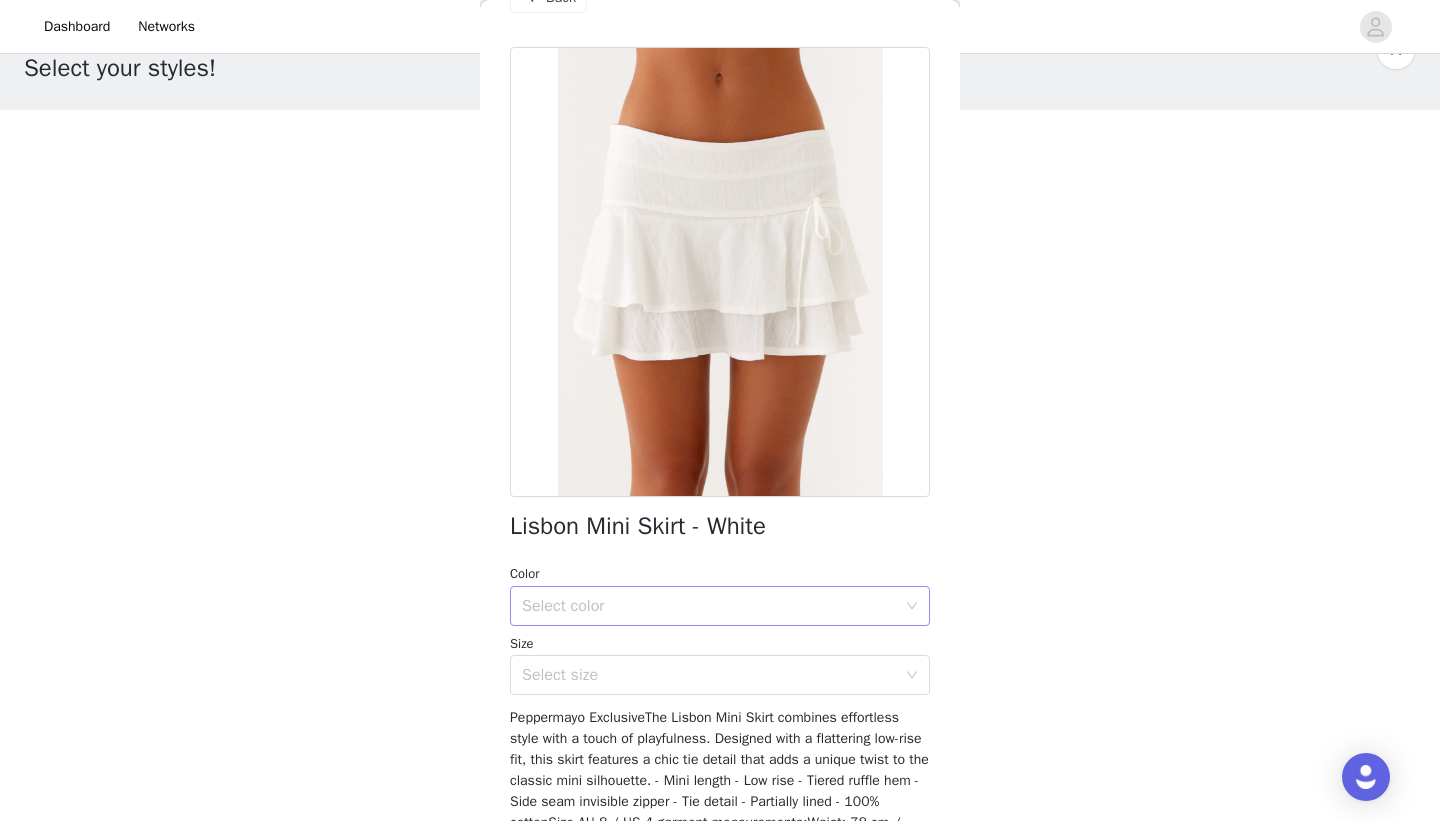 click on "Select color" at bounding box center (709, 606) 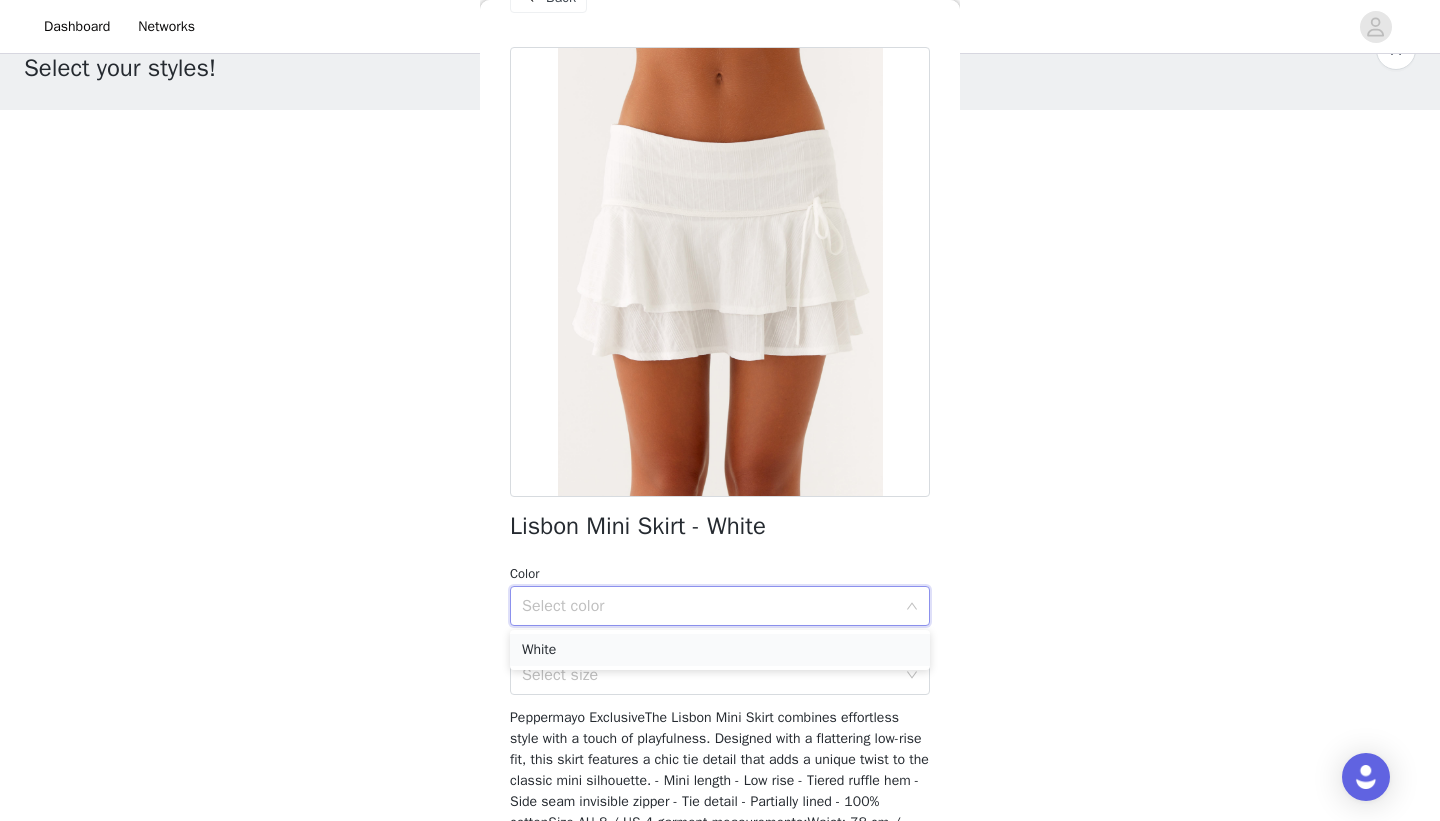 click on "White" at bounding box center [720, 650] 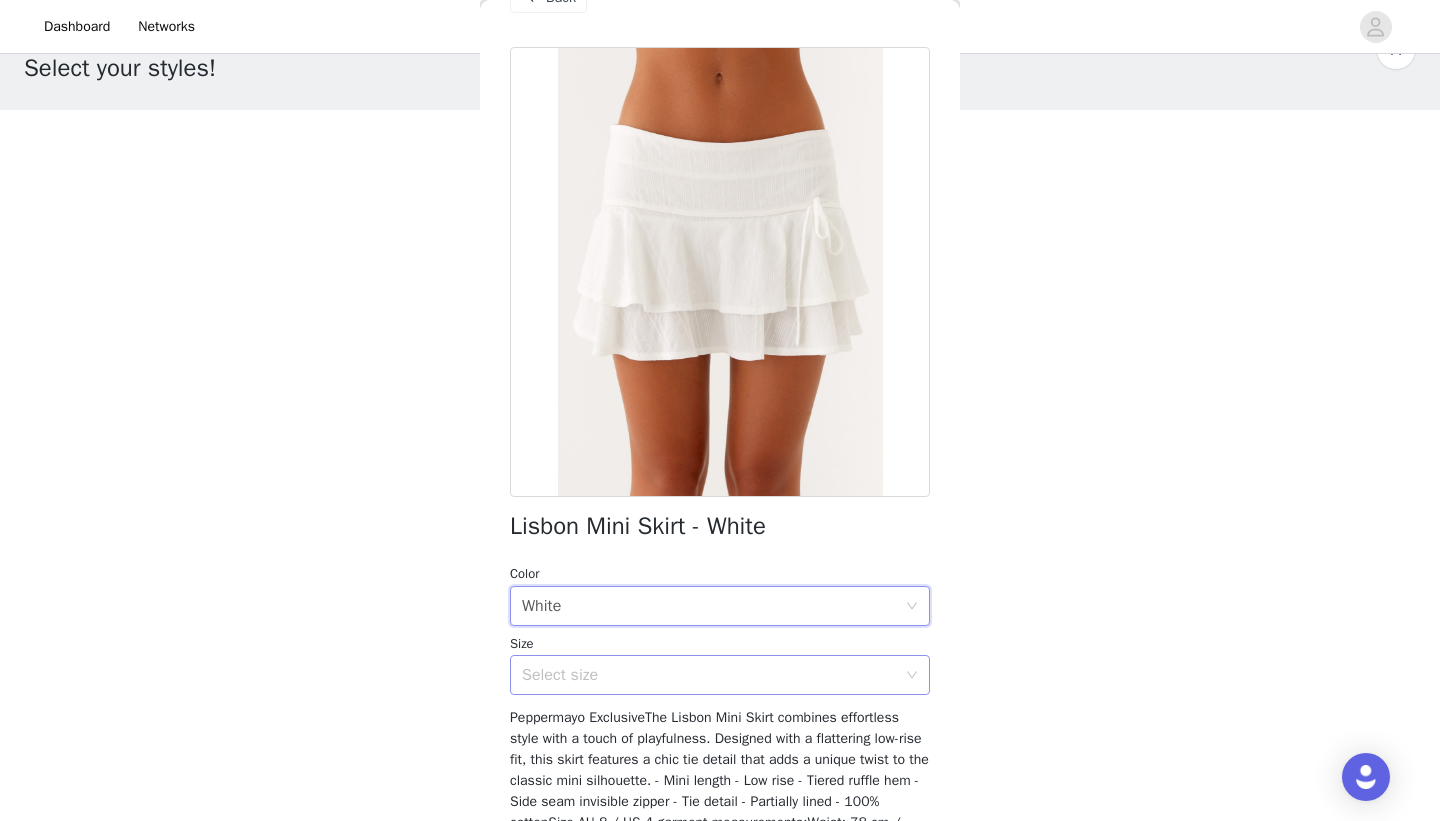 click on "Select size" at bounding box center [709, 675] 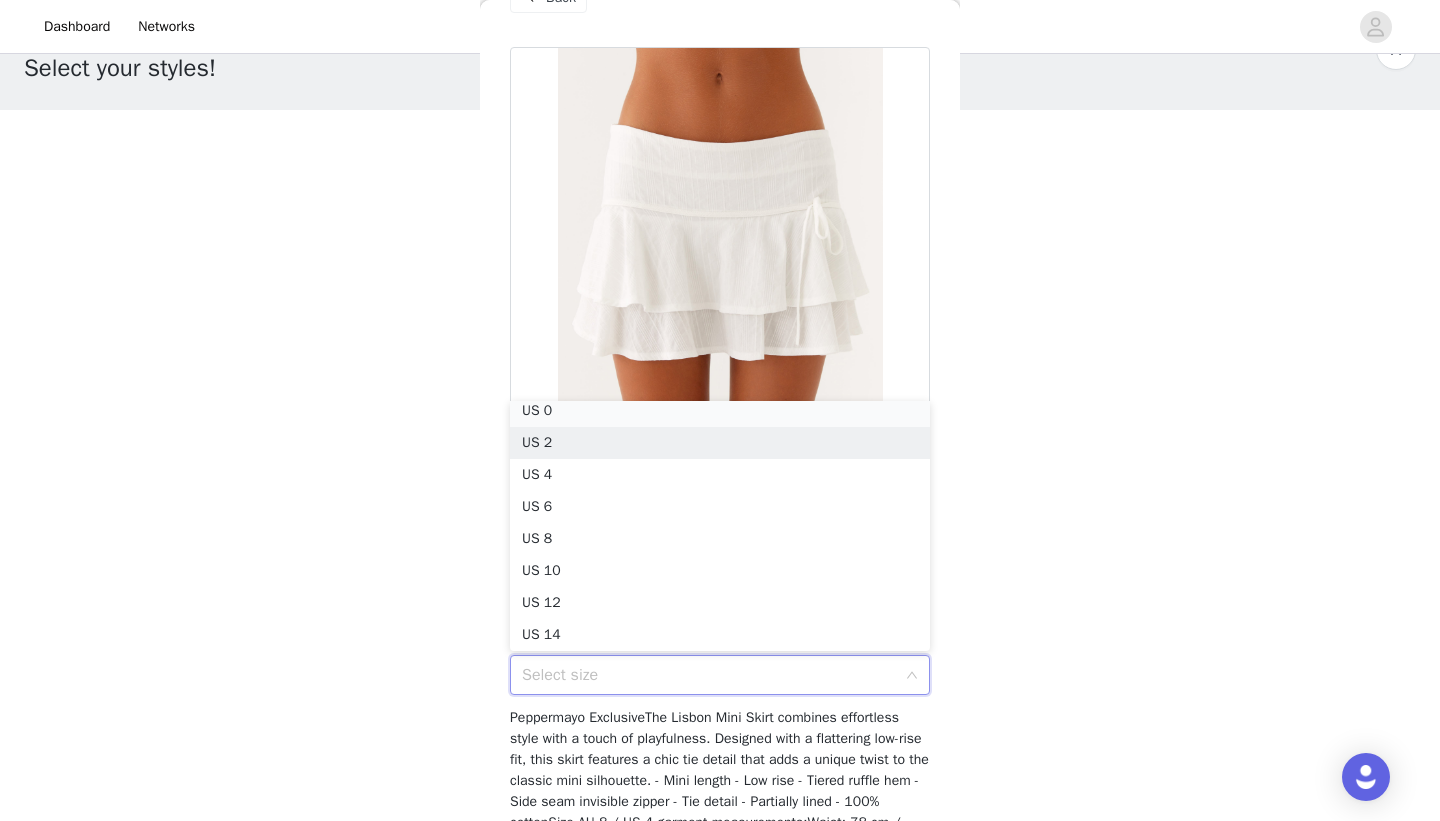 scroll, scrollTop: 4, scrollLeft: 0, axis: vertical 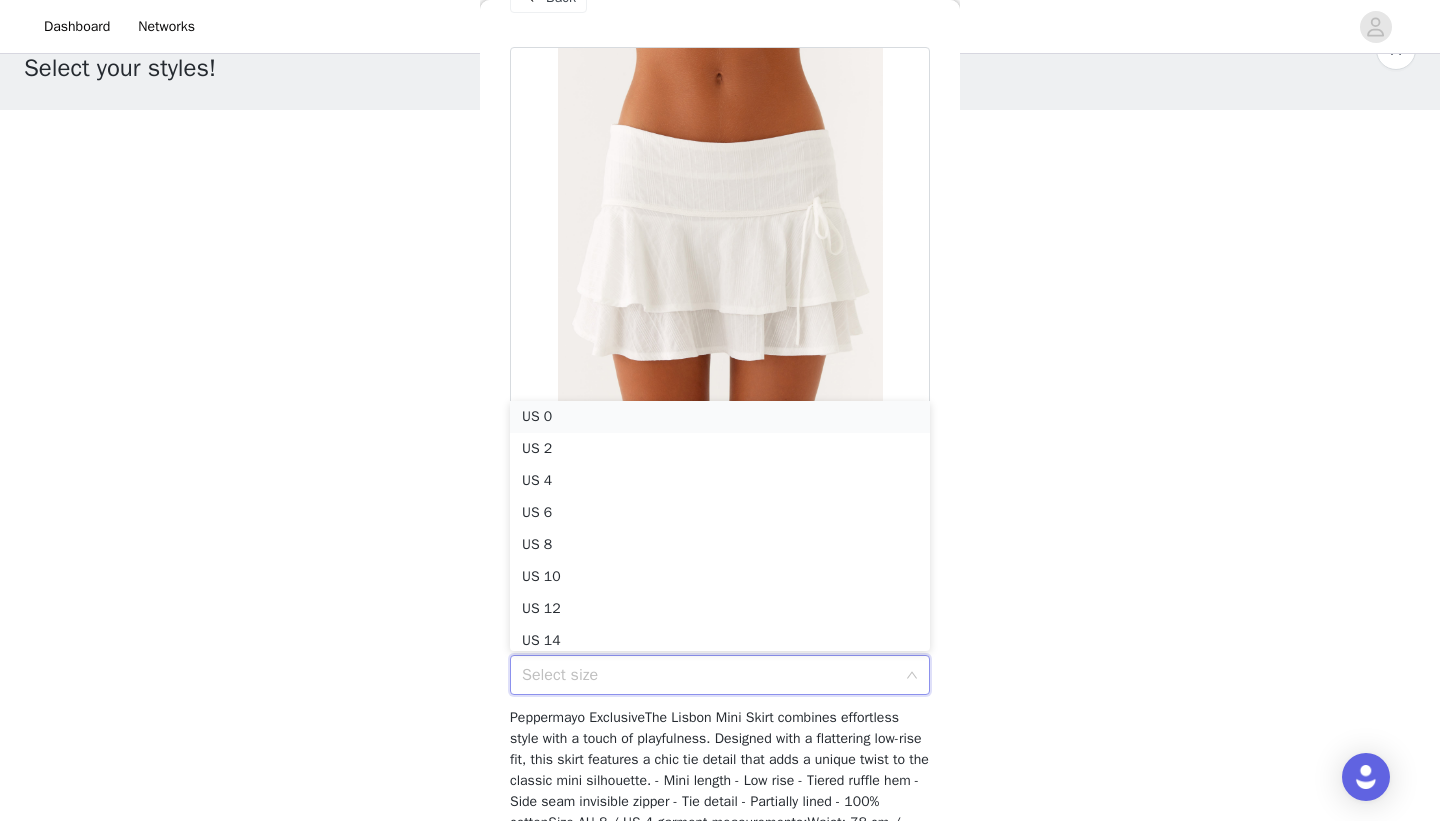 click on "US 0" at bounding box center (720, 417) 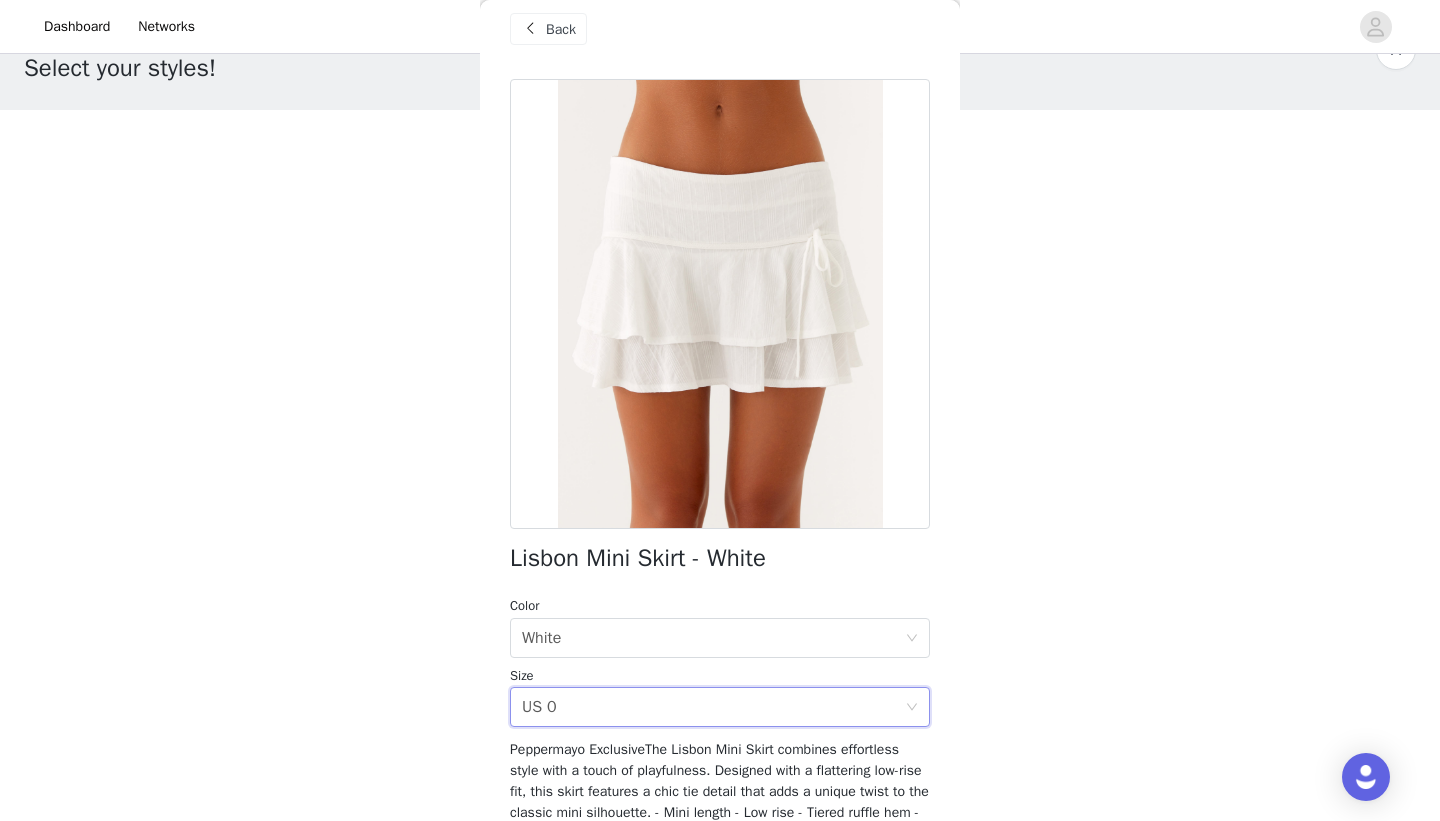 scroll, scrollTop: 217, scrollLeft: 0, axis: vertical 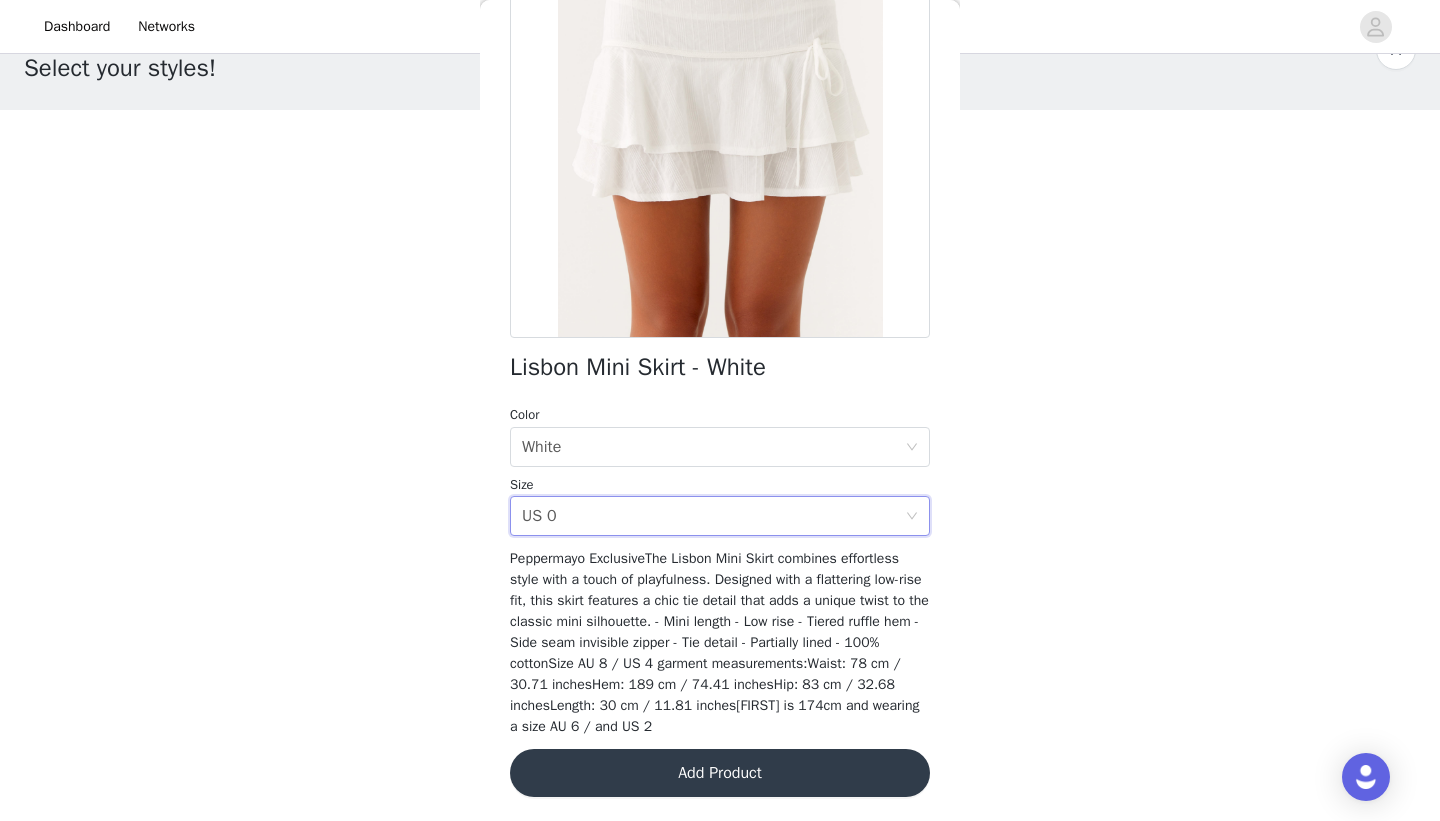 click on "Add Product" at bounding box center [720, 773] 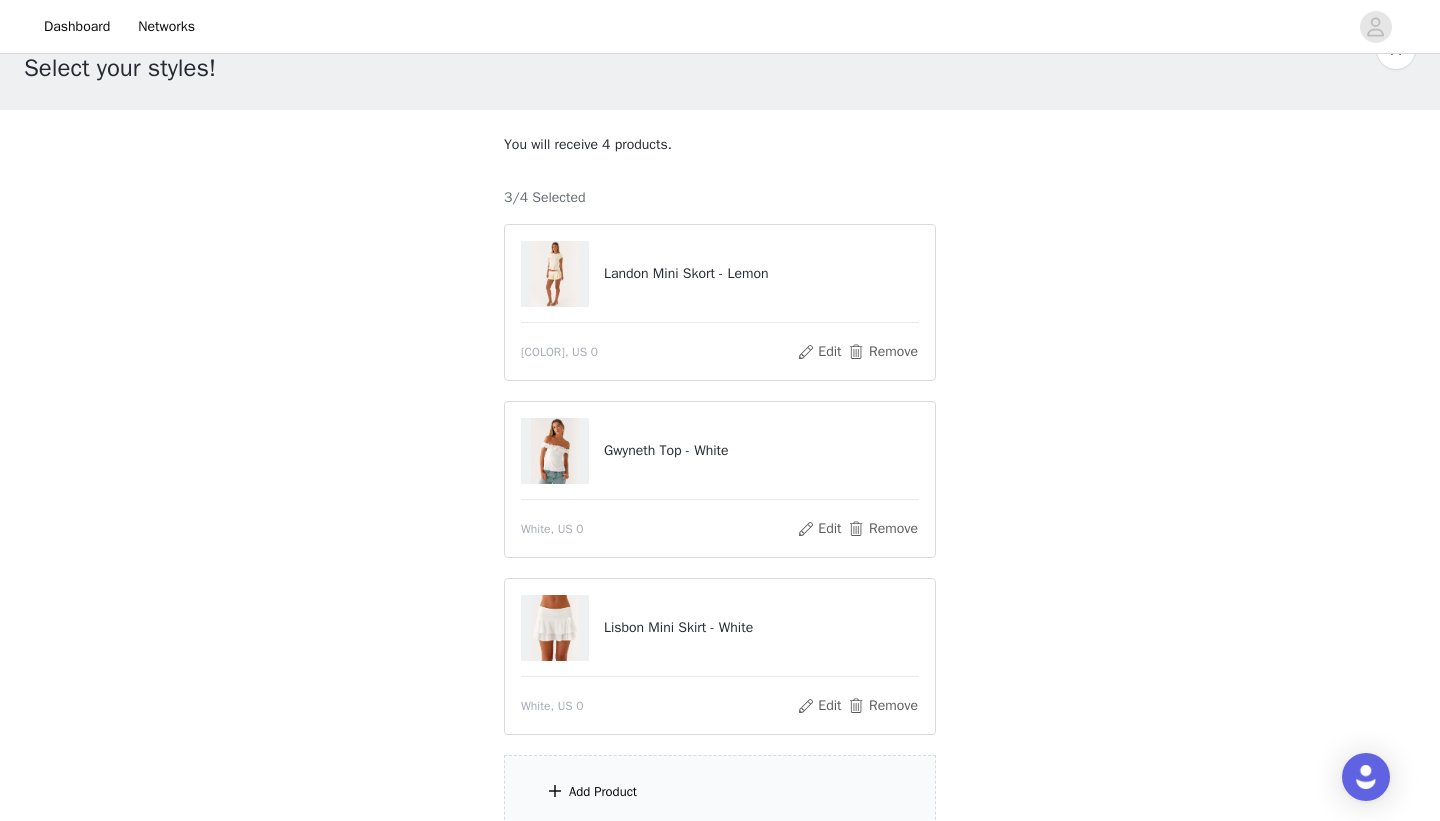click on "Add Product" at bounding box center [603, 792] 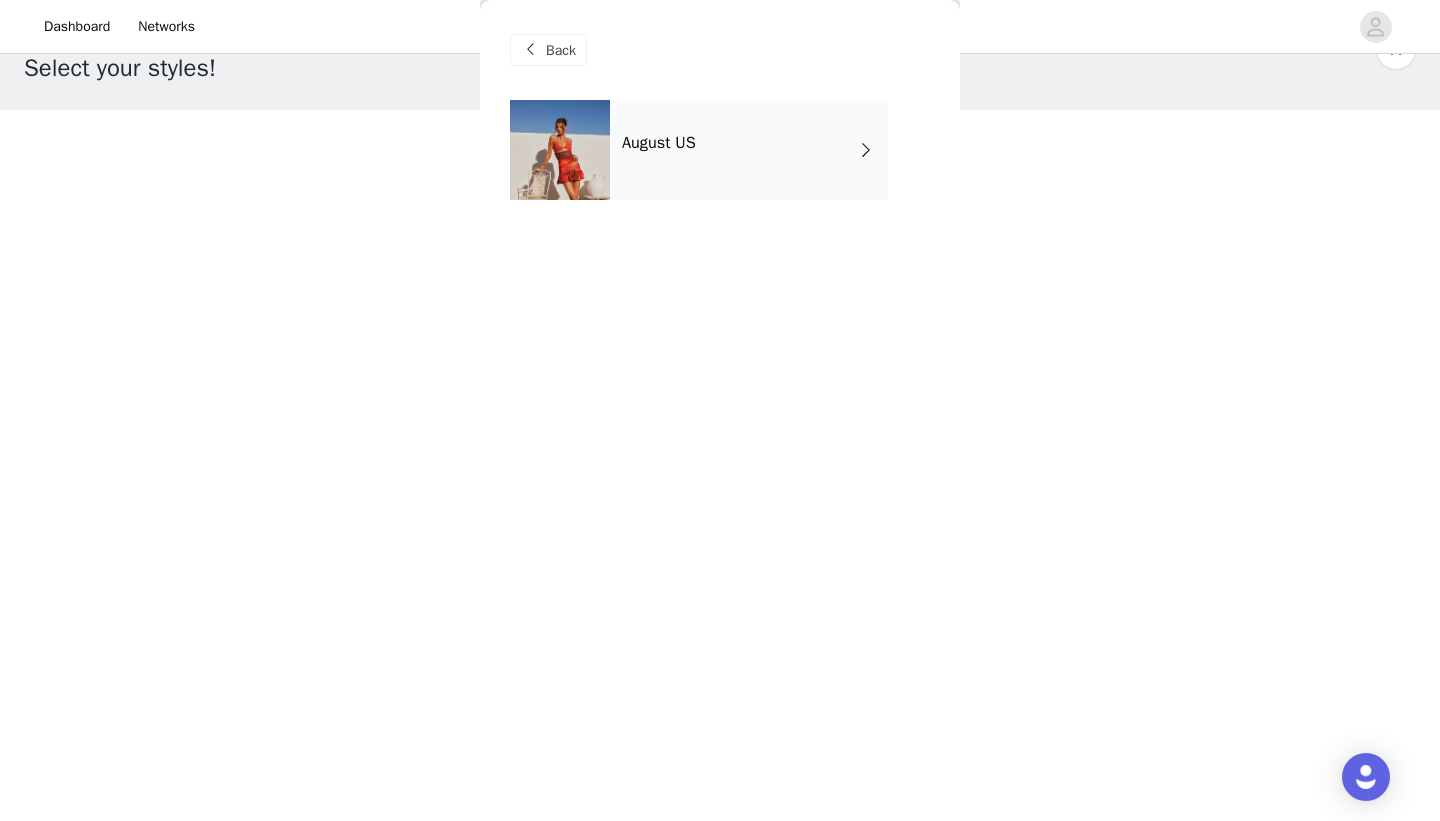click on "August US" at bounding box center (659, 143) 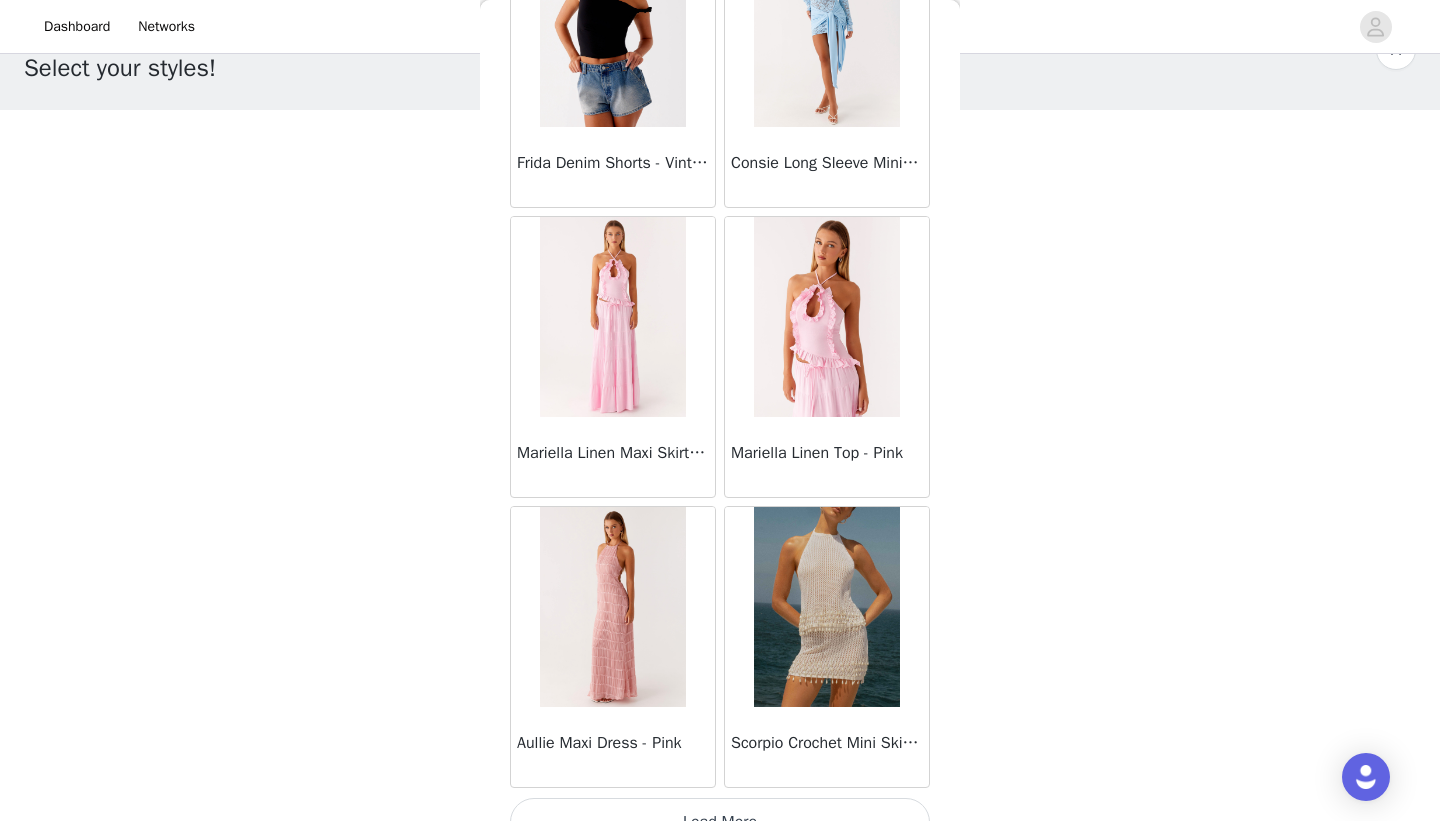 scroll, scrollTop: 2239, scrollLeft: 0, axis: vertical 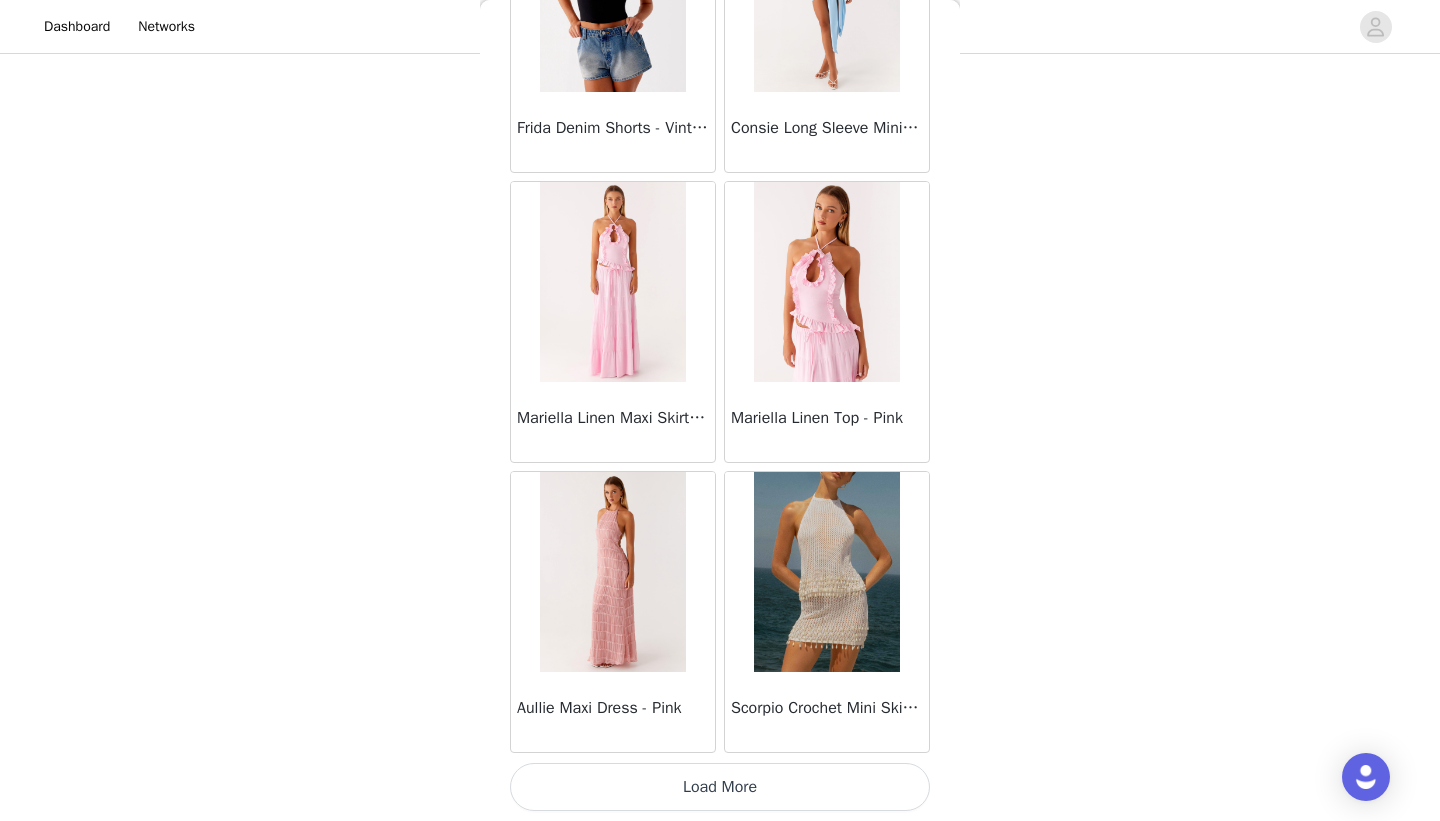 click on "Load More" at bounding box center [720, 787] 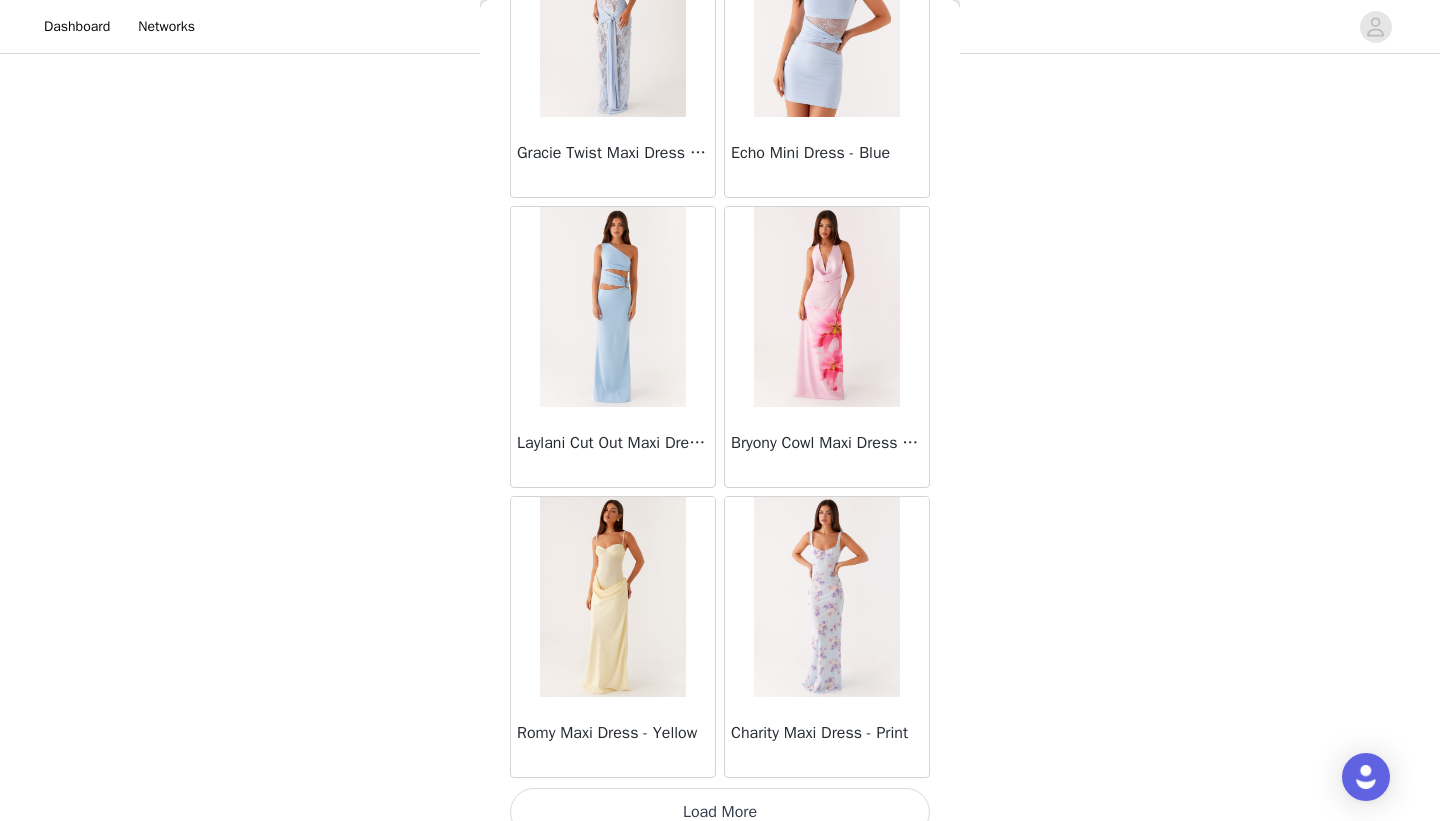 scroll, scrollTop: 5139, scrollLeft: 0, axis: vertical 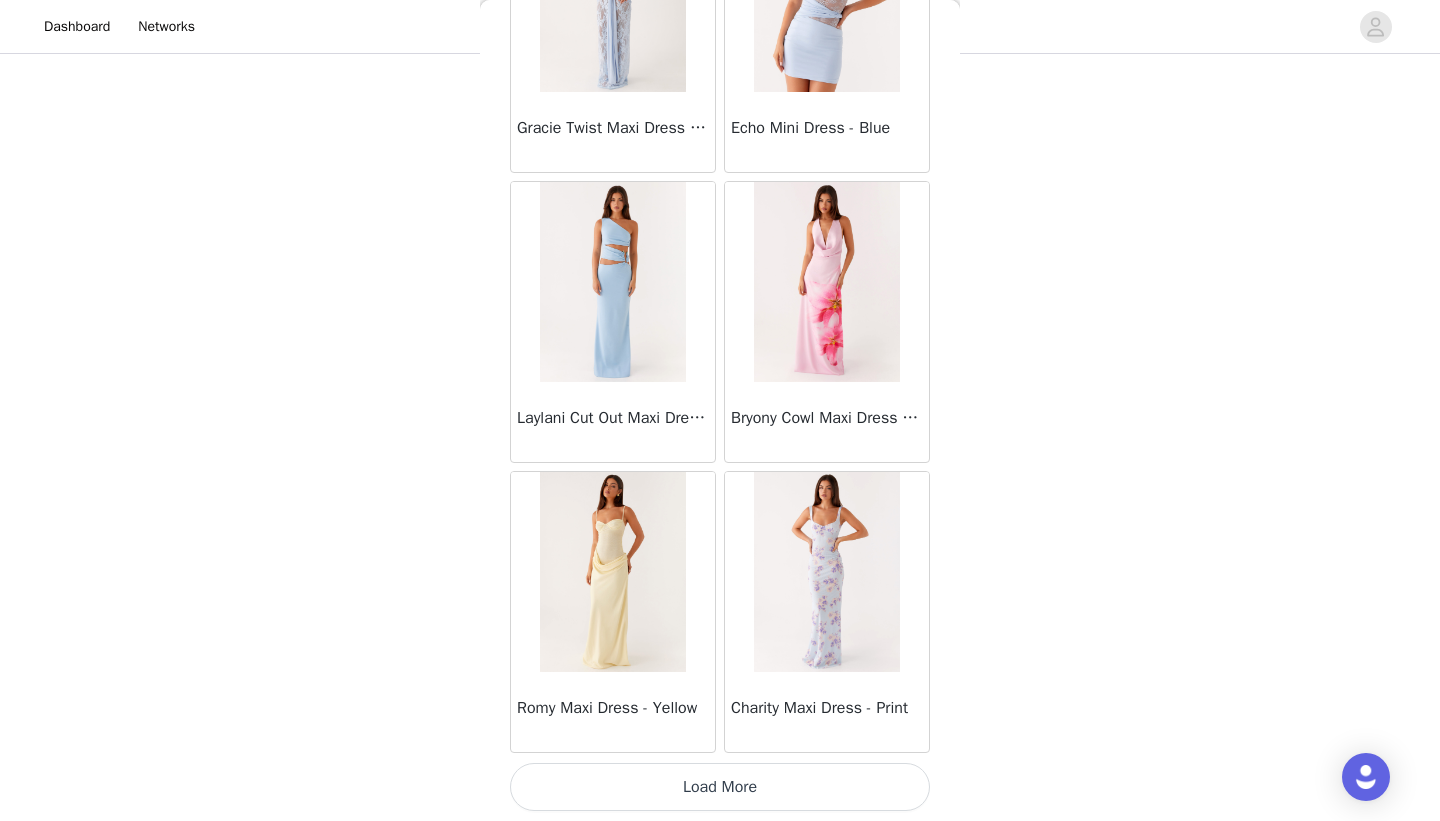 click on "Load More" at bounding box center [720, 787] 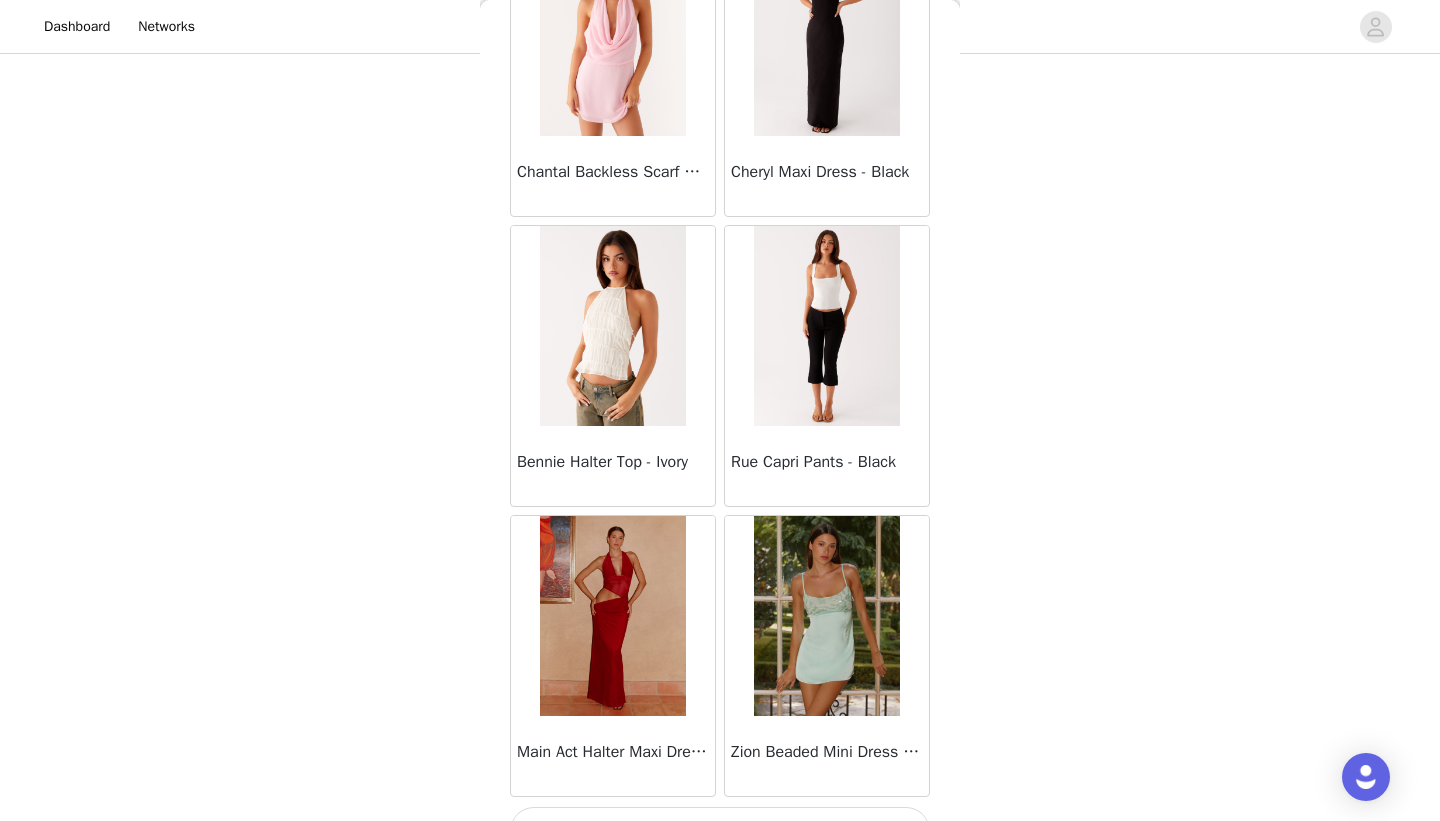 scroll, scrollTop: 8039, scrollLeft: 0, axis: vertical 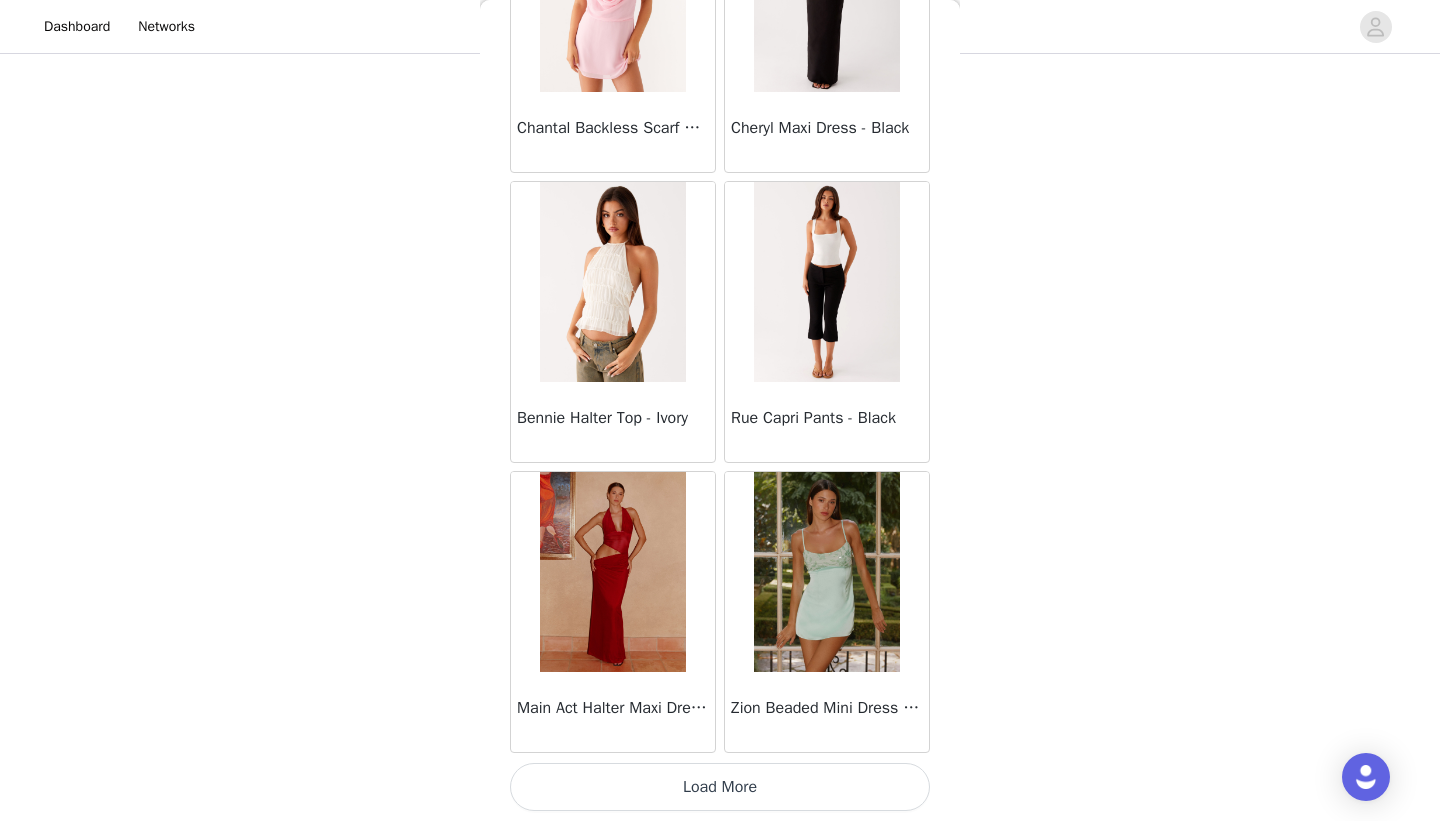 click on "Load More" at bounding box center (720, 787) 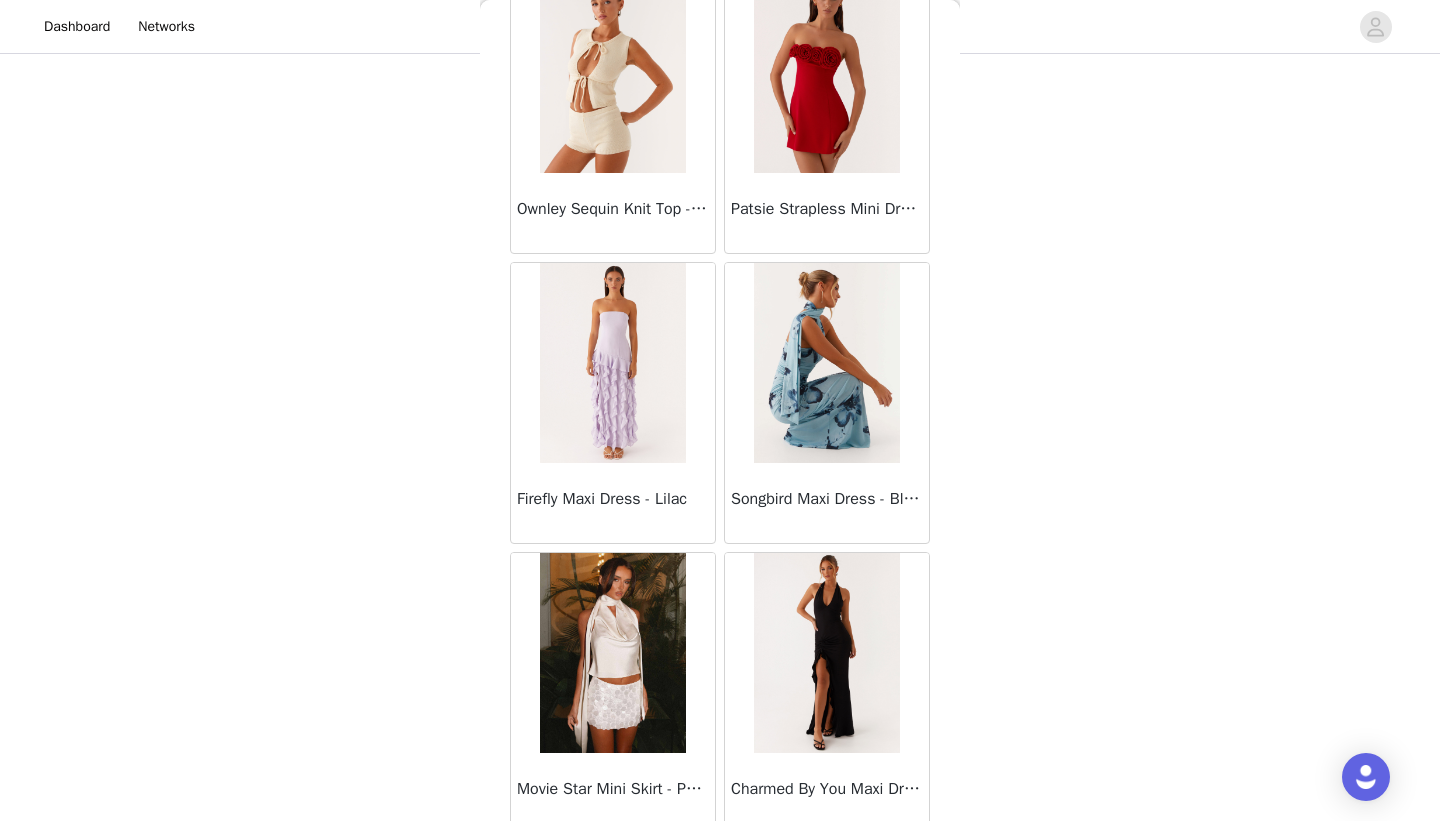 scroll, scrollTop: 10939, scrollLeft: 0, axis: vertical 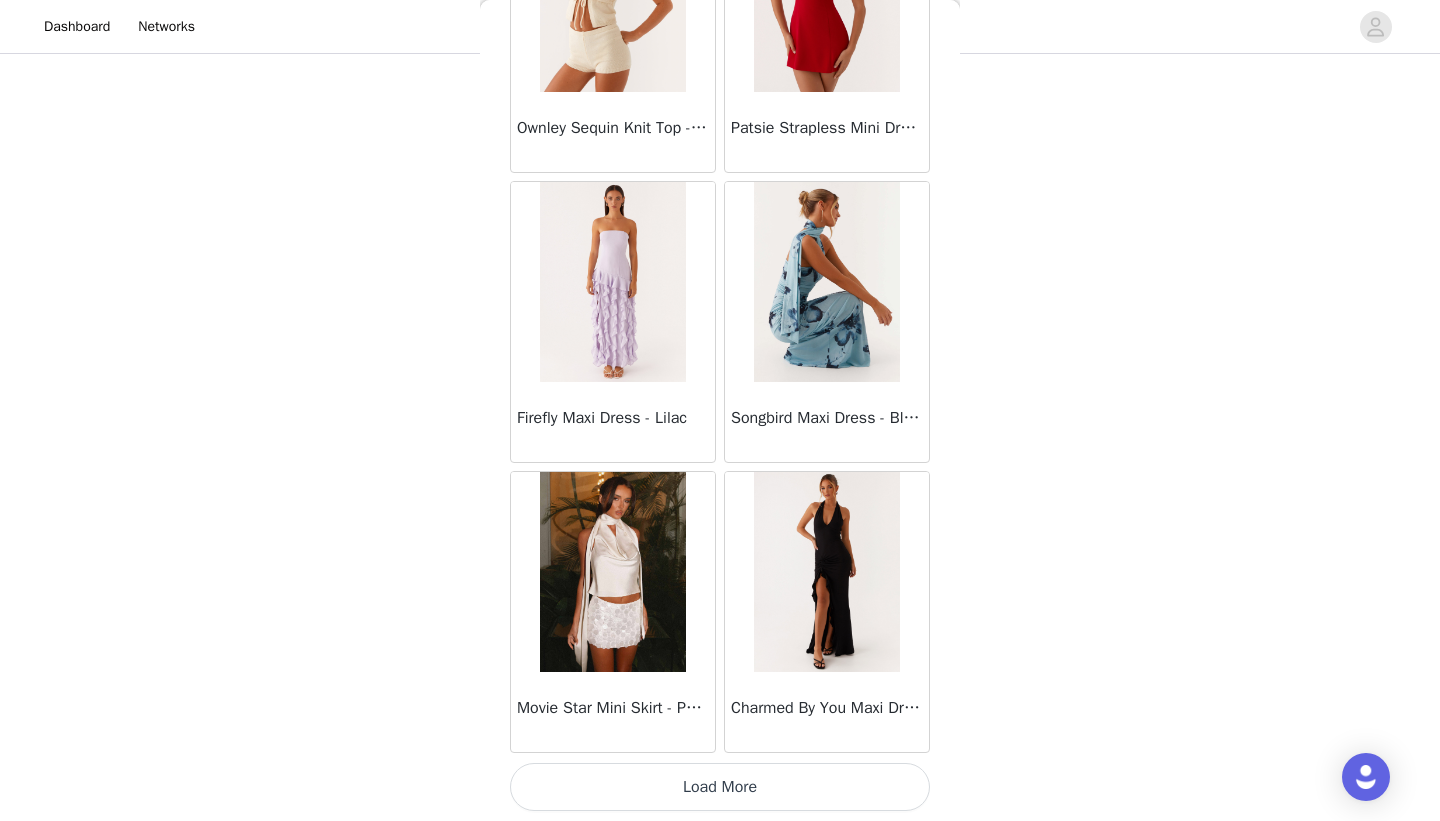 click on "Load More" at bounding box center (720, 787) 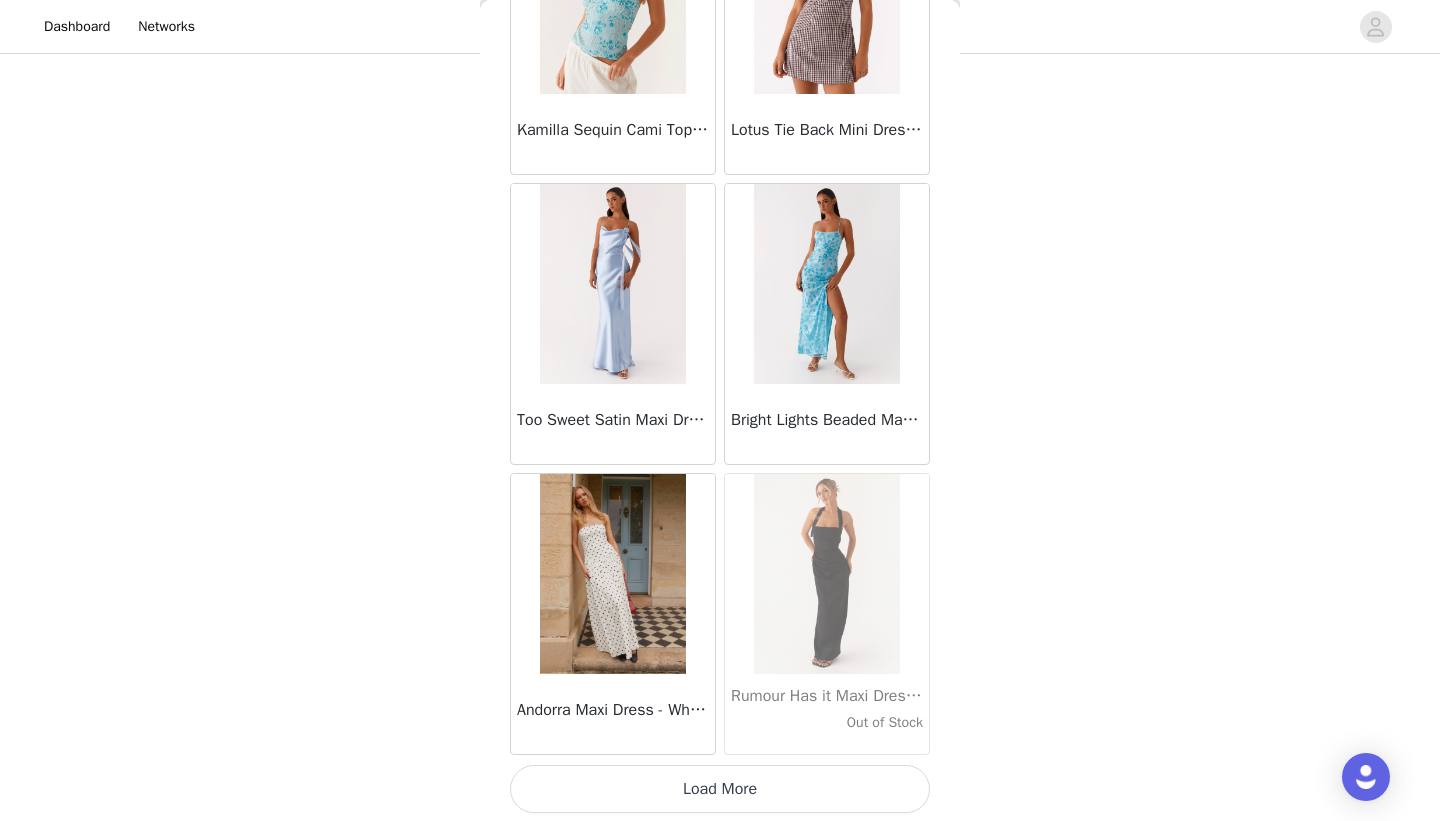 scroll, scrollTop: 13839, scrollLeft: 0, axis: vertical 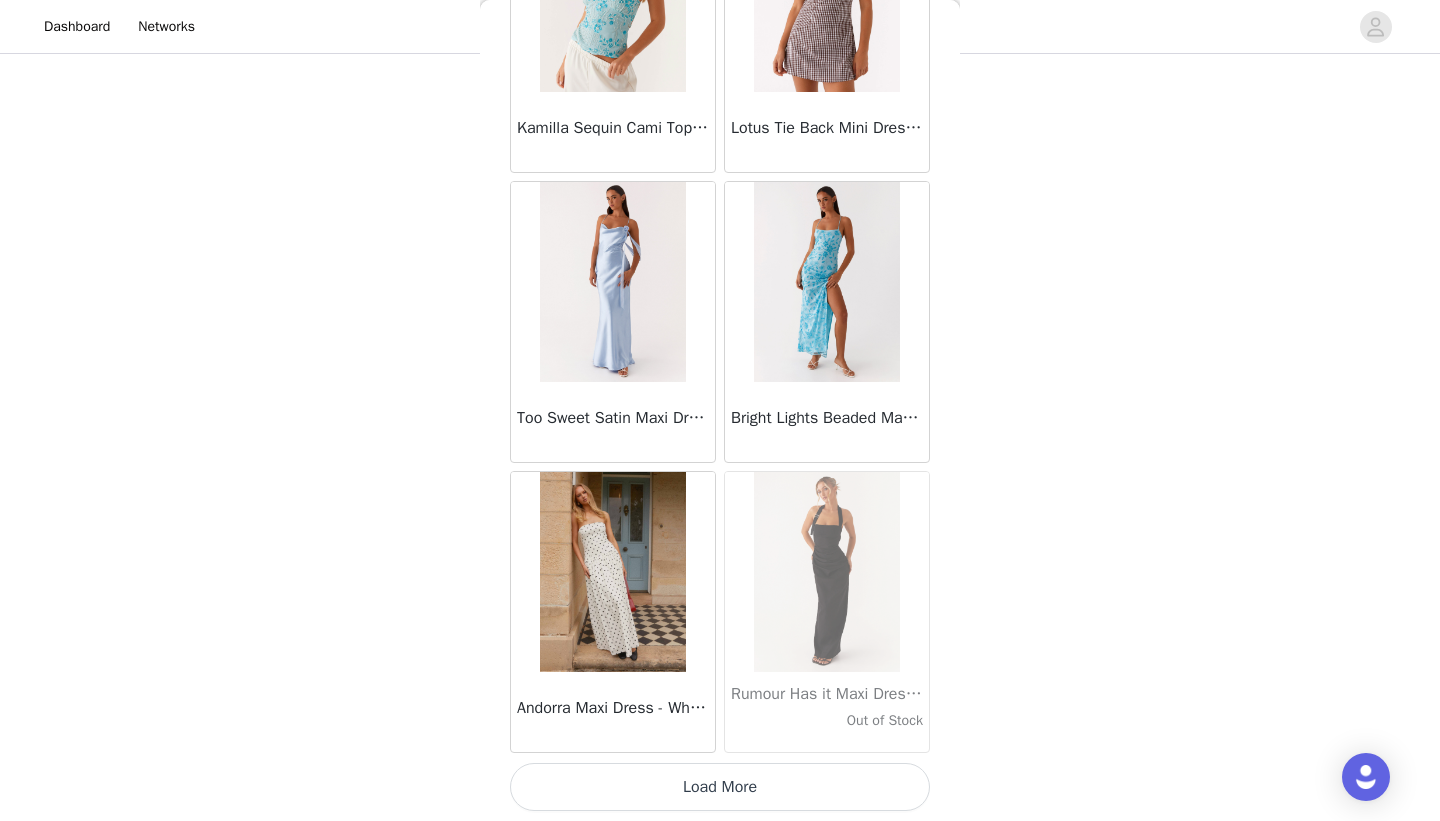 click on "Load More" at bounding box center (720, 787) 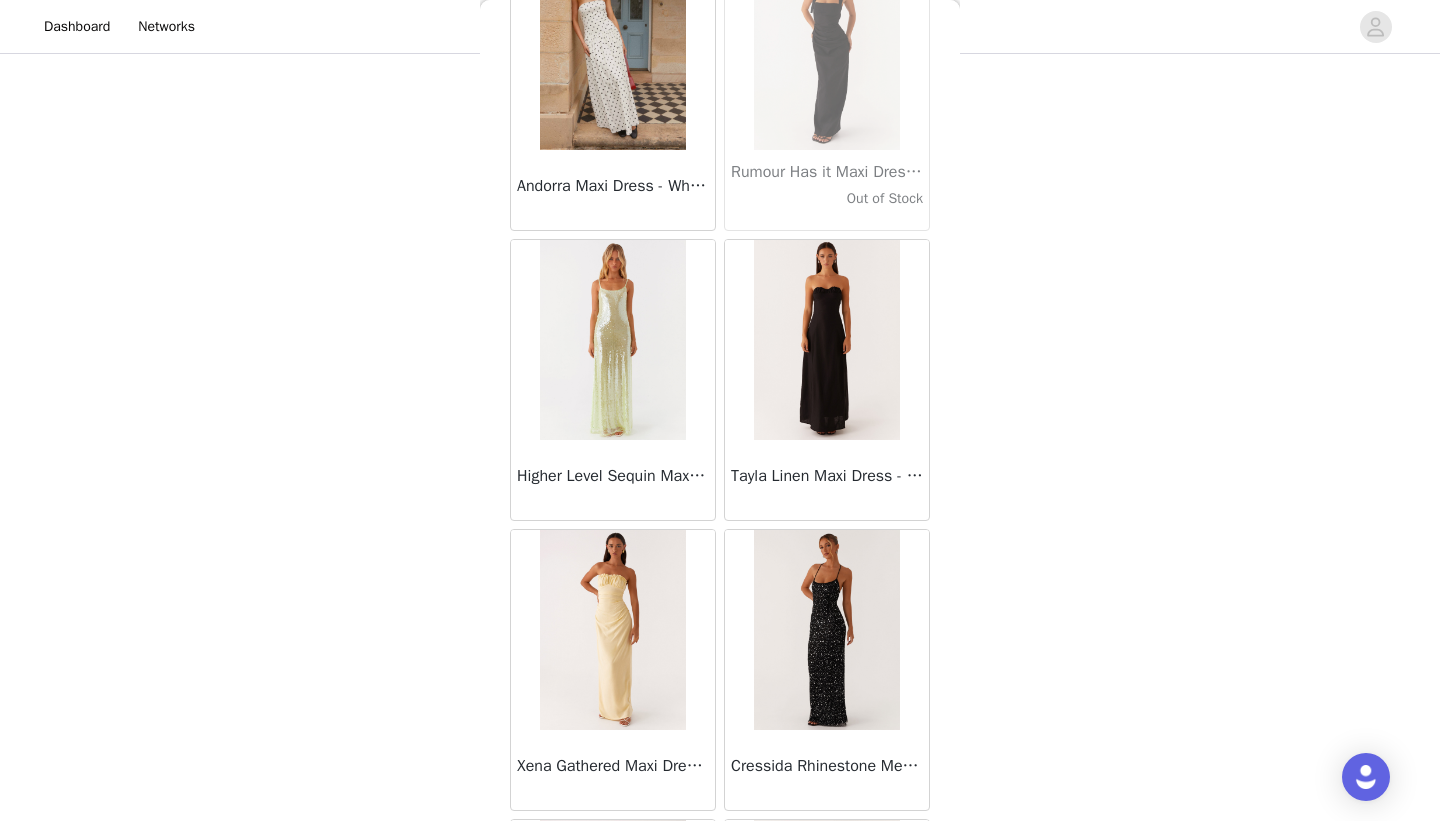 scroll, scrollTop: 14381, scrollLeft: 0, axis: vertical 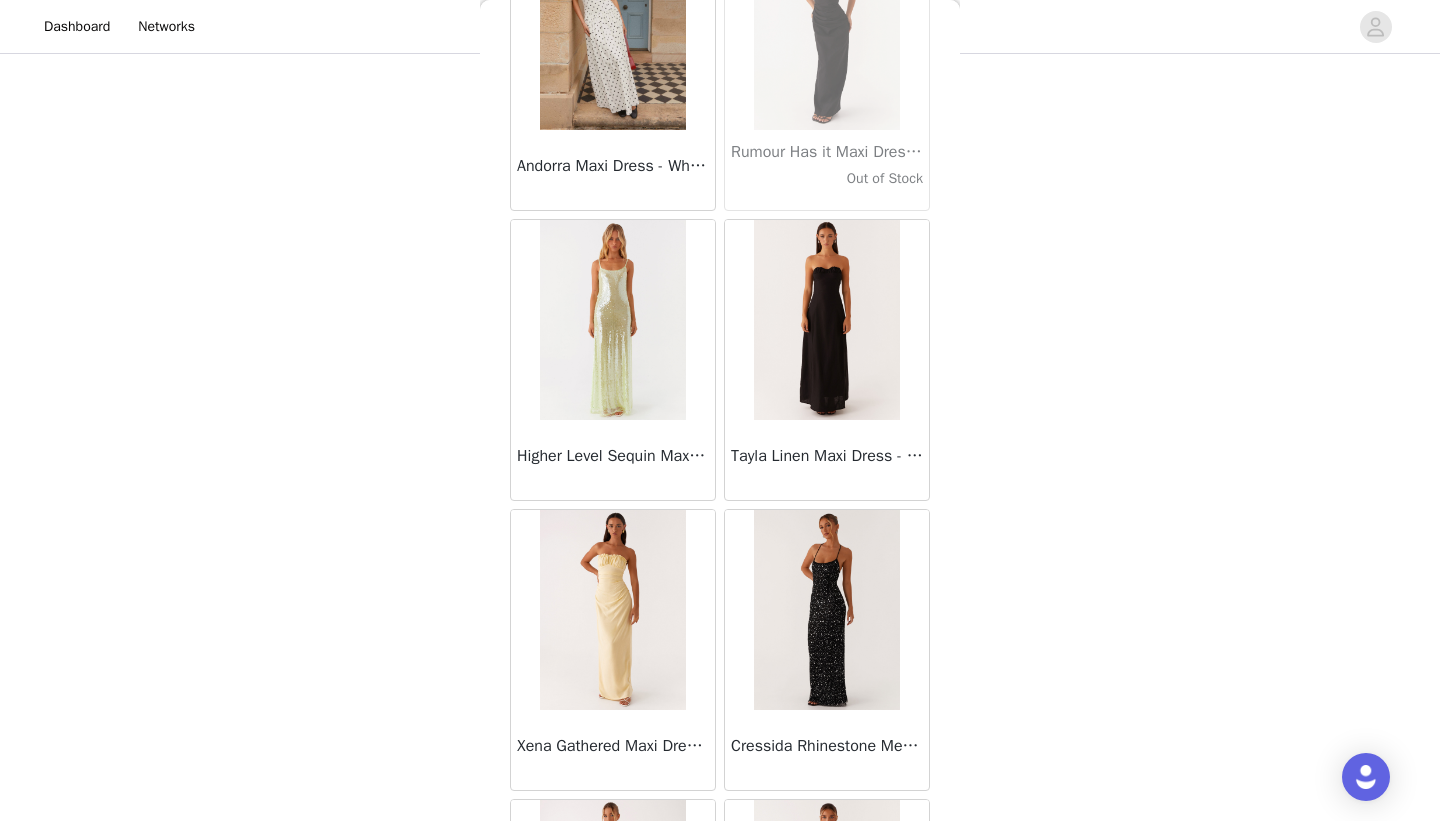 click at bounding box center [612, 320] 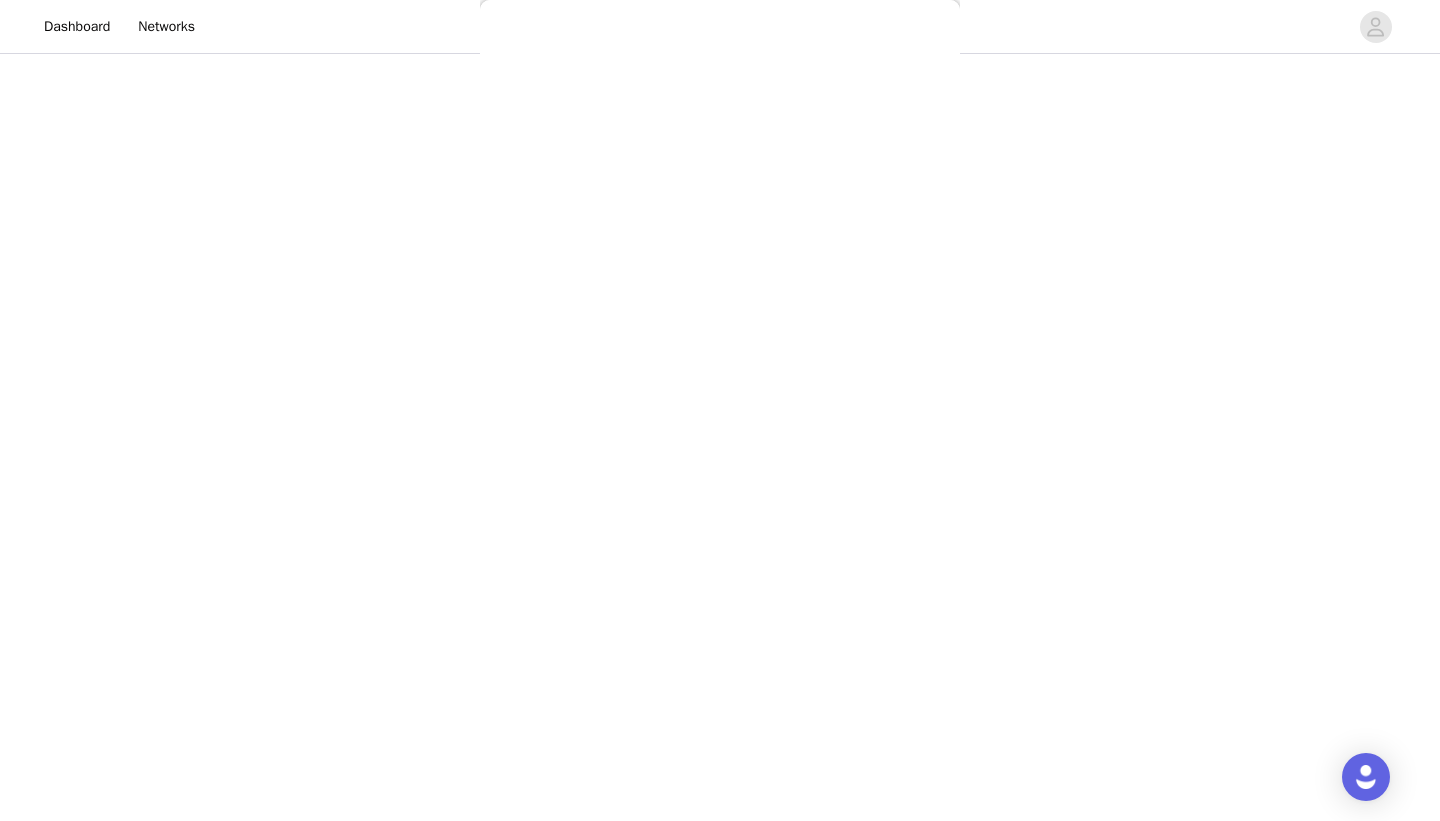 scroll, scrollTop: 0, scrollLeft: 0, axis: both 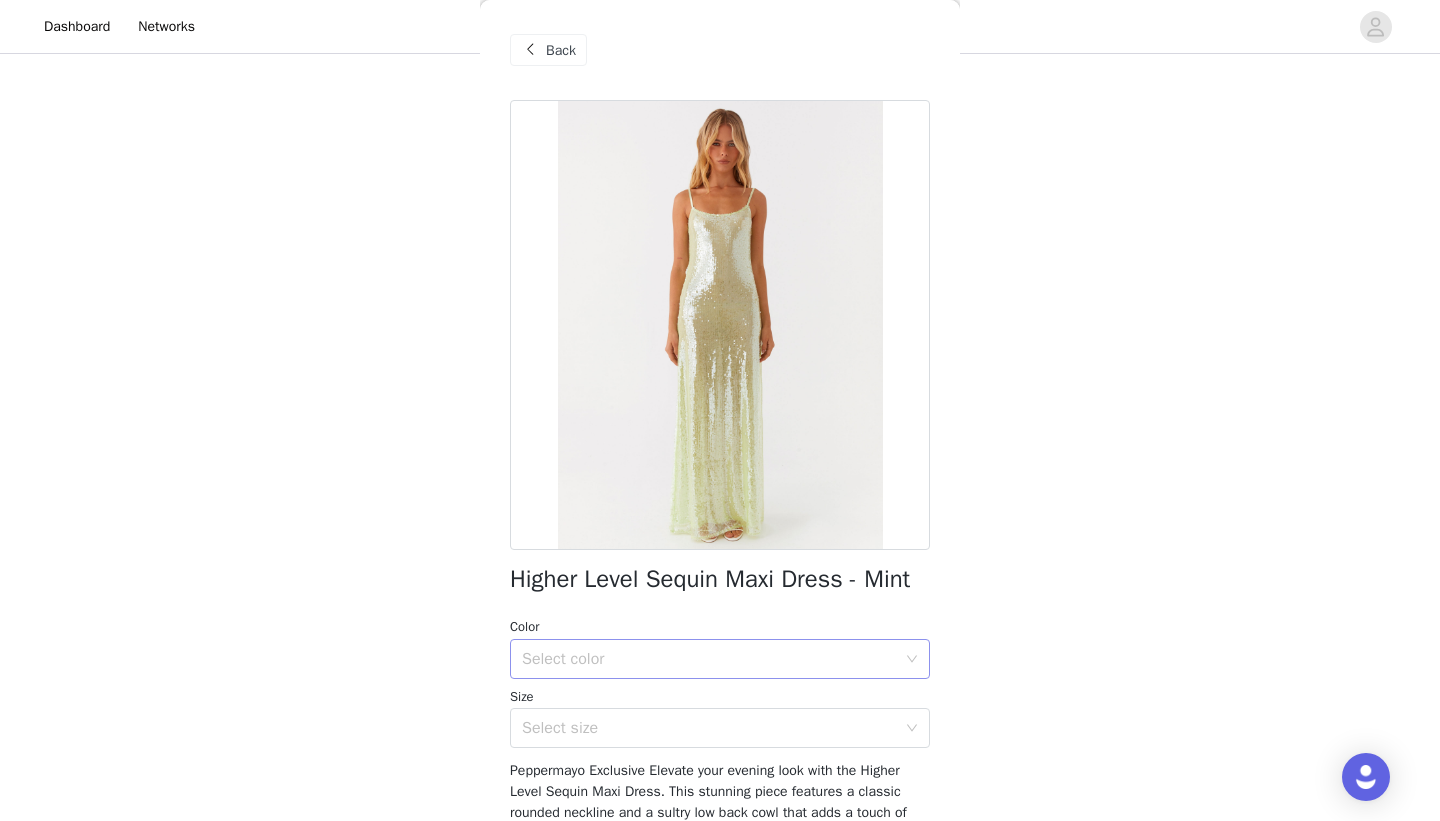 click on "Select color" at bounding box center (709, 659) 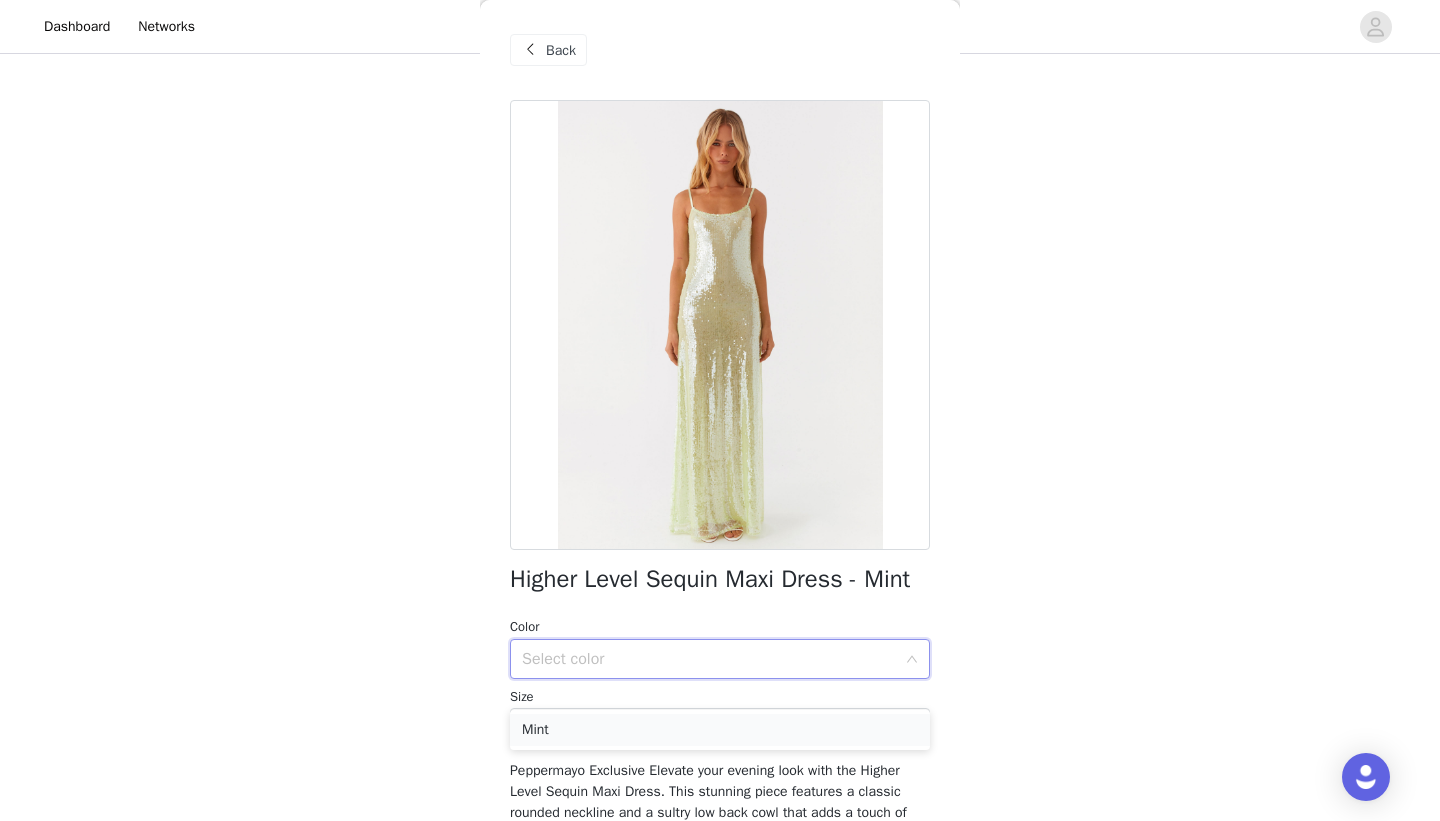 click on "Mint" at bounding box center (720, 730) 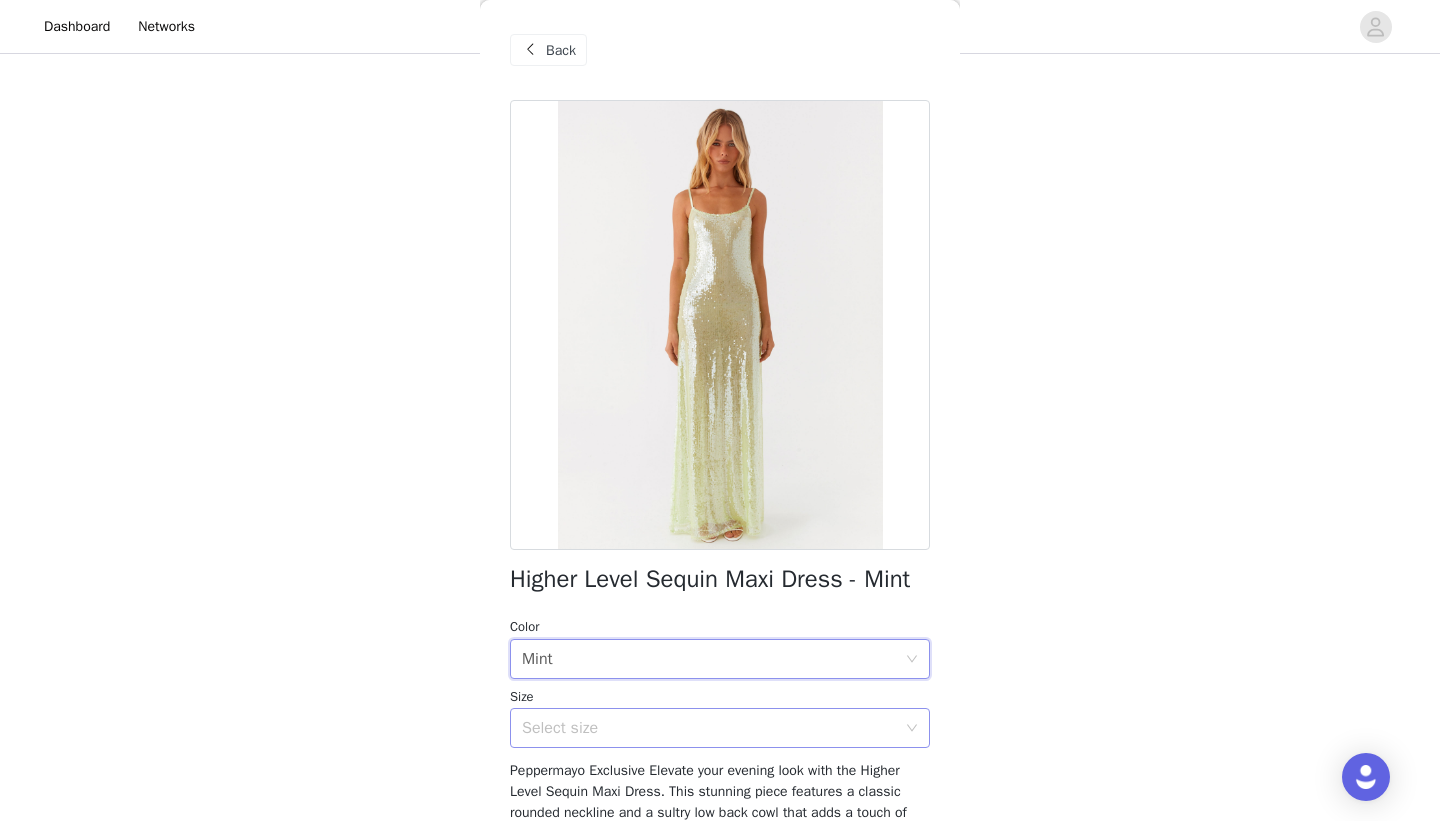 click on "Select size" at bounding box center (709, 728) 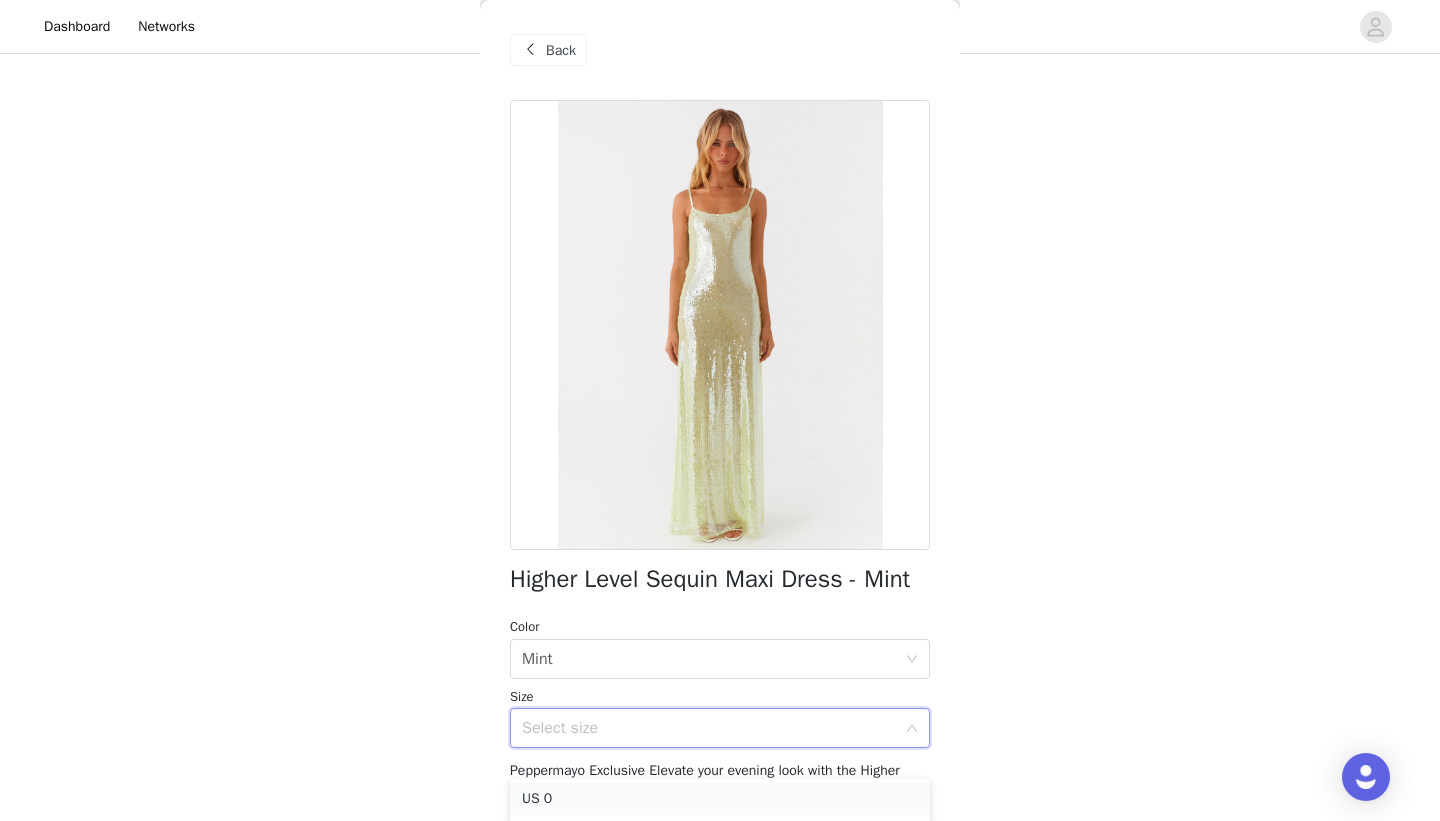 click on "US 0" at bounding box center [720, 799] 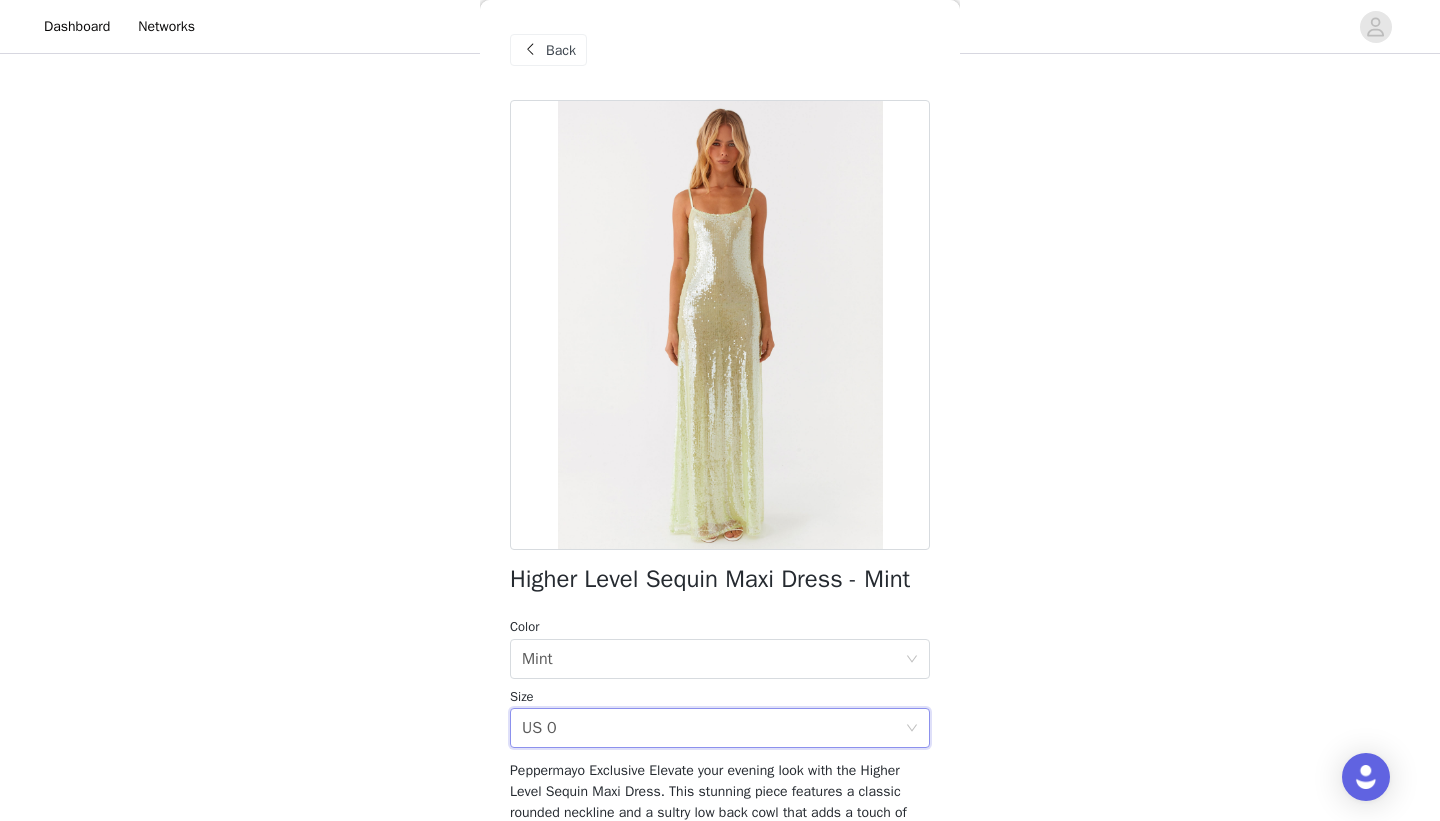 scroll, scrollTop: 287, scrollLeft: 0, axis: vertical 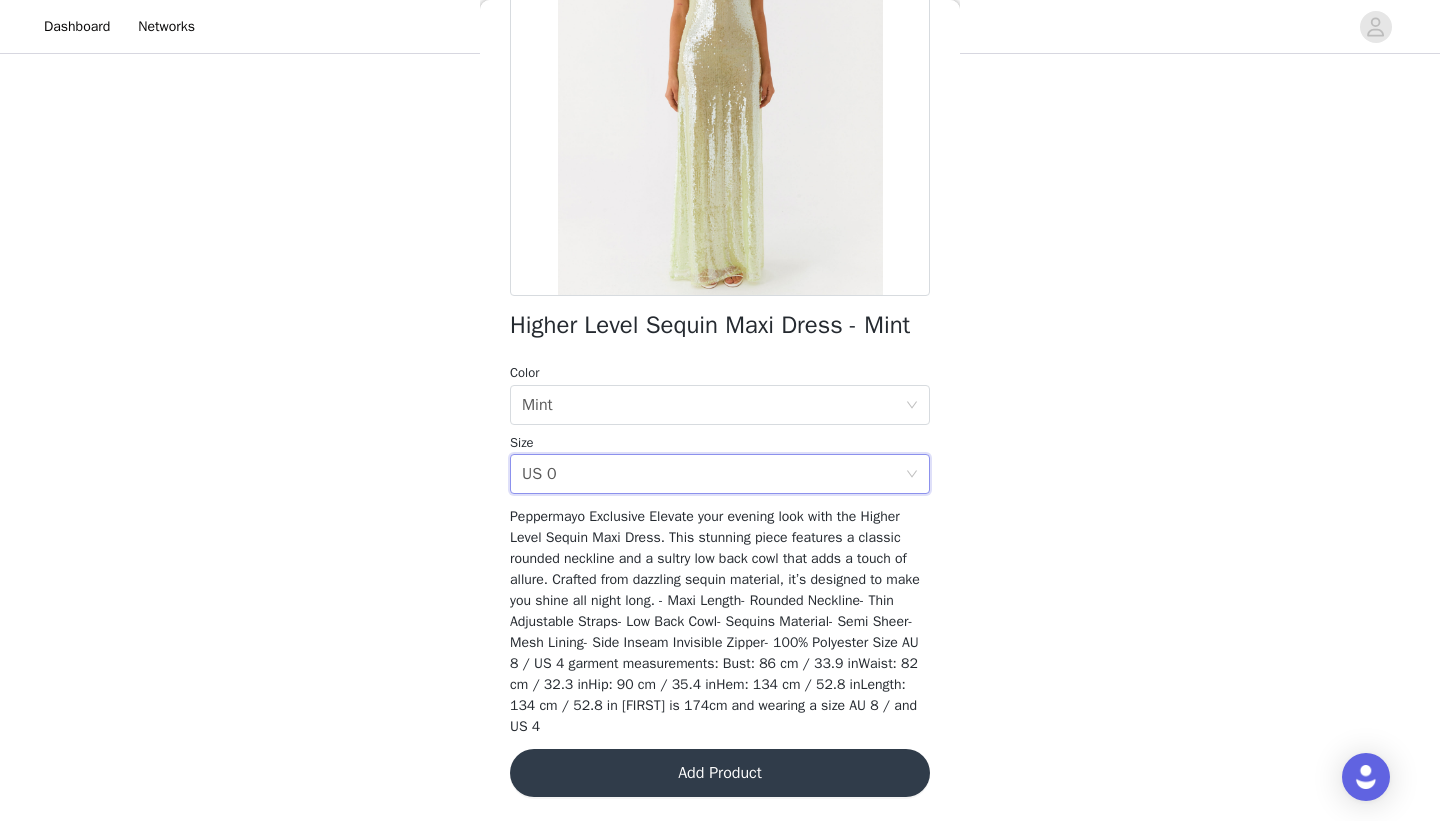 click on "Add Product" at bounding box center [720, 773] 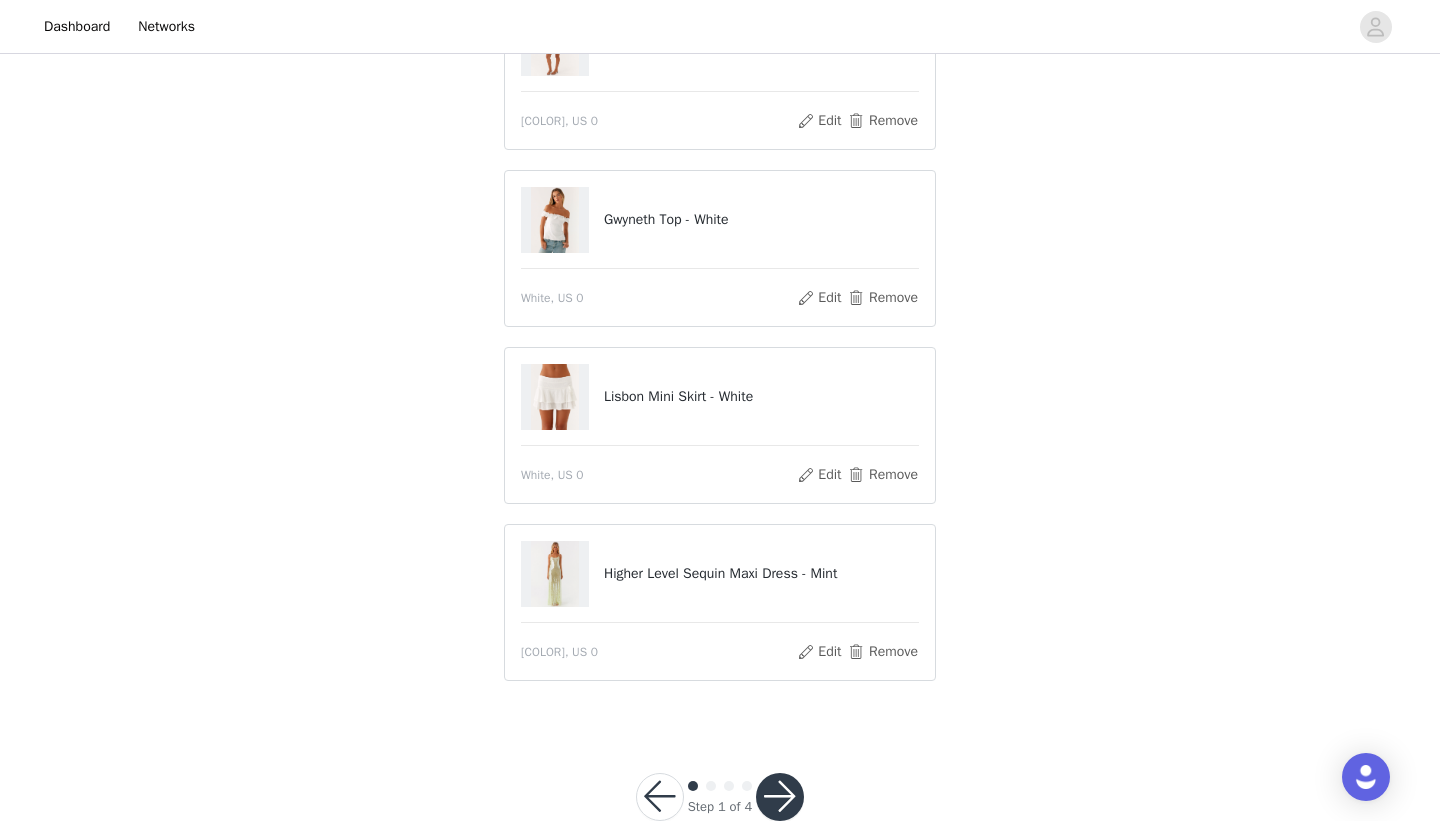 click at bounding box center [780, 797] 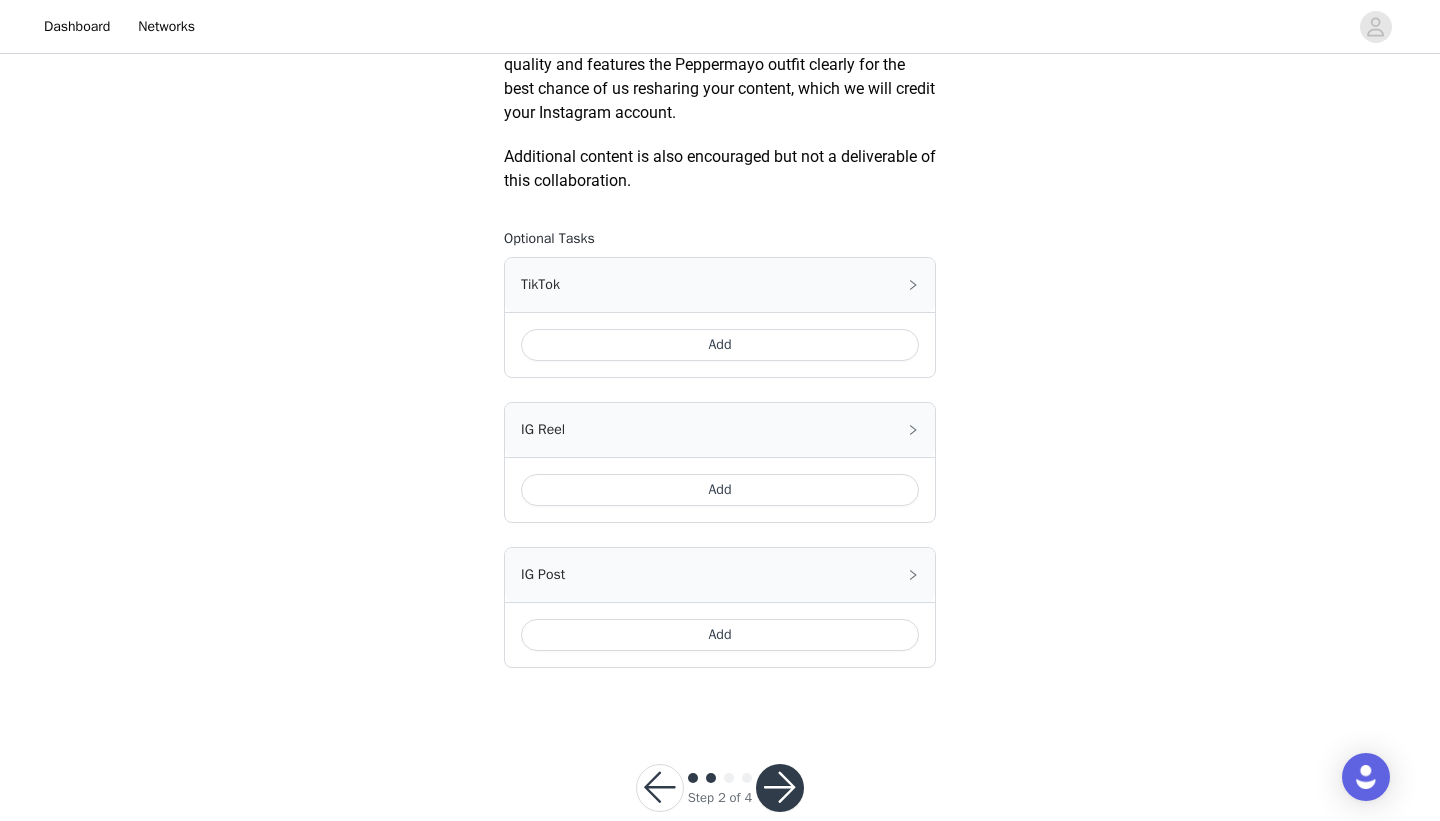 scroll, scrollTop: 1129, scrollLeft: 0, axis: vertical 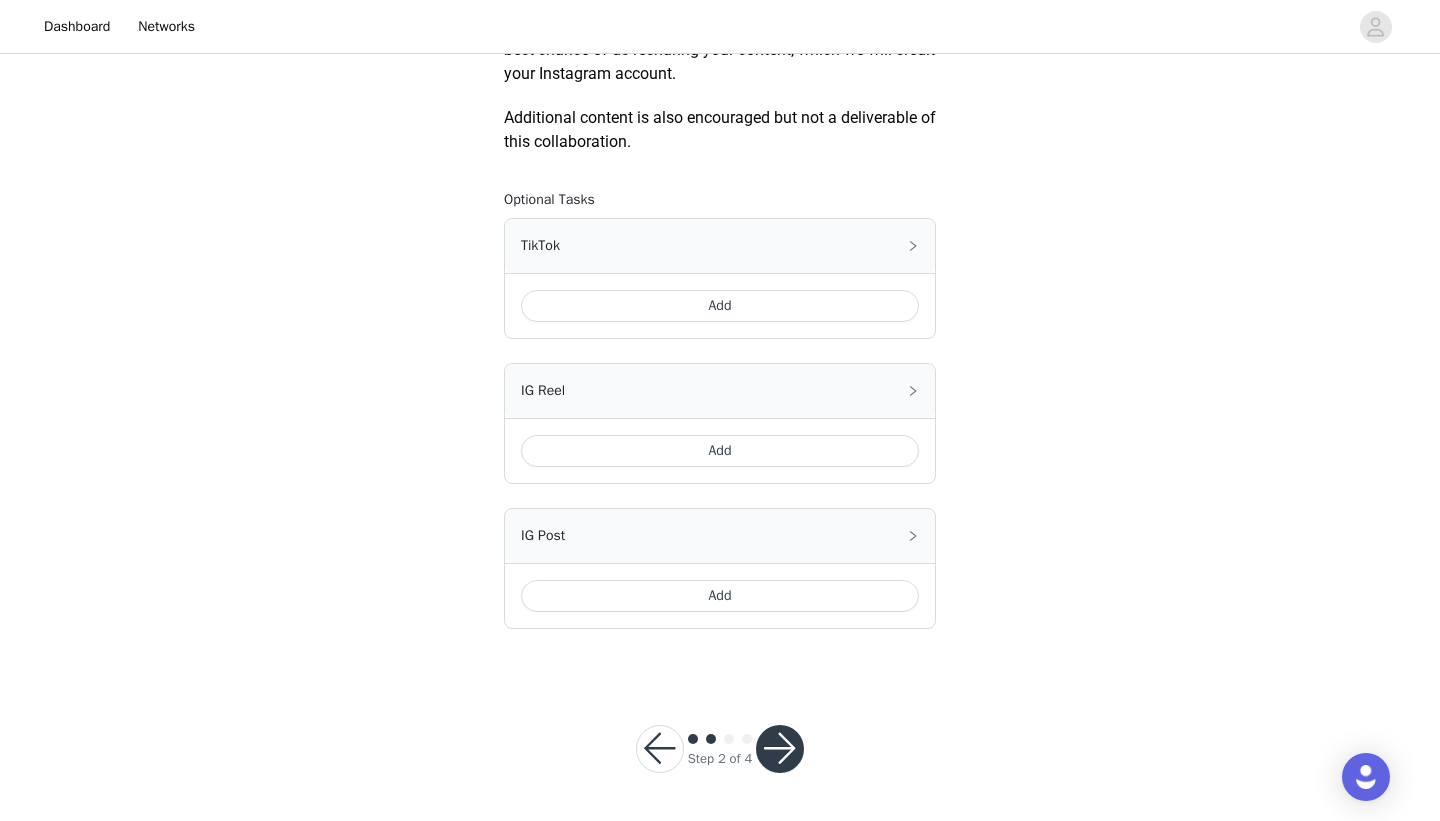 click on "Add" at bounding box center [720, 306] 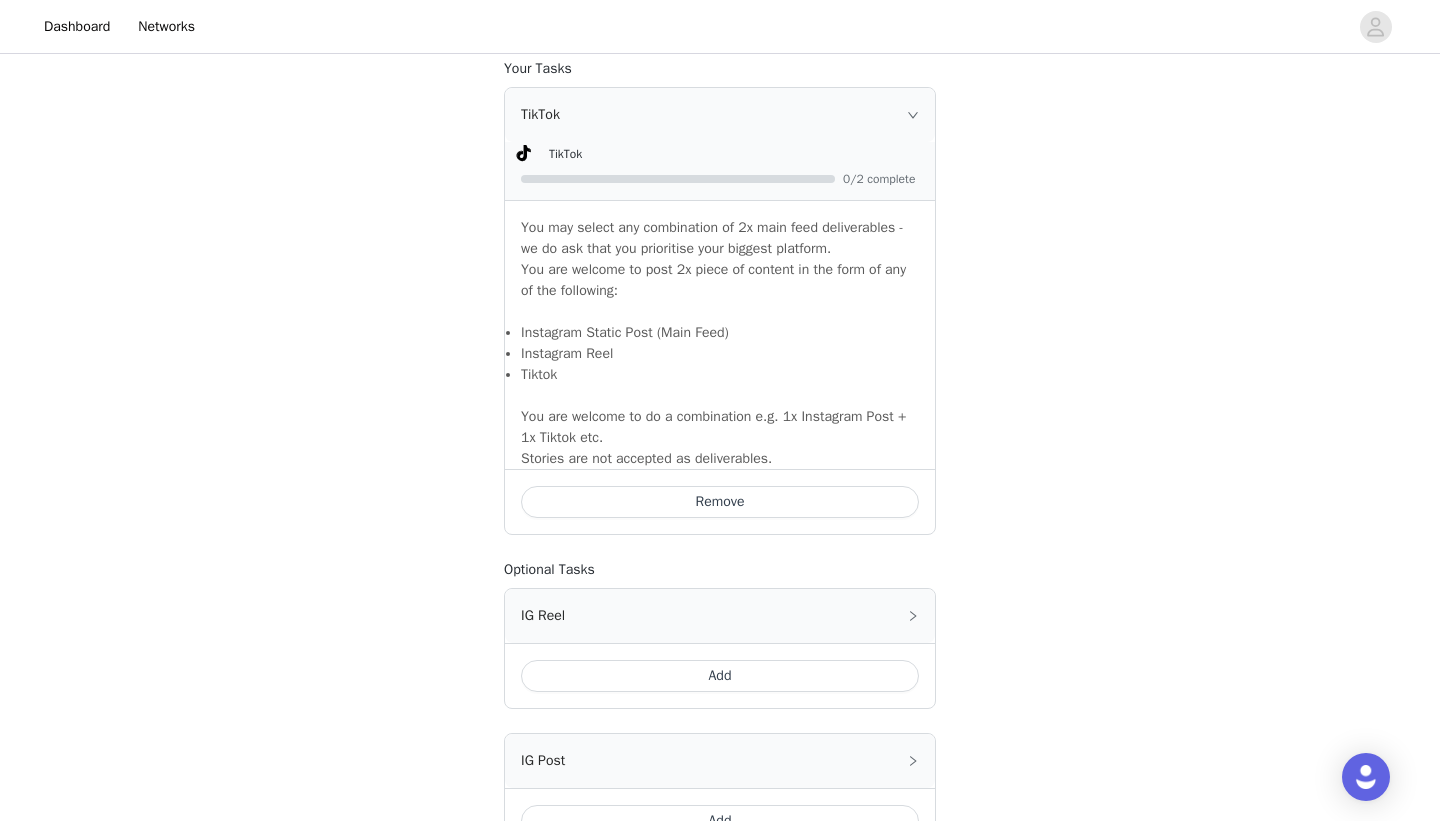 scroll, scrollTop: 1385, scrollLeft: 0, axis: vertical 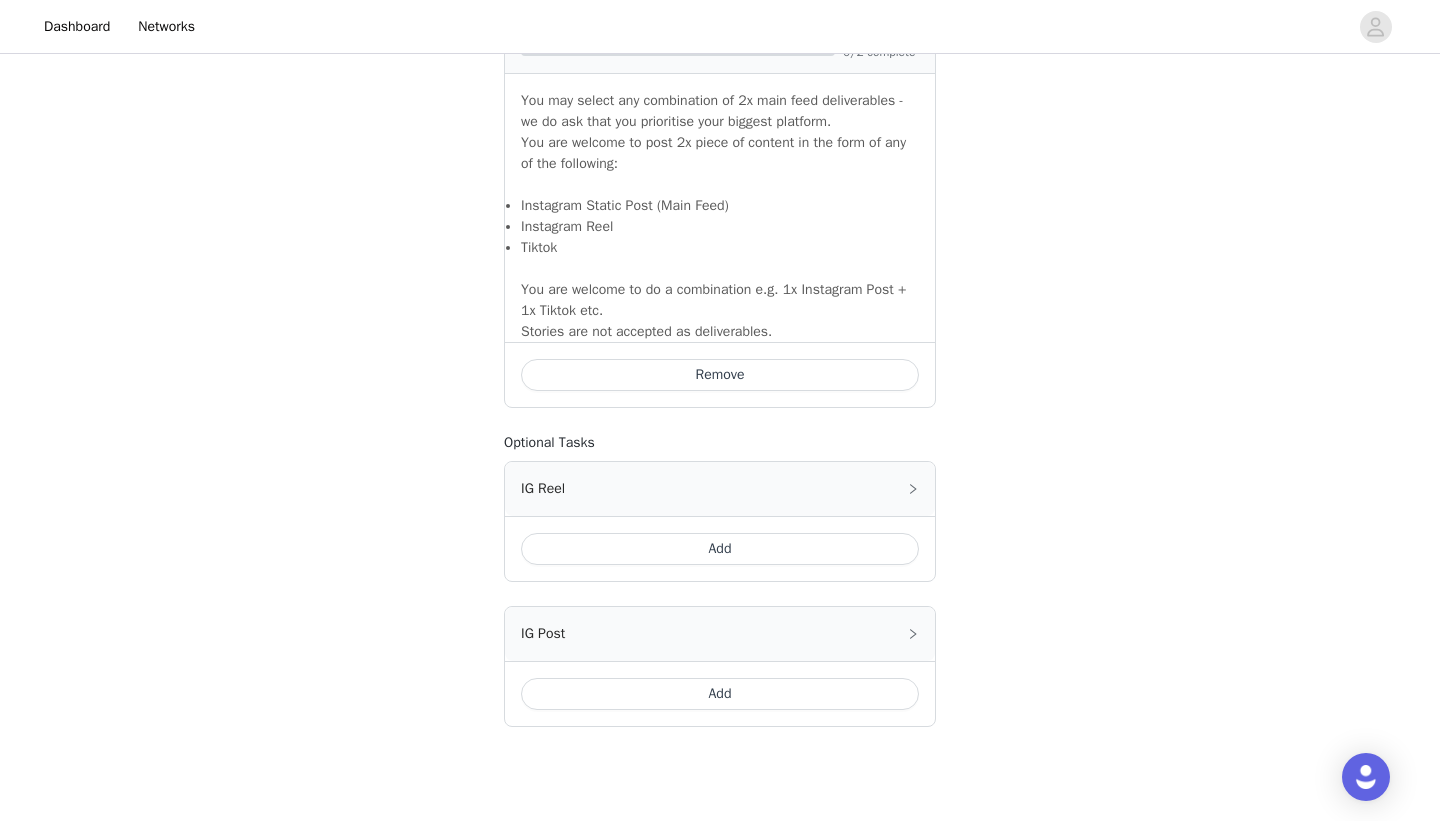 click on "Add" at bounding box center [720, 549] 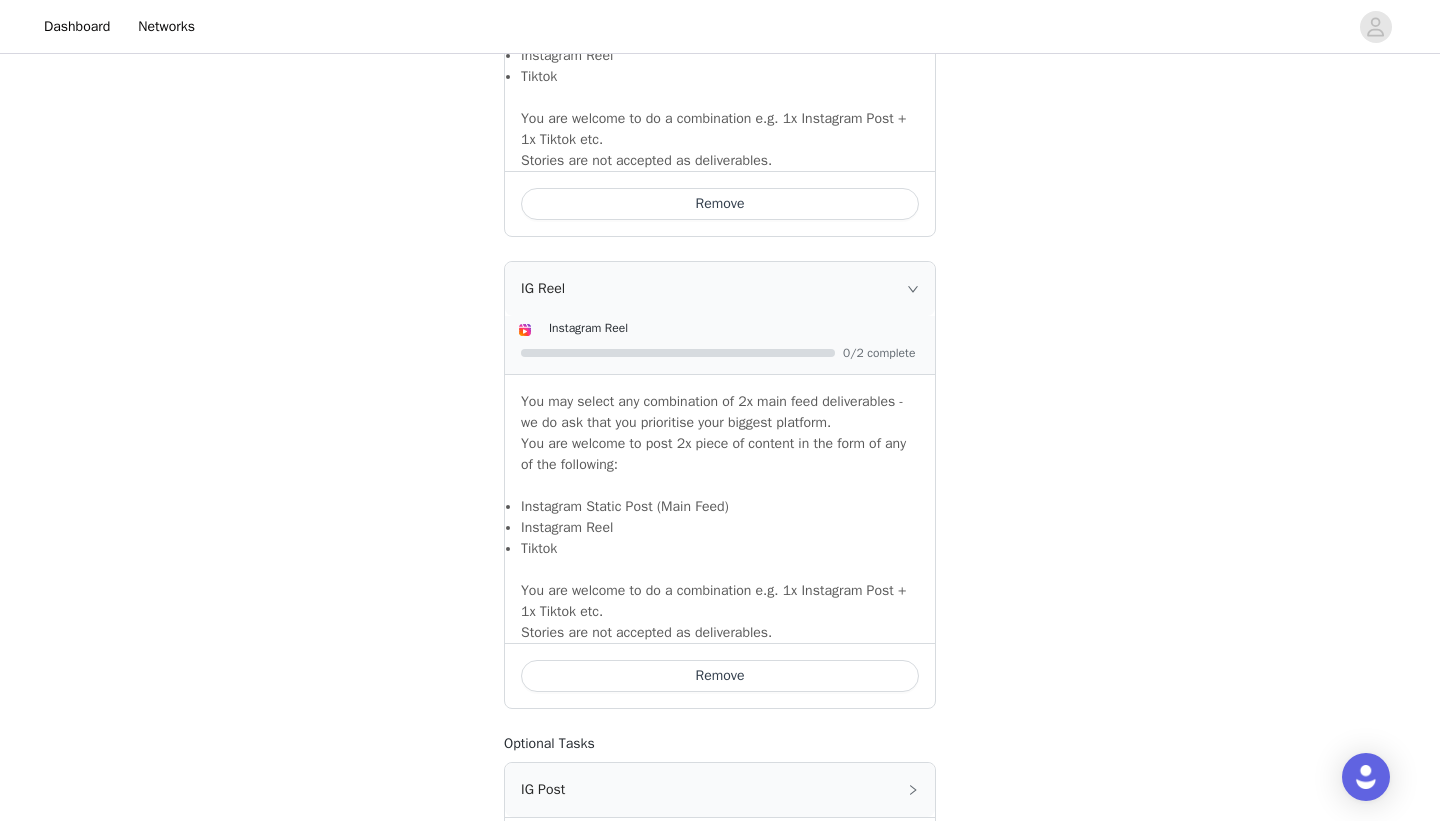 scroll, scrollTop: 1812, scrollLeft: 0, axis: vertical 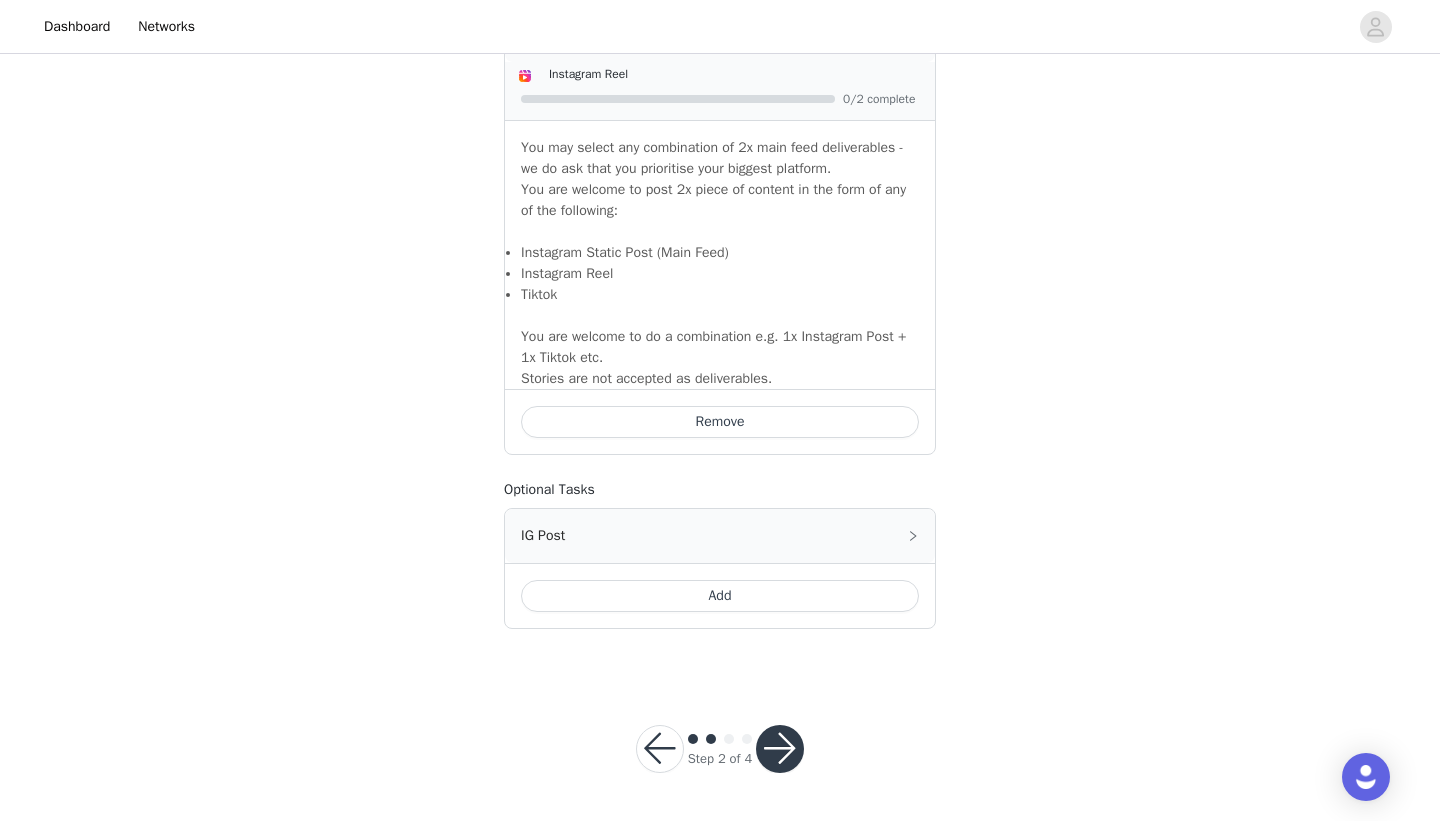 click at bounding box center (780, 749) 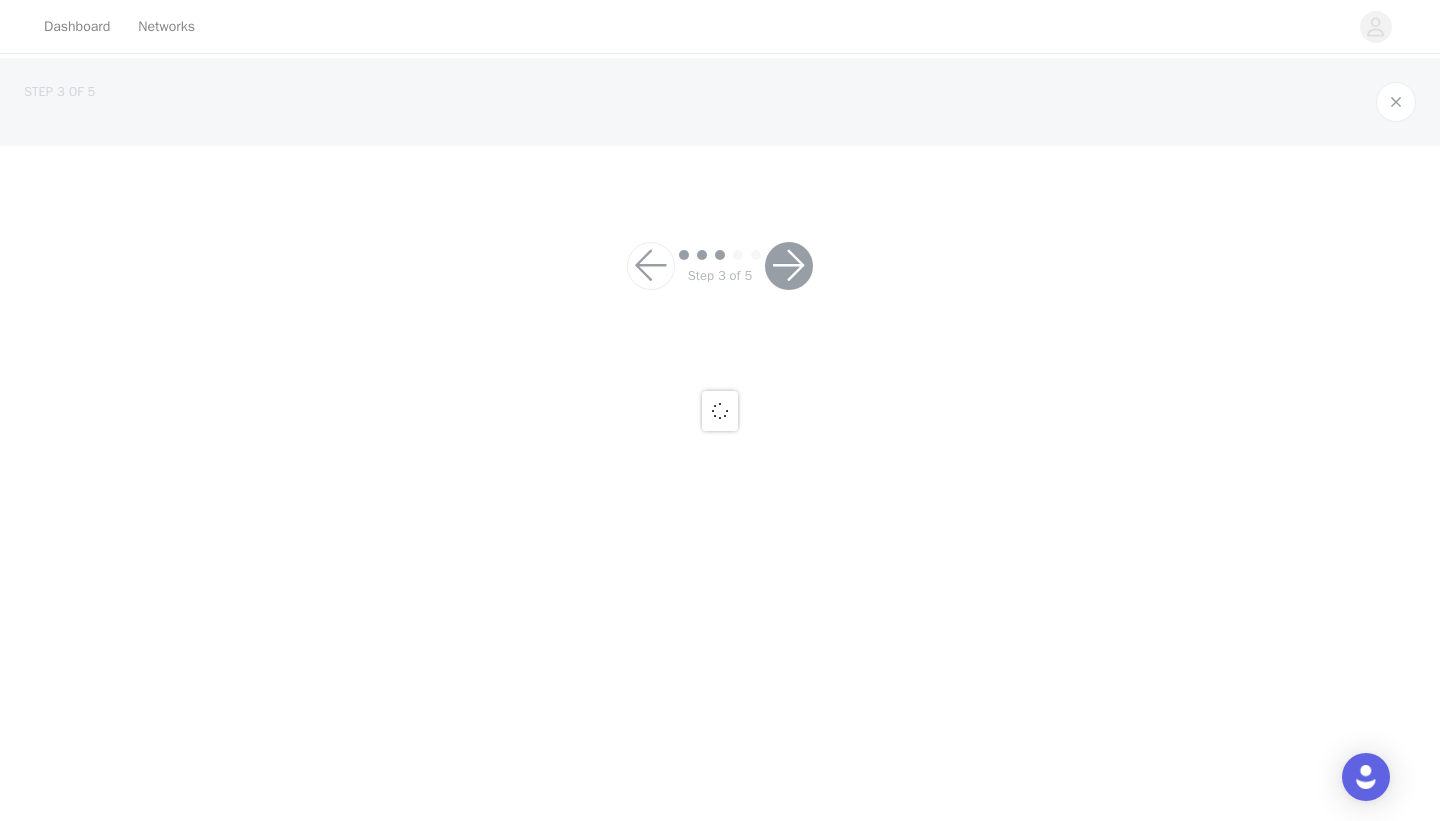 scroll, scrollTop: 0, scrollLeft: 0, axis: both 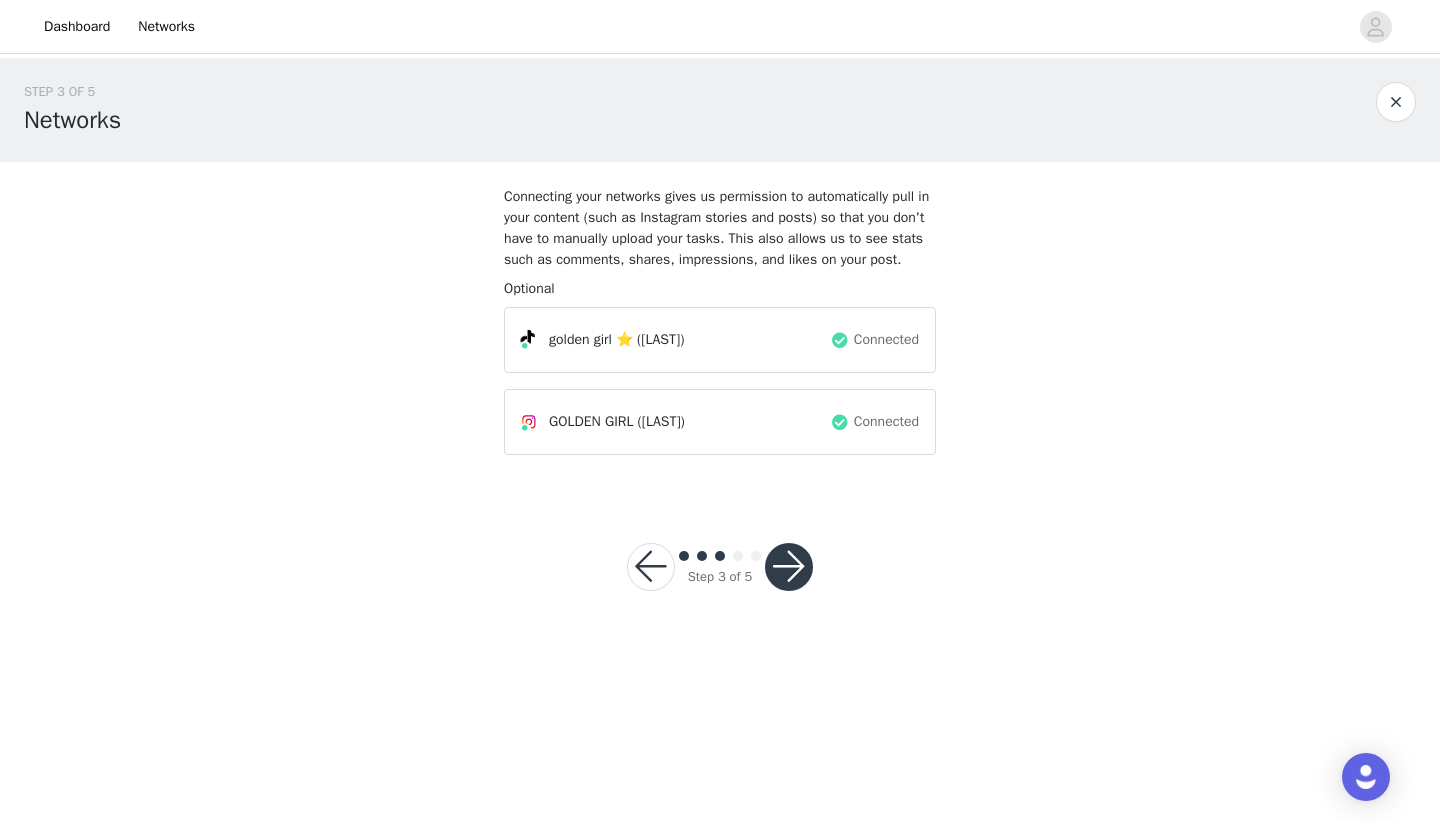 click at bounding box center [789, 567] 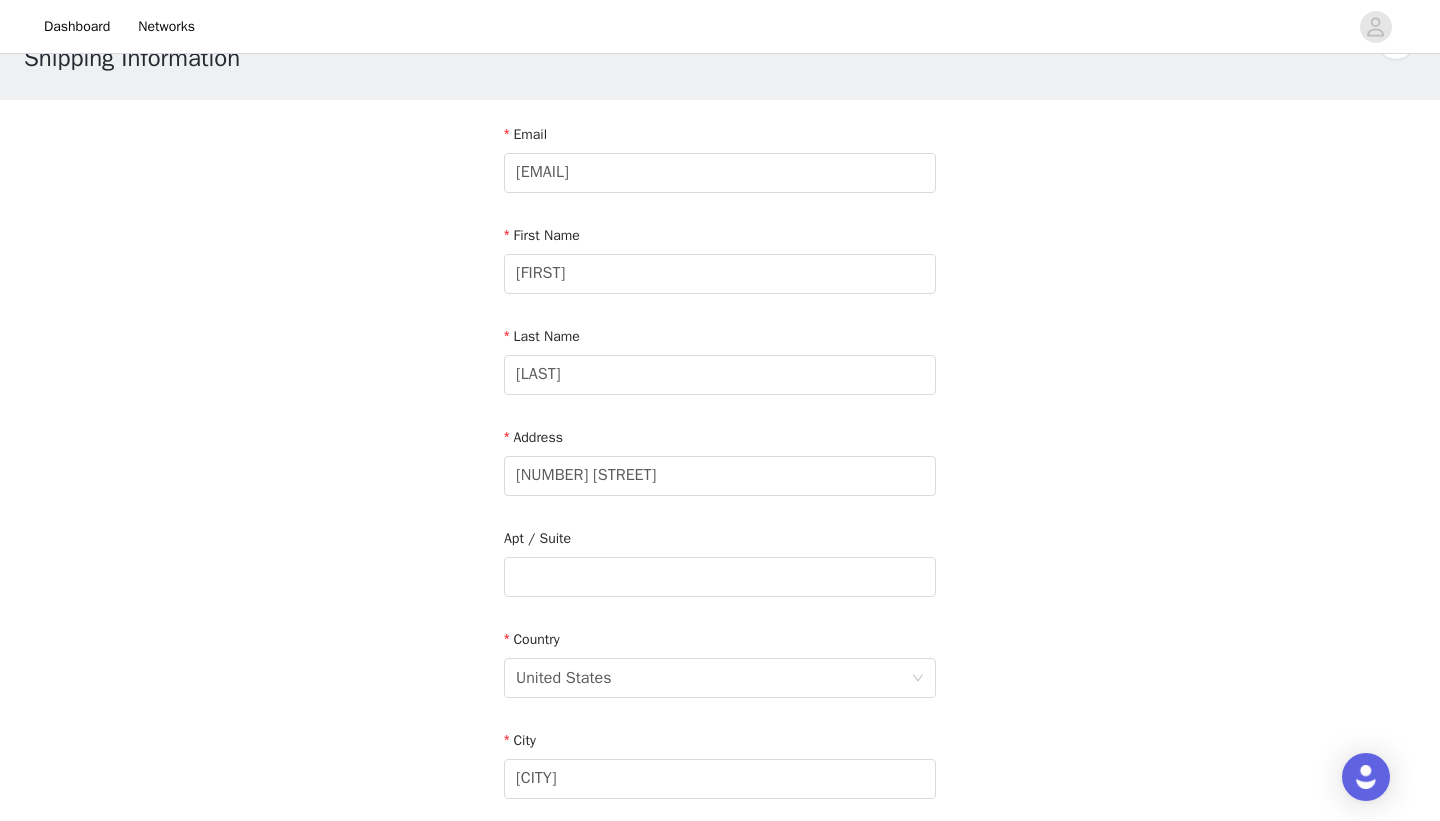 scroll, scrollTop: 63, scrollLeft: 0, axis: vertical 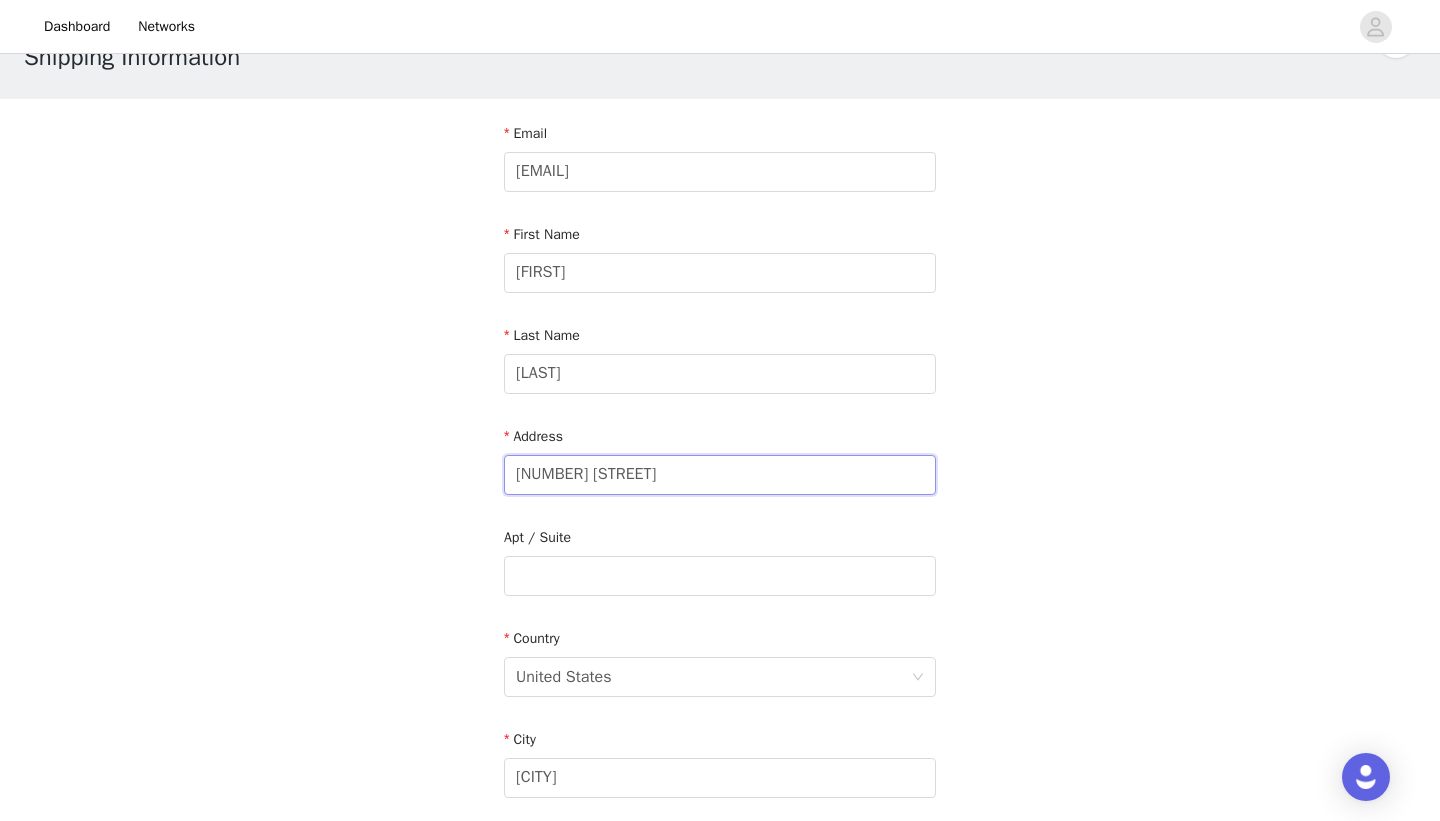 drag, startPoint x: 658, startPoint y: 476, endPoint x: 509, endPoint y: 459, distance: 149.96666 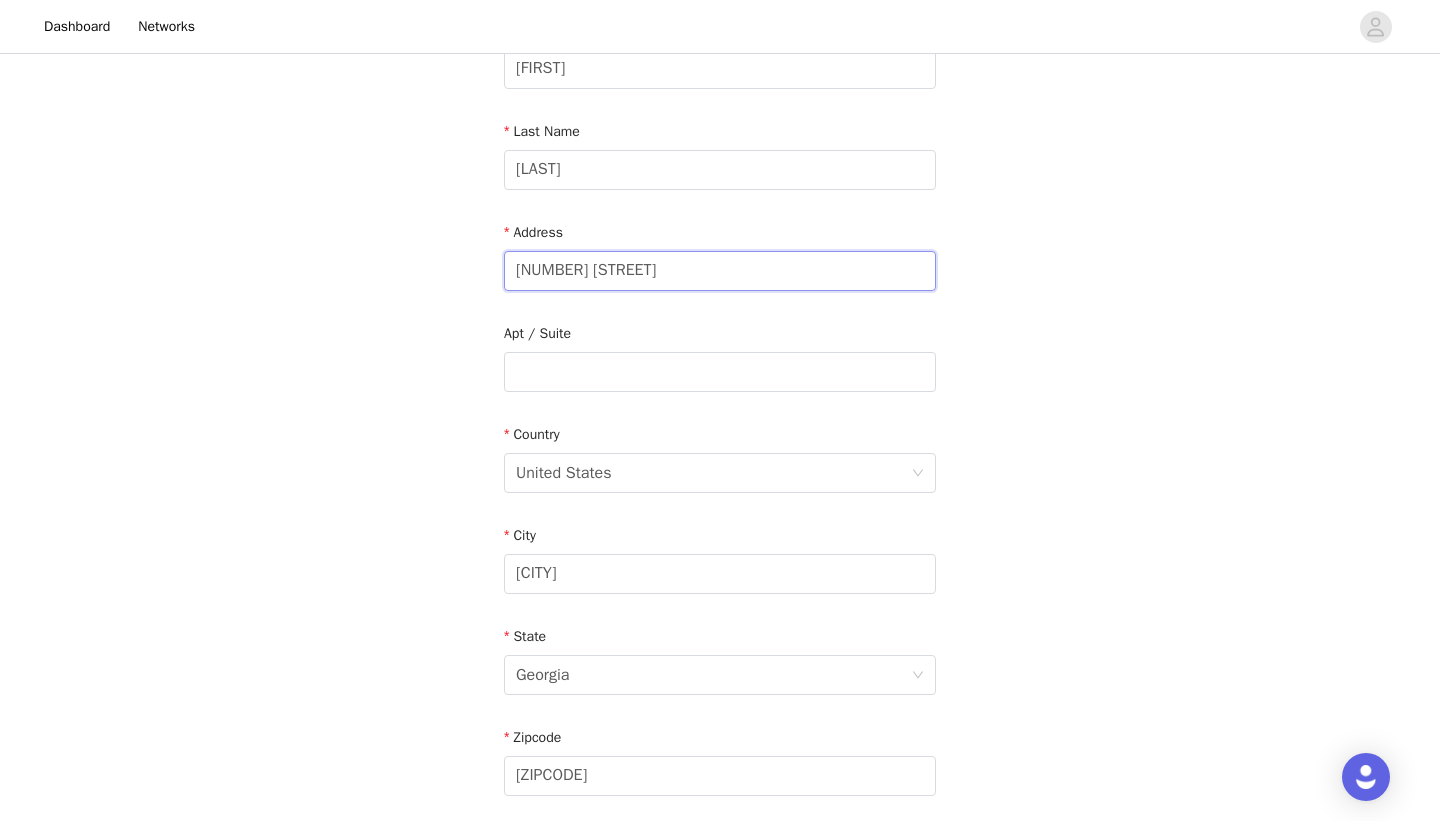 scroll, scrollTop: 289, scrollLeft: 0, axis: vertical 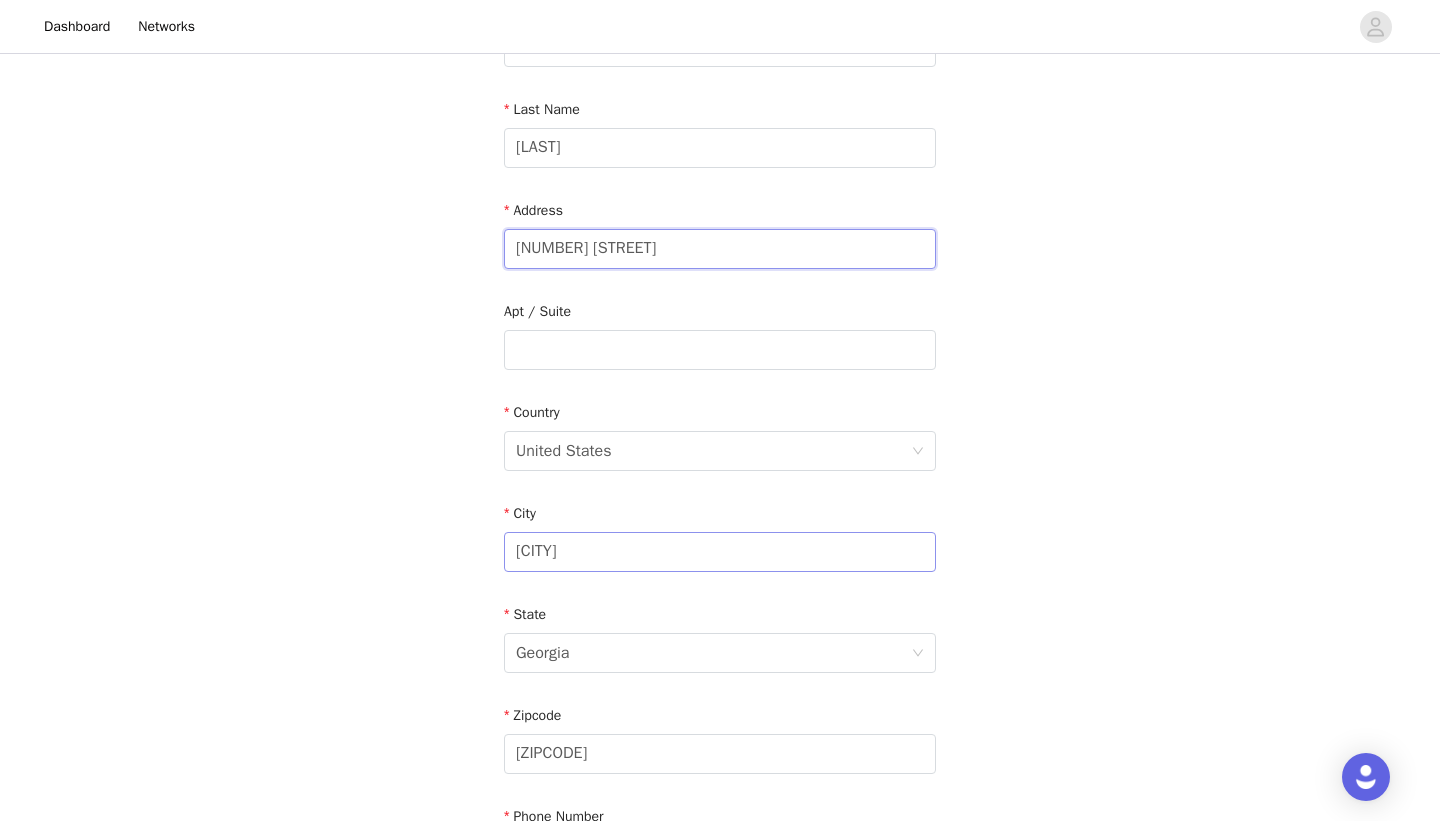 type on "[NUMBER] [STREET]" 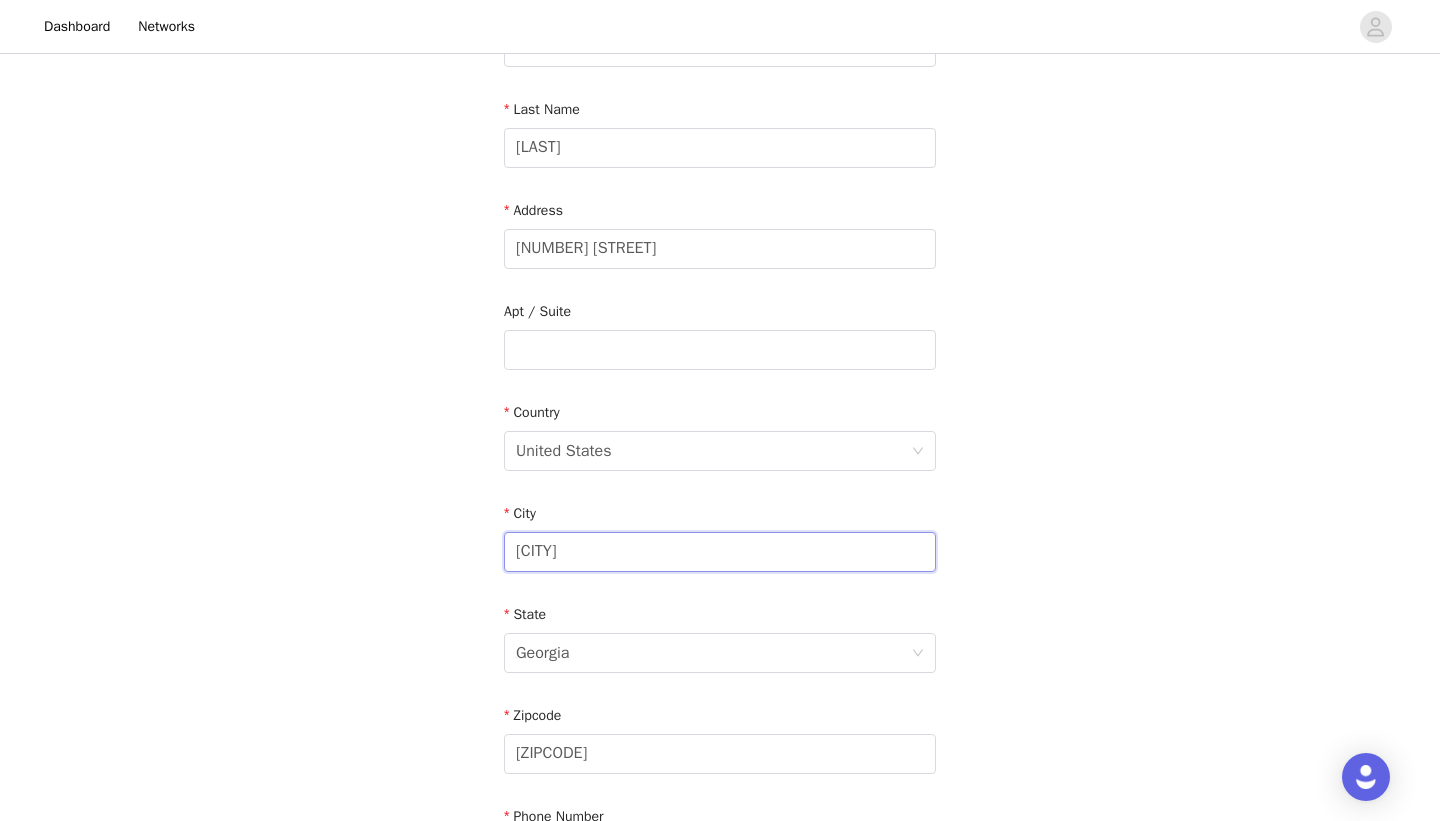 drag, startPoint x: 597, startPoint y: 563, endPoint x: 485, endPoint y: 521, distance: 119.61605 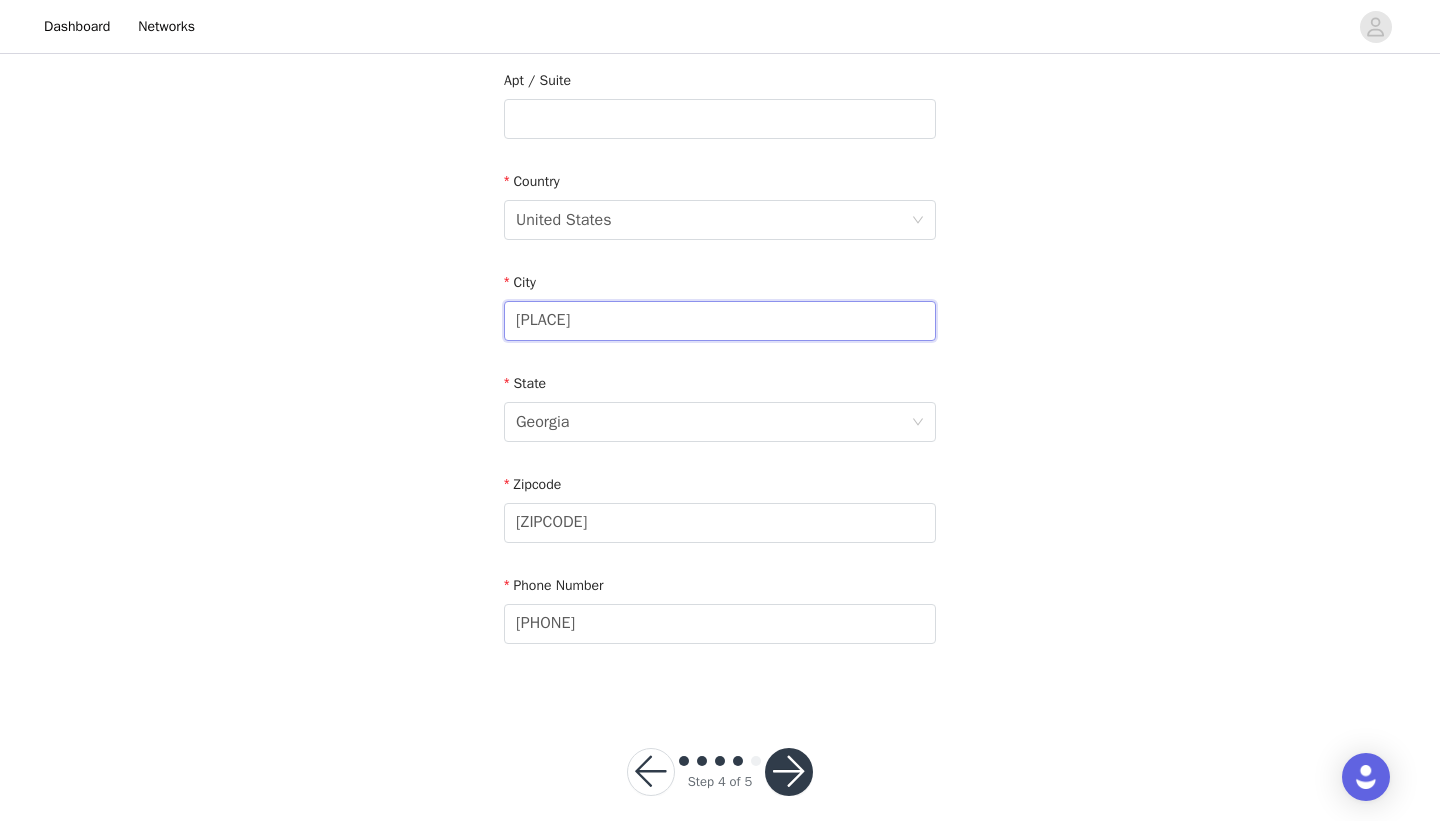 scroll, scrollTop: 521, scrollLeft: 0, axis: vertical 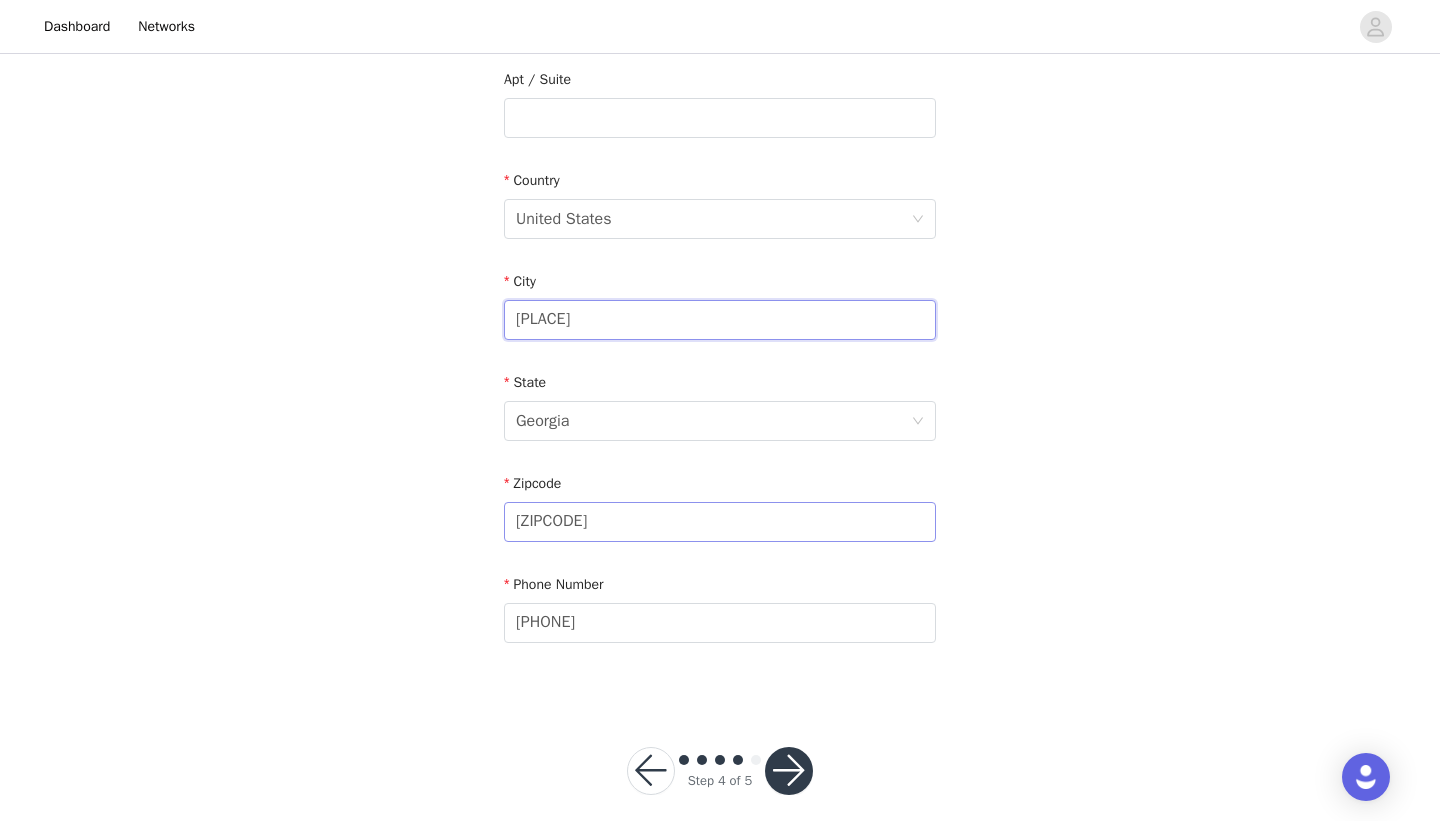 type on "[PLACE]" 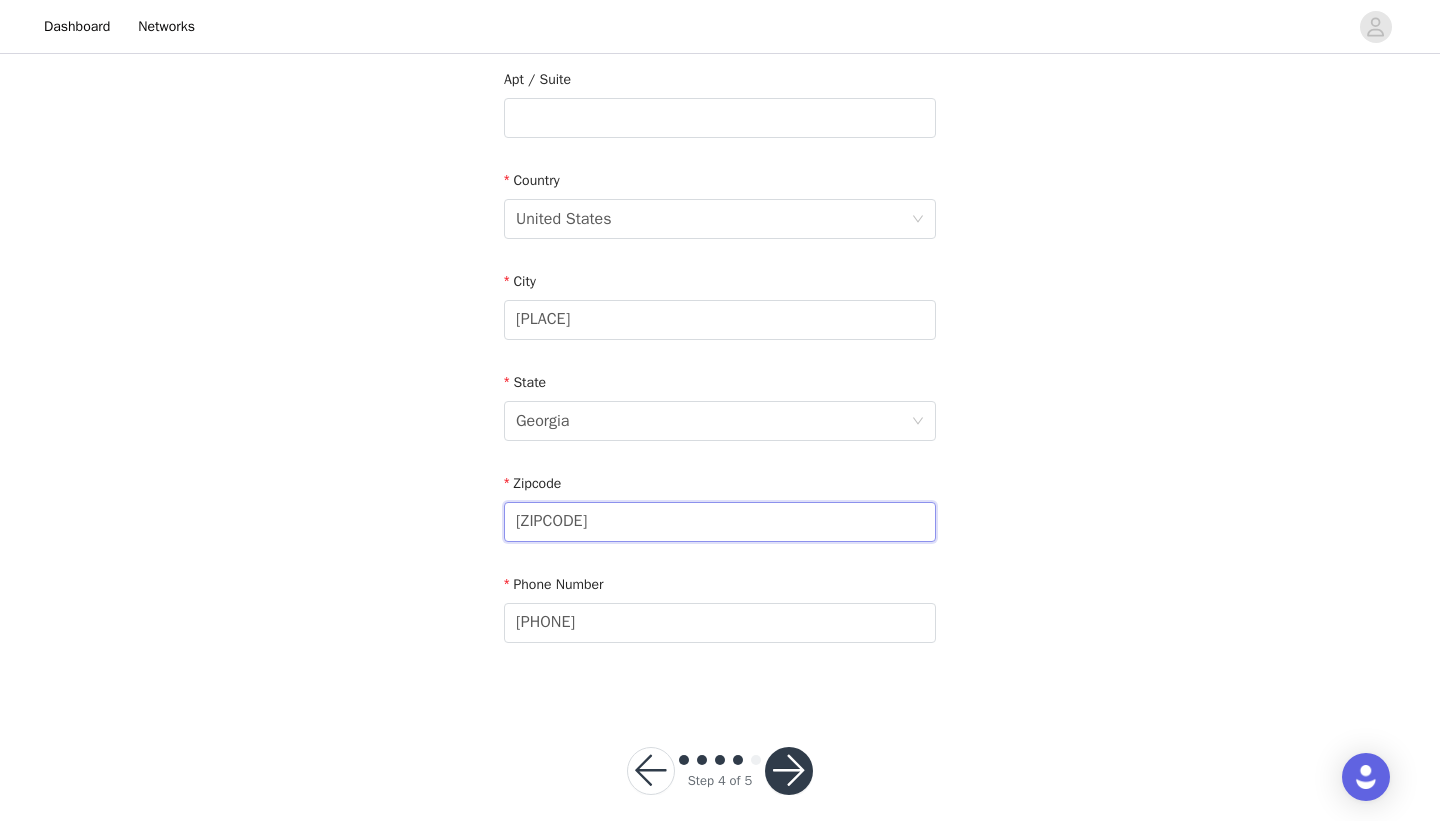 drag, startPoint x: 578, startPoint y: 520, endPoint x: 539, endPoint y: 519, distance: 39.012817 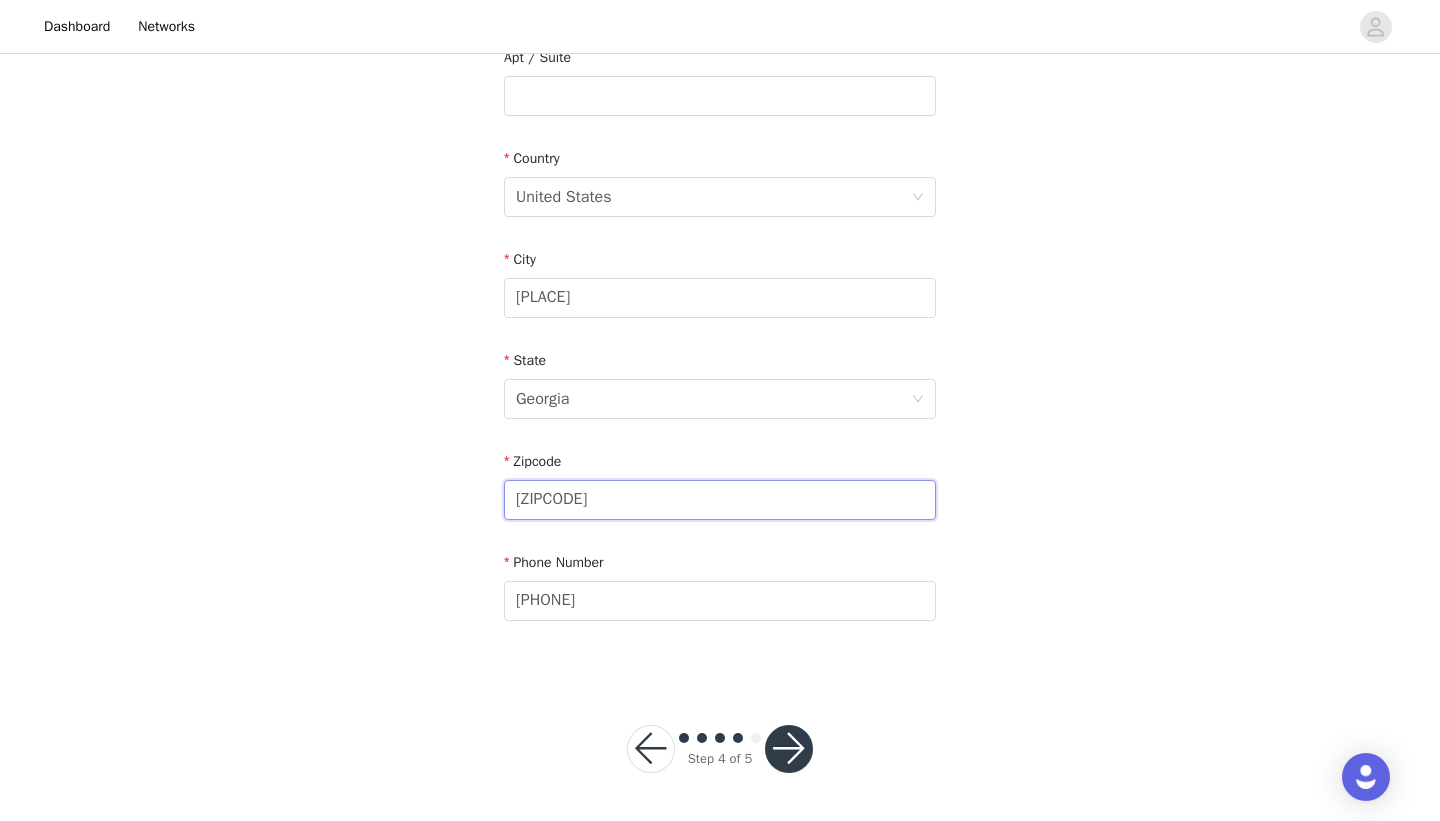 type on "[ZIPCODE]" 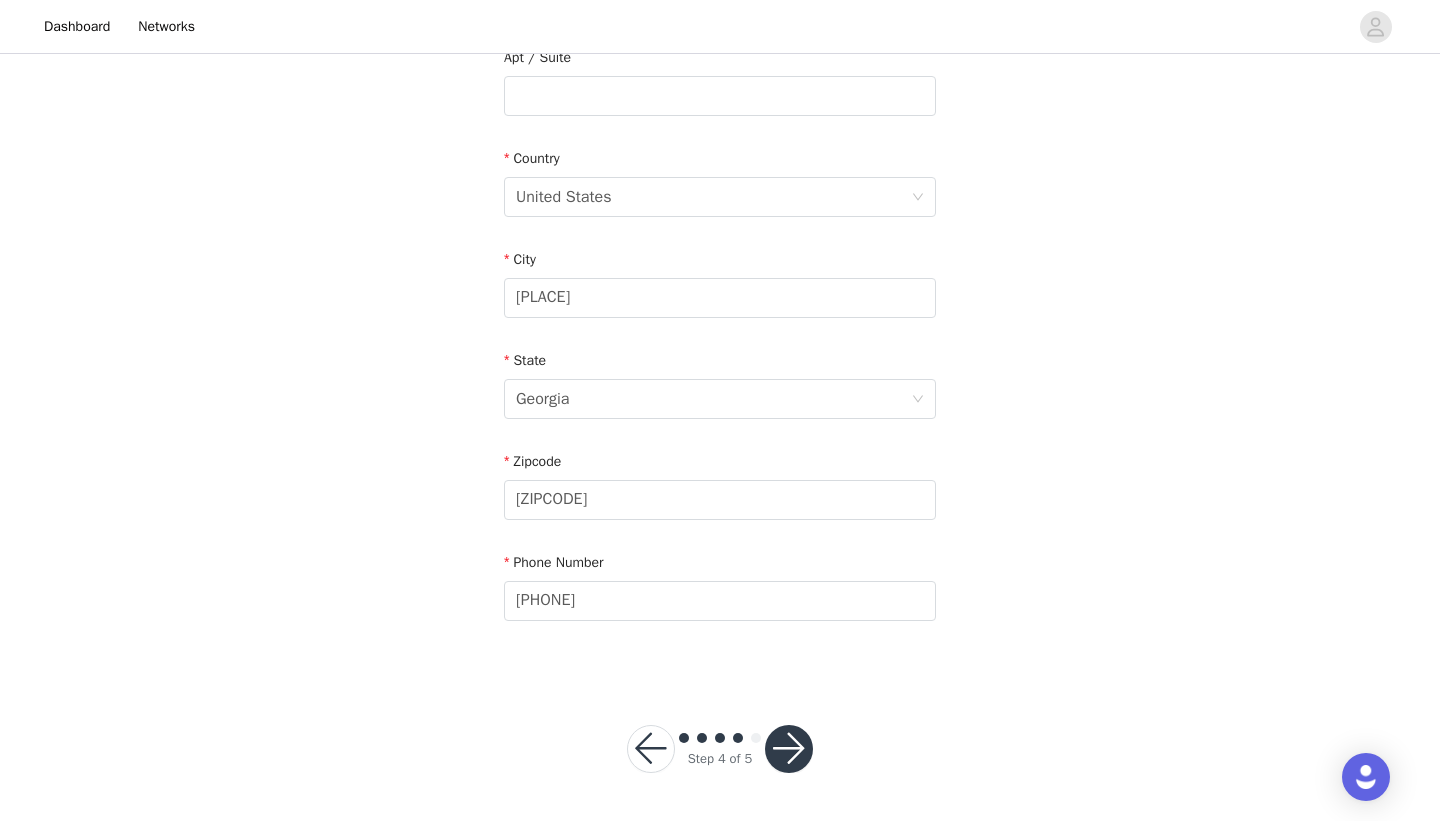 click at bounding box center [789, 749] 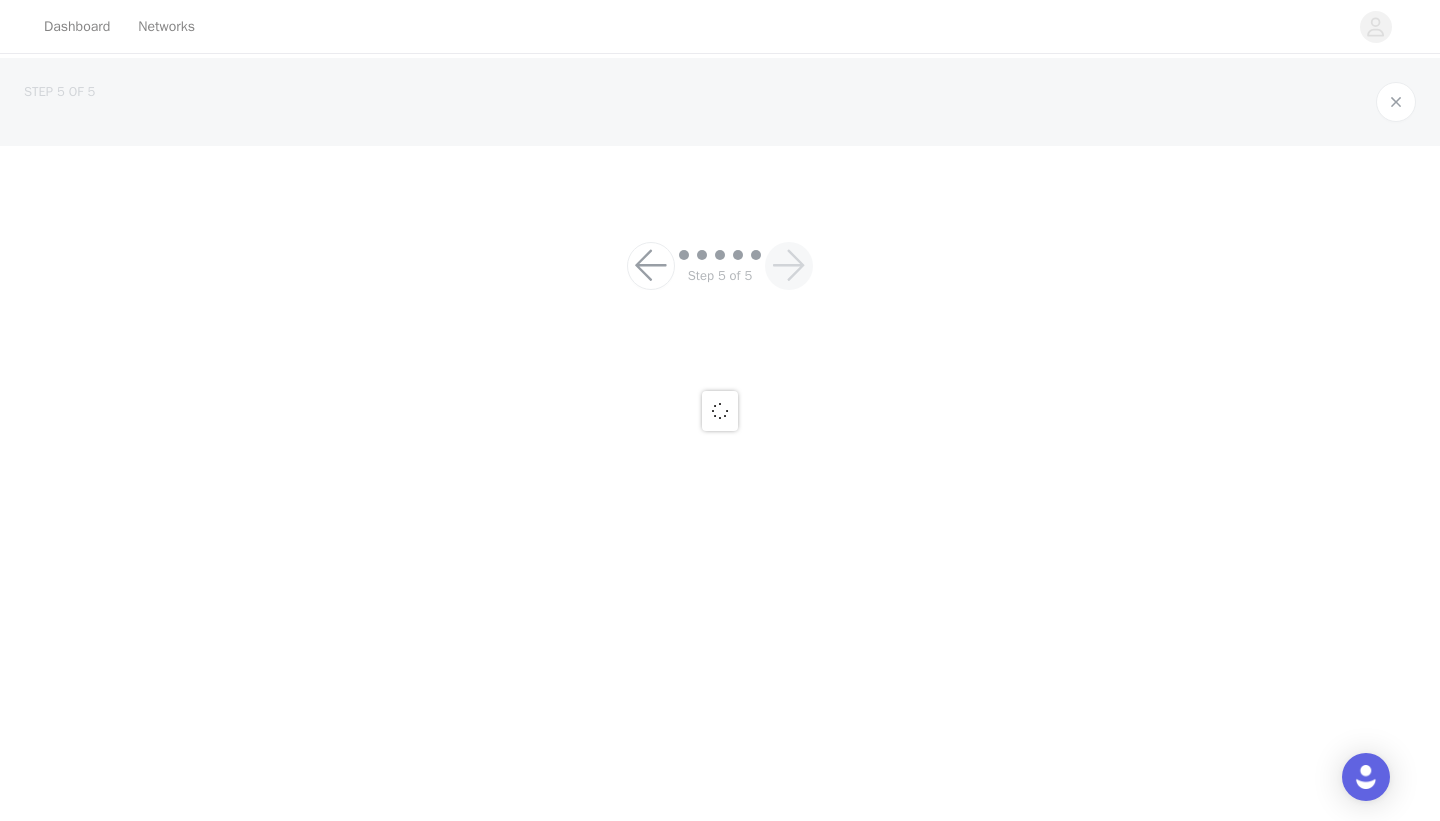 scroll, scrollTop: 0, scrollLeft: 0, axis: both 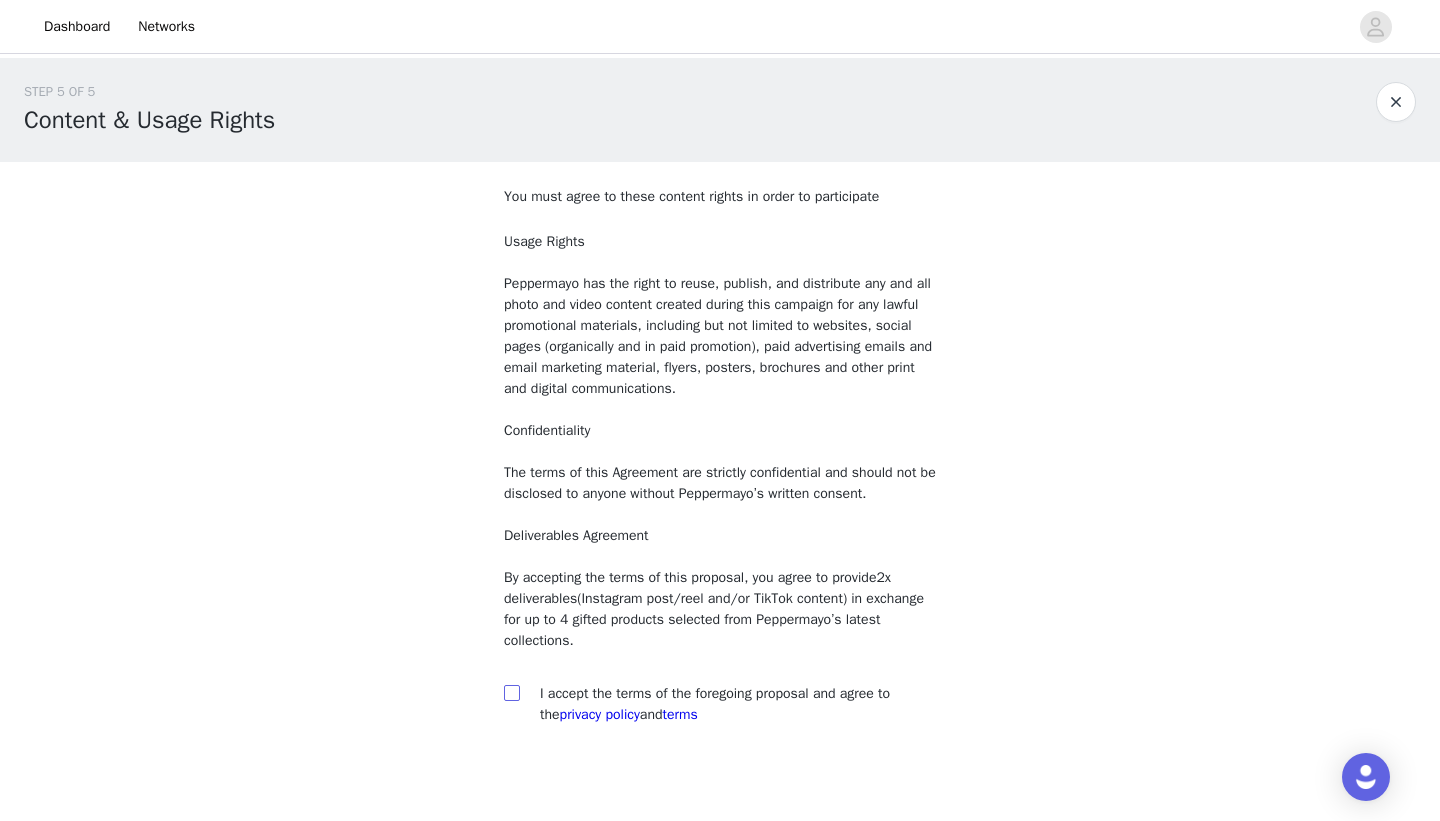 click at bounding box center [511, 692] 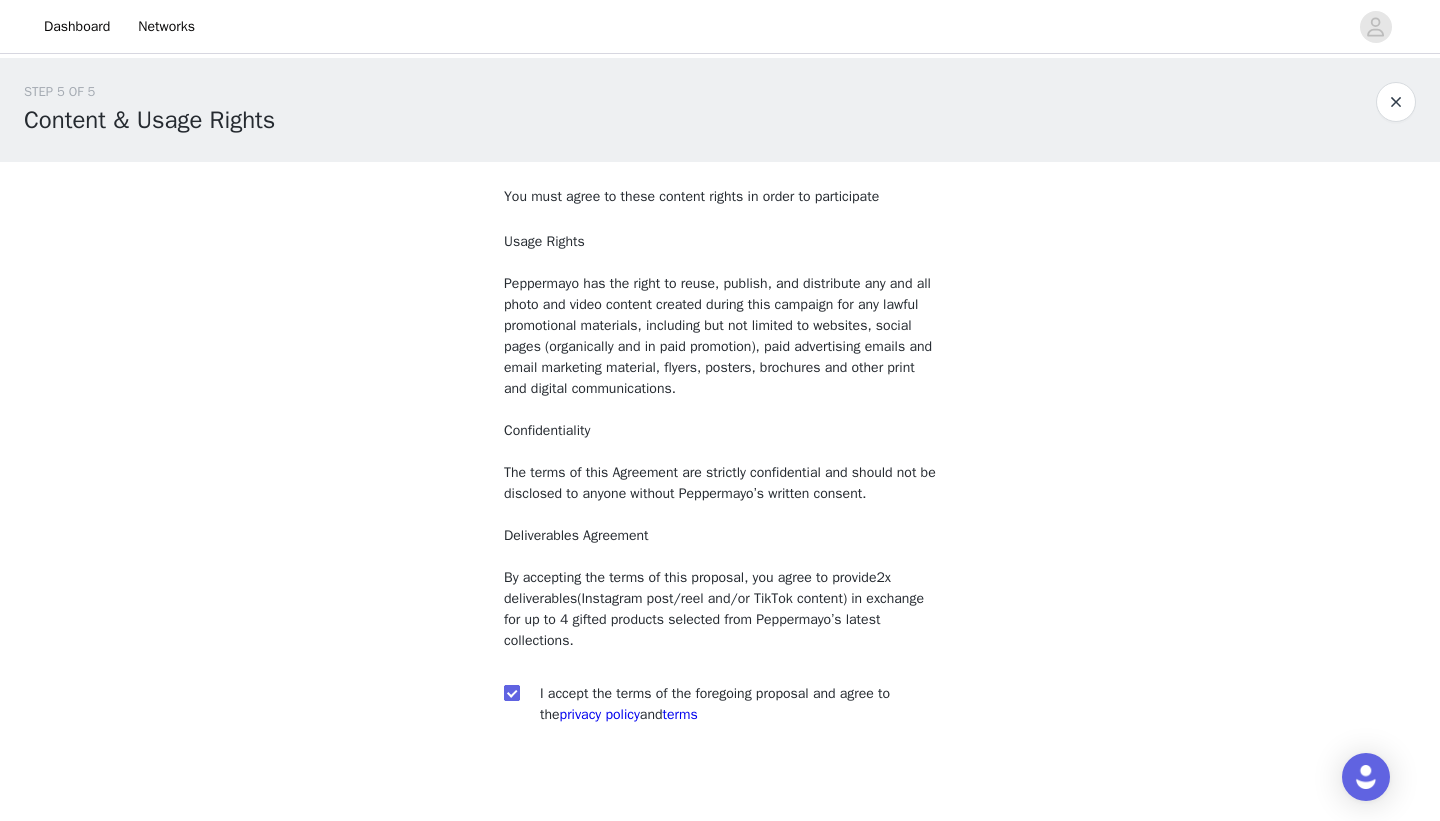 checkbox on "true" 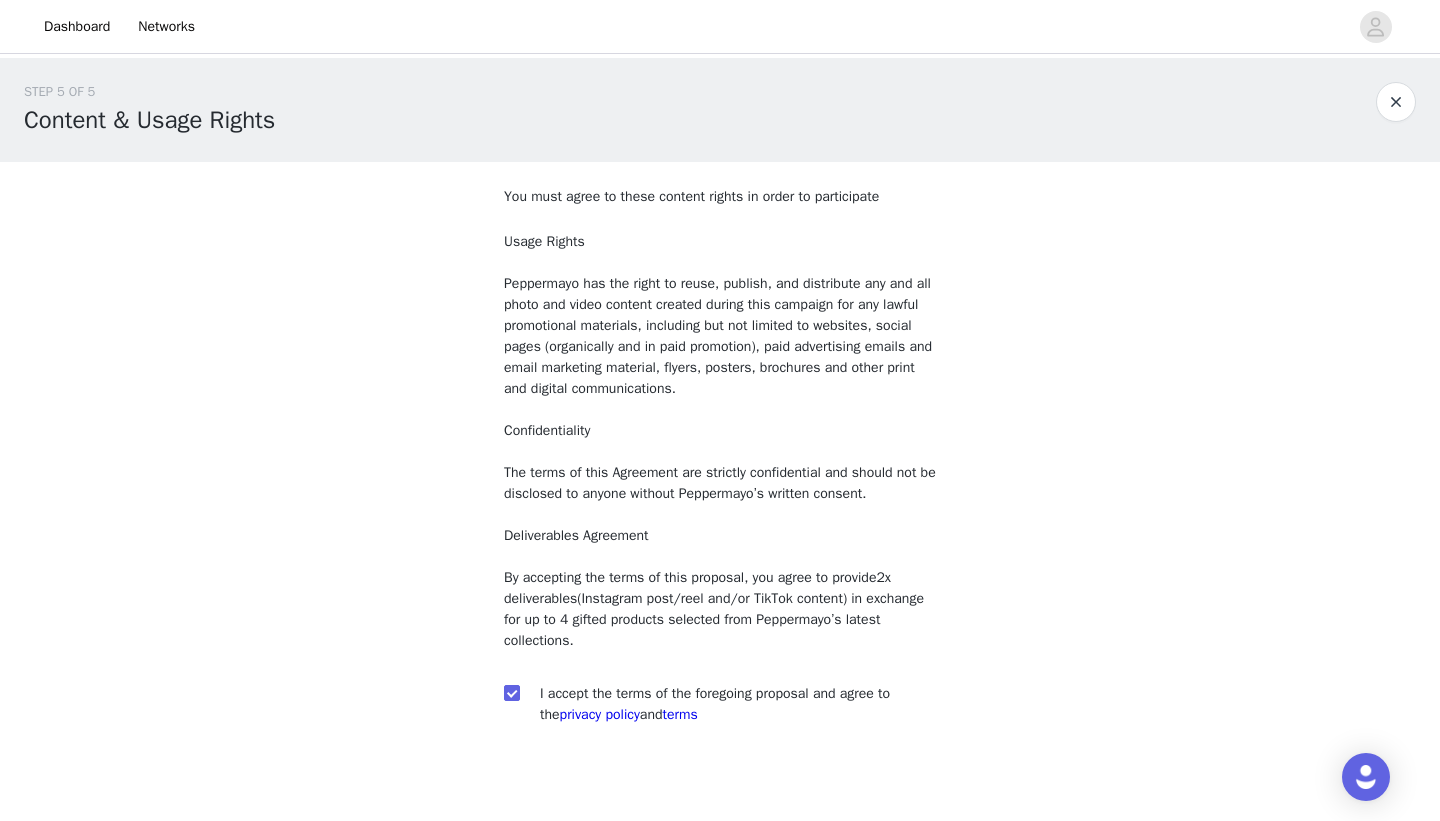 scroll, scrollTop: 104, scrollLeft: 0, axis: vertical 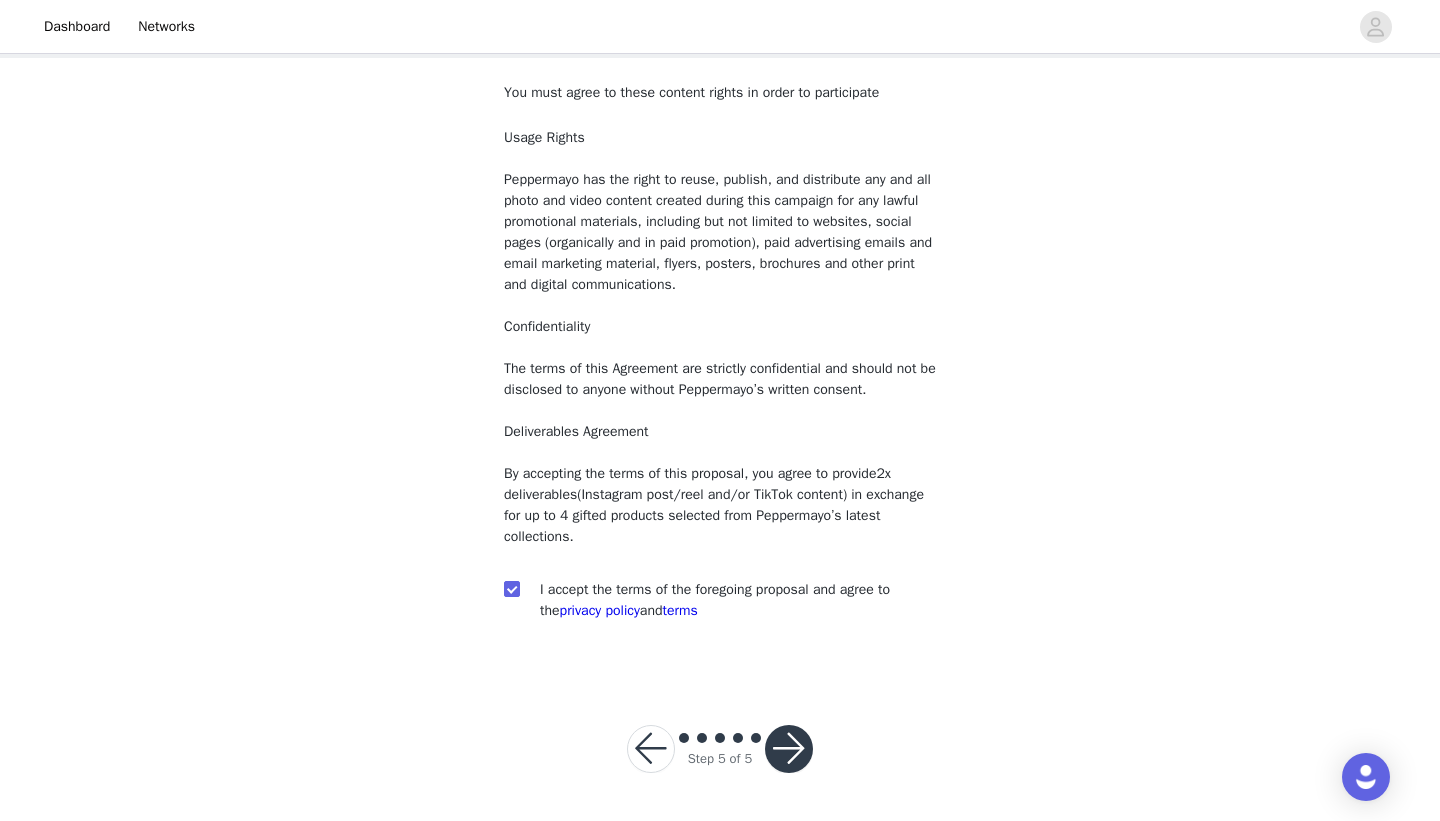 click at bounding box center [789, 749] 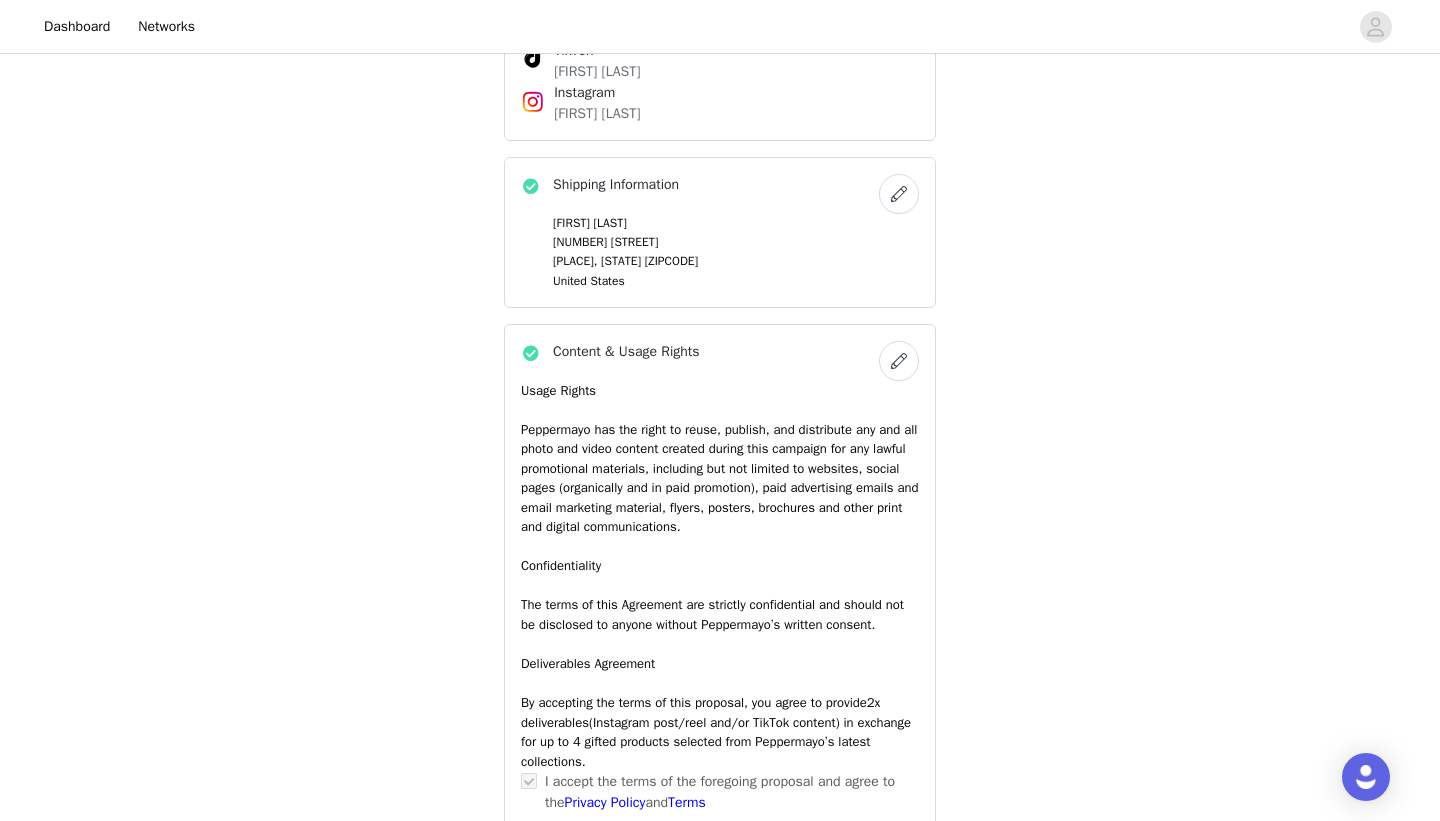 scroll, scrollTop: 1684, scrollLeft: 0, axis: vertical 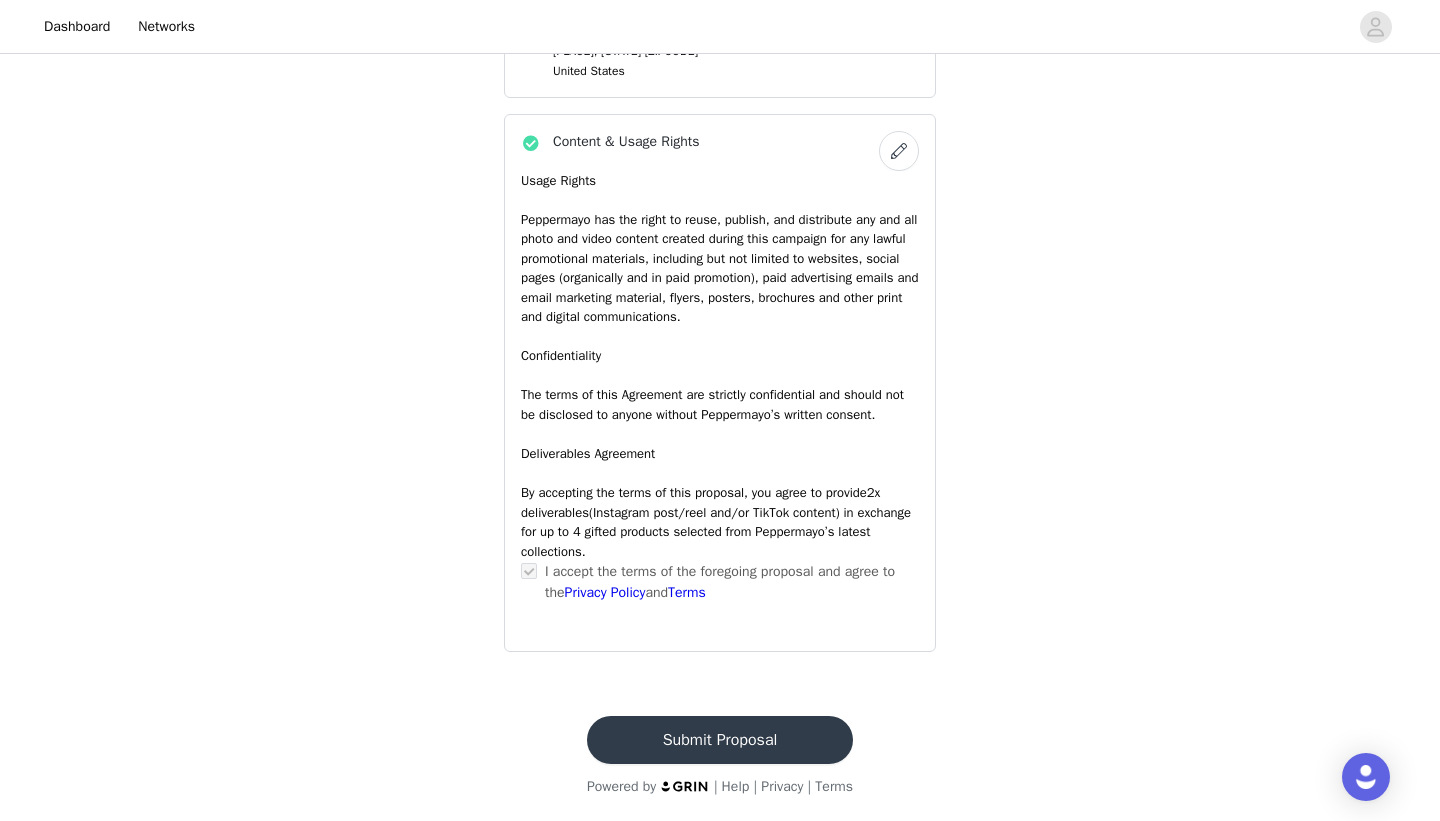 click on "Submit Proposal" at bounding box center [720, 740] 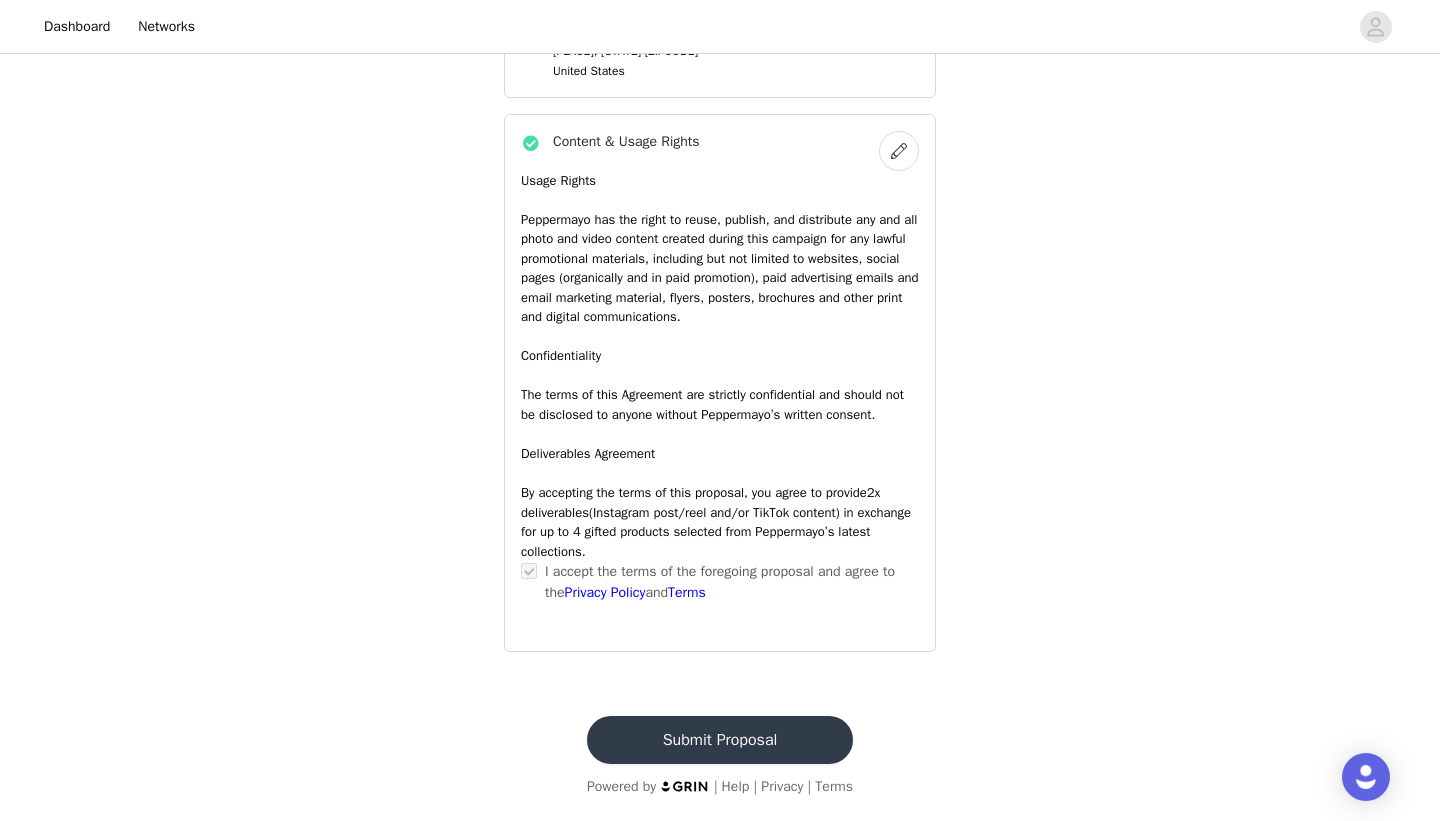 scroll, scrollTop: 0, scrollLeft: 0, axis: both 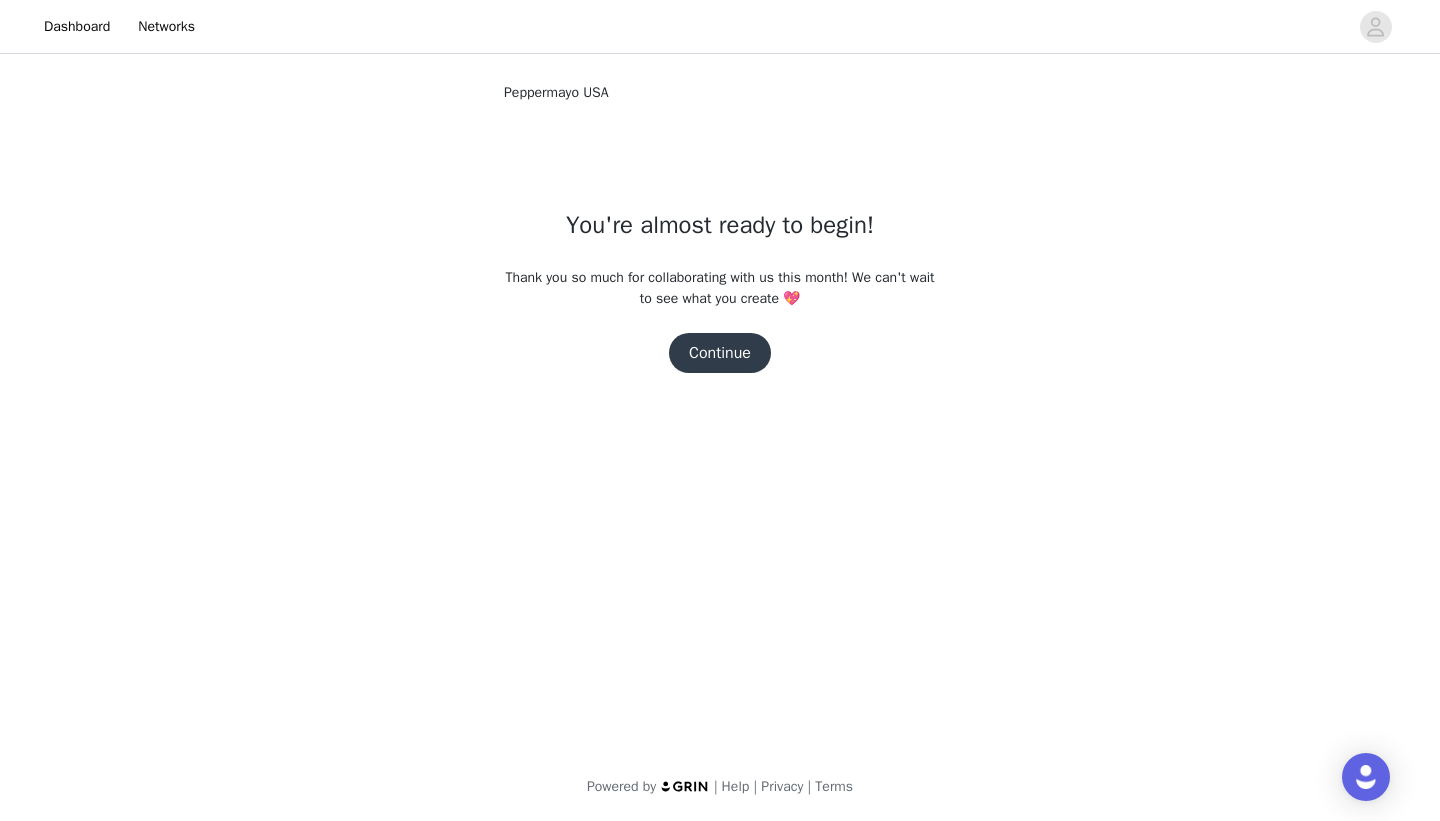 click on "Continue" at bounding box center [720, 353] 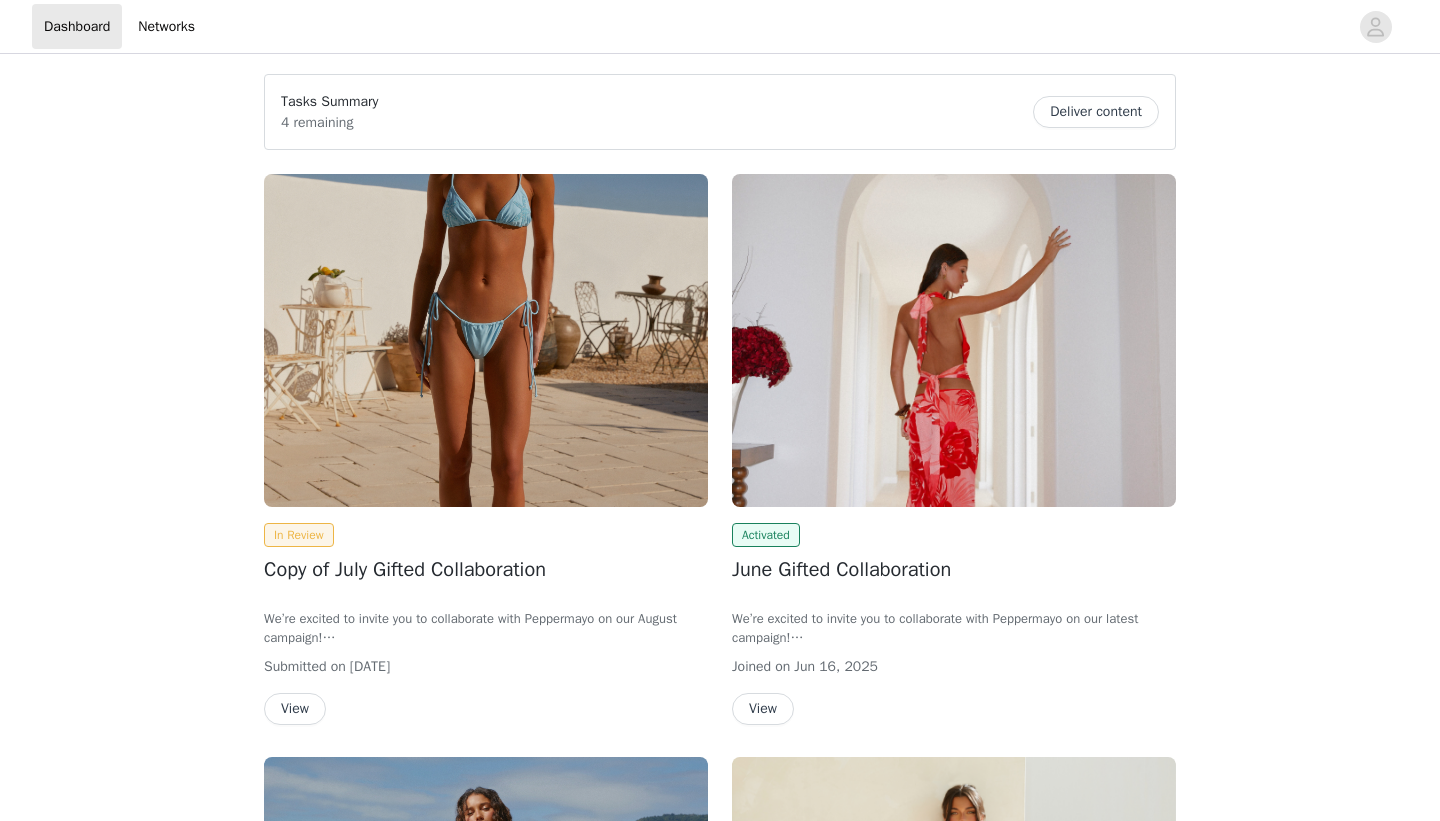 scroll, scrollTop: 0, scrollLeft: 0, axis: both 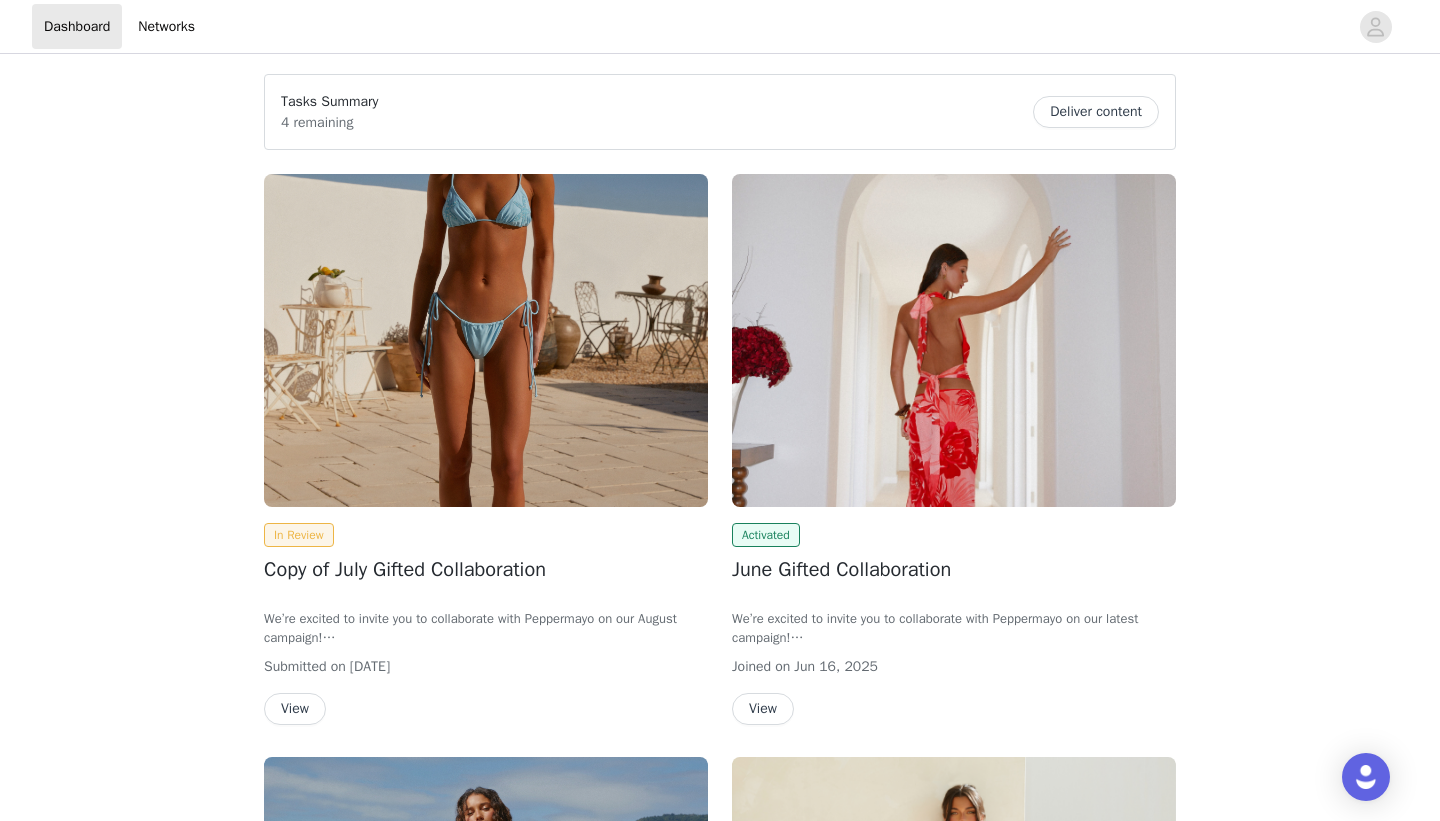 click at bounding box center [486, 340] 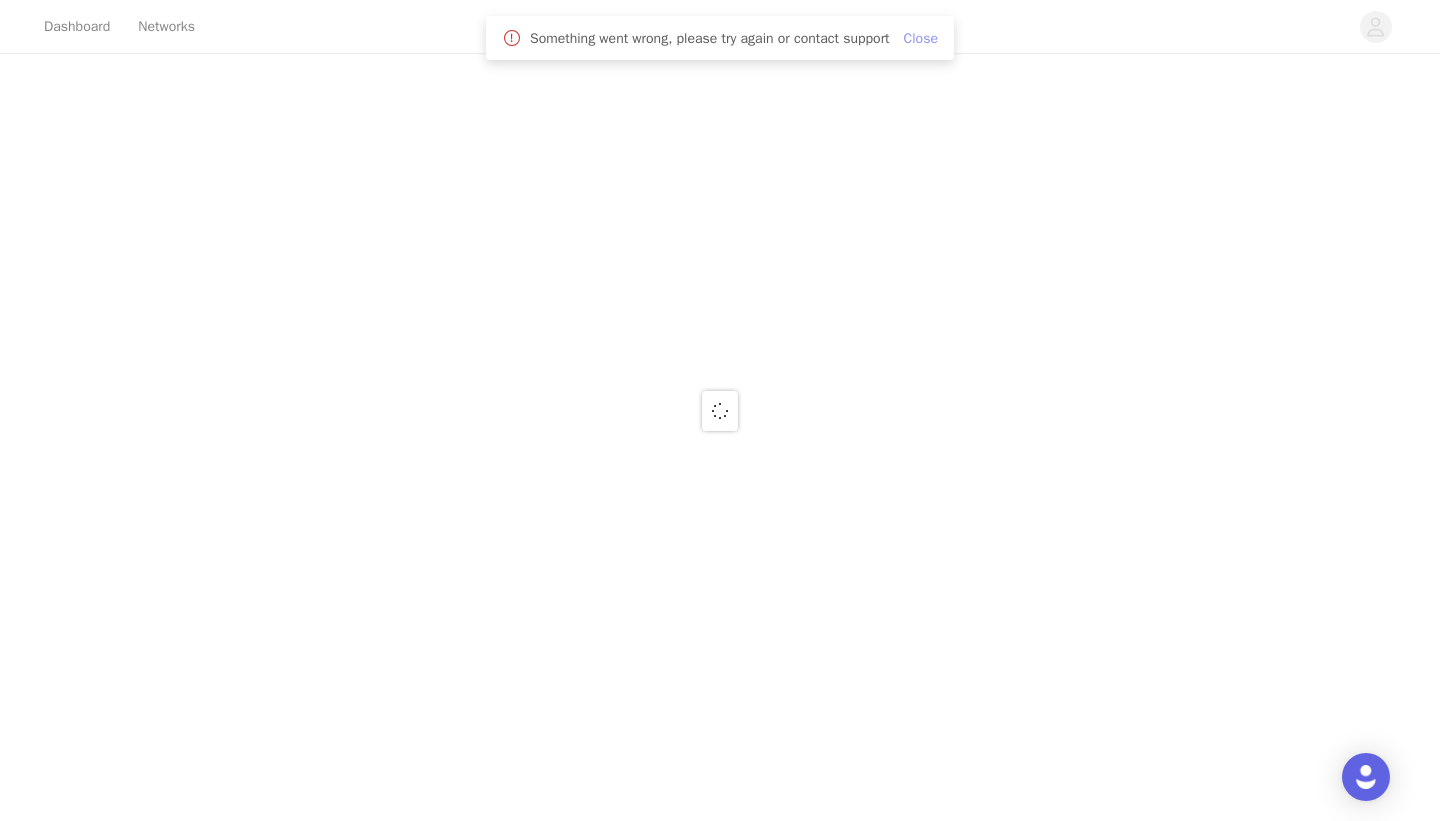 click on "Close" at bounding box center (921, 38) 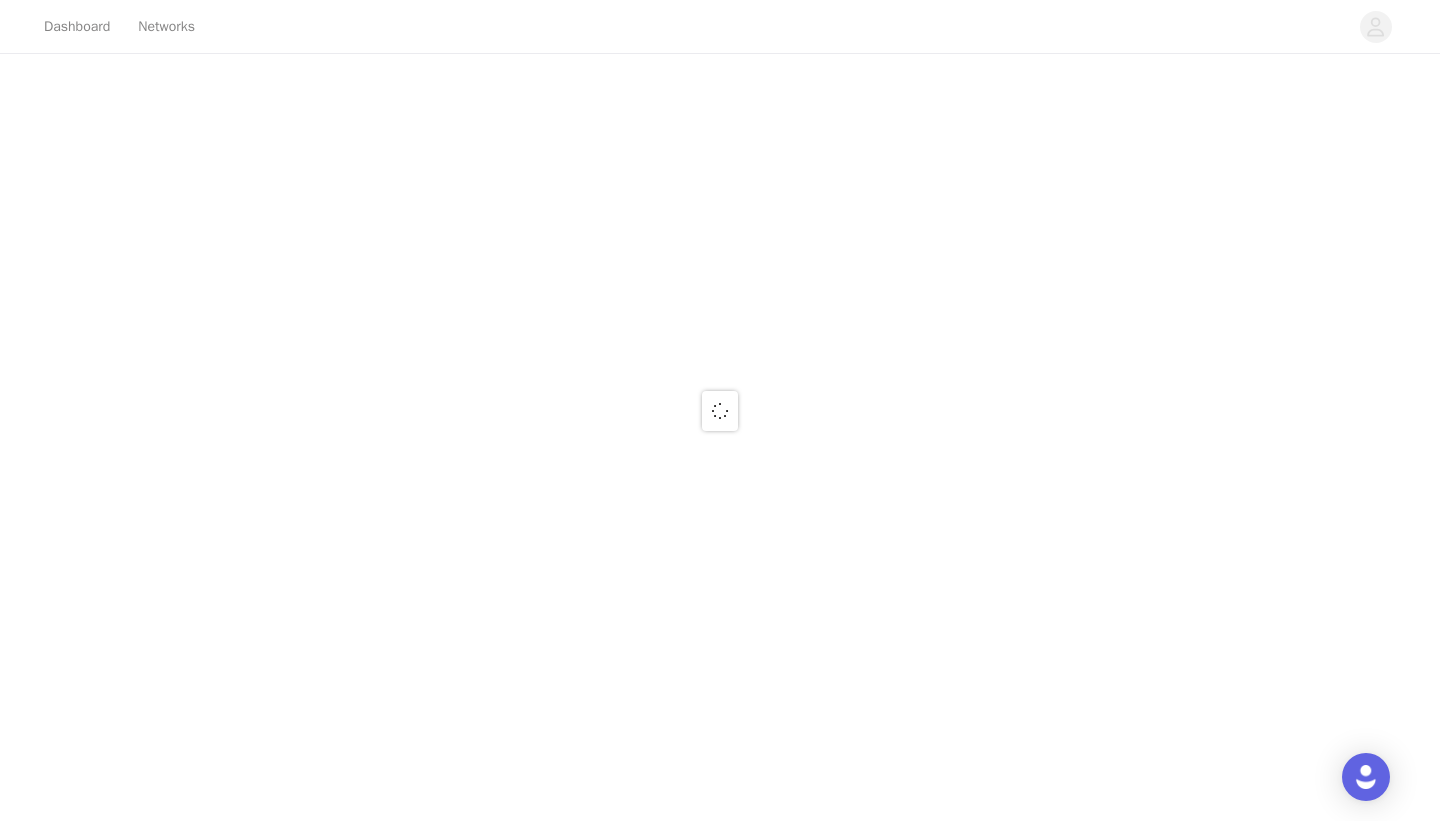 click at bounding box center (720, 410) 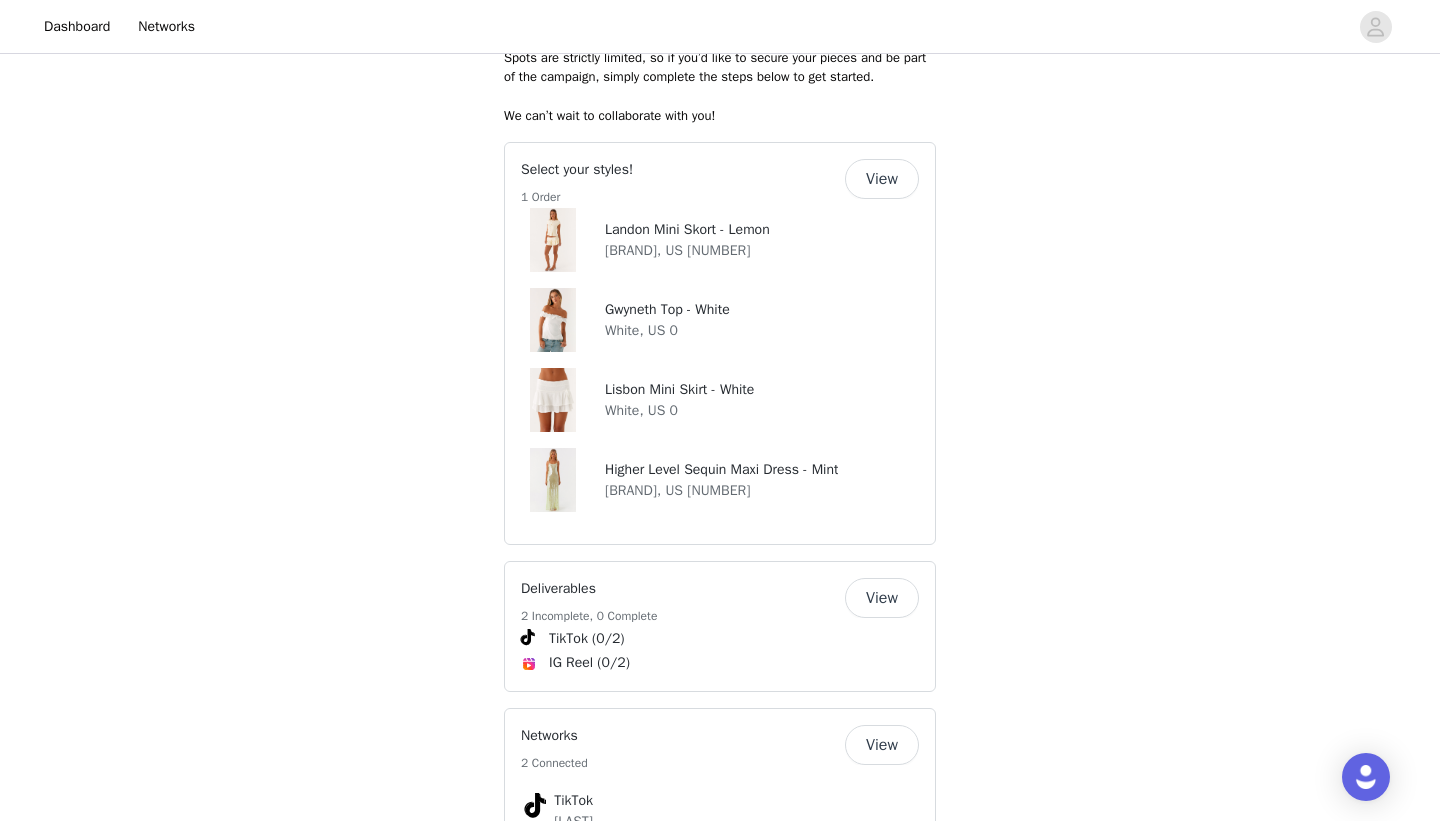 scroll, scrollTop: 1058, scrollLeft: 0, axis: vertical 